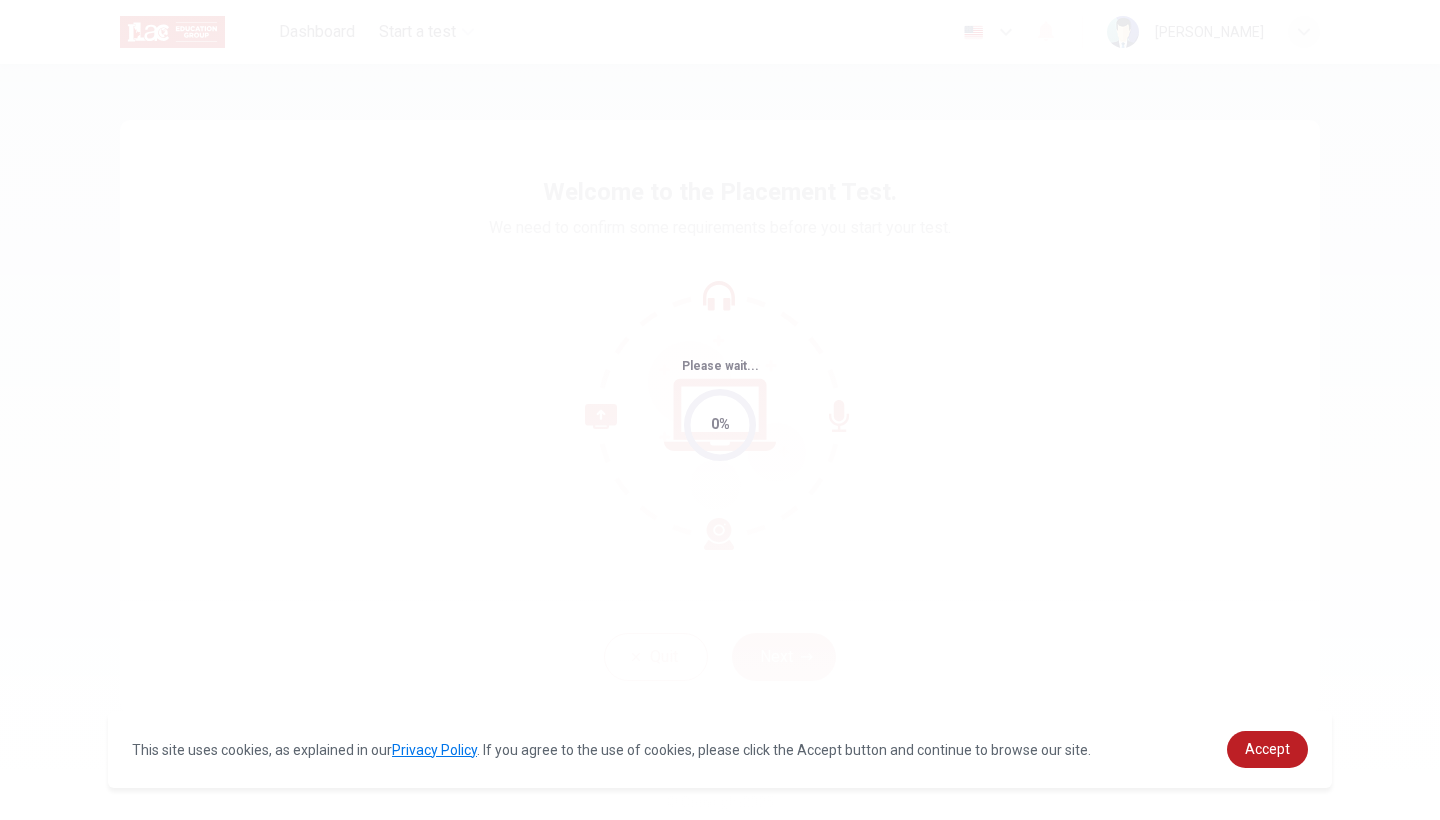 scroll, scrollTop: 0, scrollLeft: 0, axis: both 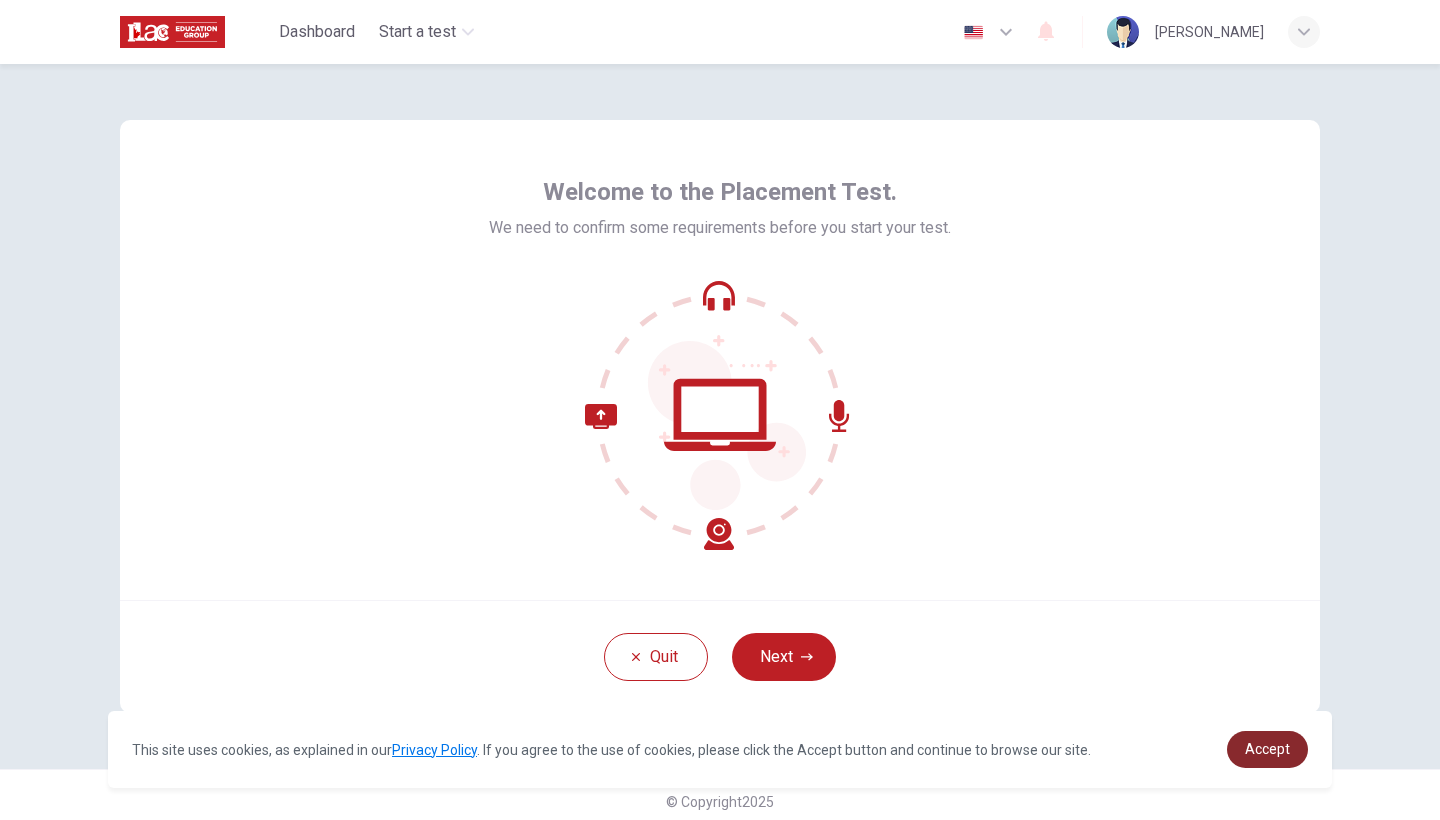 click on "Accept" at bounding box center [1267, 749] 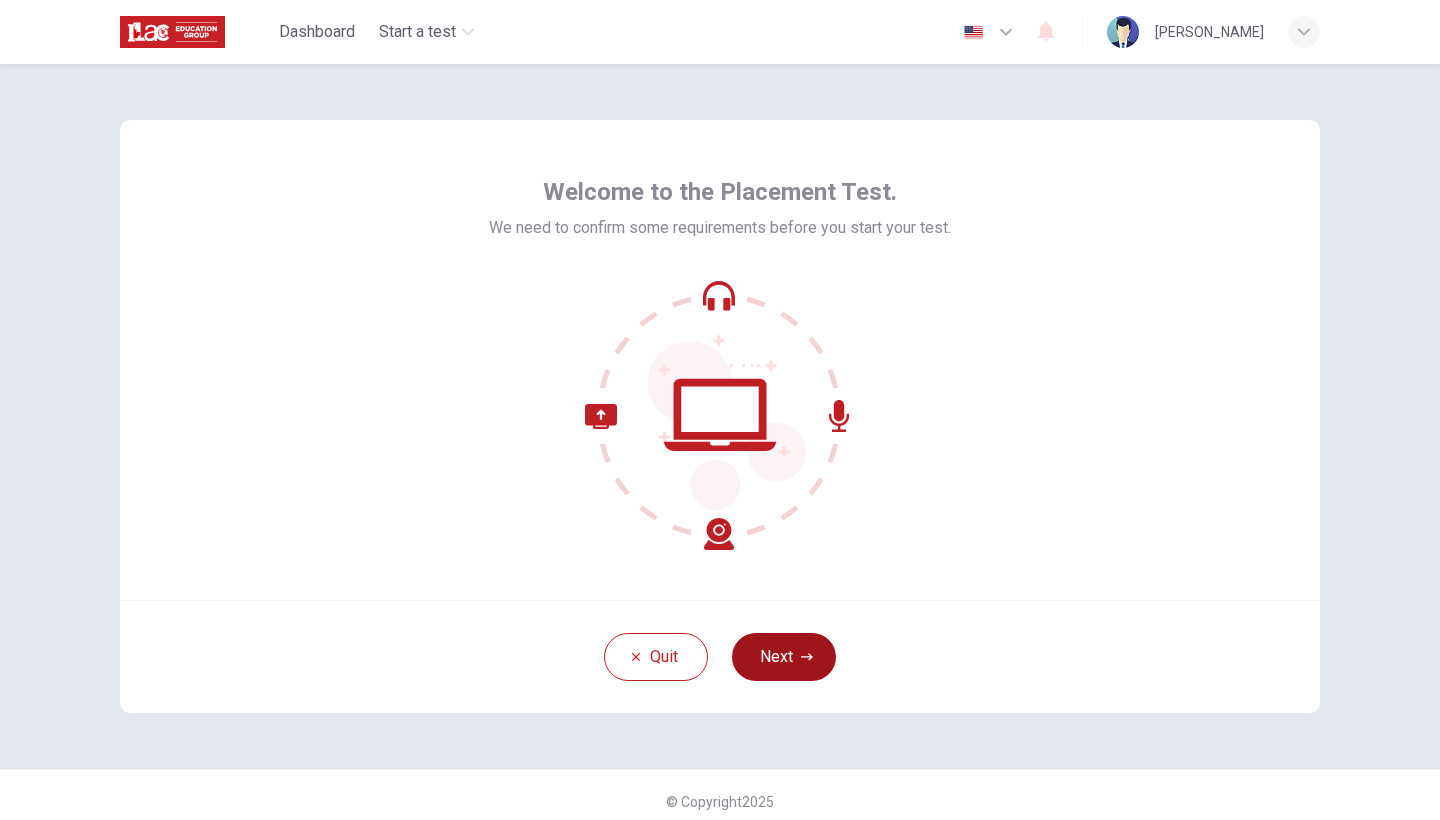 click on "Next" at bounding box center [784, 657] 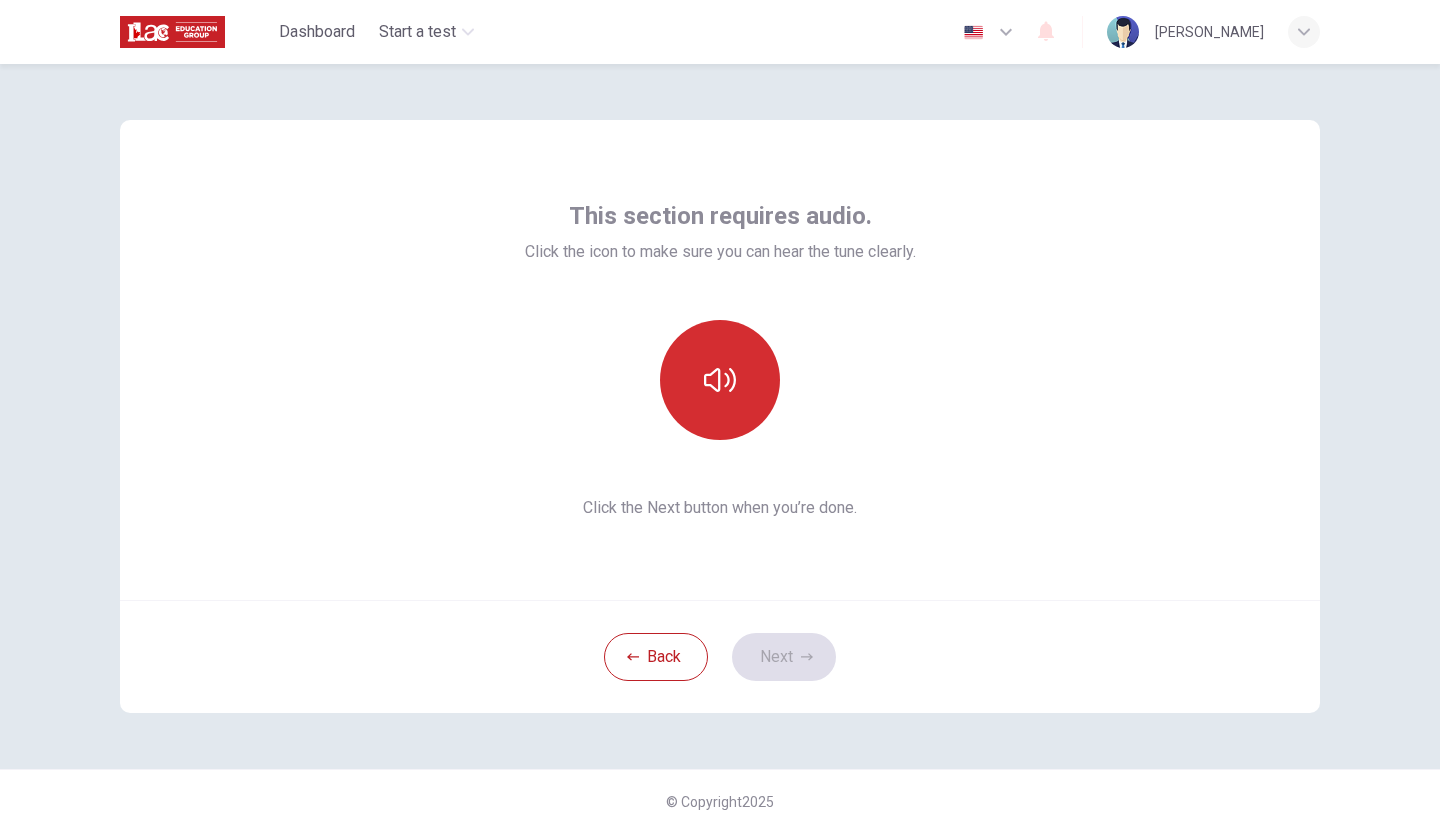 click 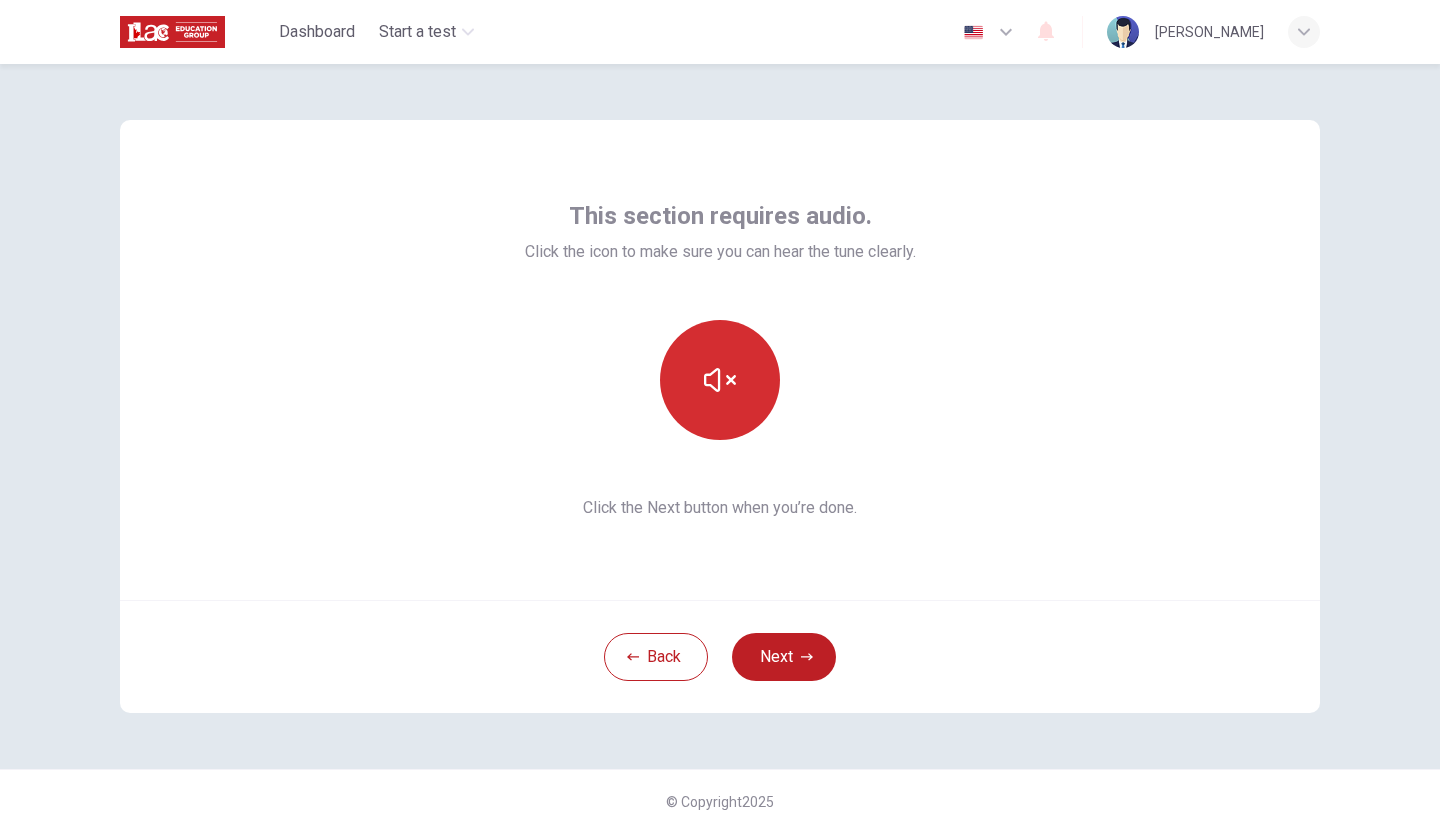 click 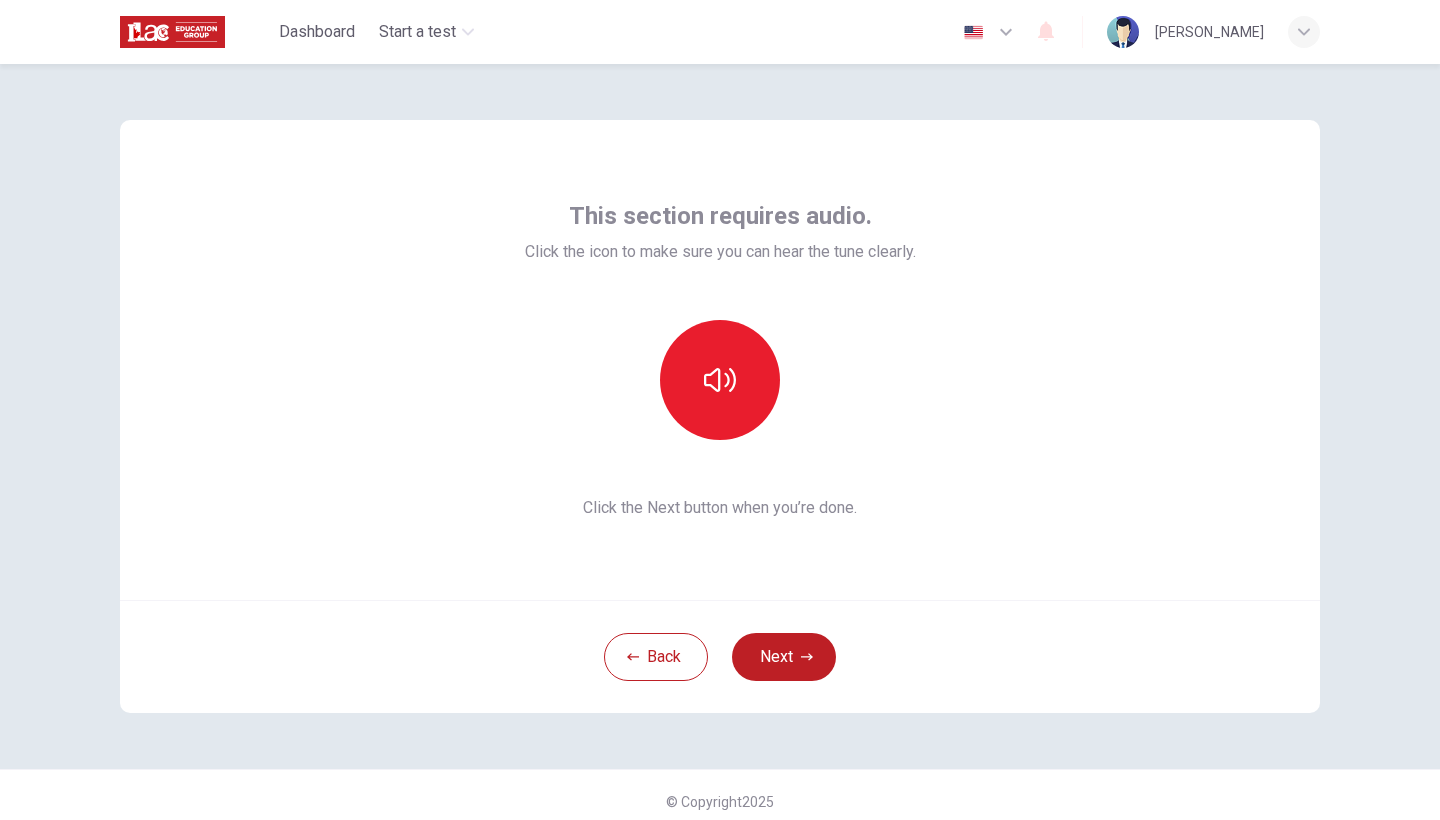 click on "This section requires audio. Click the icon to make sure you can hear the tune clearly. Click the Next button when you’re done." at bounding box center (720, 360) 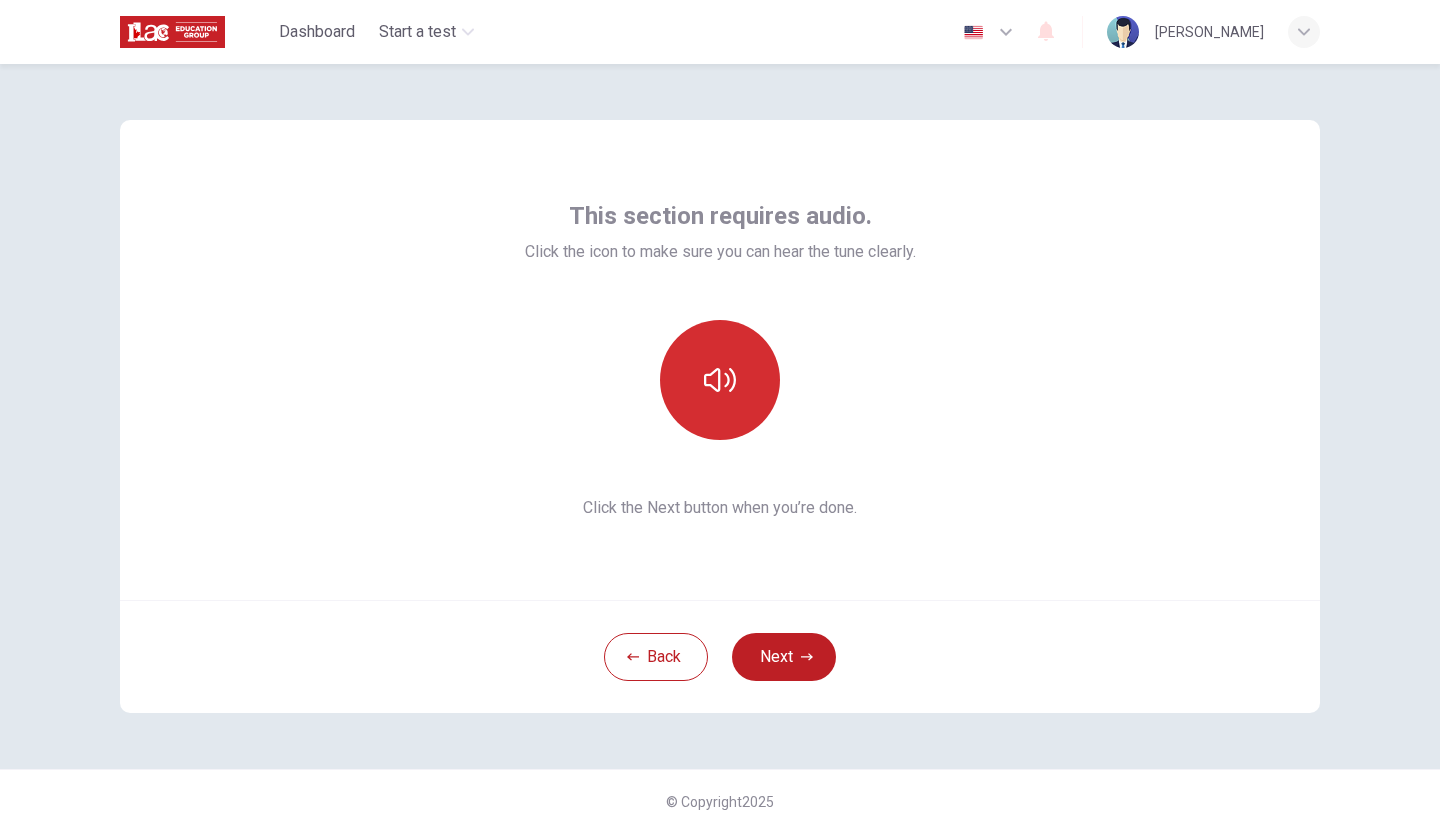 click at bounding box center [720, 380] 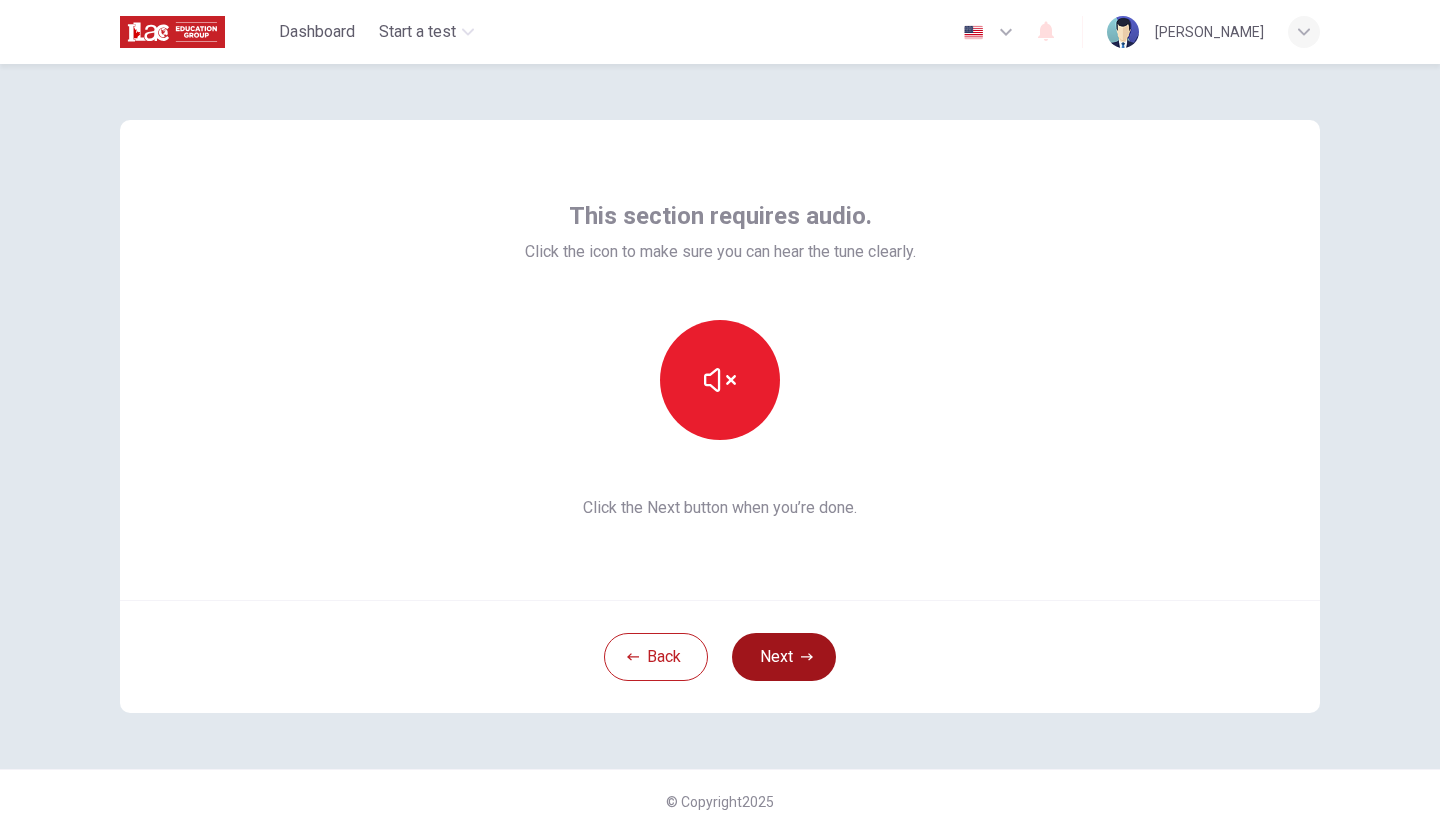 click on "Next" at bounding box center [784, 657] 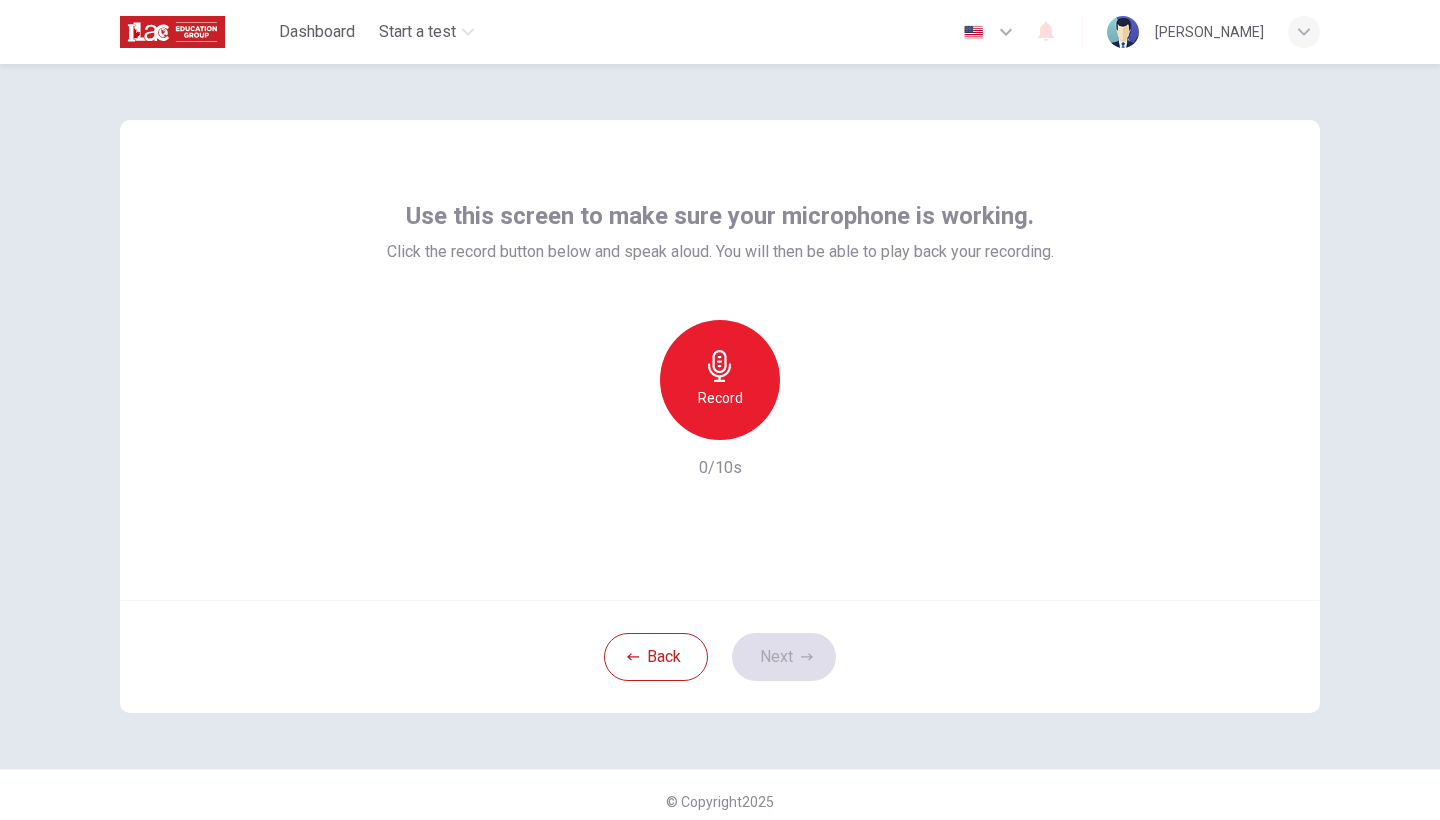 click on "Record" at bounding box center (720, 398) 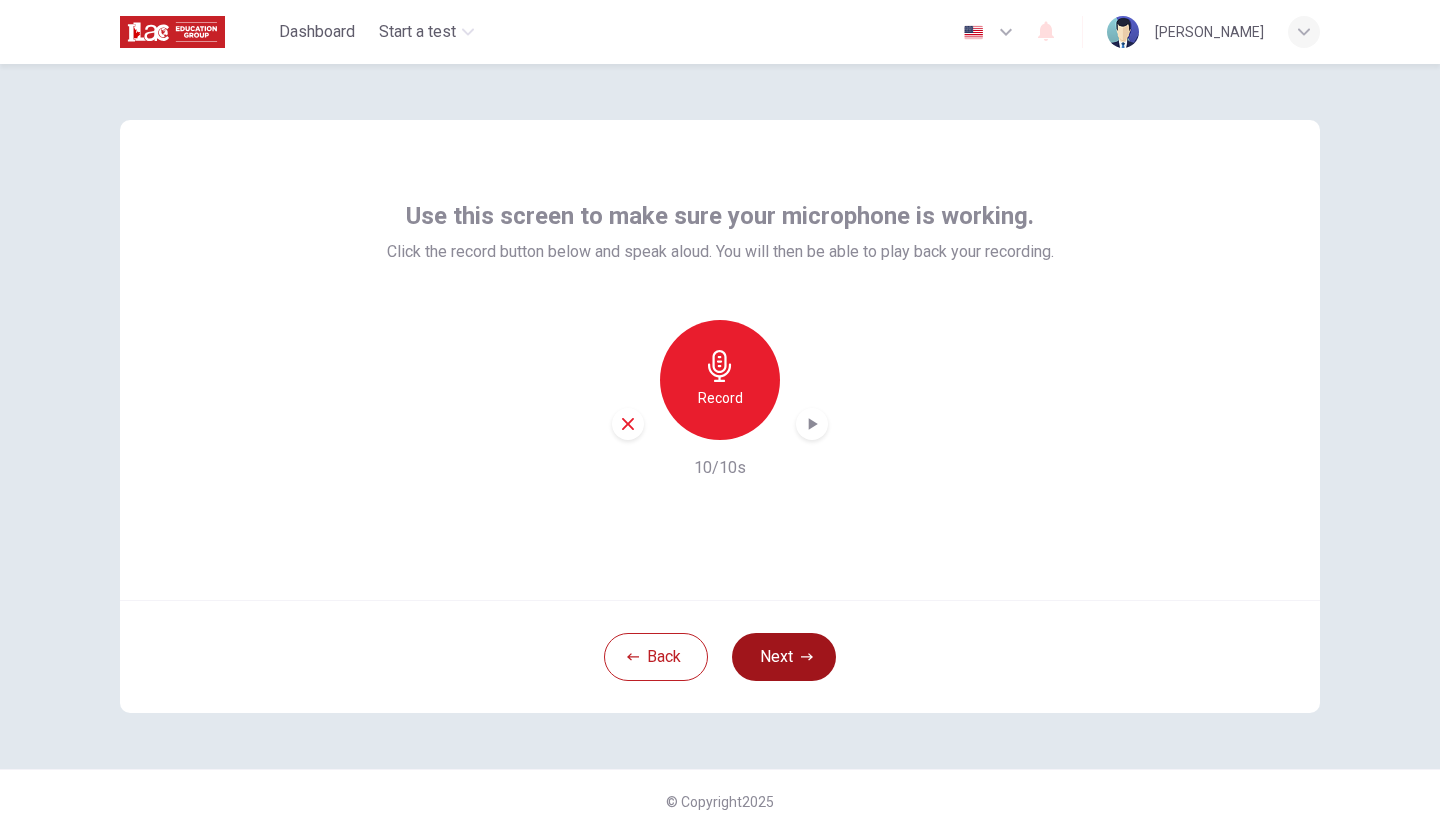 click on "Next" at bounding box center [784, 657] 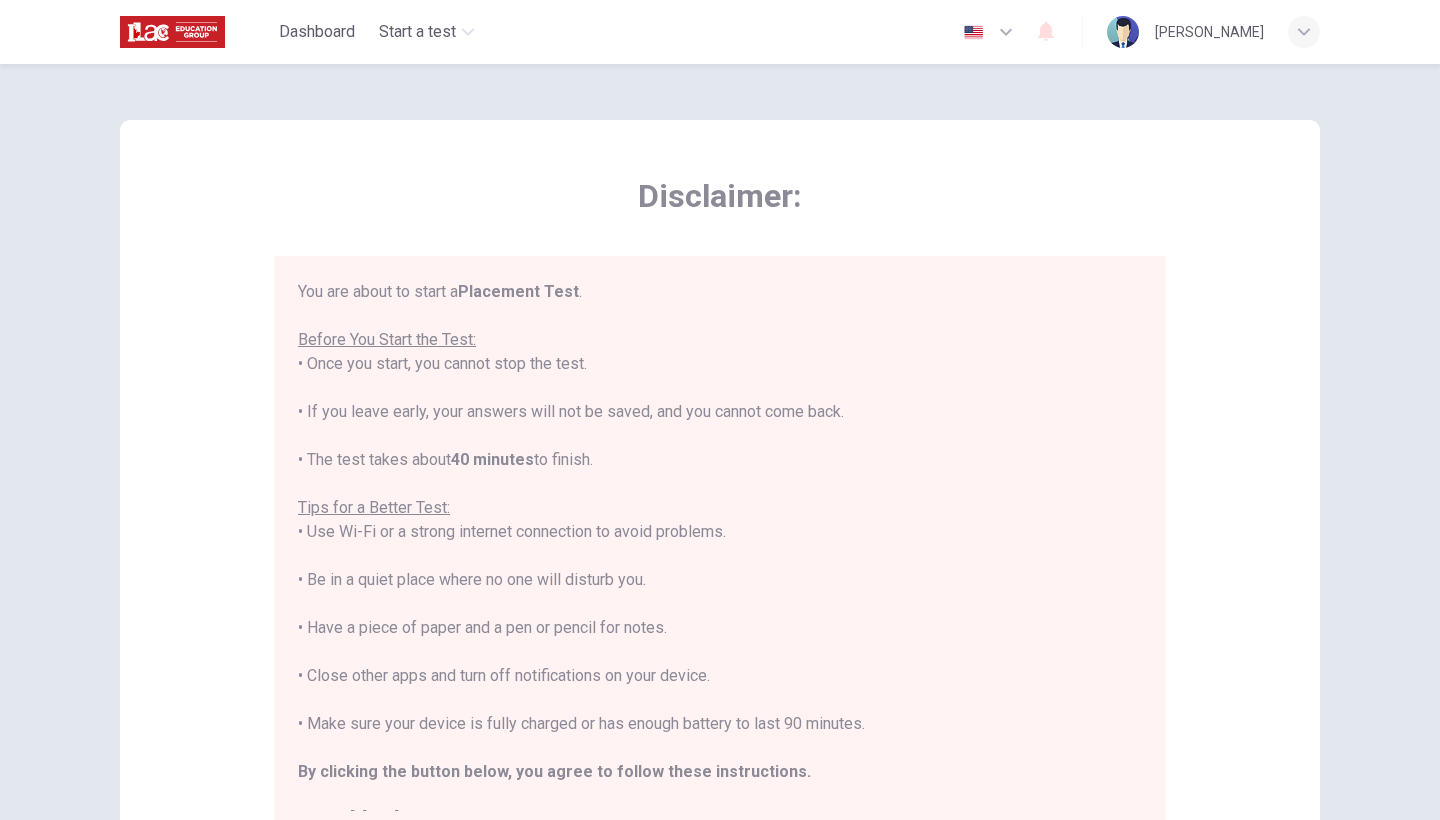 scroll, scrollTop: 0, scrollLeft: 0, axis: both 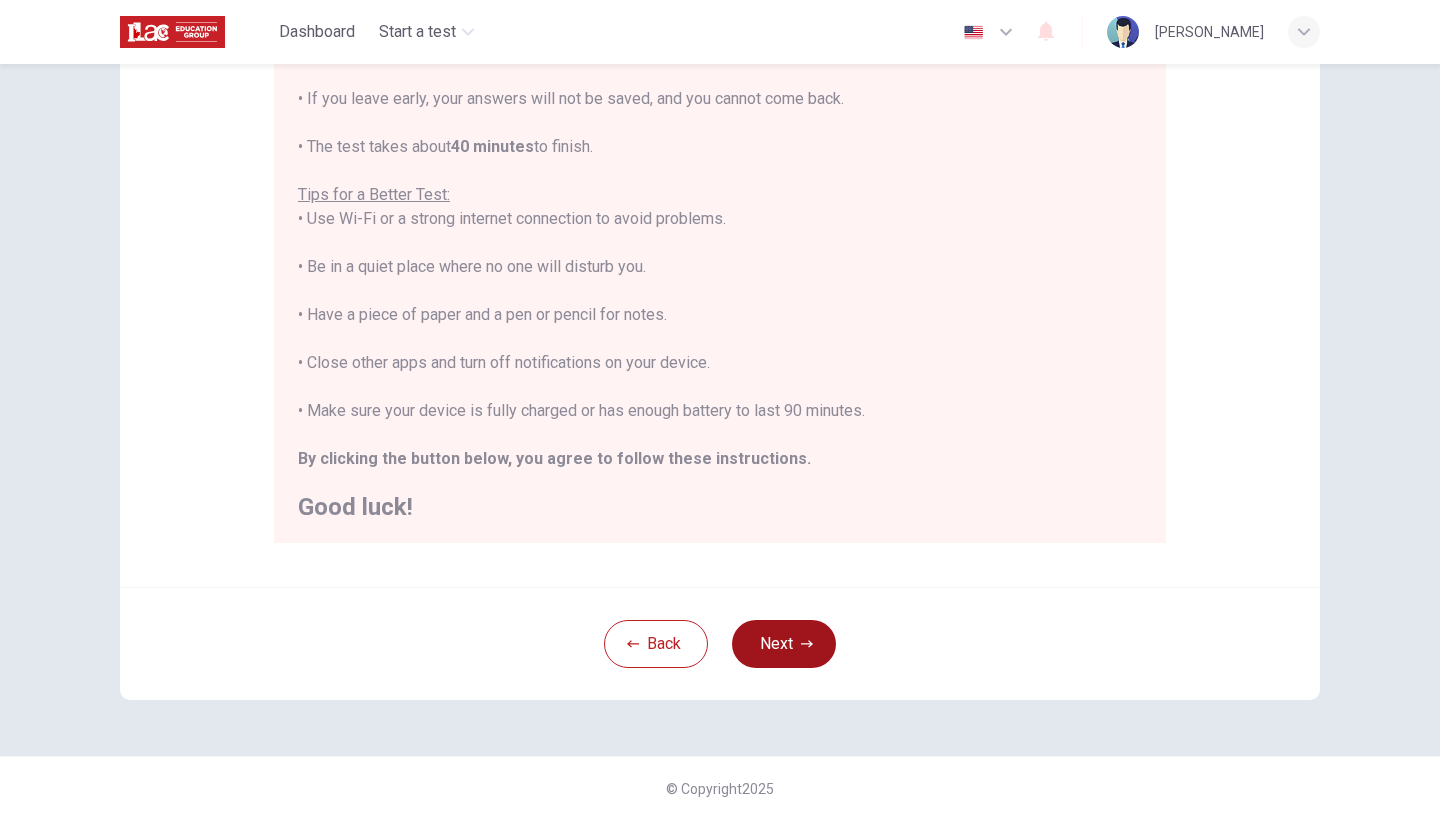 click on "Next" at bounding box center [784, 644] 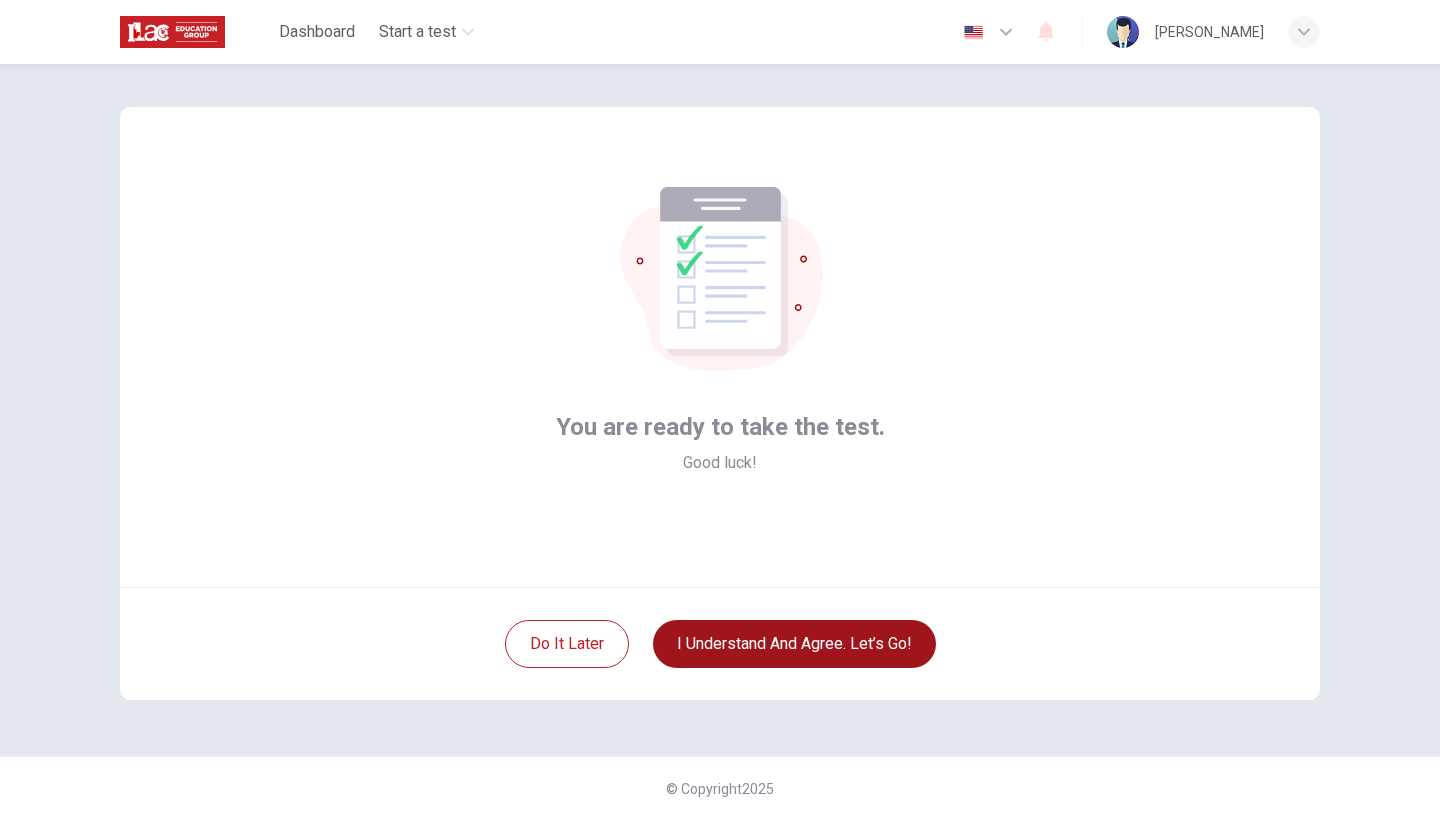 scroll, scrollTop: 13, scrollLeft: 0, axis: vertical 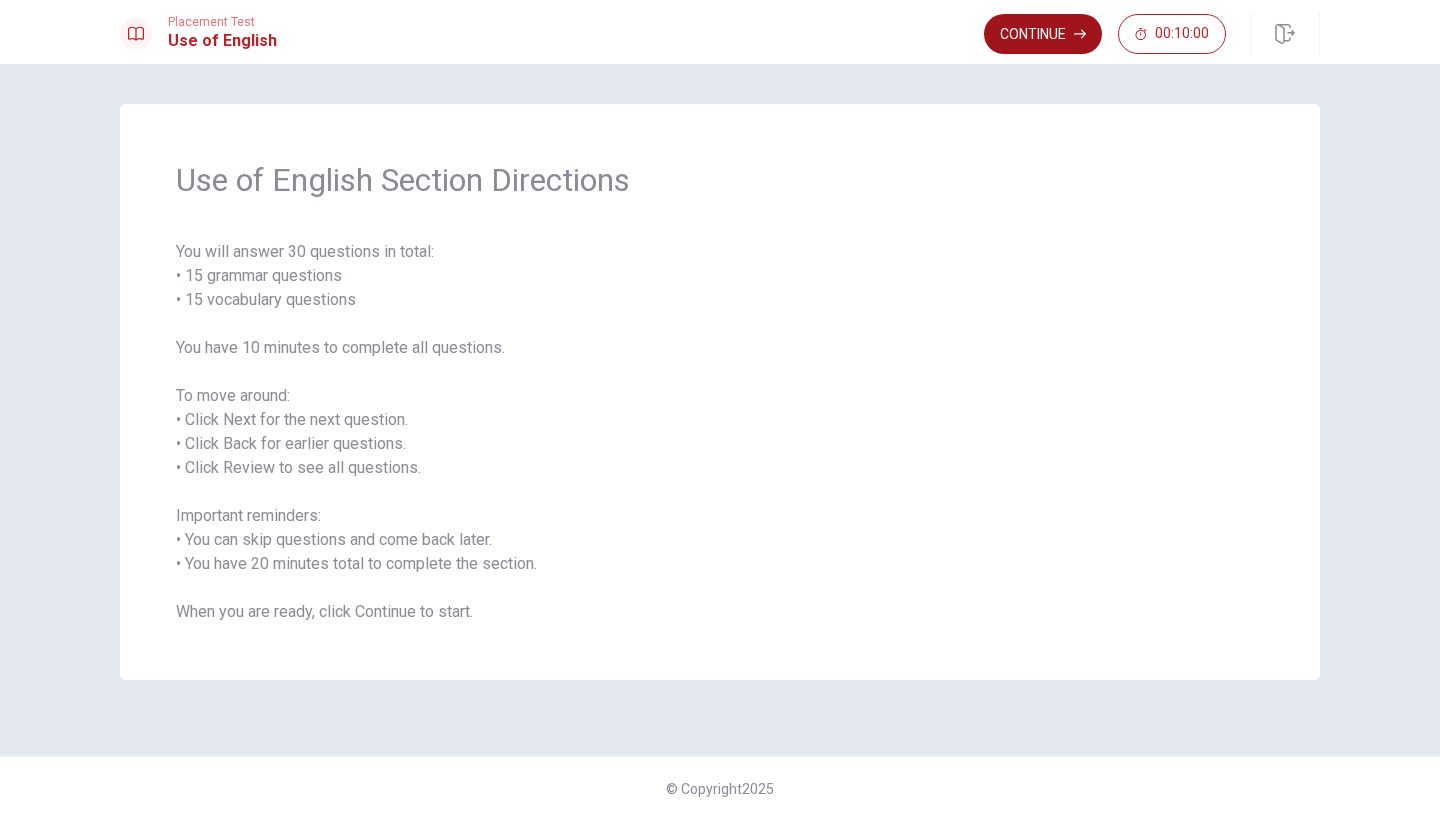 click on "Continue" at bounding box center [1043, 34] 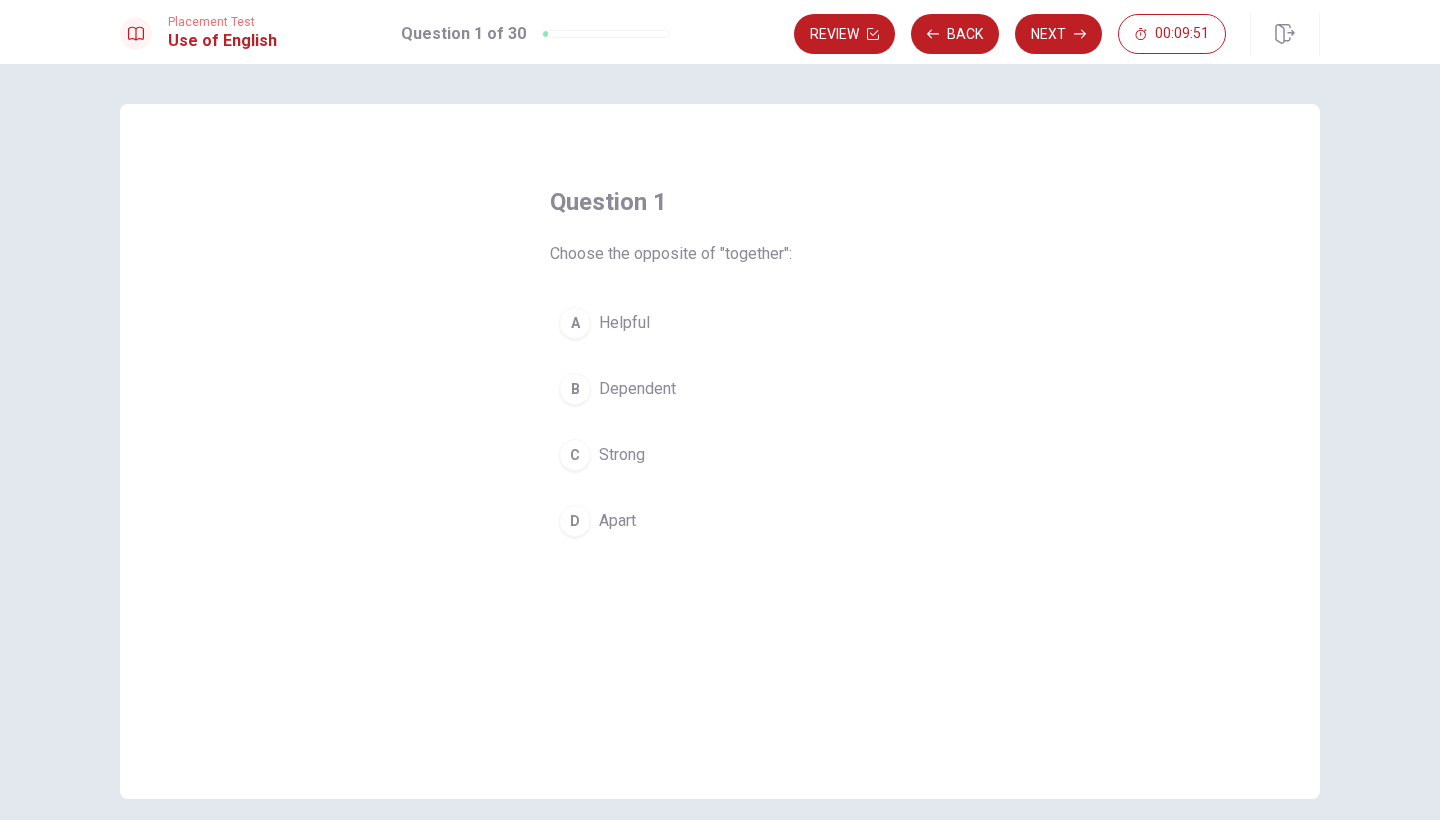 click on "D" at bounding box center [575, 521] 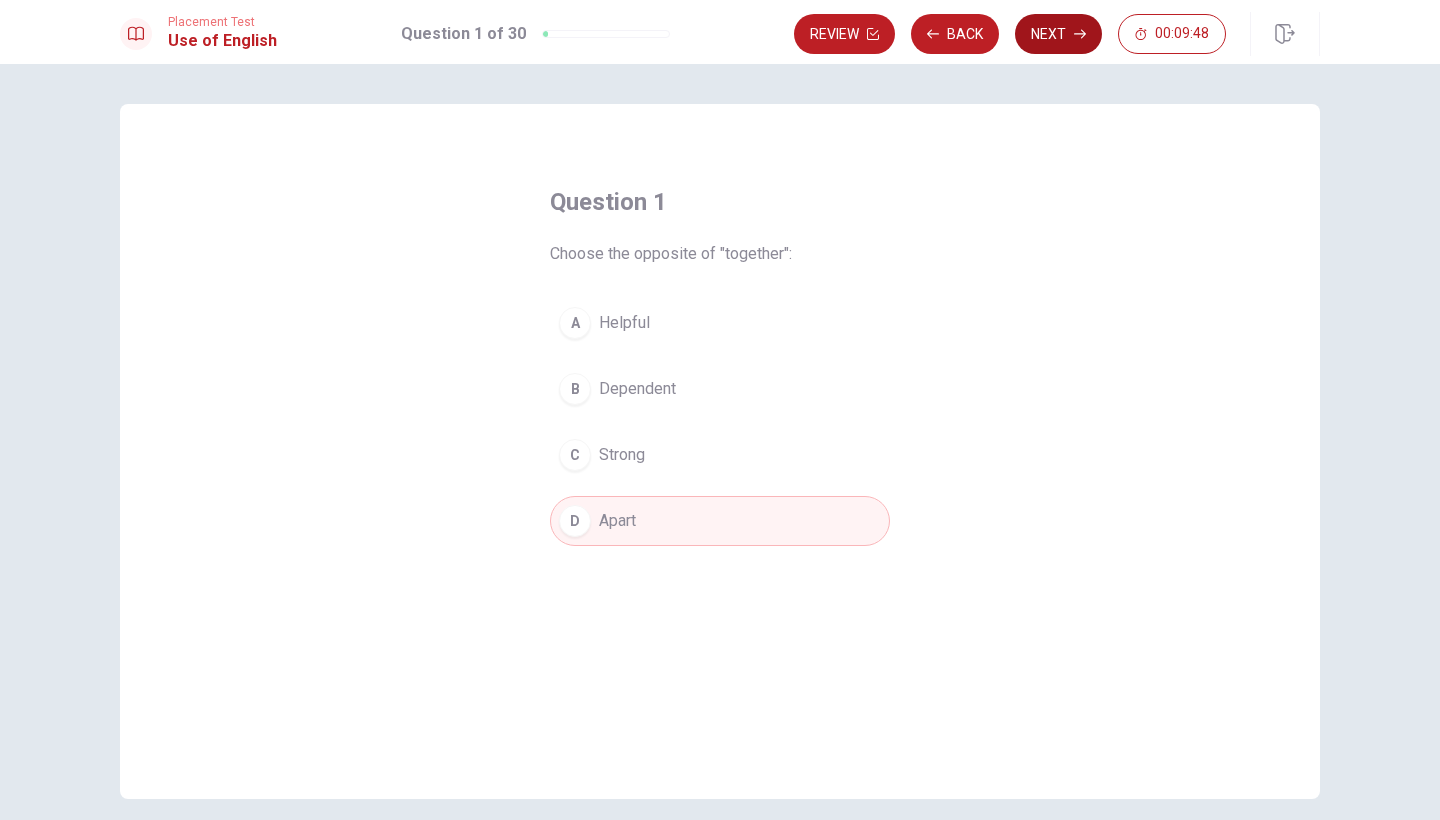 click on "Next" at bounding box center (1058, 34) 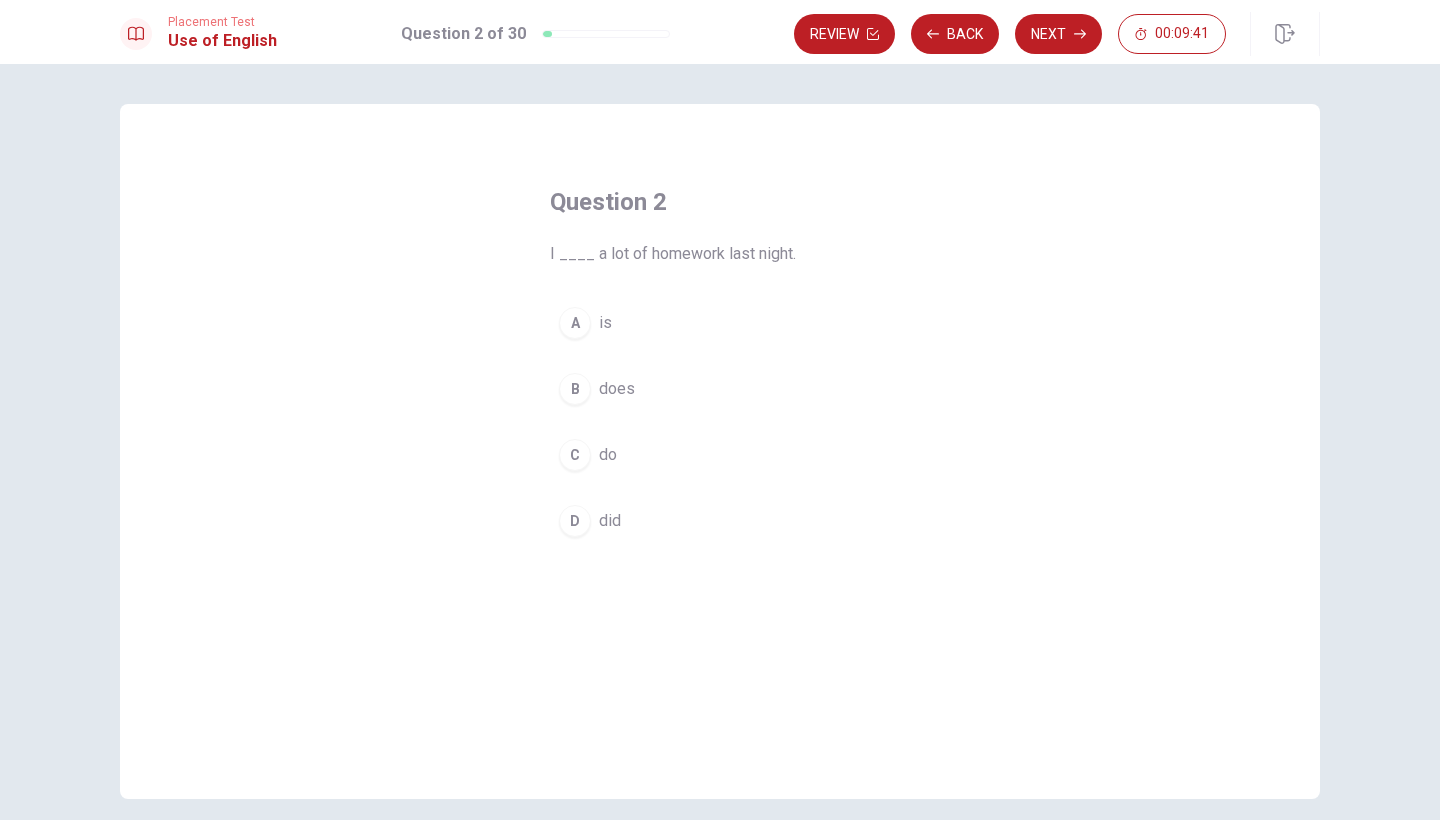 click on "D did" at bounding box center [720, 521] 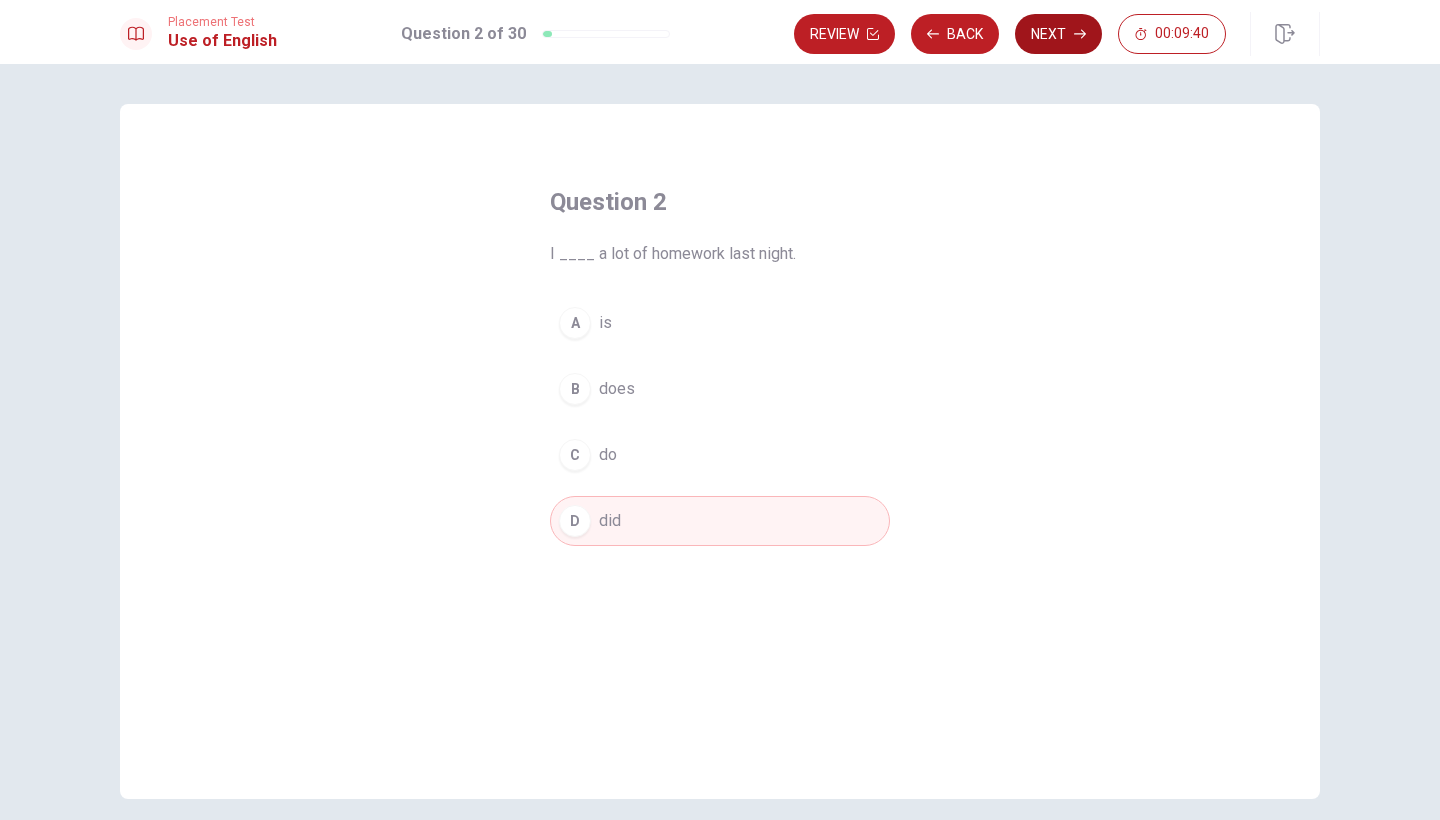 click on "Next" at bounding box center [1058, 34] 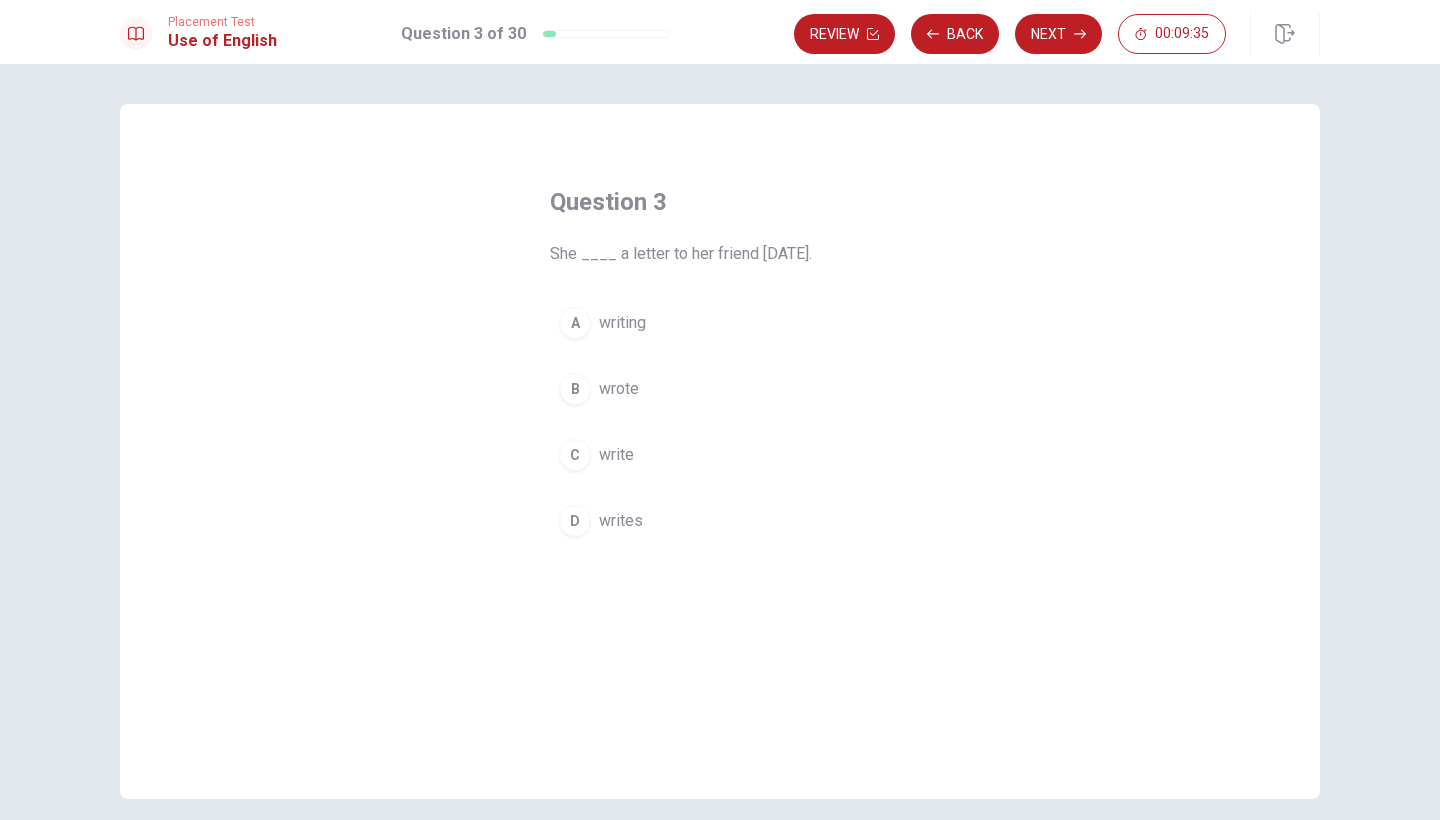 click on "B" at bounding box center [575, 389] 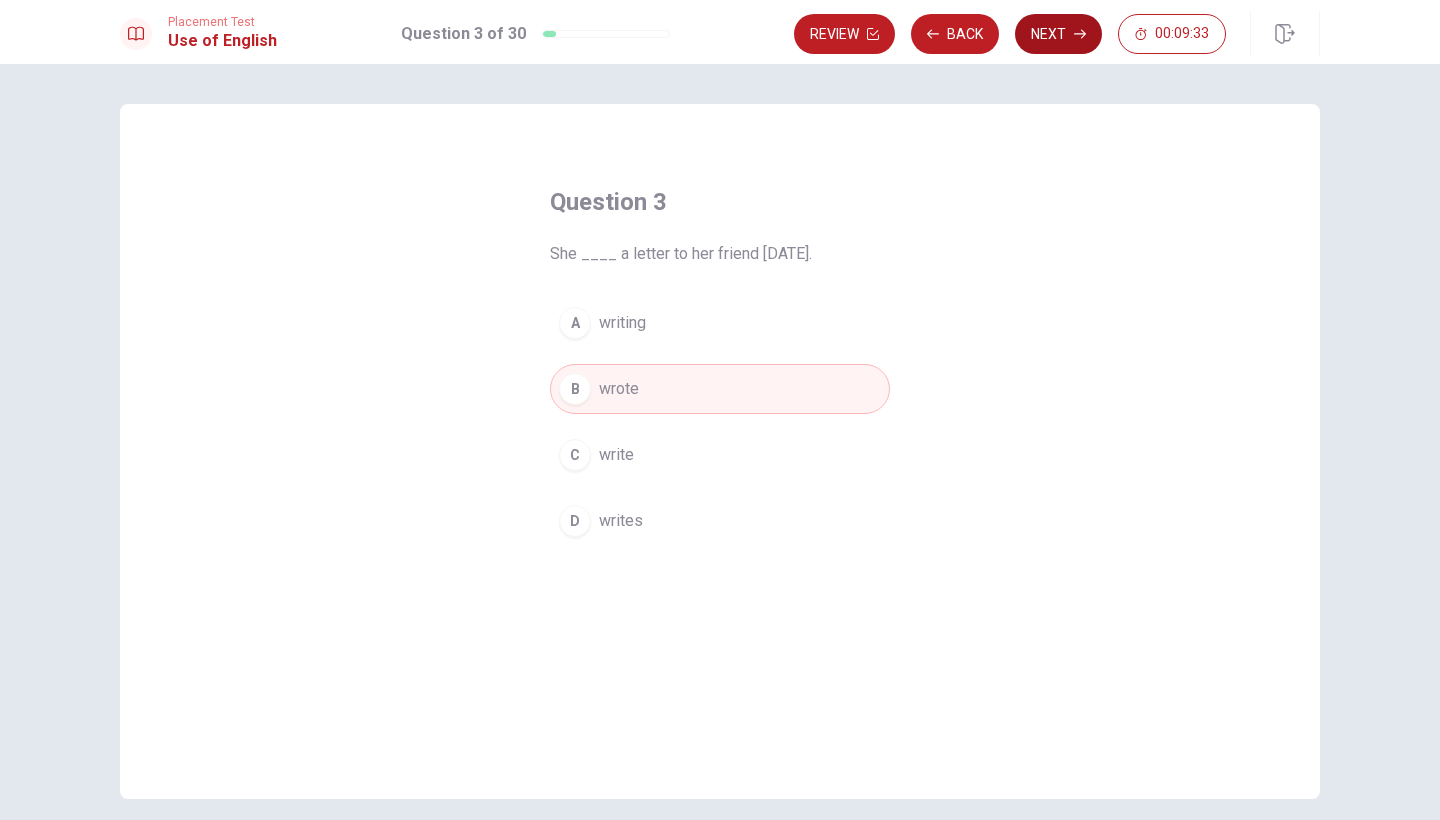 click on "Next" at bounding box center (1058, 34) 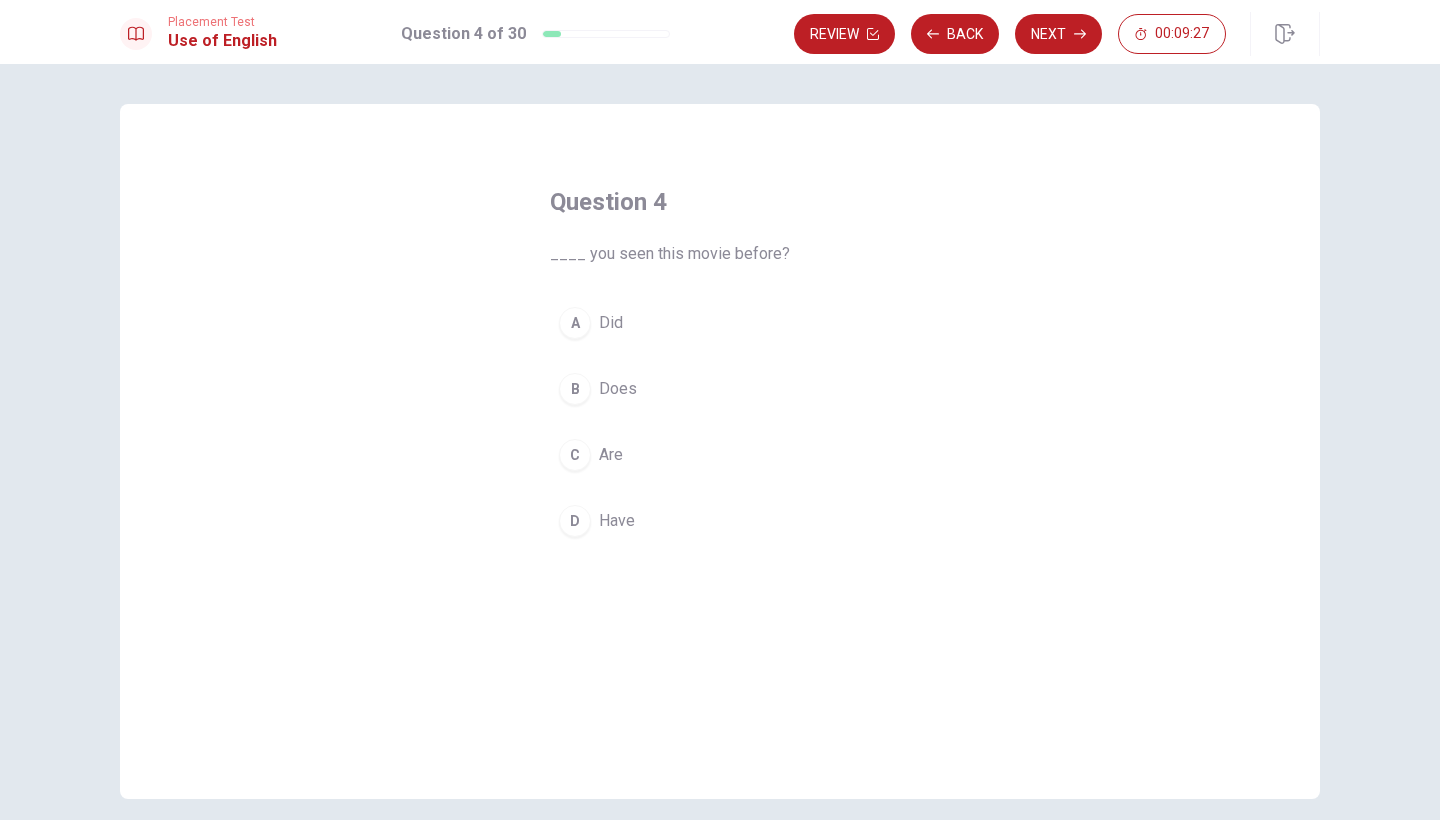click on "D" at bounding box center [575, 521] 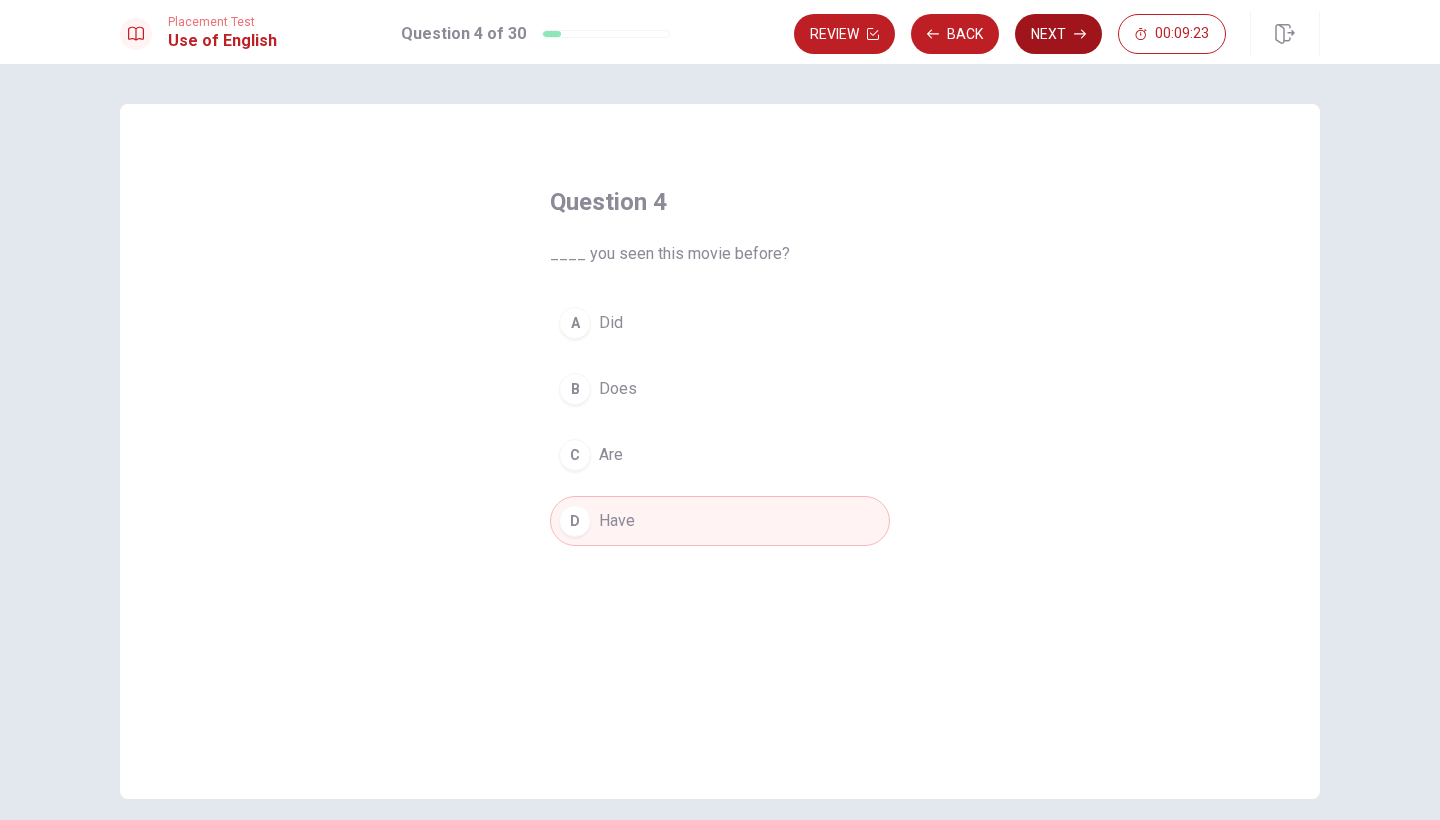 click on "Next" at bounding box center (1058, 34) 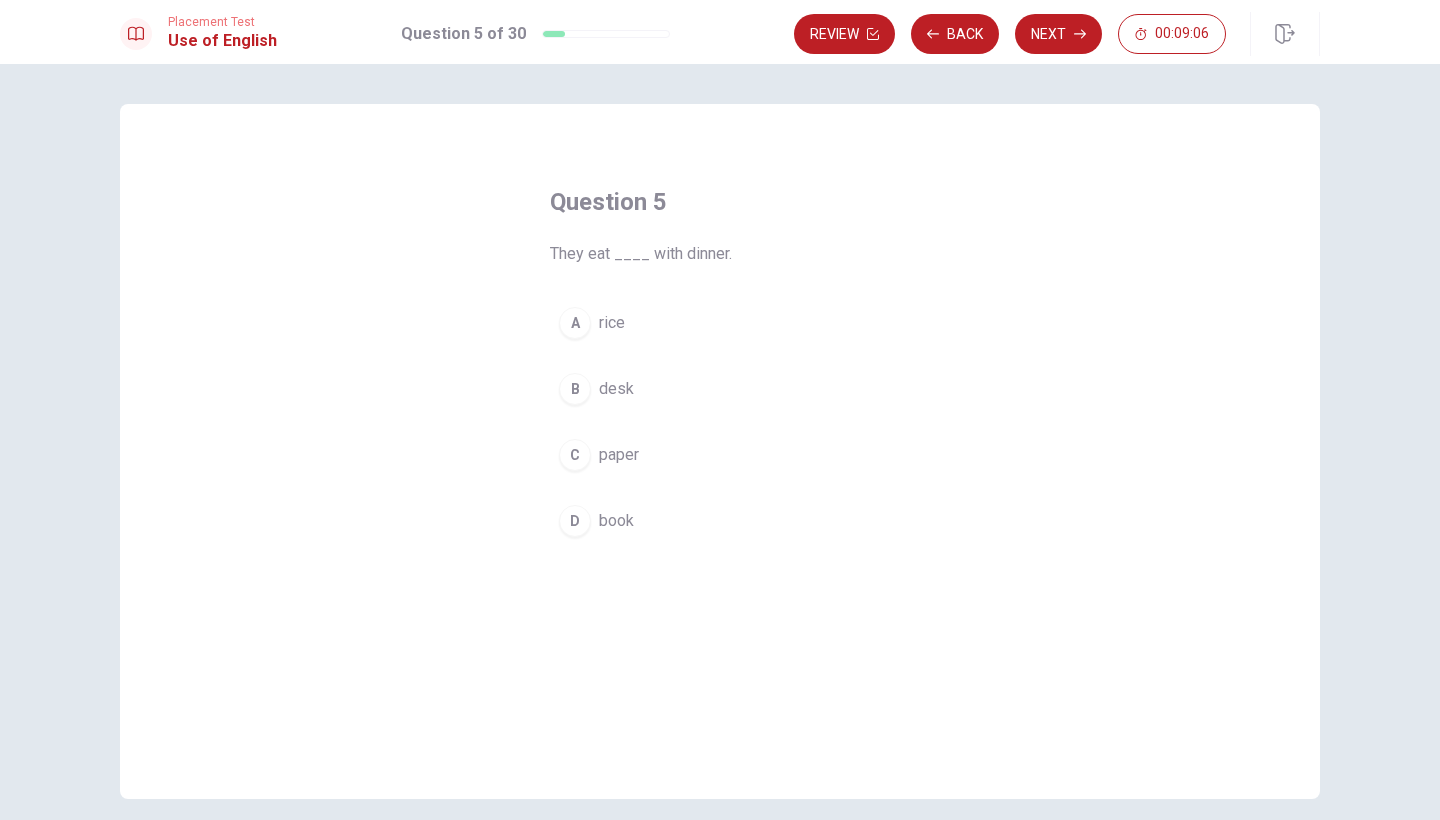 click on "A" at bounding box center [575, 323] 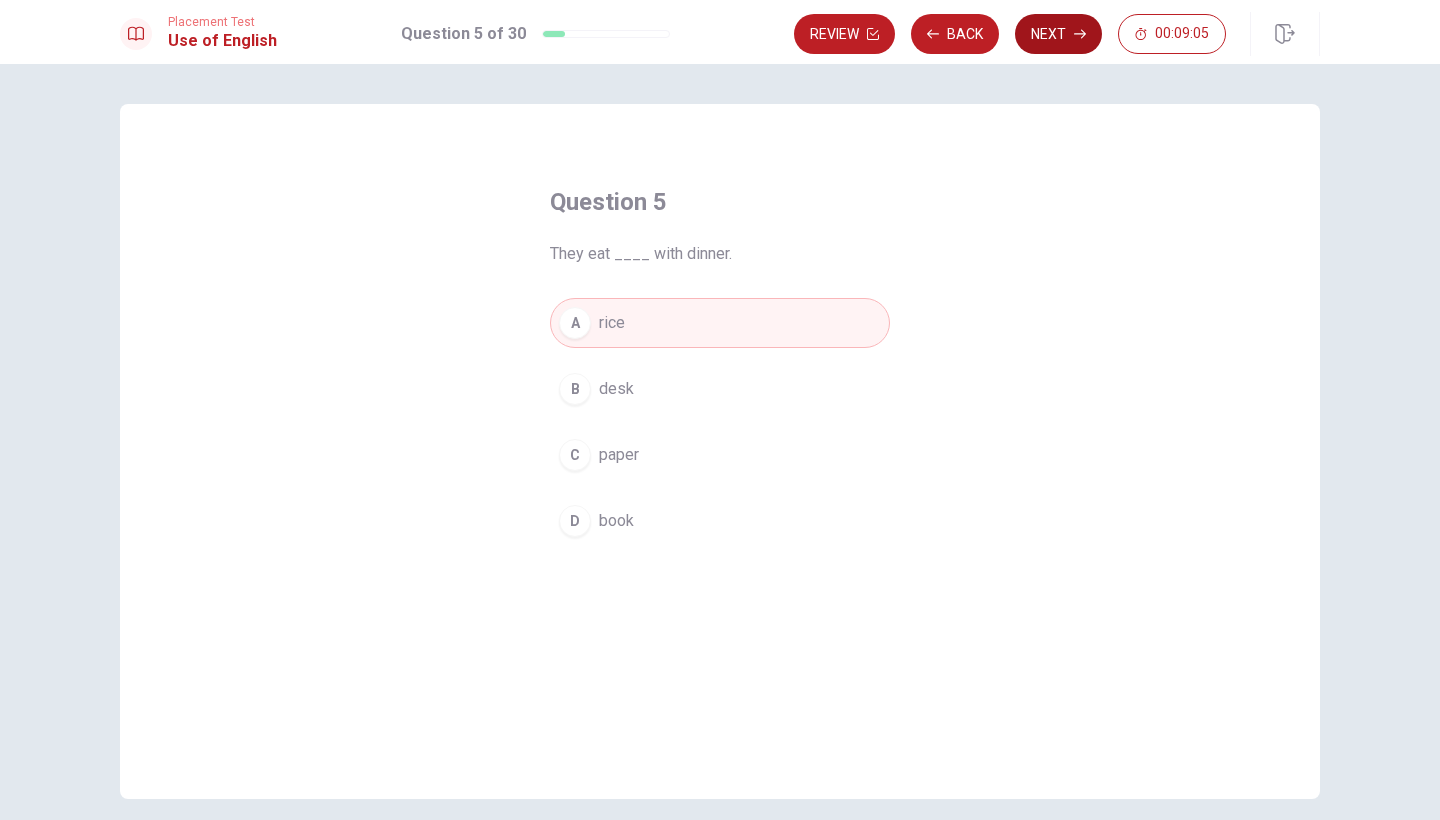 click on "Next" at bounding box center [1058, 34] 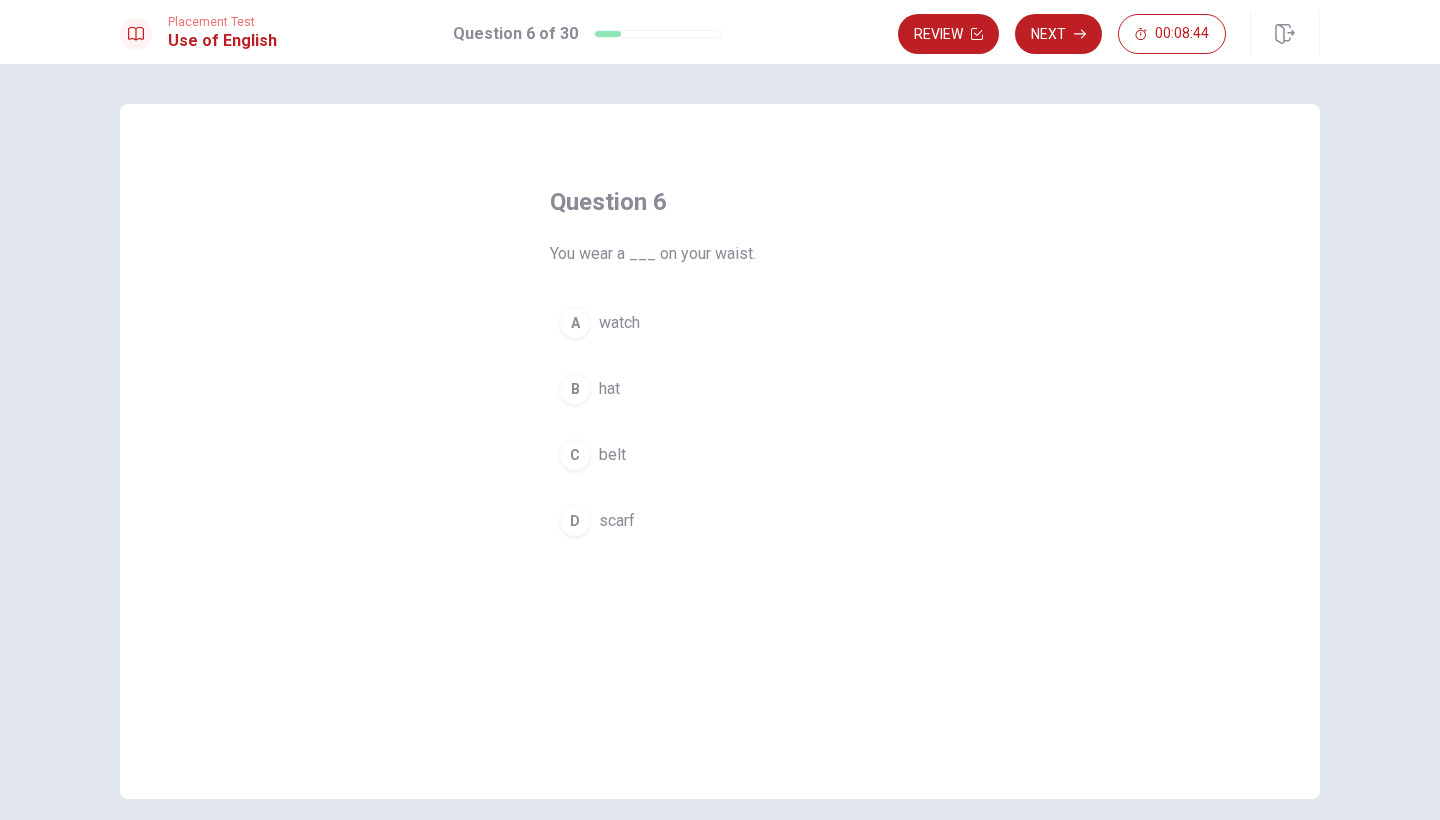 click on "C" at bounding box center [575, 455] 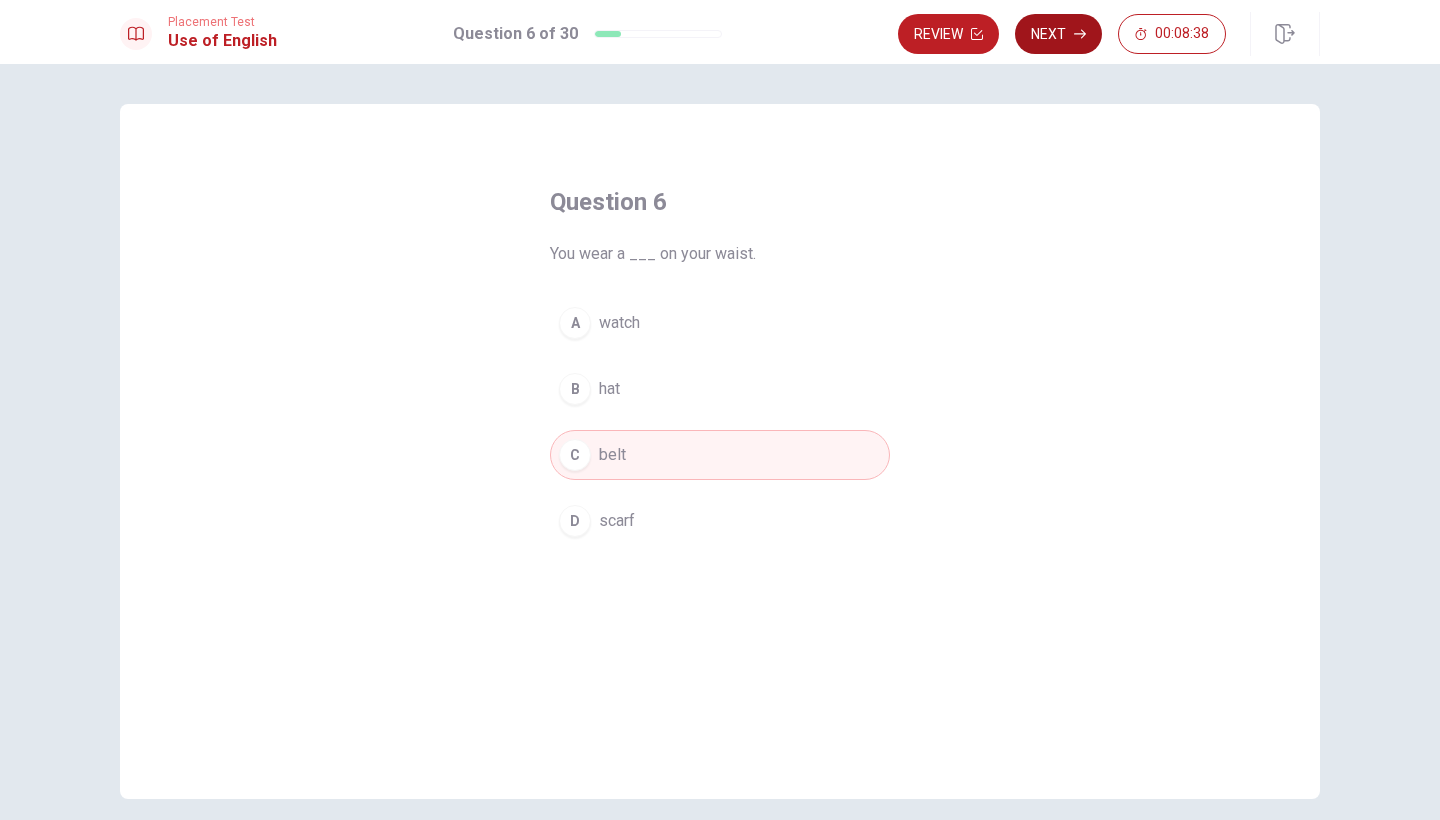 click on "Next" at bounding box center (1058, 34) 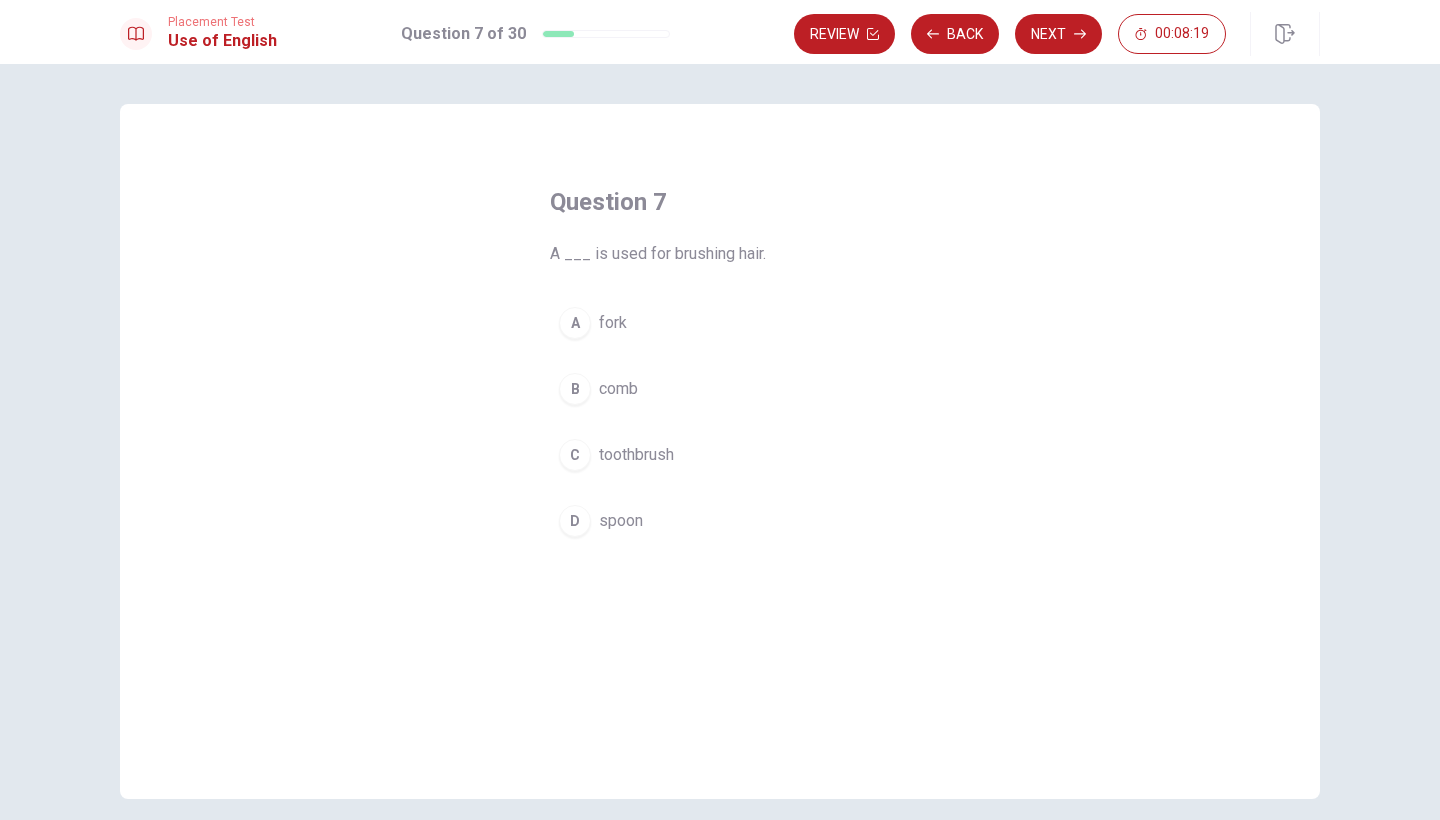 click on "B" at bounding box center (575, 389) 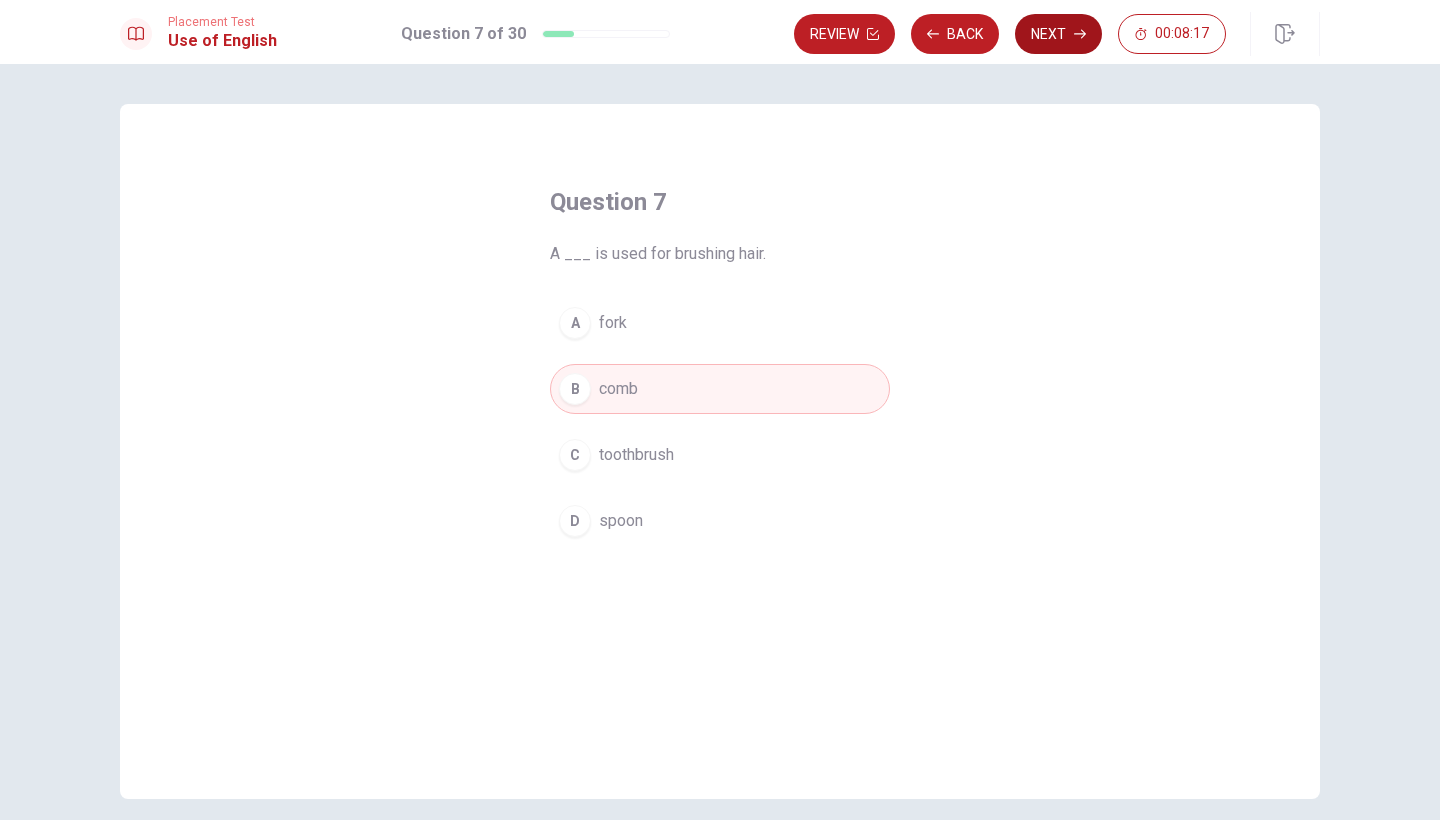 click on "Next" at bounding box center [1058, 34] 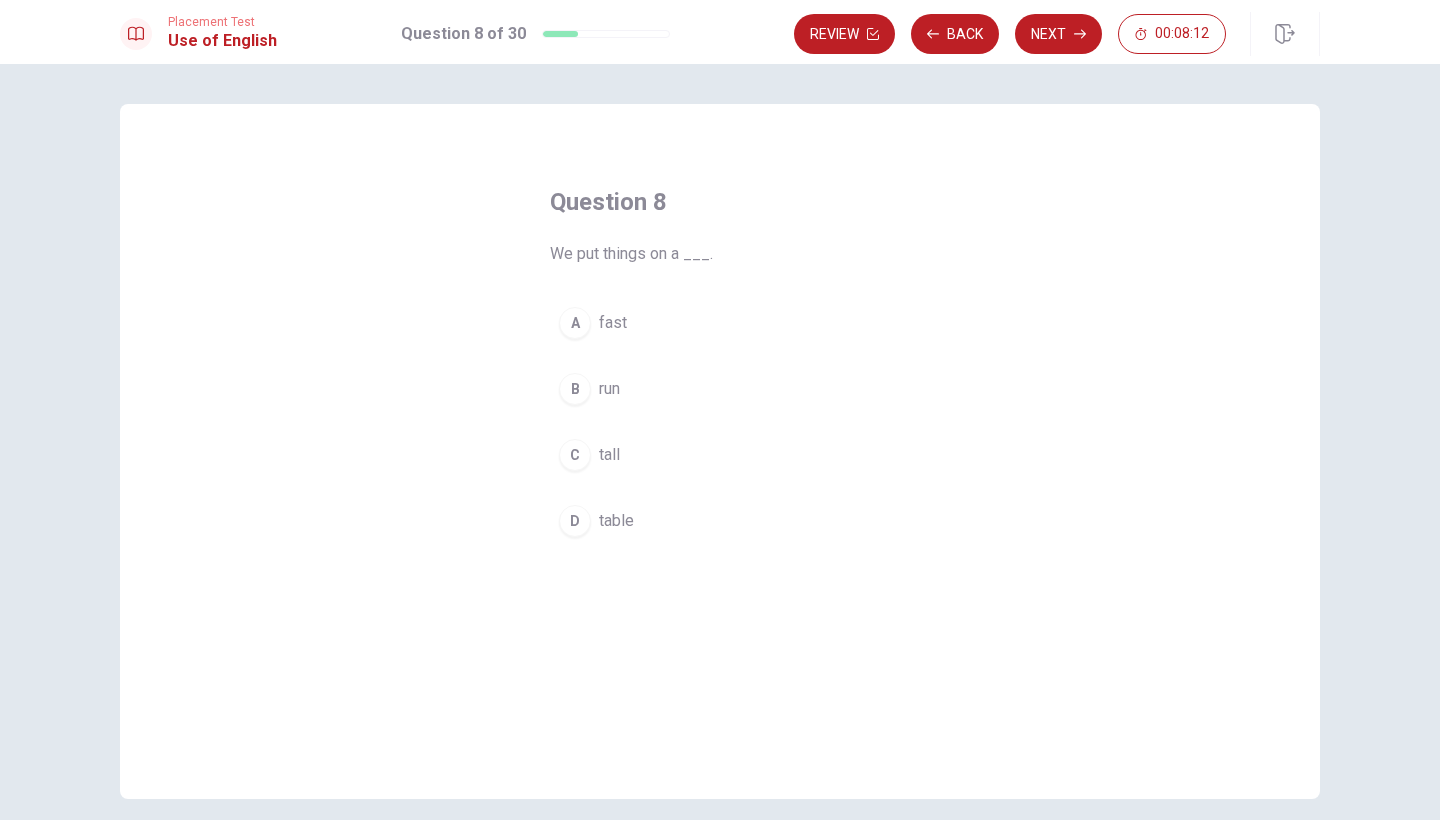 click on "D" at bounding box center (575, 521) 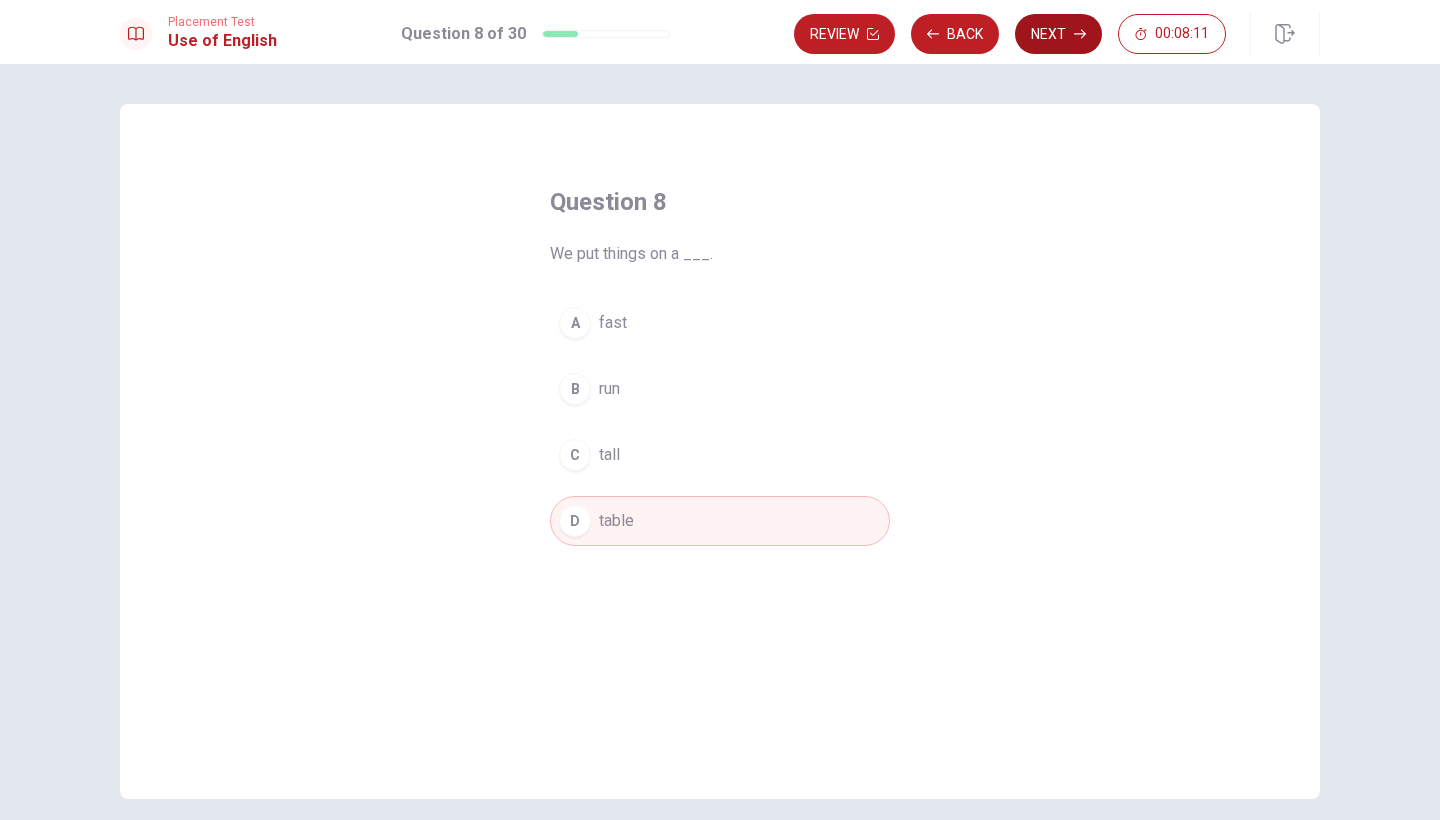 click on "Next" at bounding box center (1058, 34) 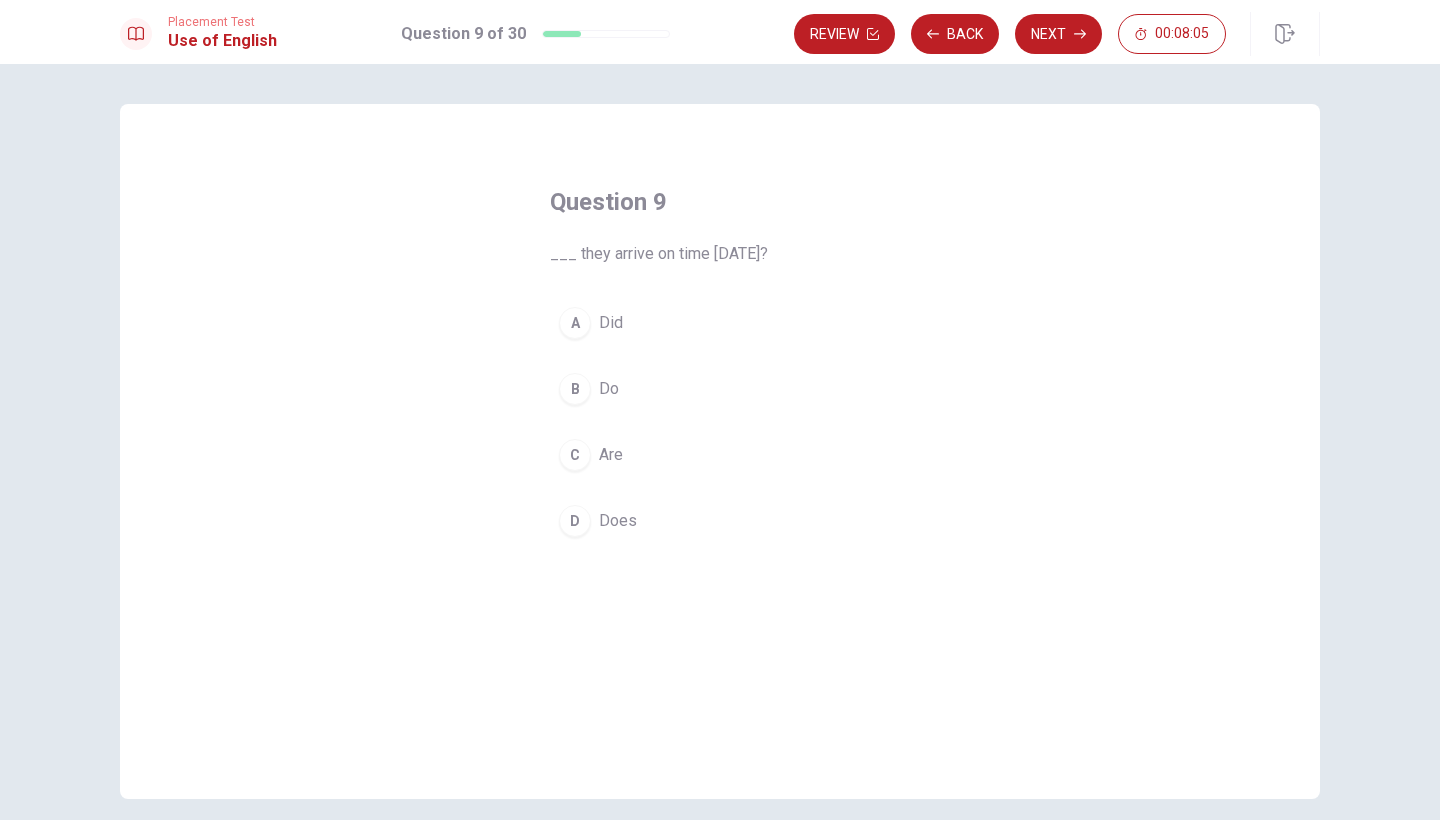click on "A" at bounding box center (575, 323) 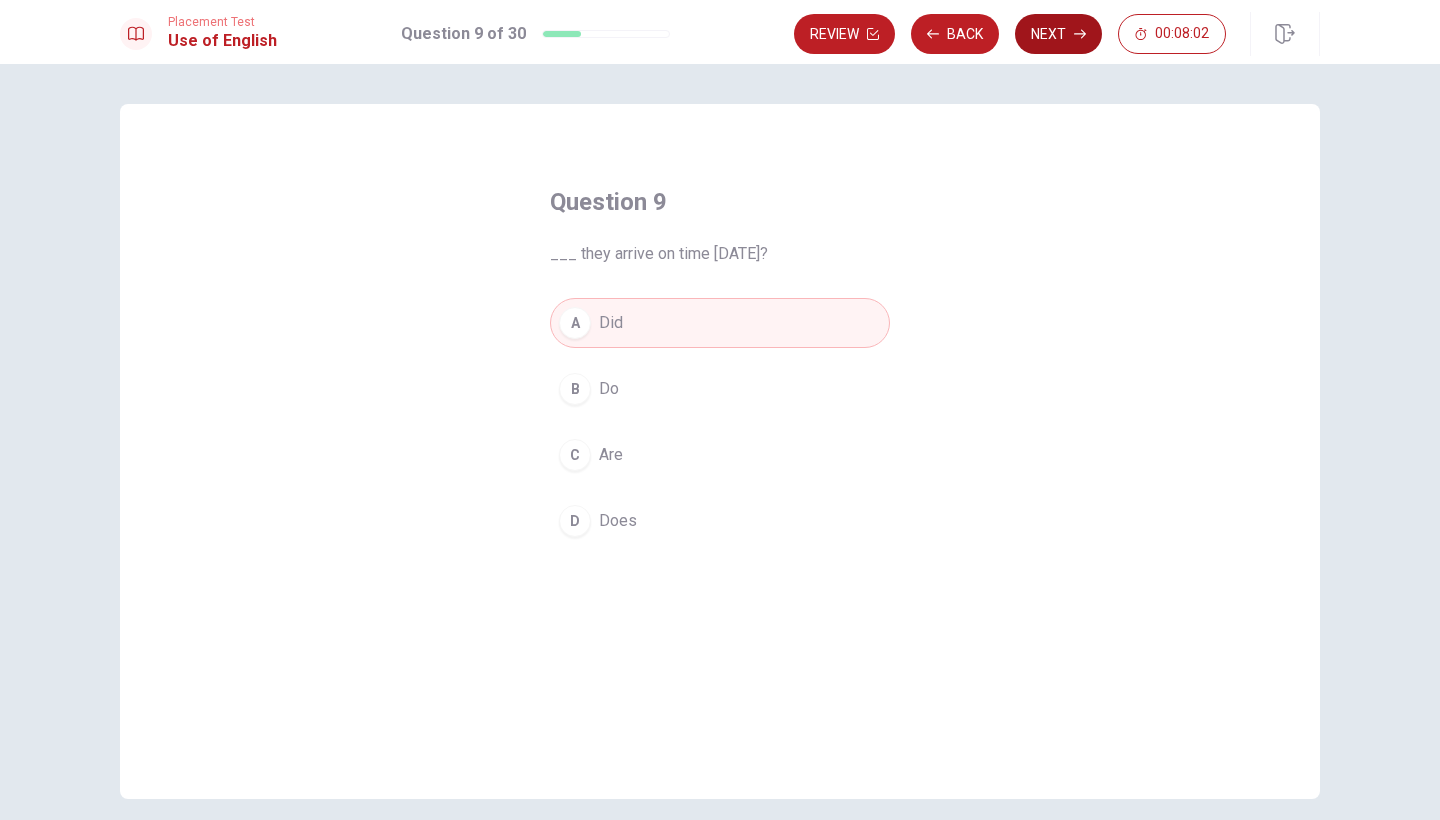 click 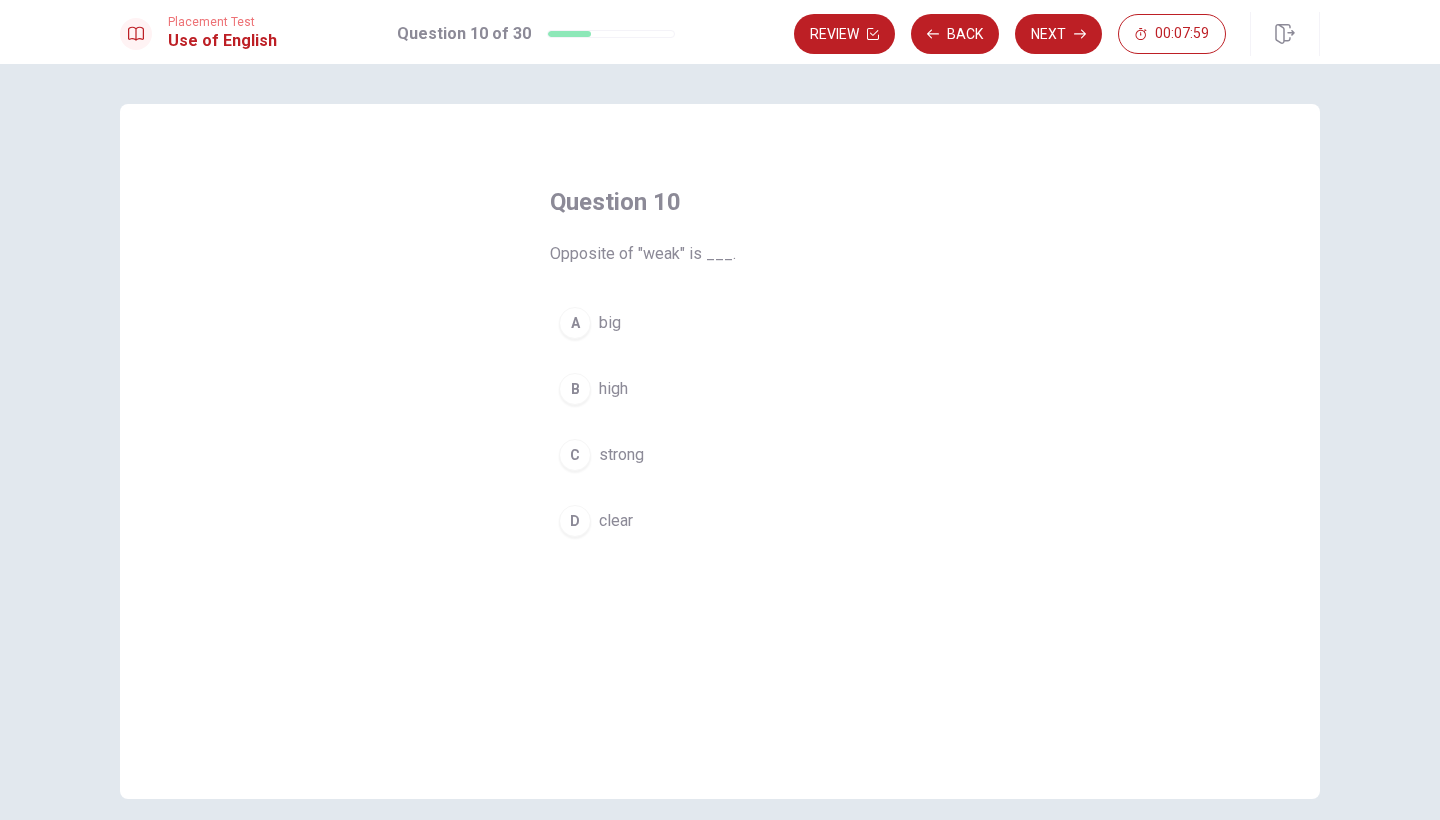 click on "C" at bounding box center (575, 455) 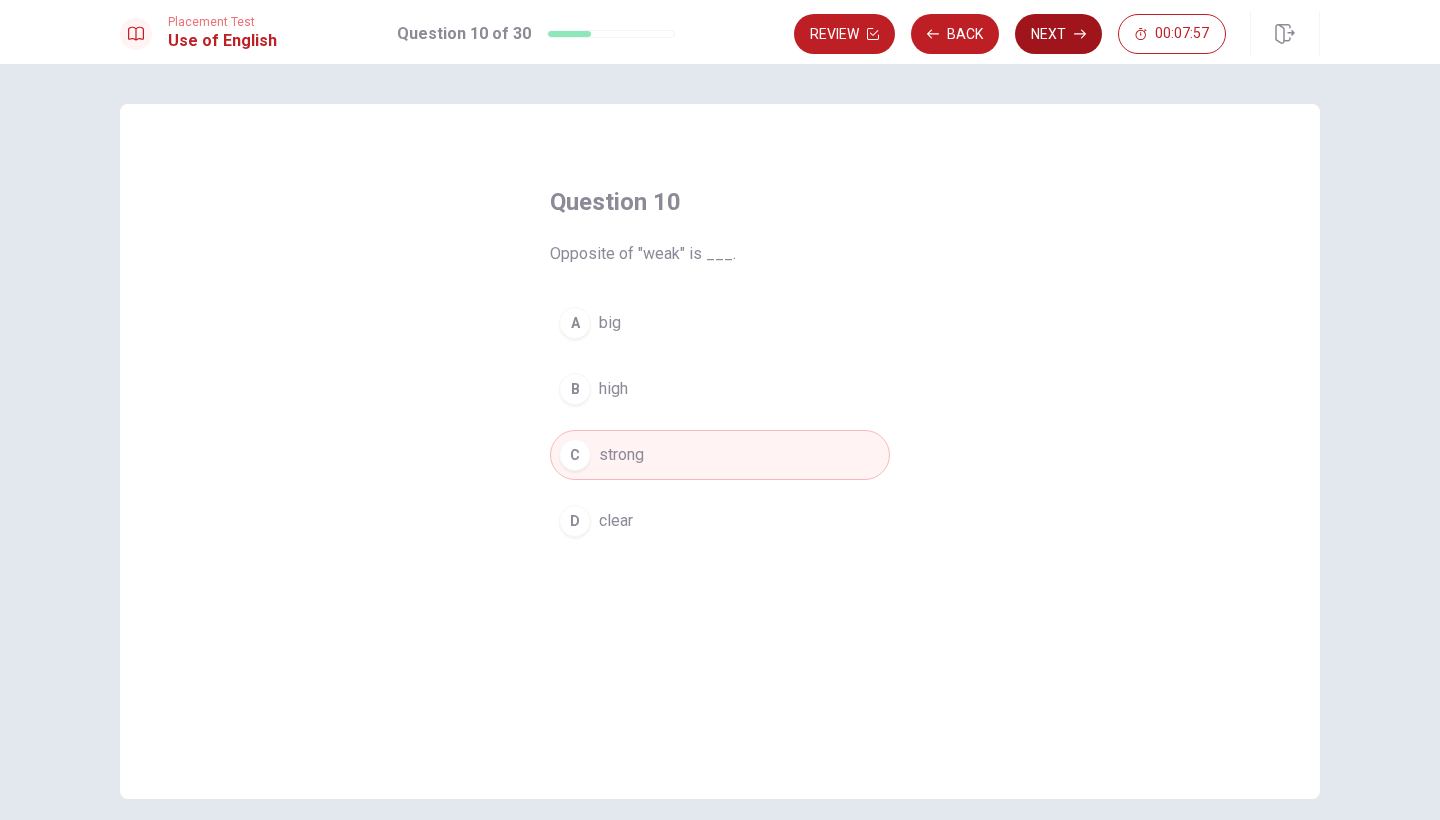click on "Next" at bounding box center (1058, 34) 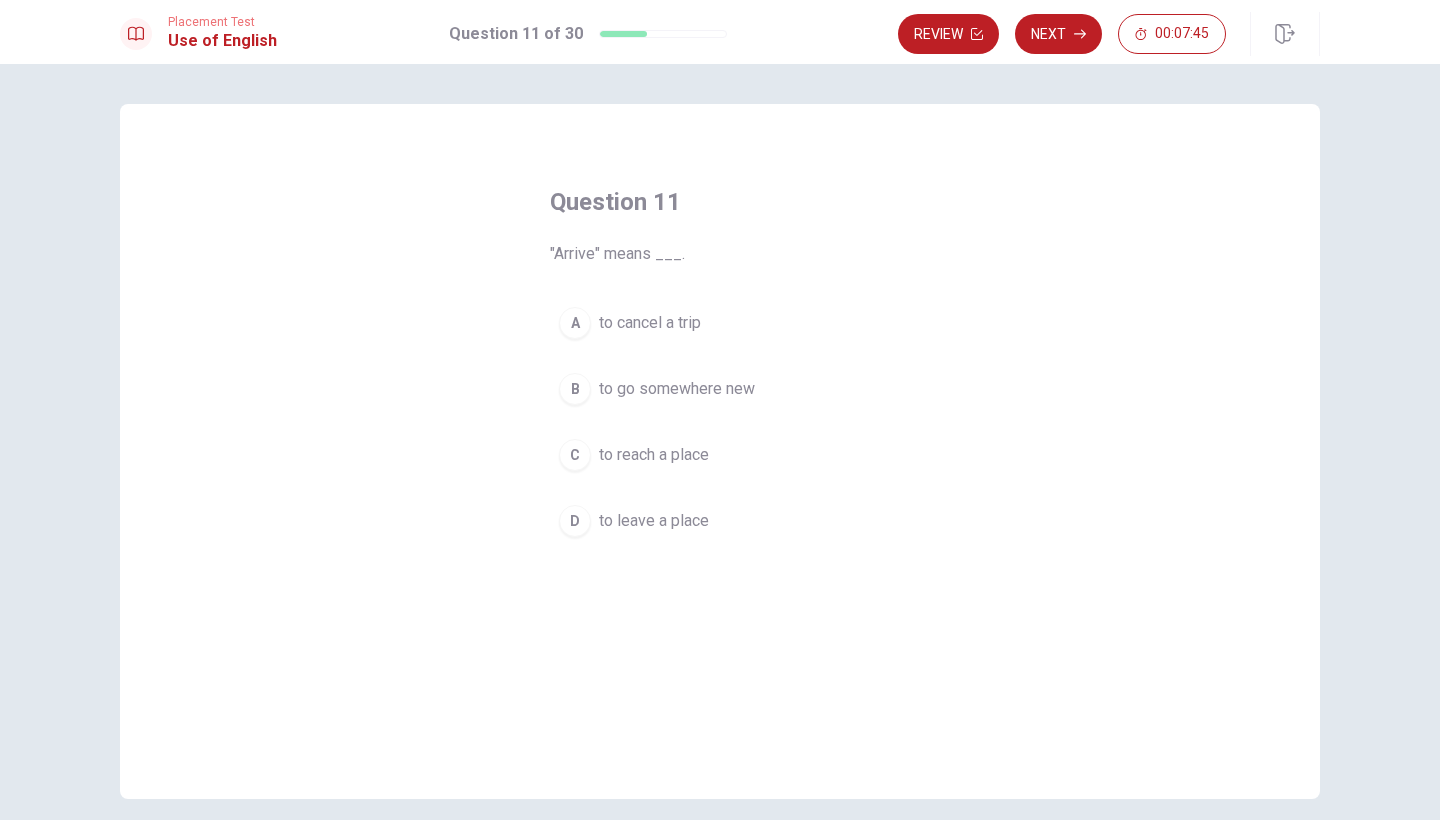click on "C" at bounding box center [575, 455] 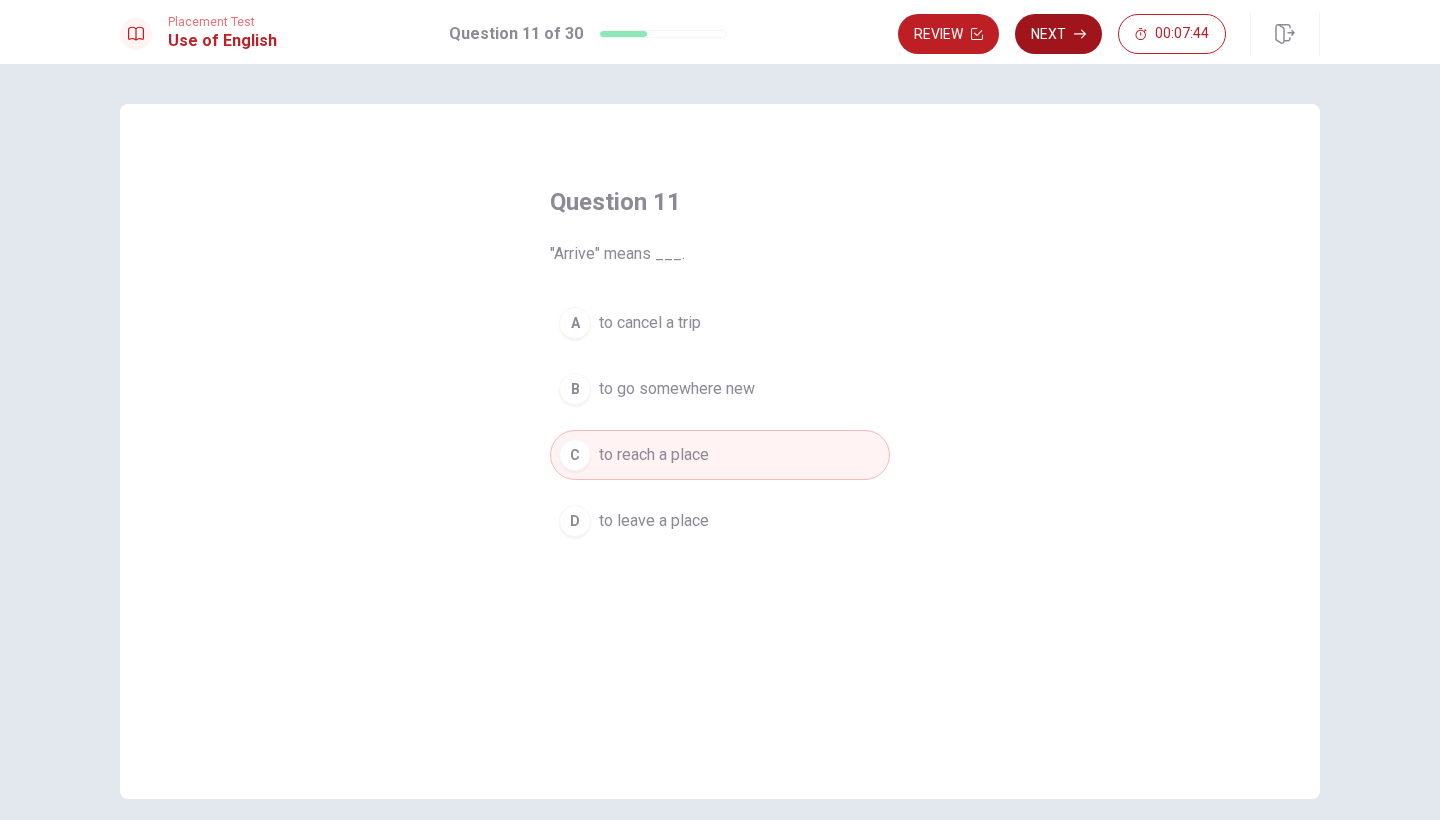 click 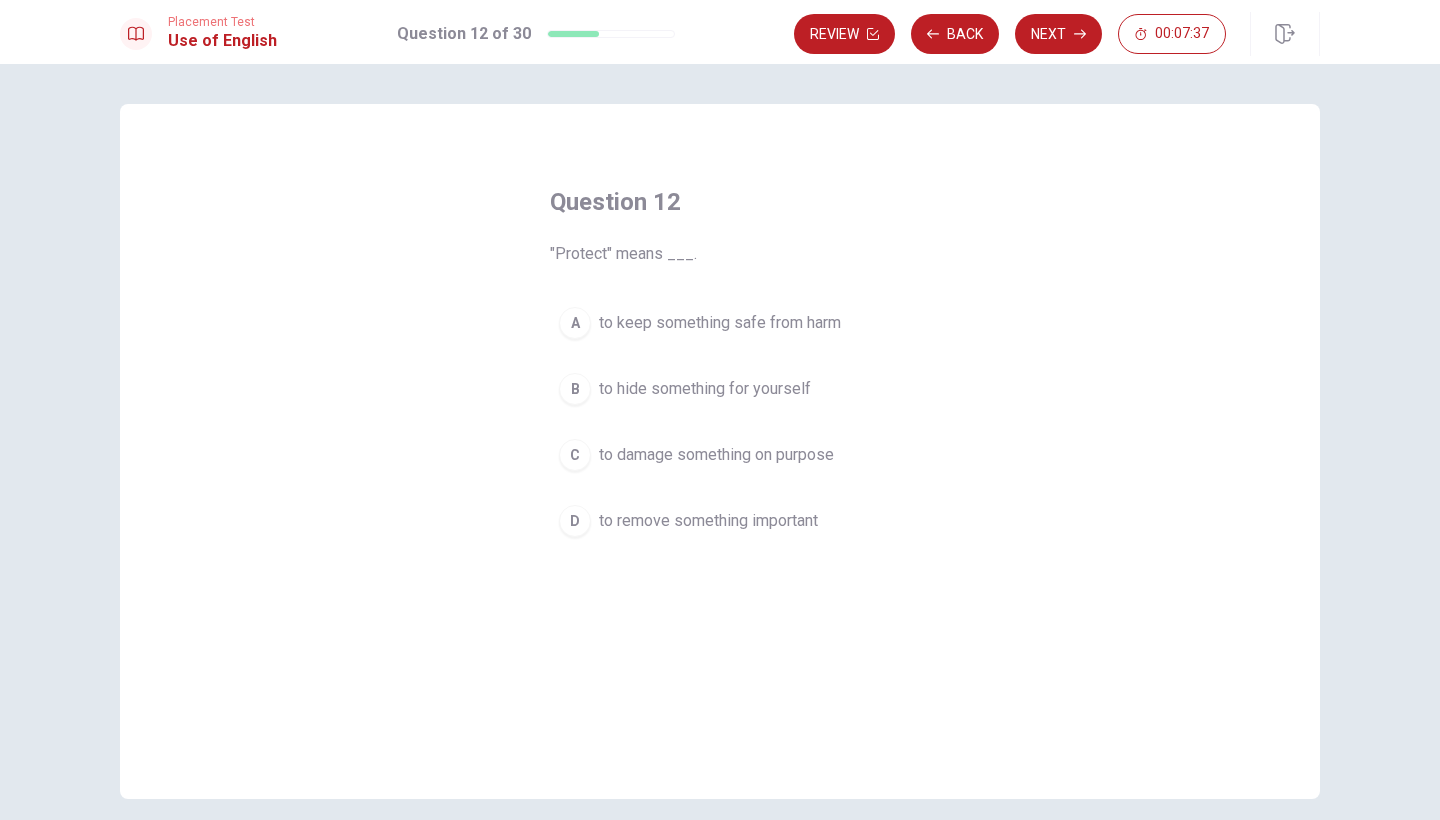 click on "A" at bounding box center (575, 323) 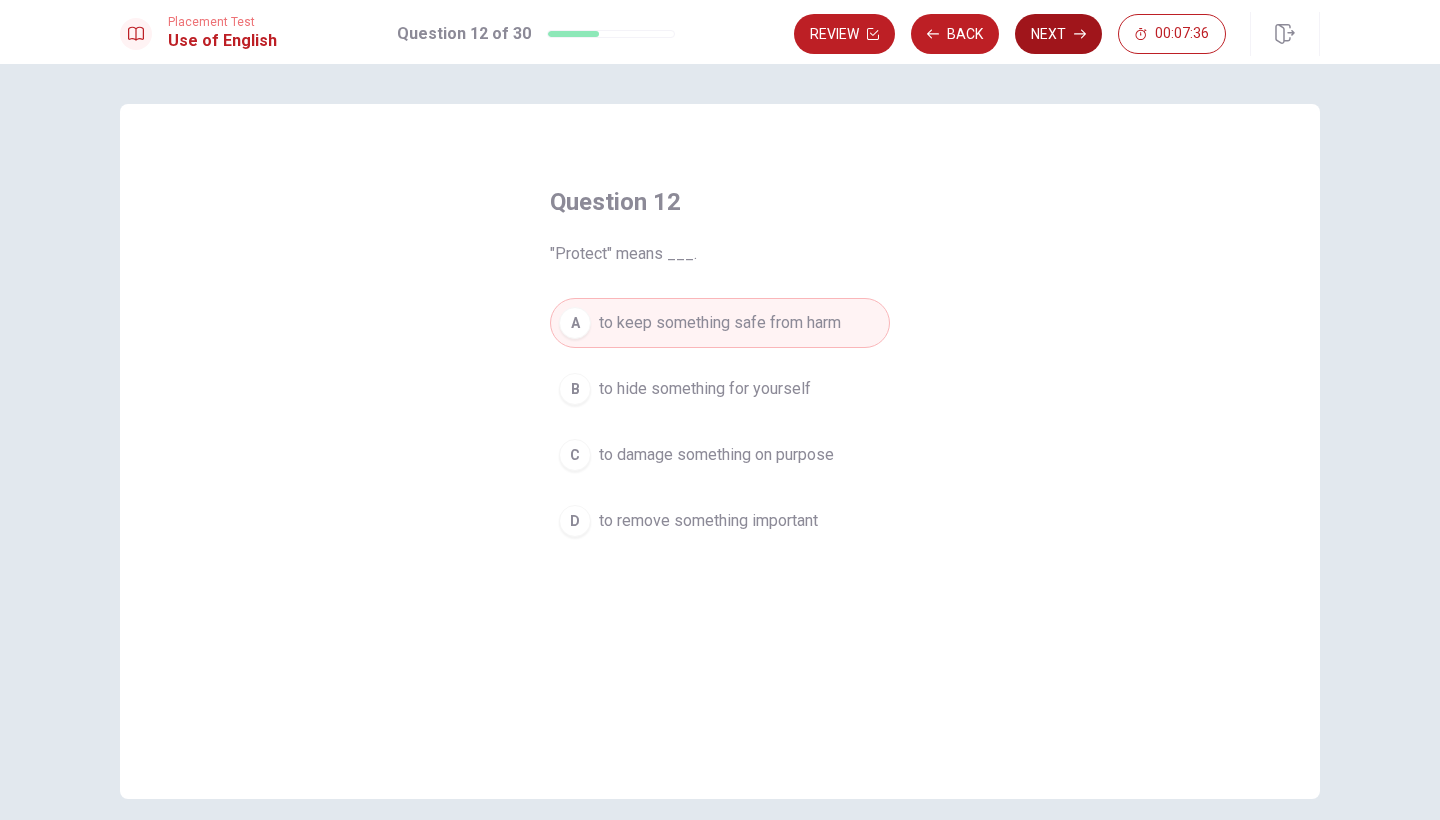 click on "Next" at bounding box center (1058, 34) 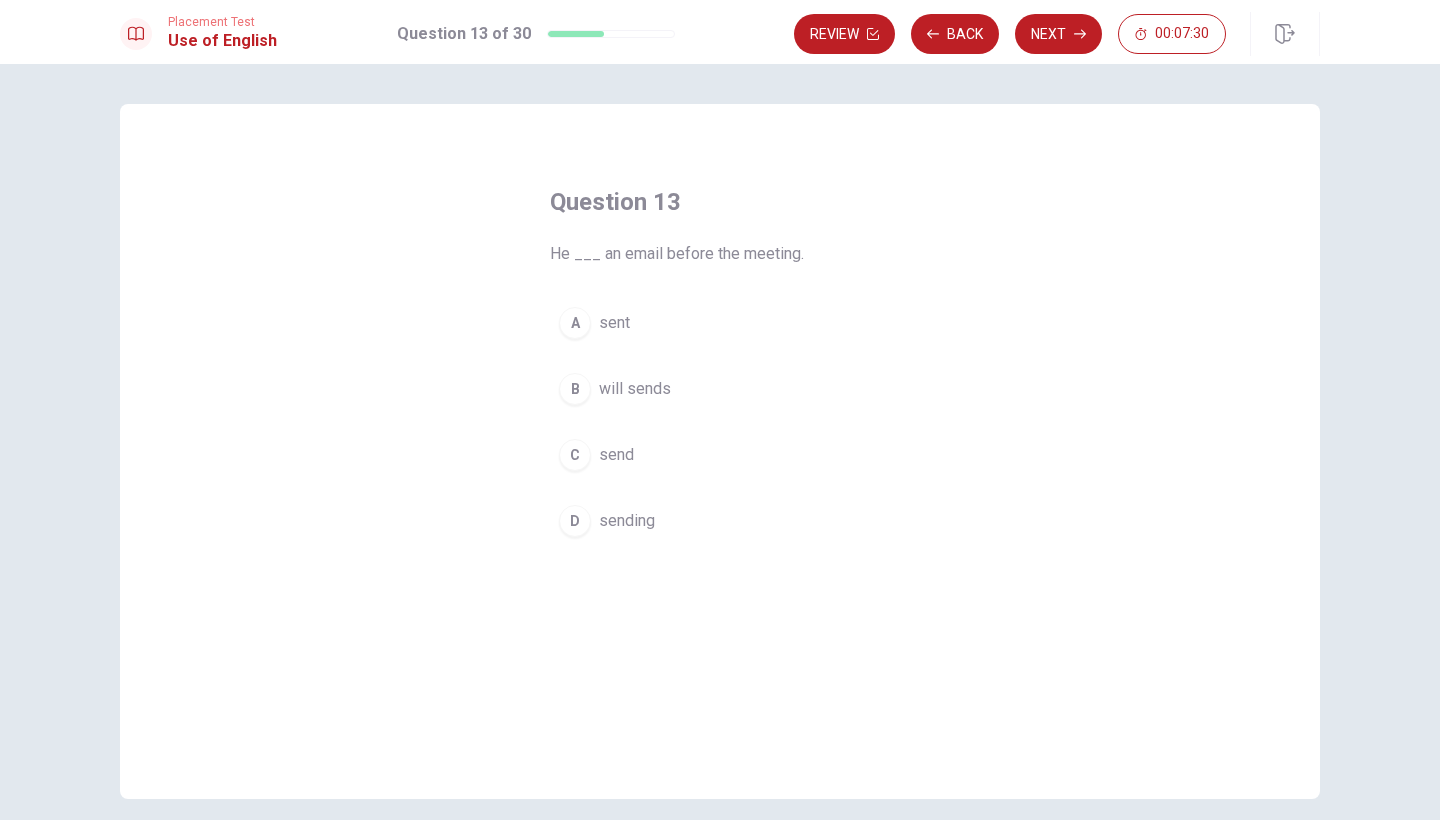 click on "A" at bounding box center (575, 323) 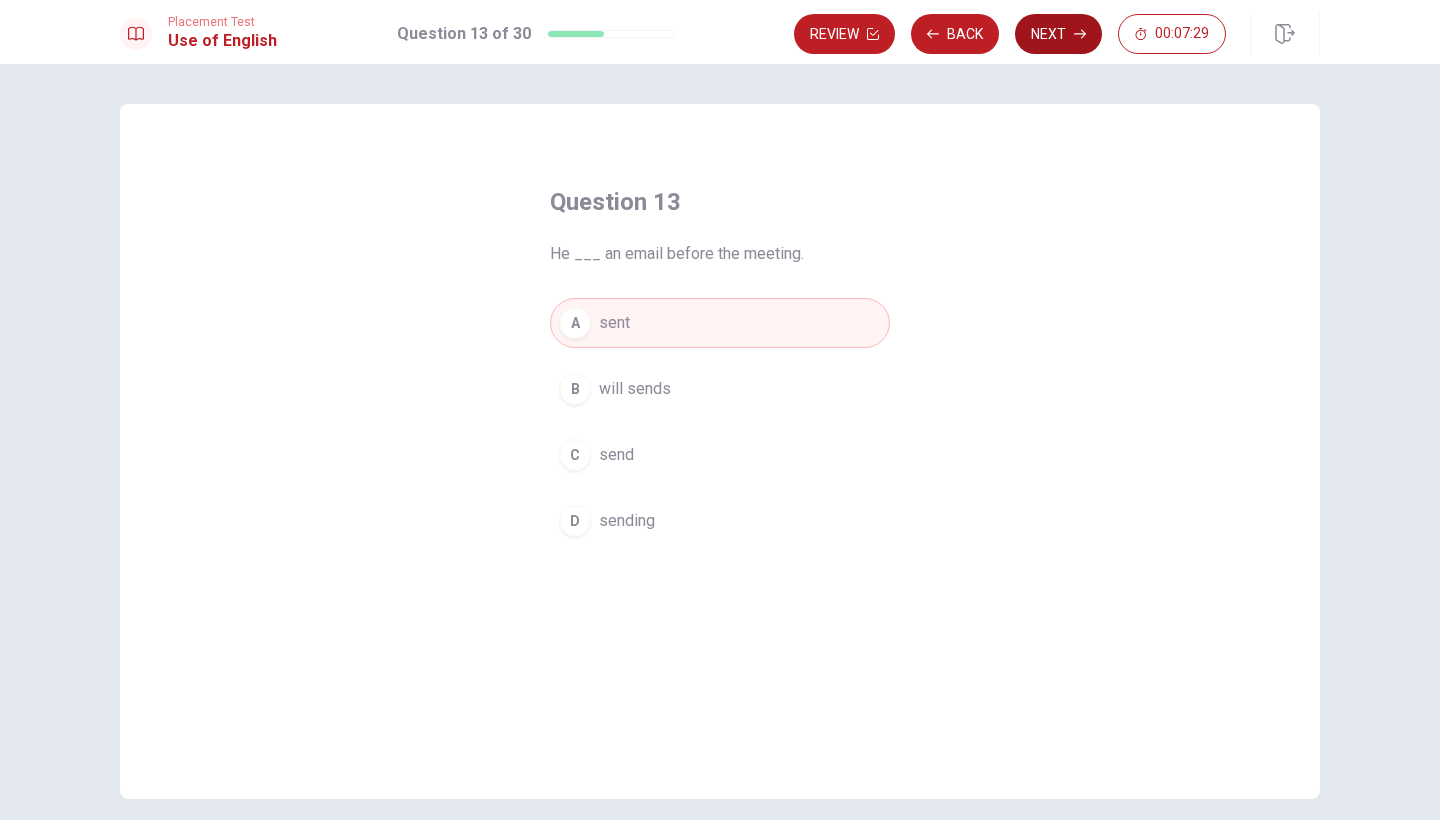 click on "Next" at bounding box center [1058, 34] 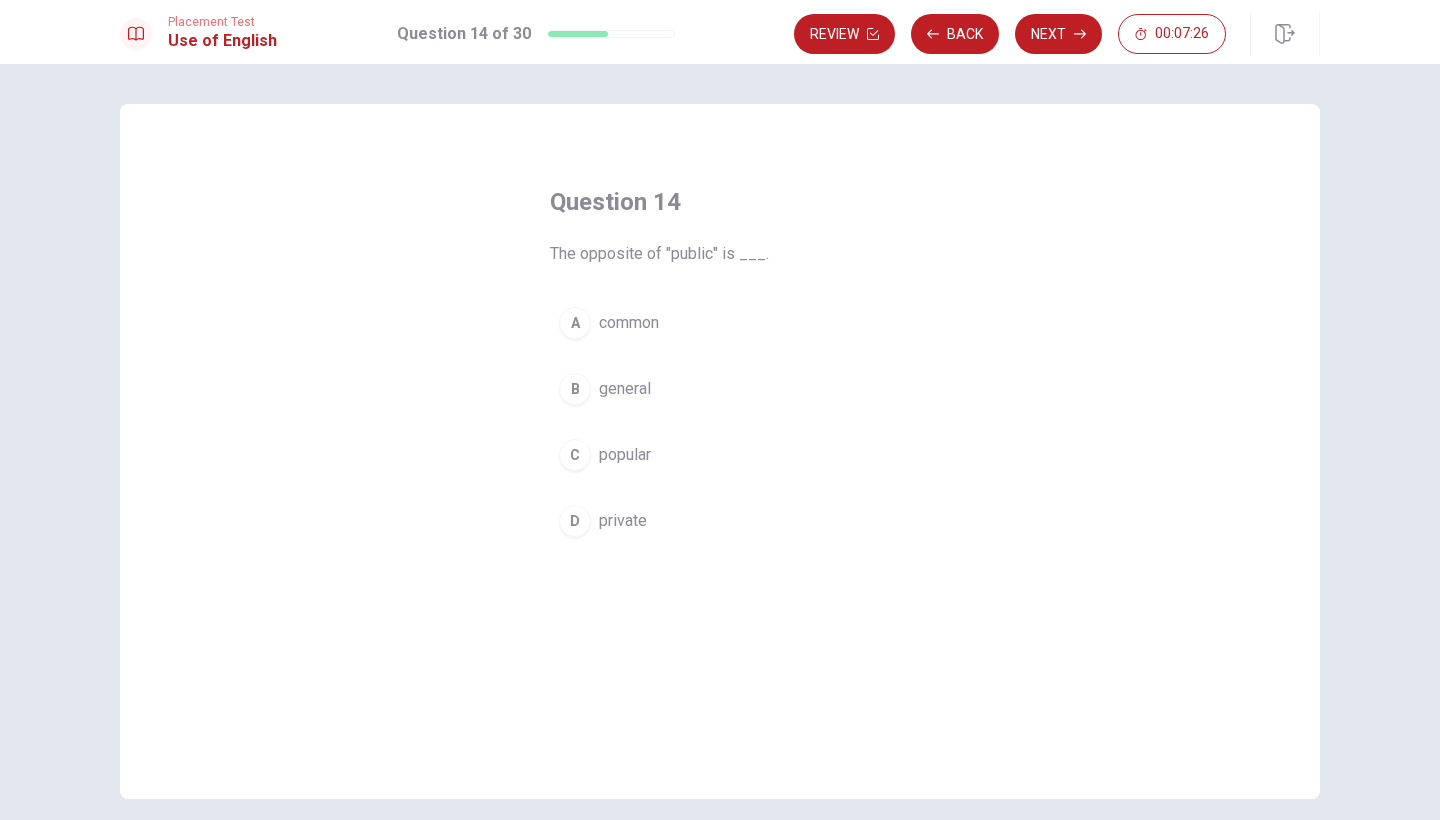 click on "D" at bounding box center (575, 521) 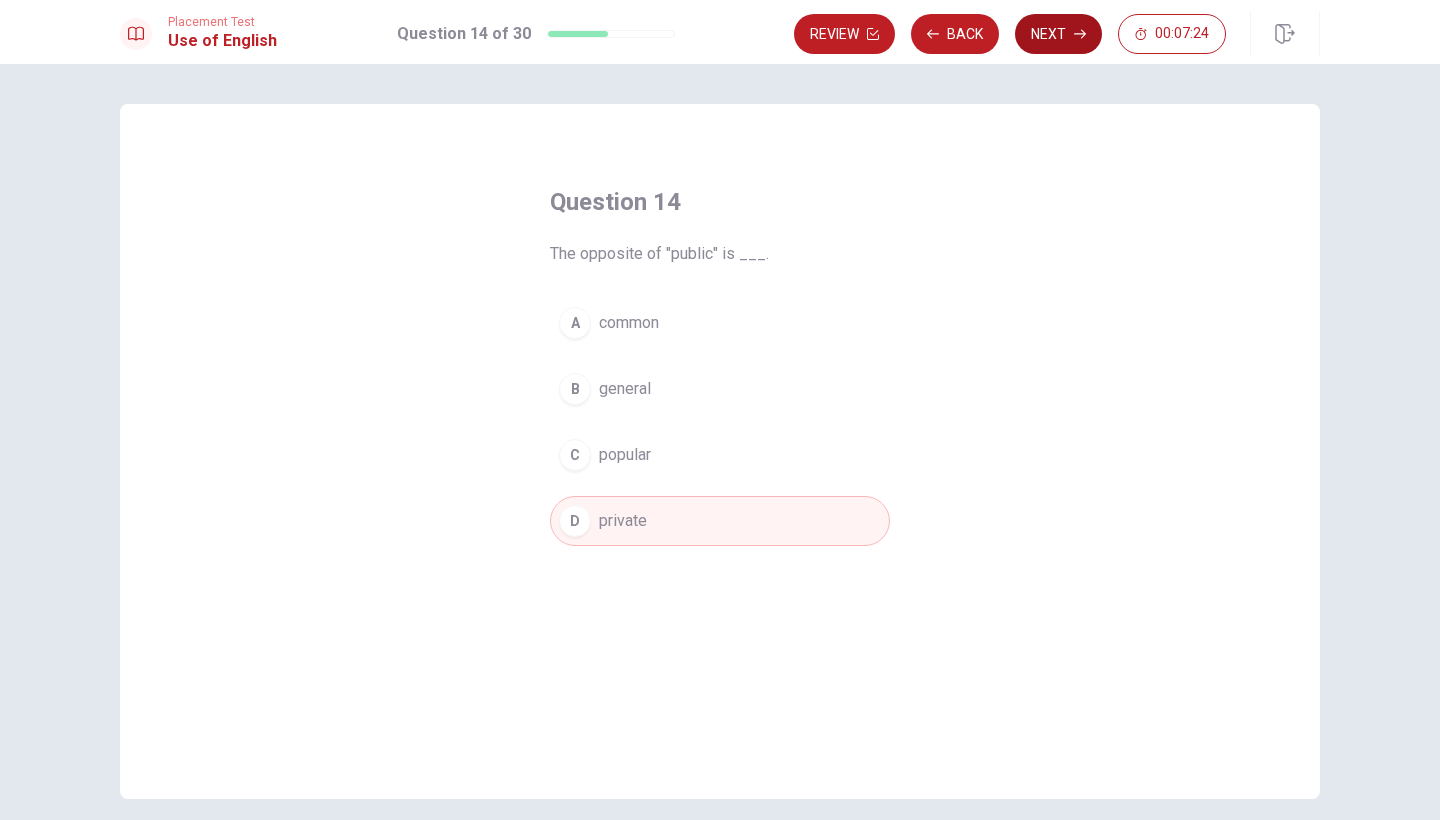 click on "Next" at bounding box center (1058, 34) 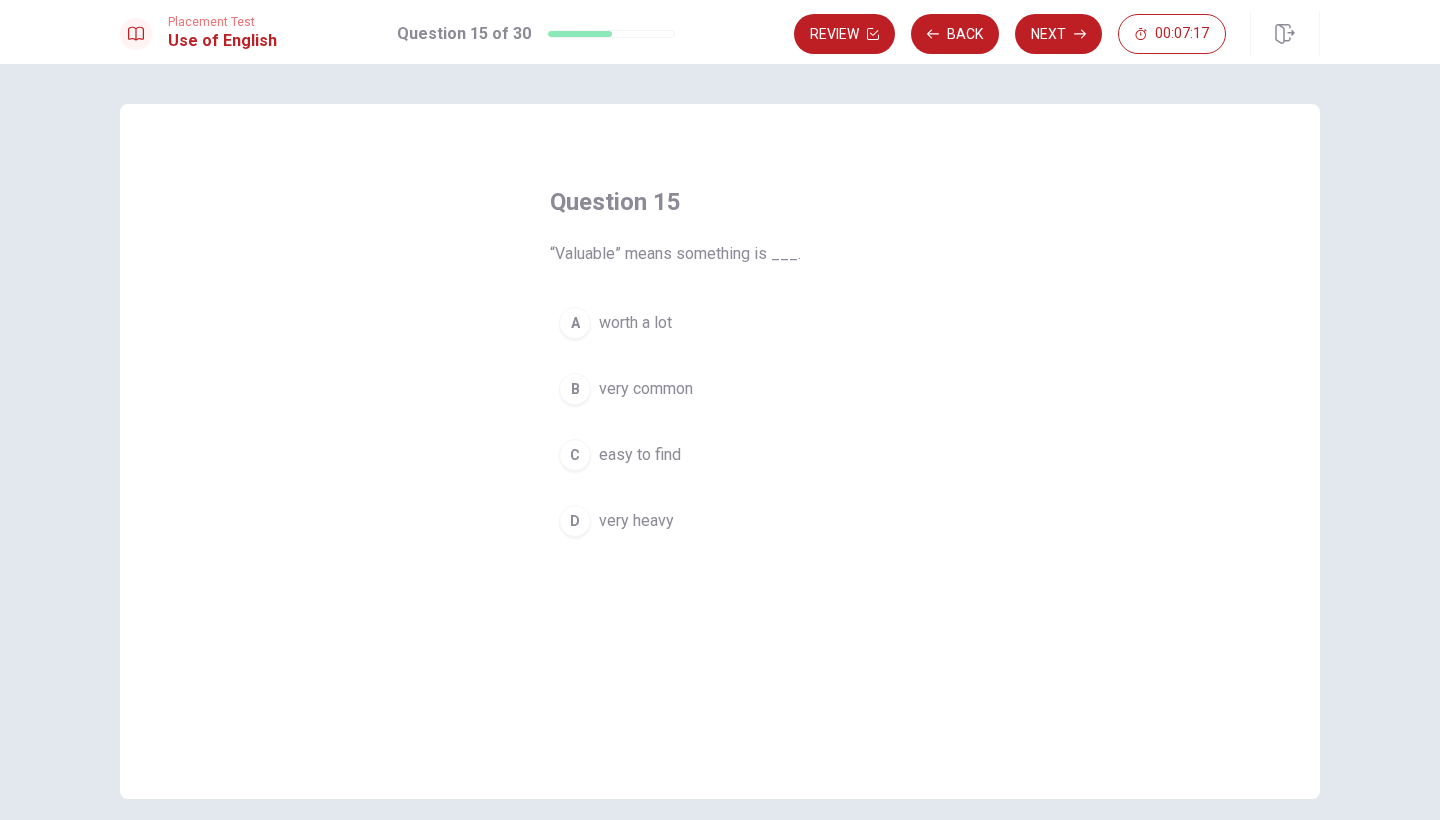 click on "A" at bounding box center (575, 323) 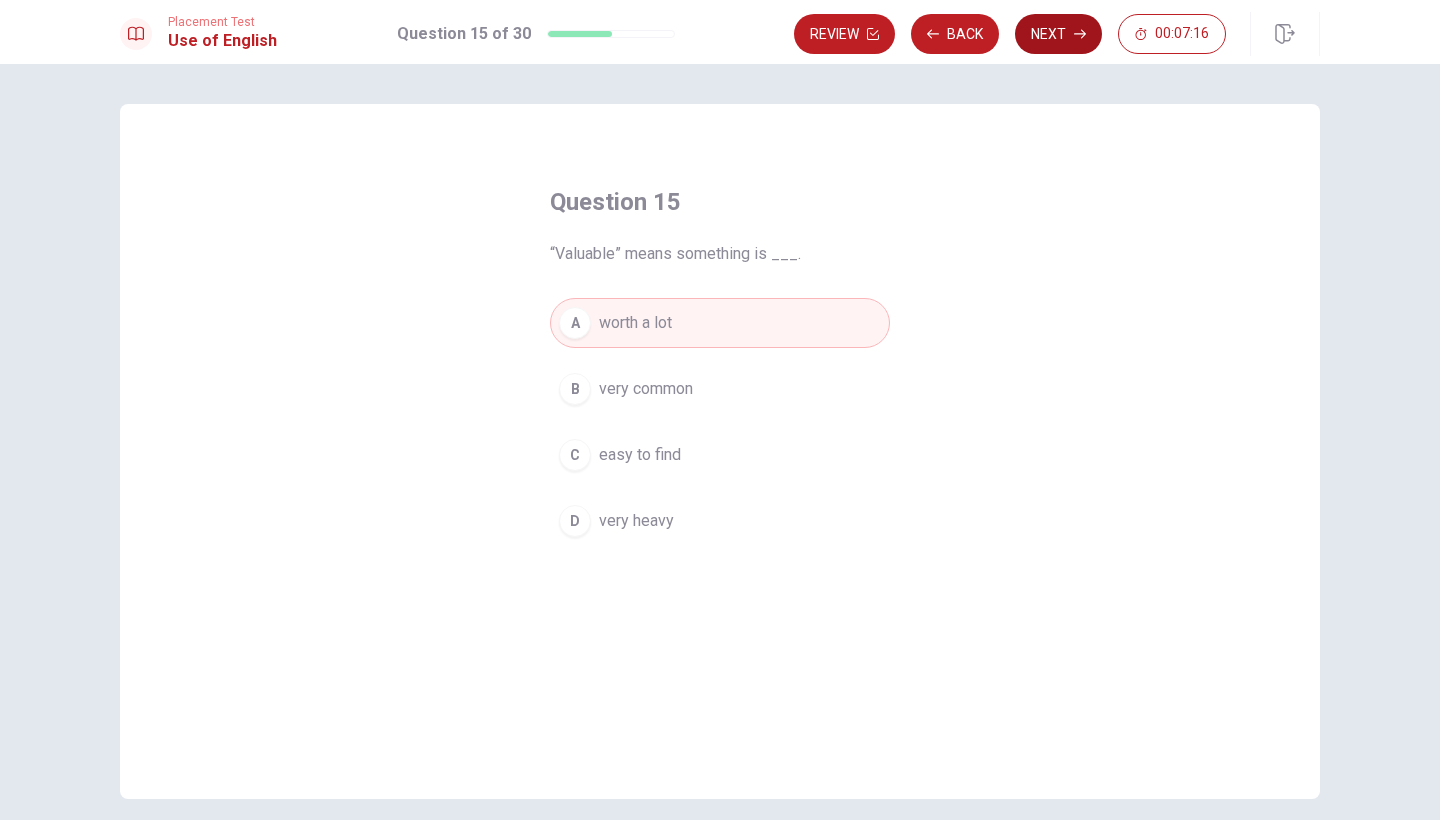 click 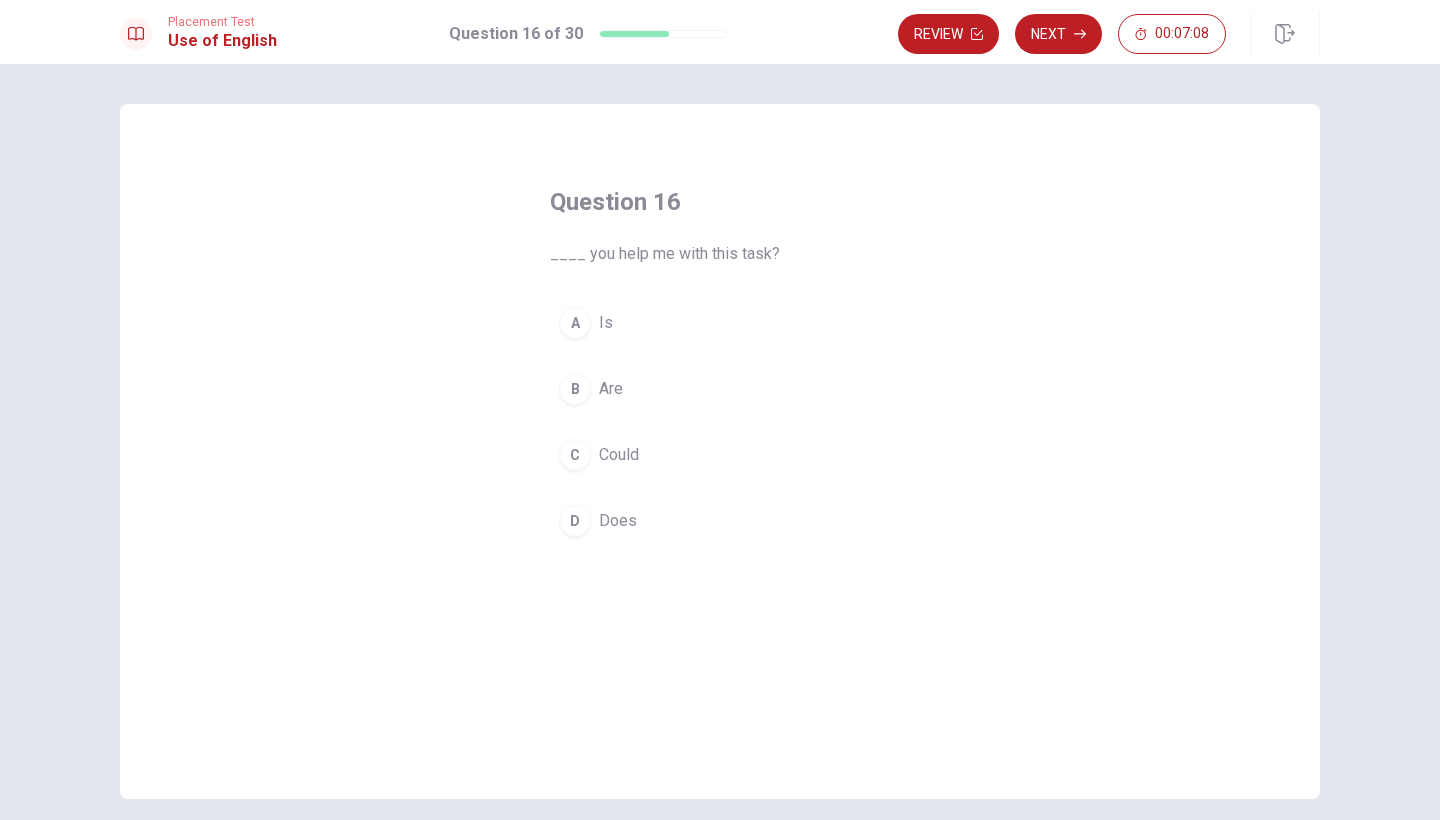 click on "C" at bounding box center (575, 455) 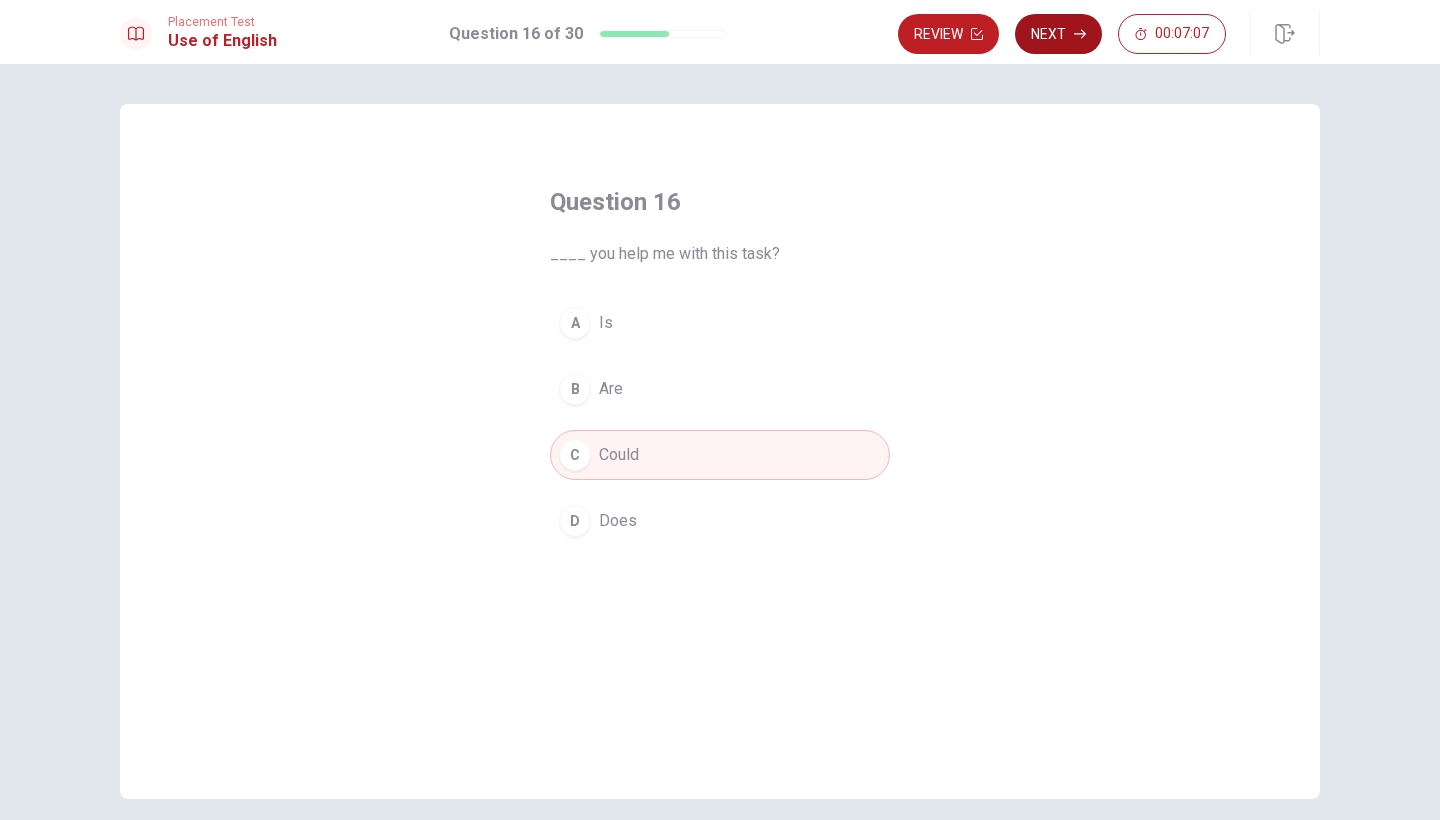 click on "Next" at bounding box center [1058, 34] 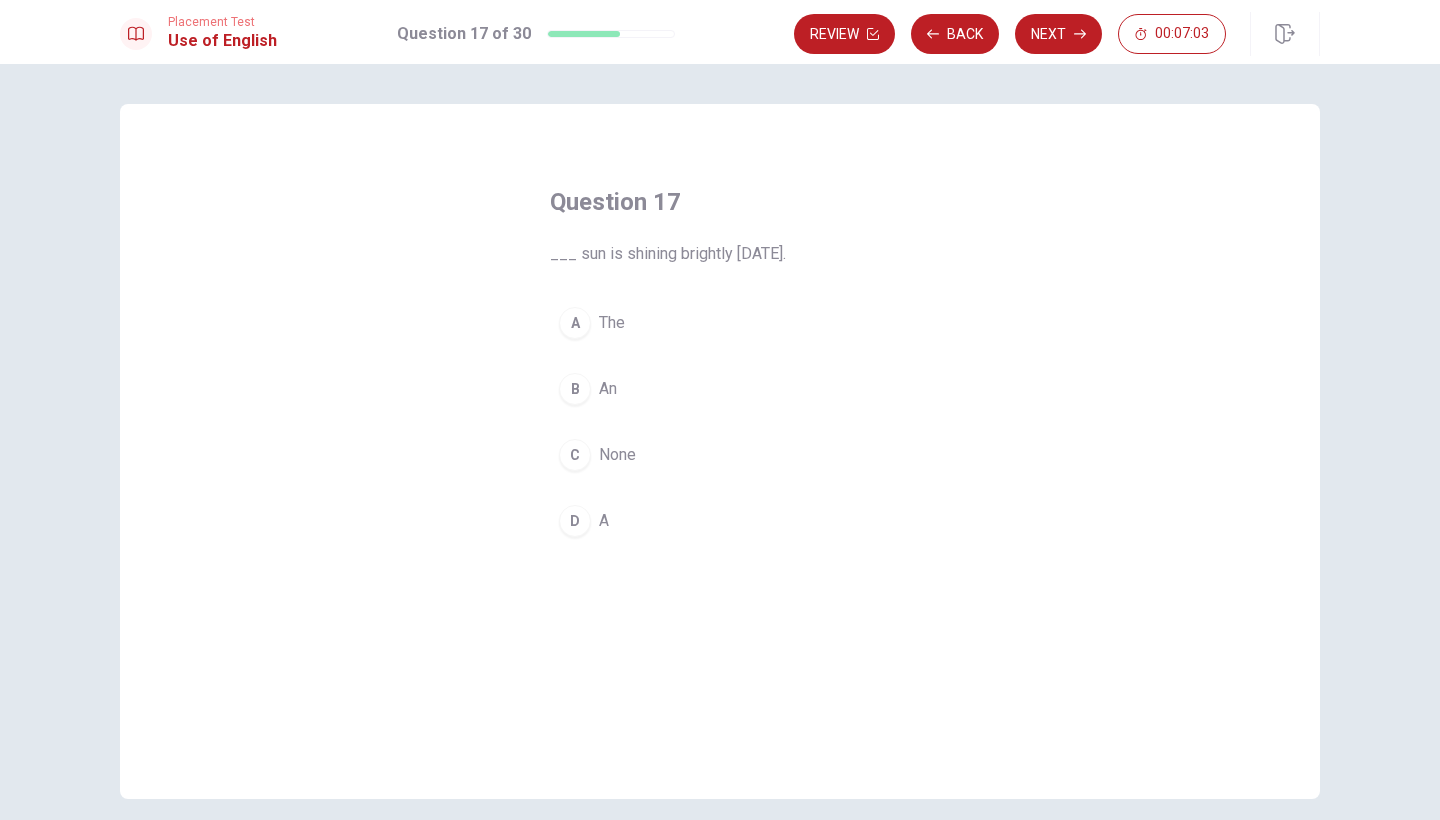 click on "A" at bounding box center [575, 323] 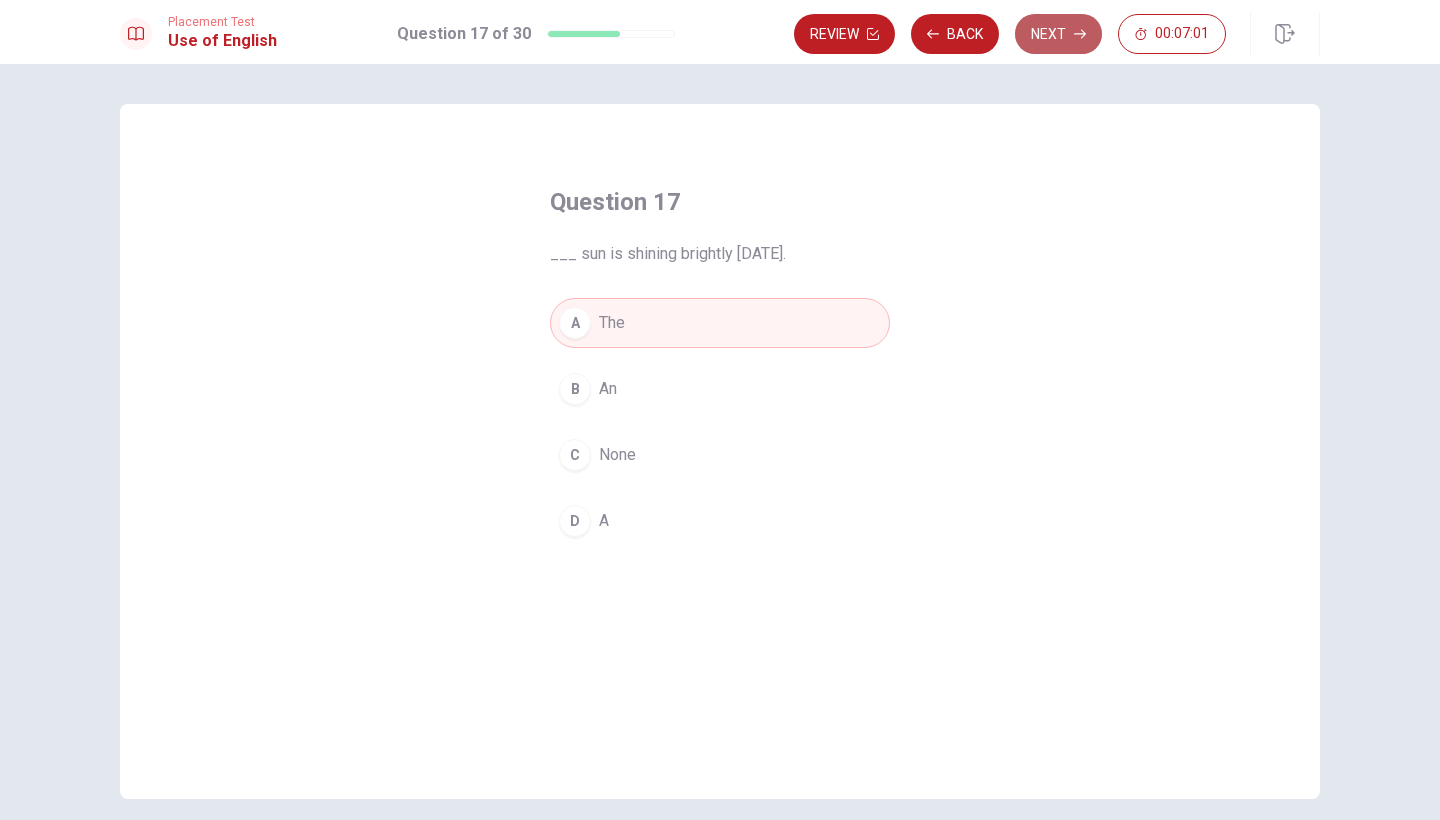click on "Next" at bounding box center (1058, 34) 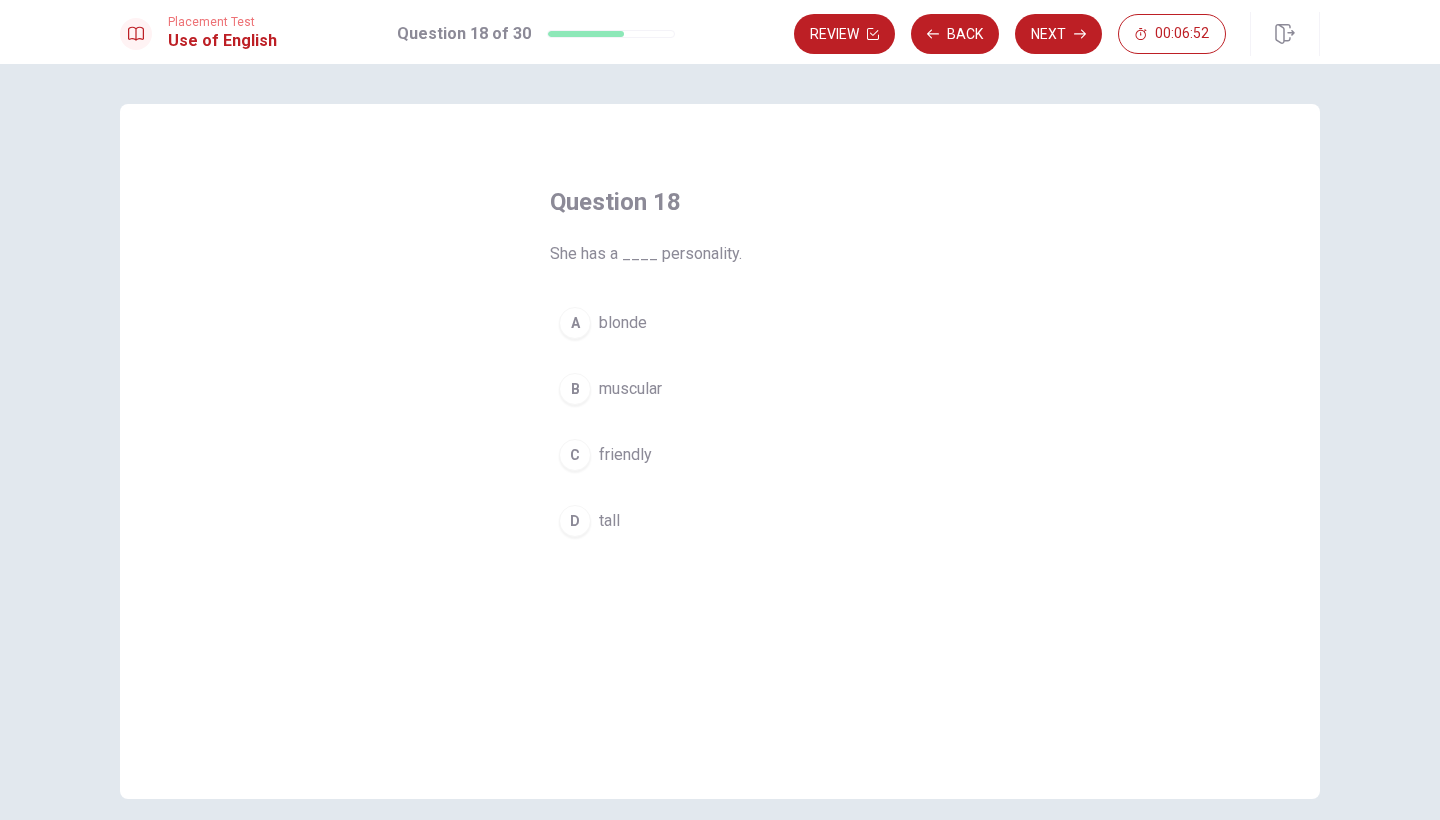 click on "C" at bounding box center (575, 455) 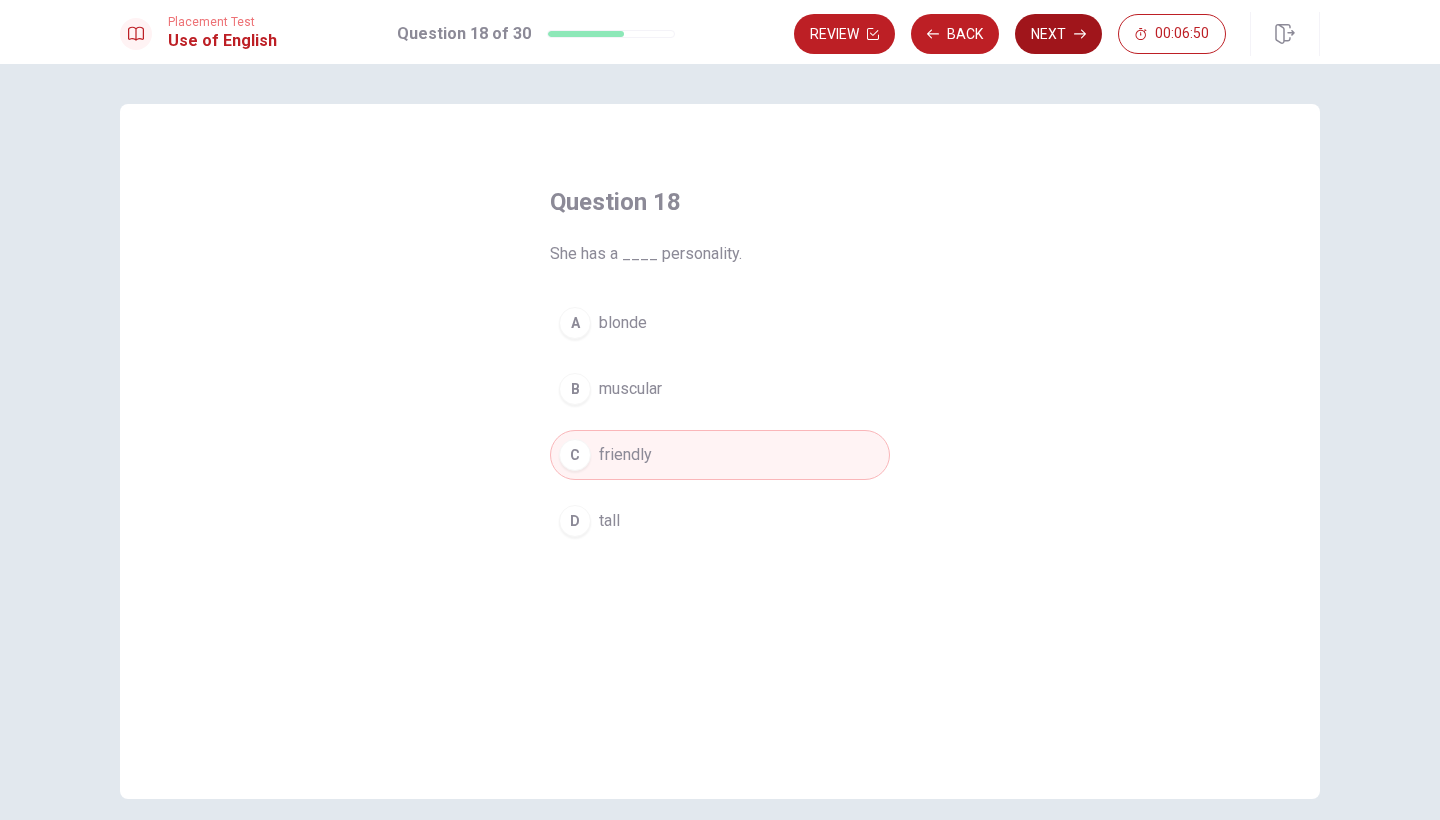 click on "Next" at bounding box center [1058, 34] 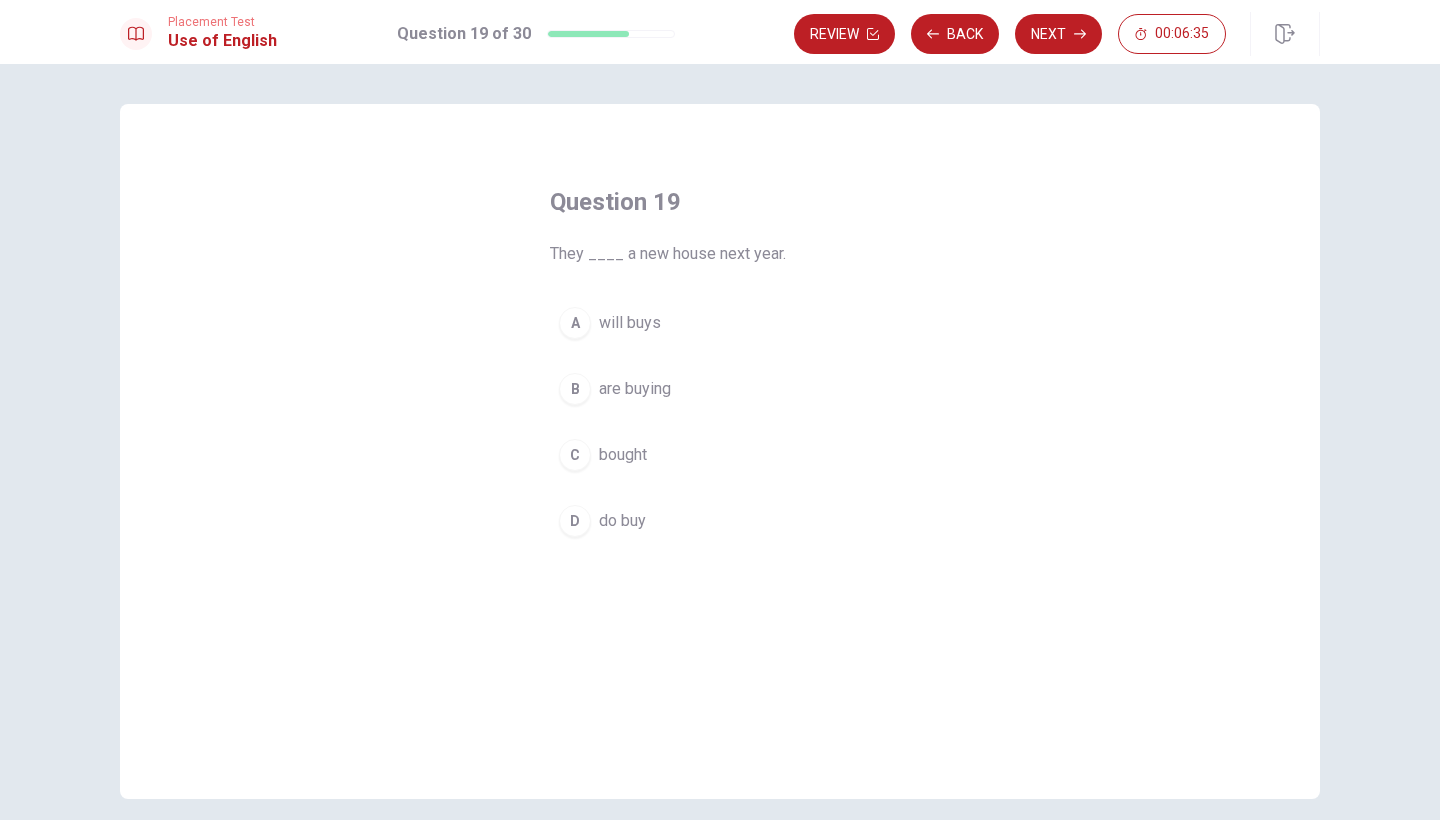 click on "B" at bounding box center [575, 389] 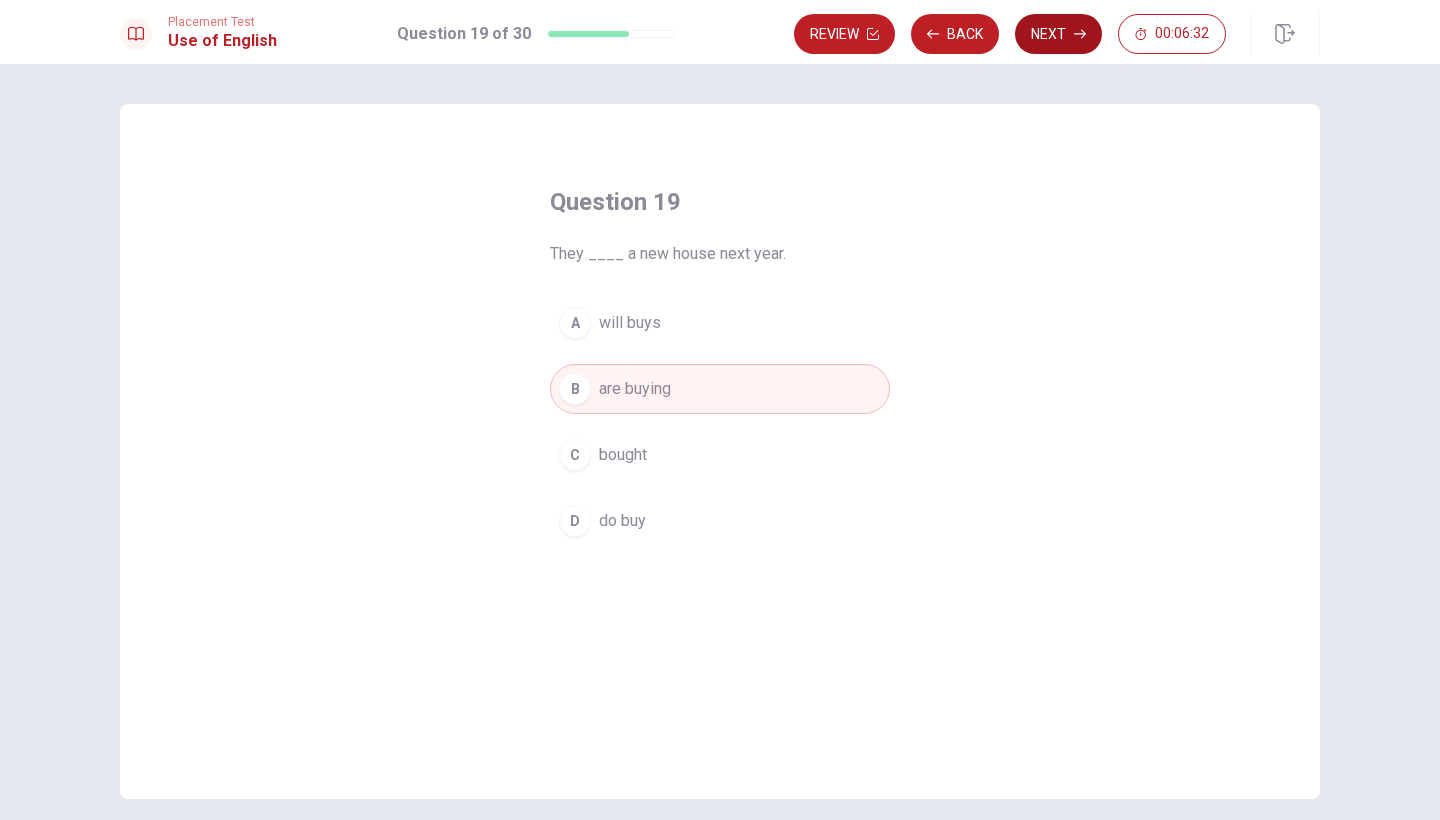click on "Next" at bounding box center (1058, 34) 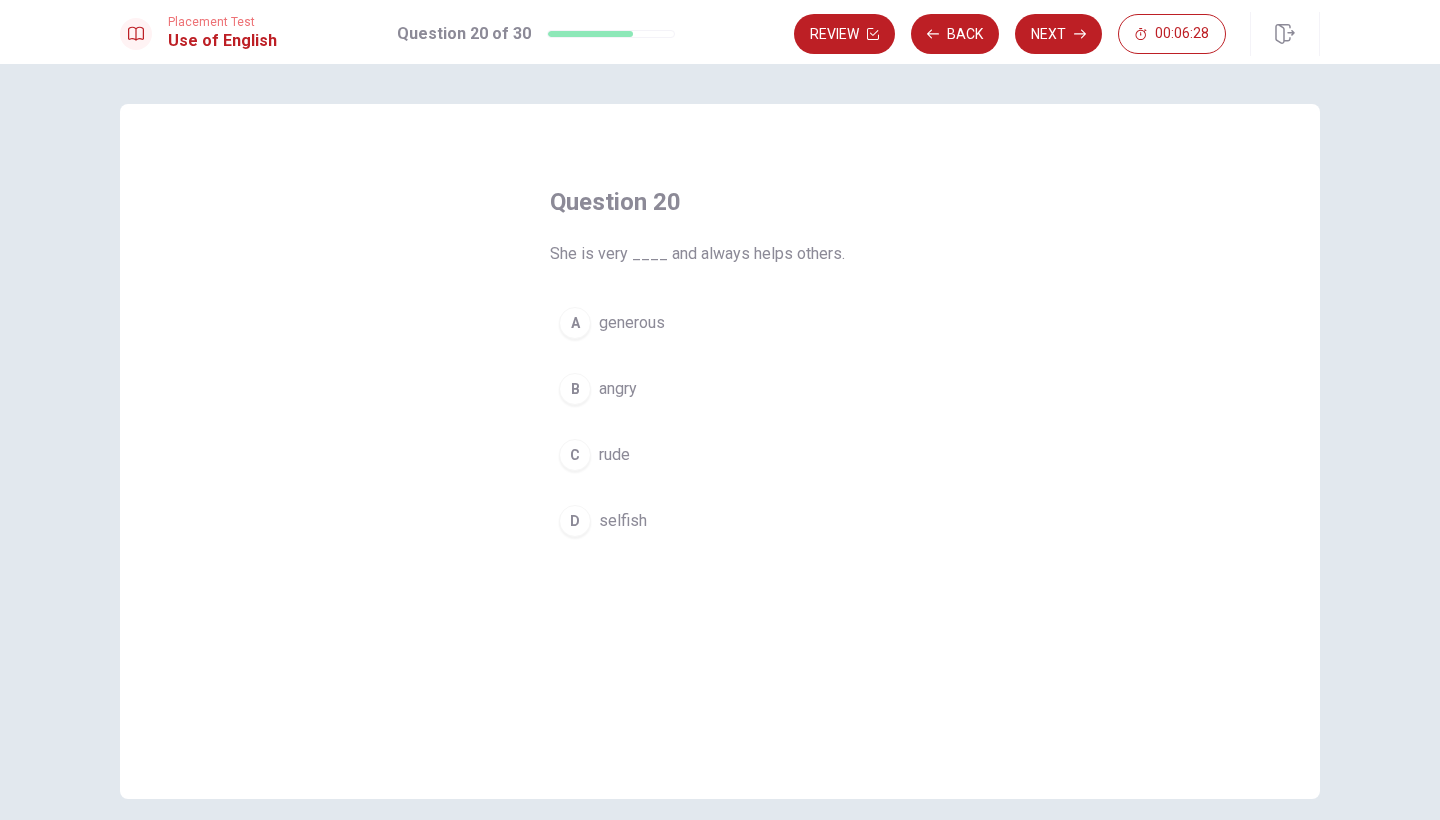 click on "A" at bounding box center [575, 323] 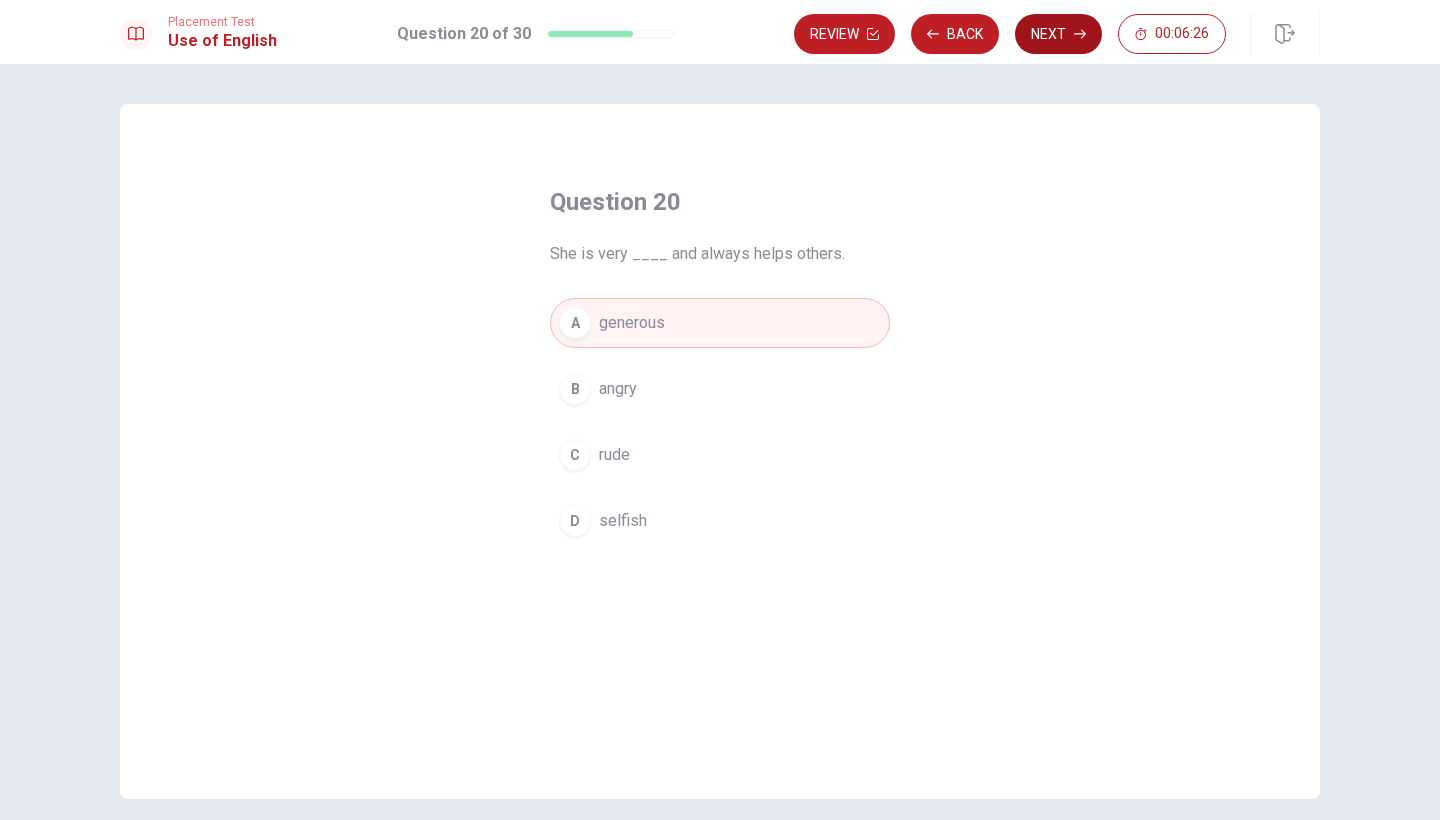 click on "Next" at bounding box center (1058, 34) 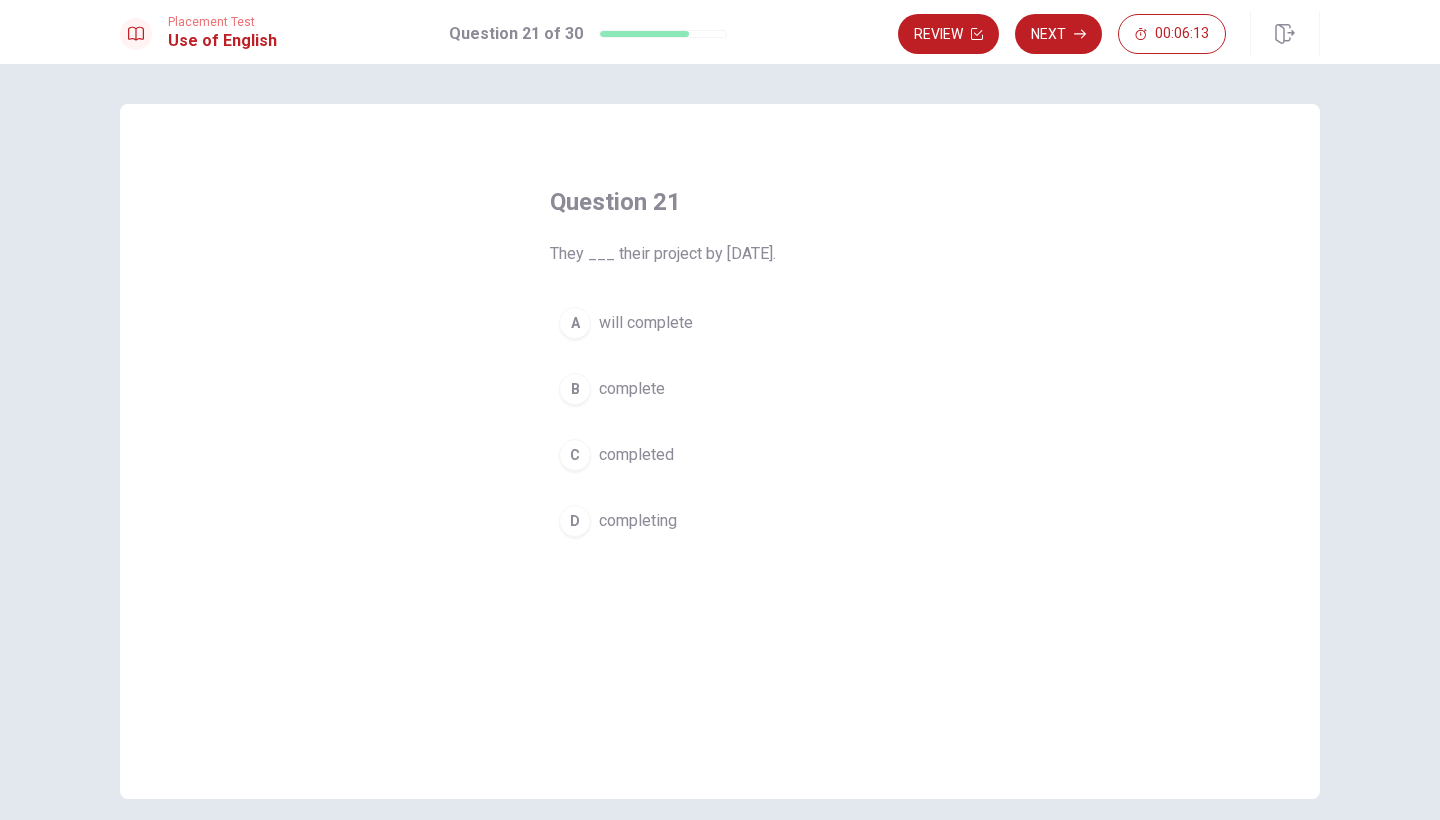 click on "A" at bounding box center [575, 323] 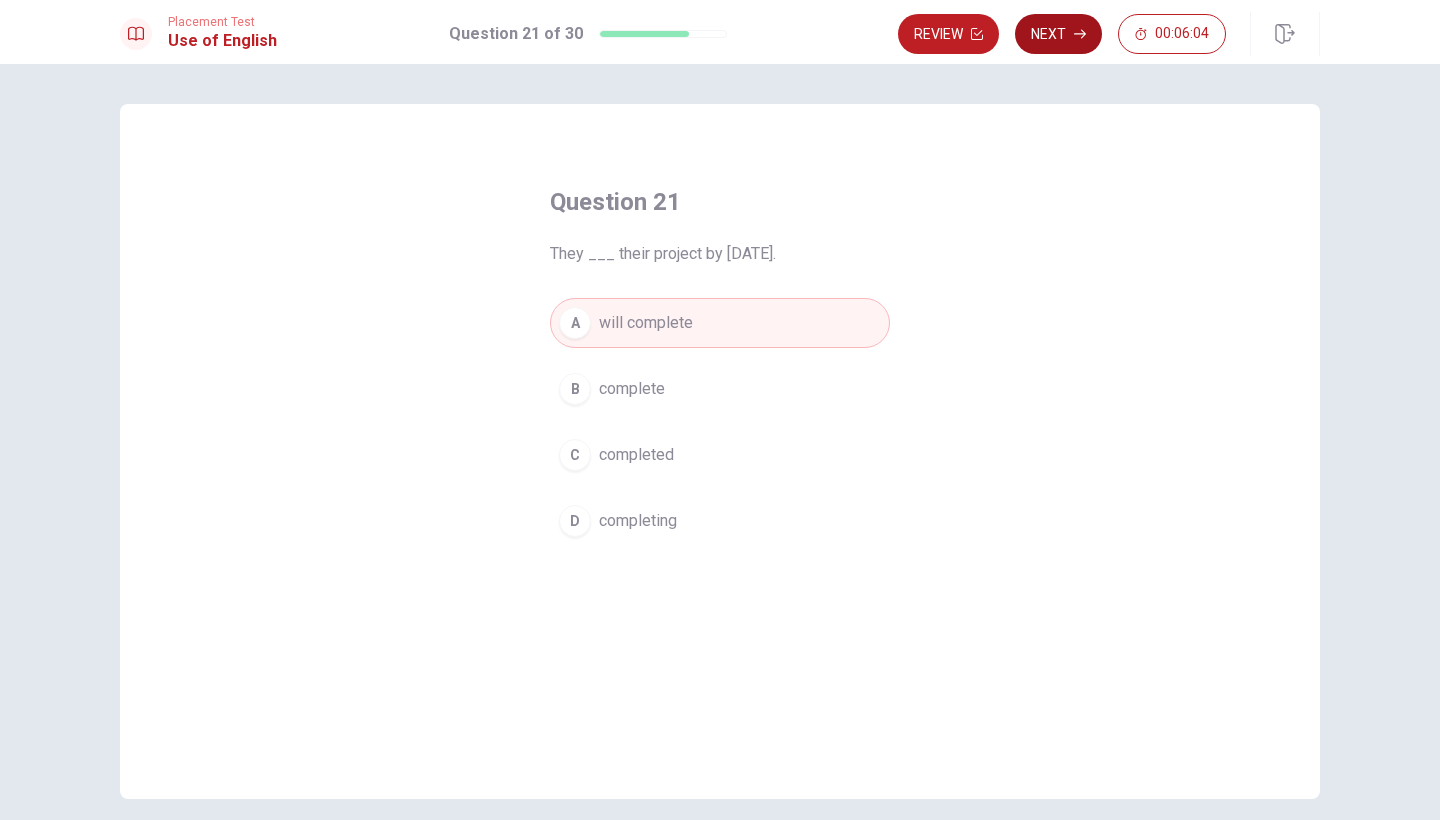 click on "Next" at bounding box center (1058, 34) 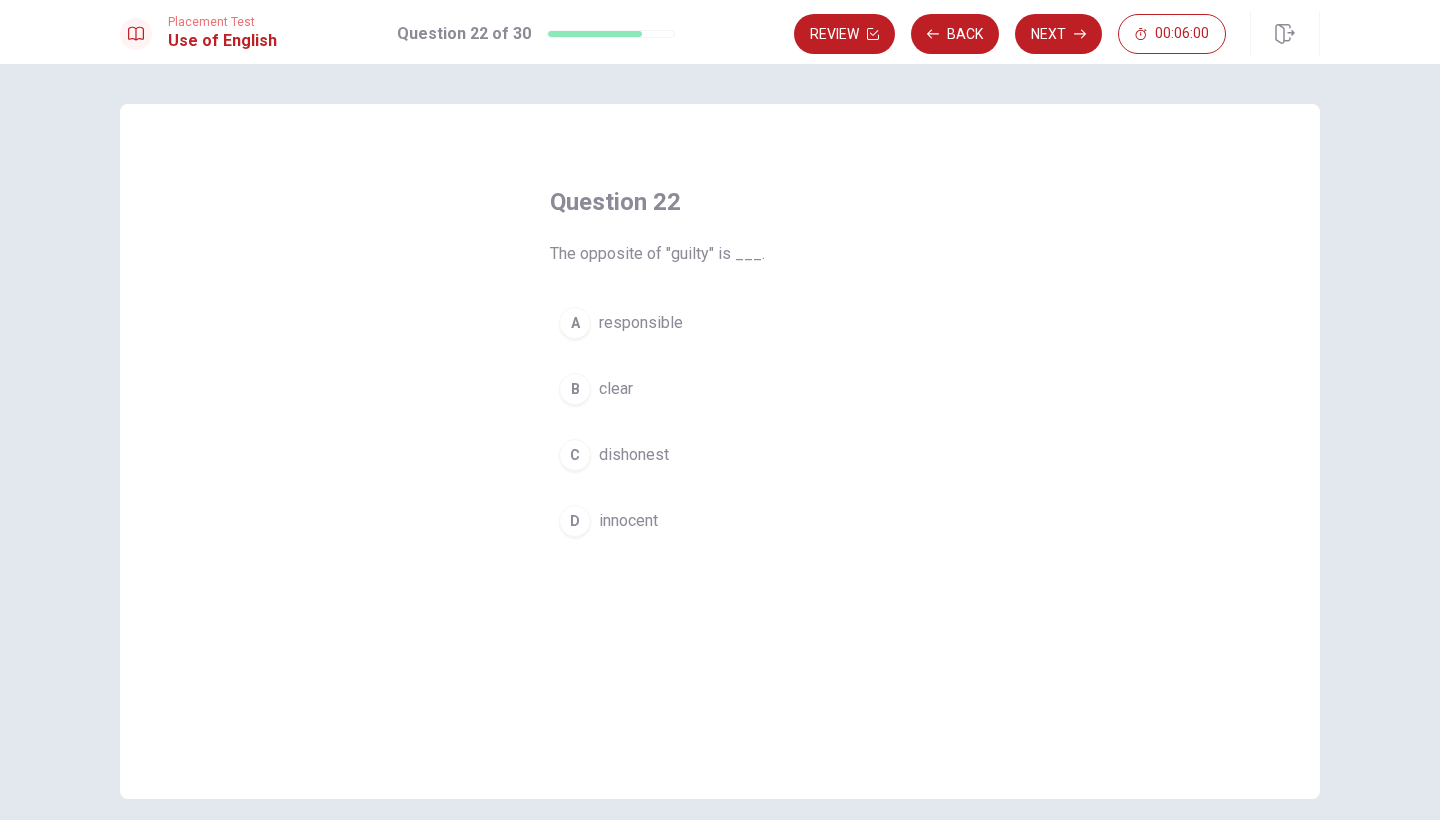 click on "D" at bounding box center (575, 521) 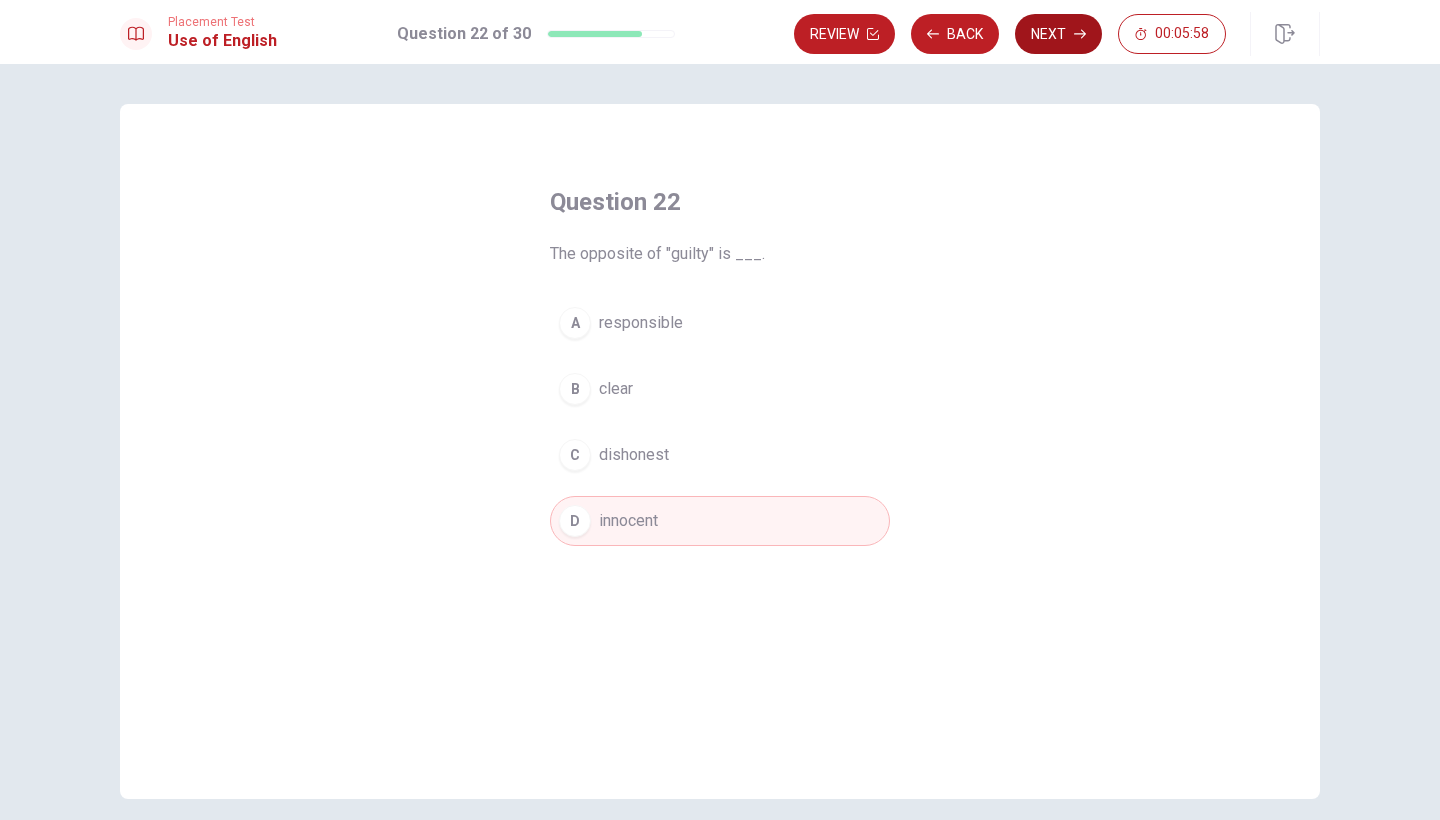 click on "Next" at bounding box center (1058, 34) 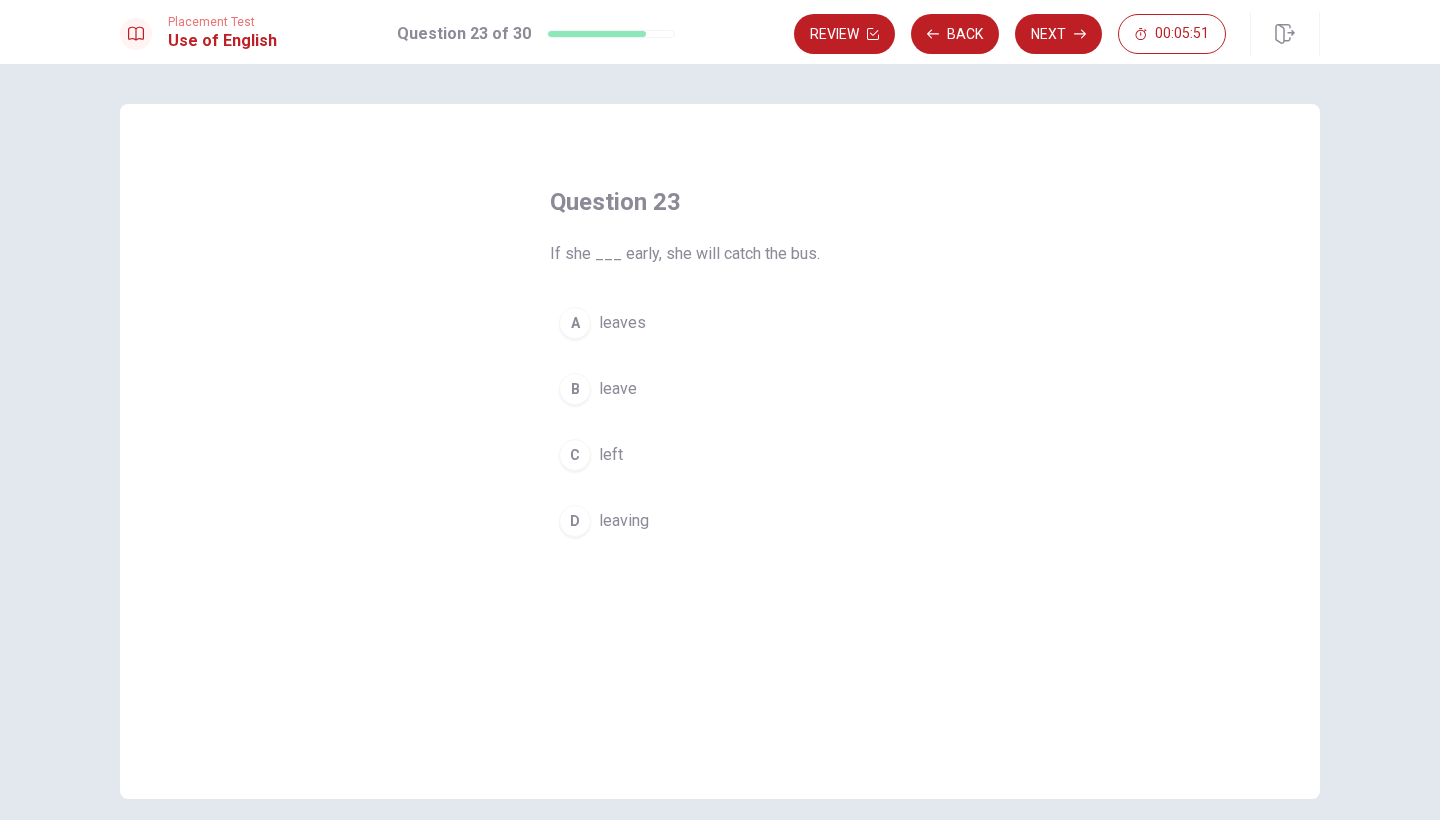 click on "A leaves" at bounding box center (720, 323) 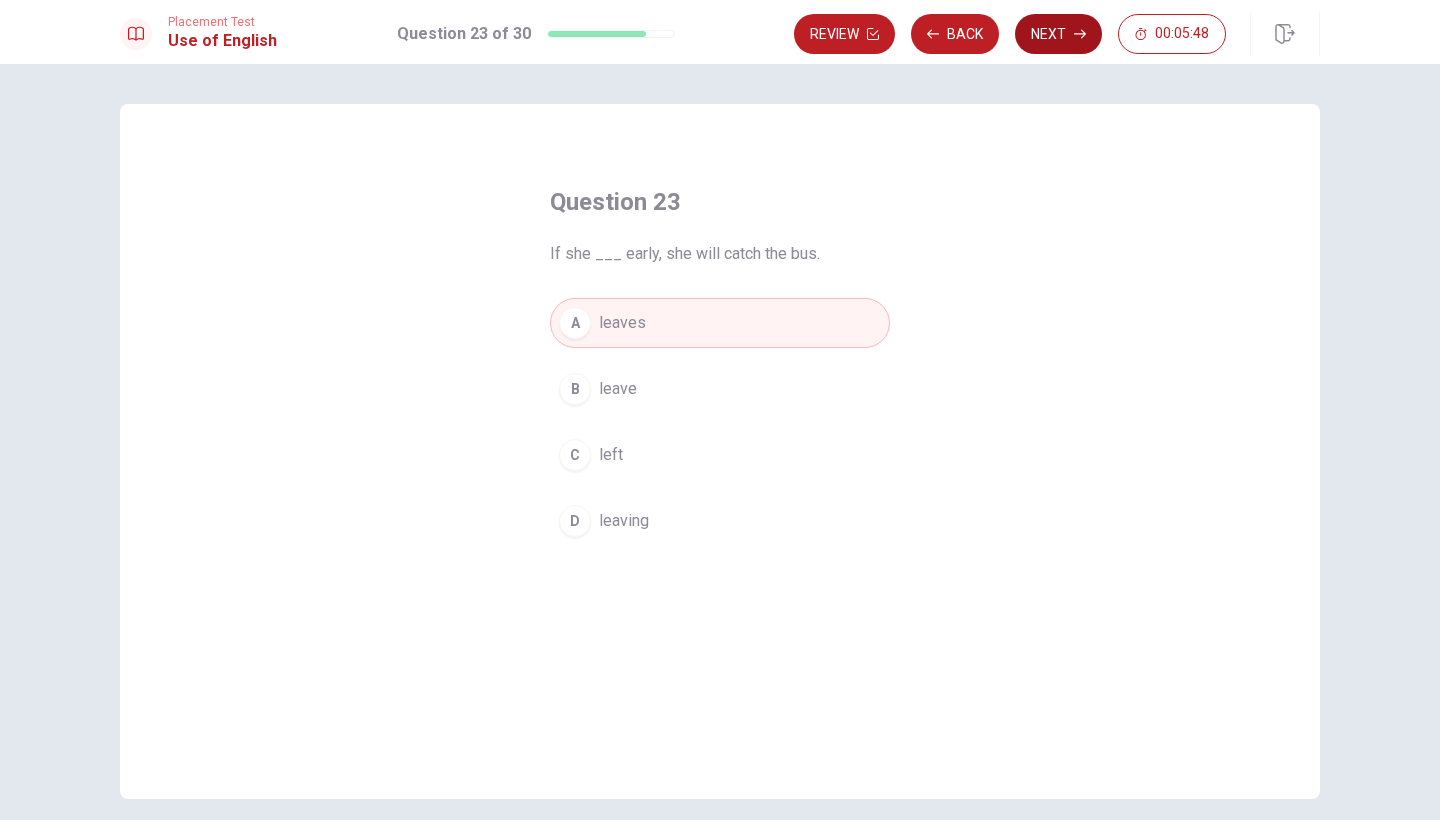 click on "Next" at bounding box center [1058, 34] 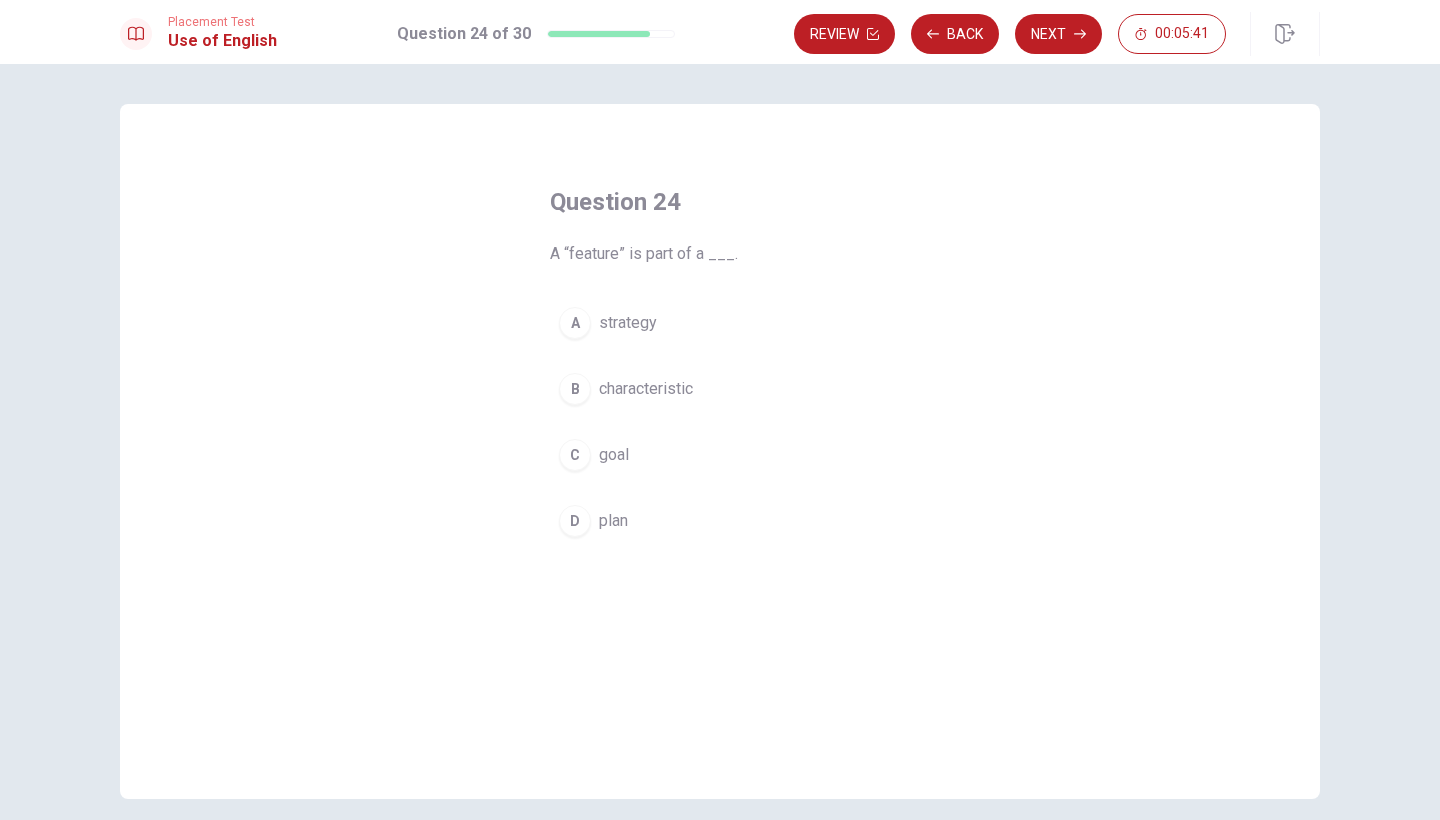 click on "B" at bounding box center (575, 389) 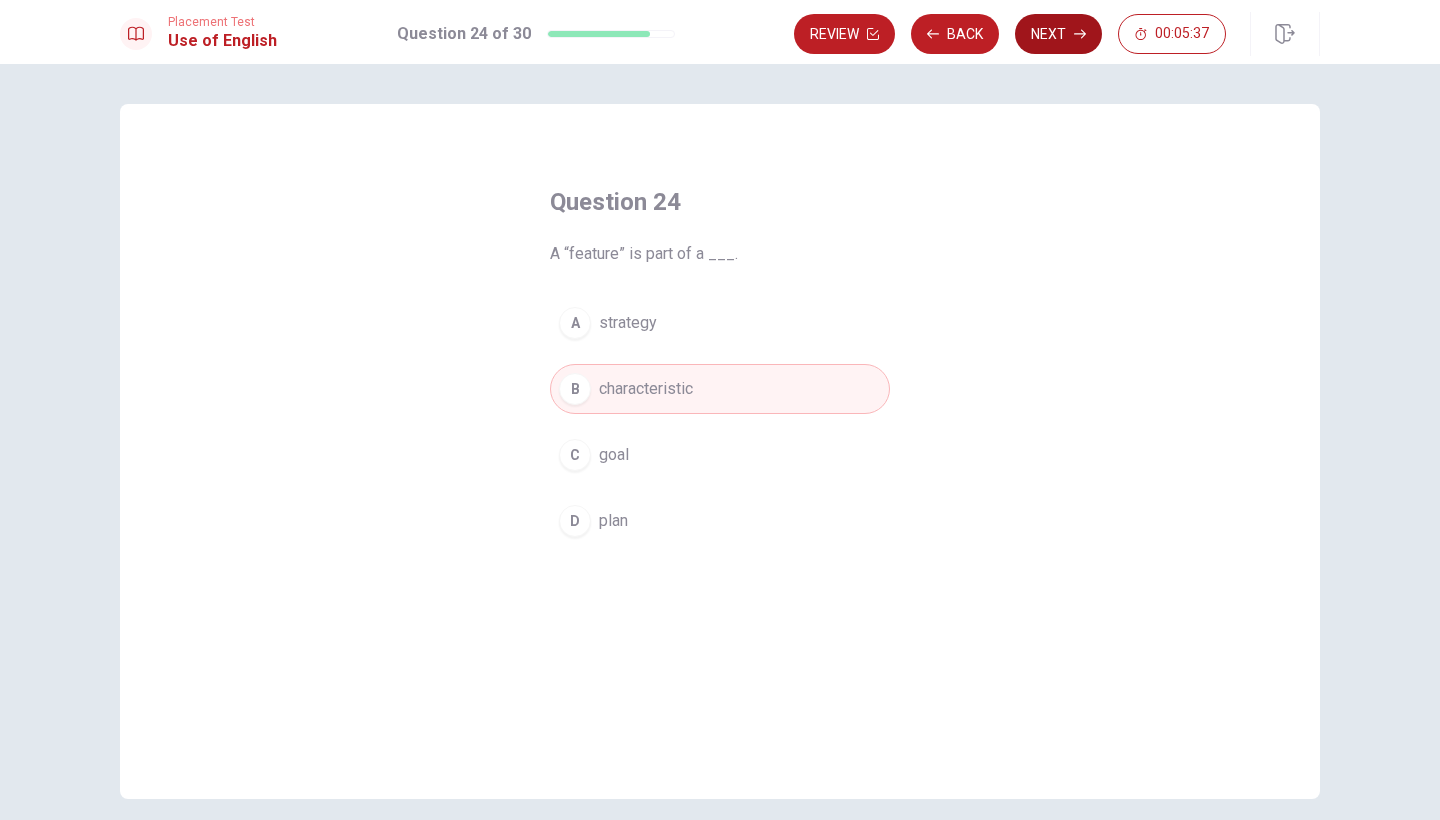 click on "Next" at bounding box center (1058, 34) 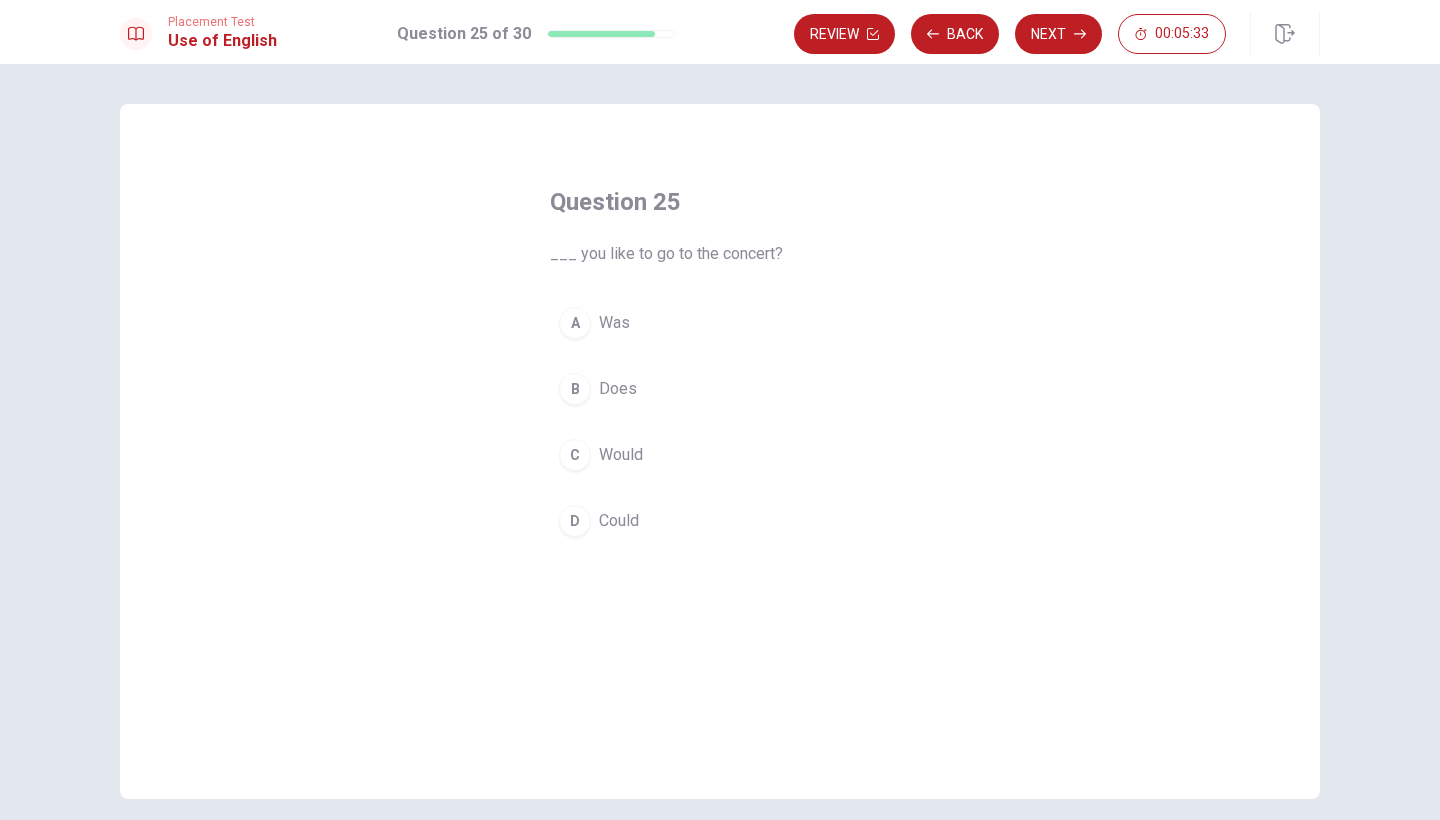 click on "C" at bounding box center (575, 455) 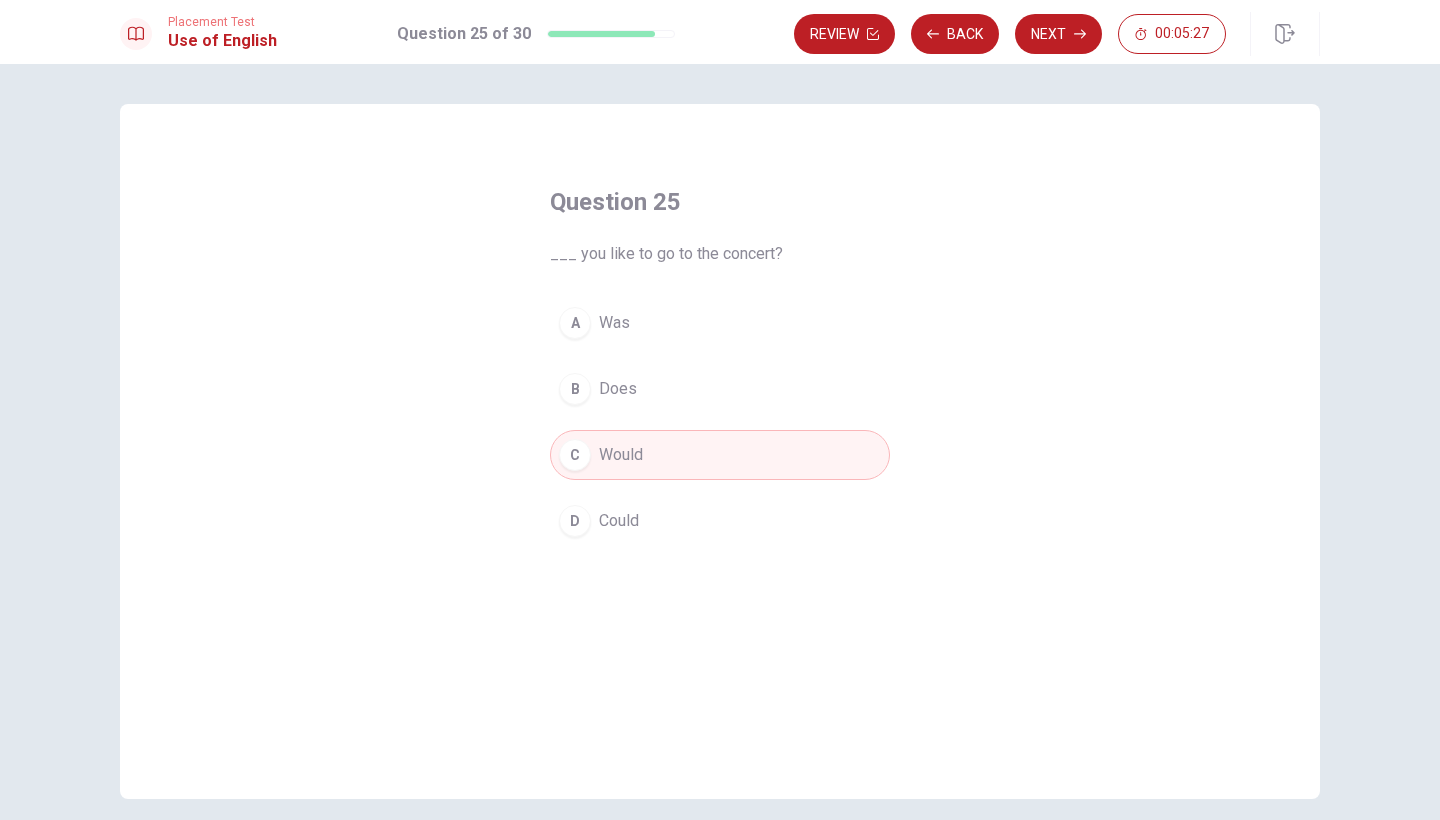 click on "C Would" at bounding box center [720, 455] 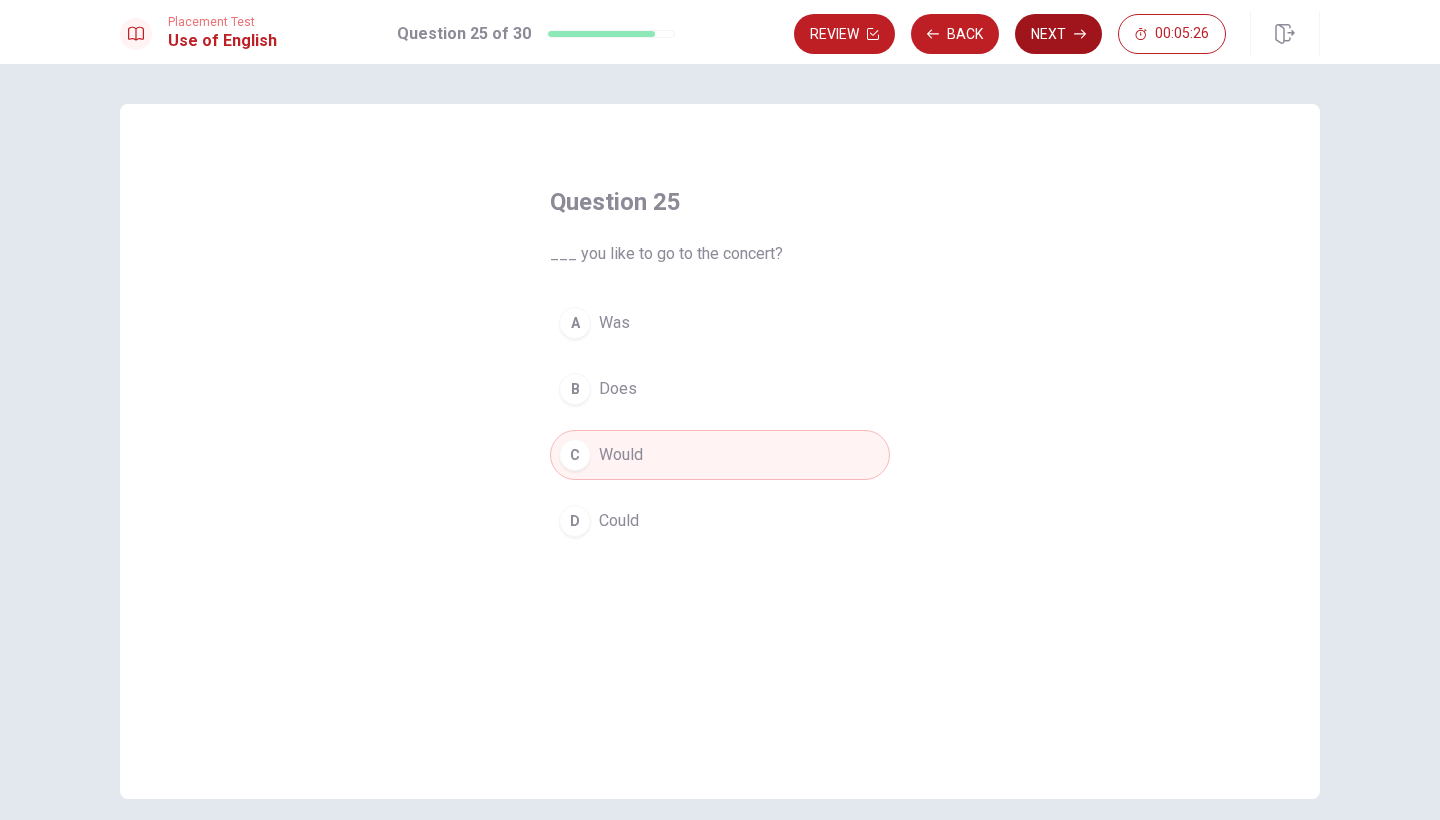click on "Next" at bounding box center [1058, 34] 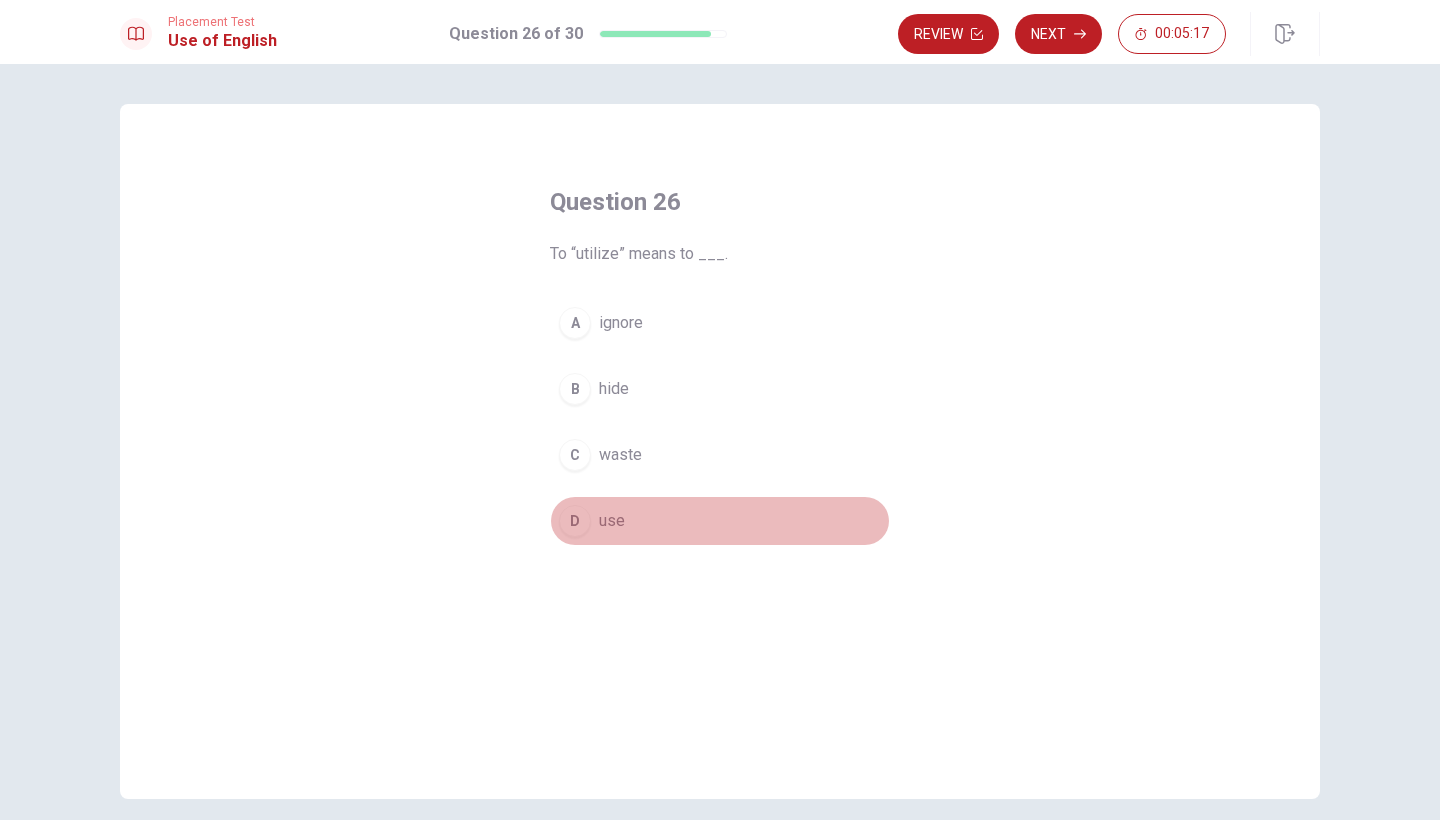 click on "D" at bounding box center [575, 521] 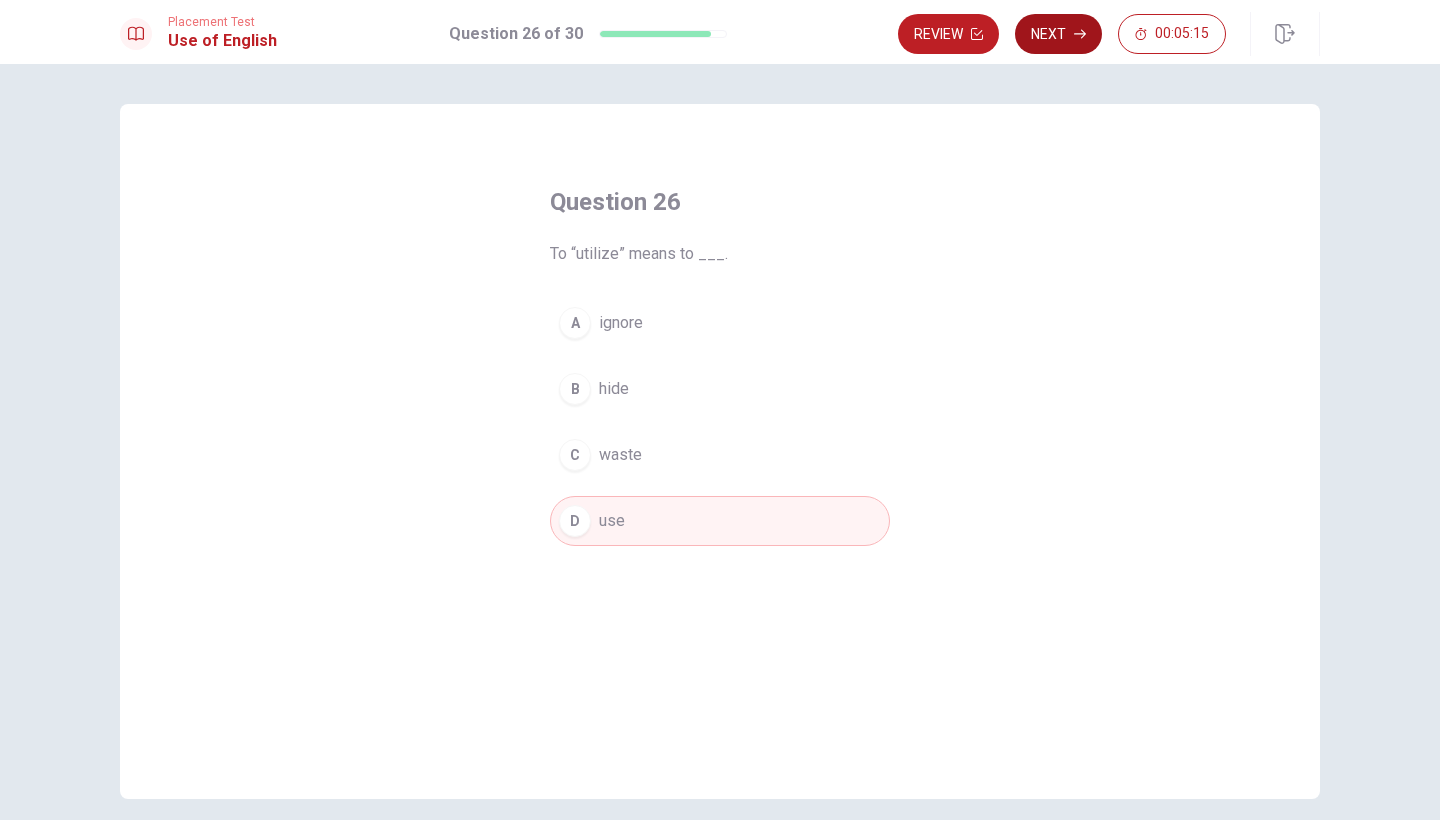 click 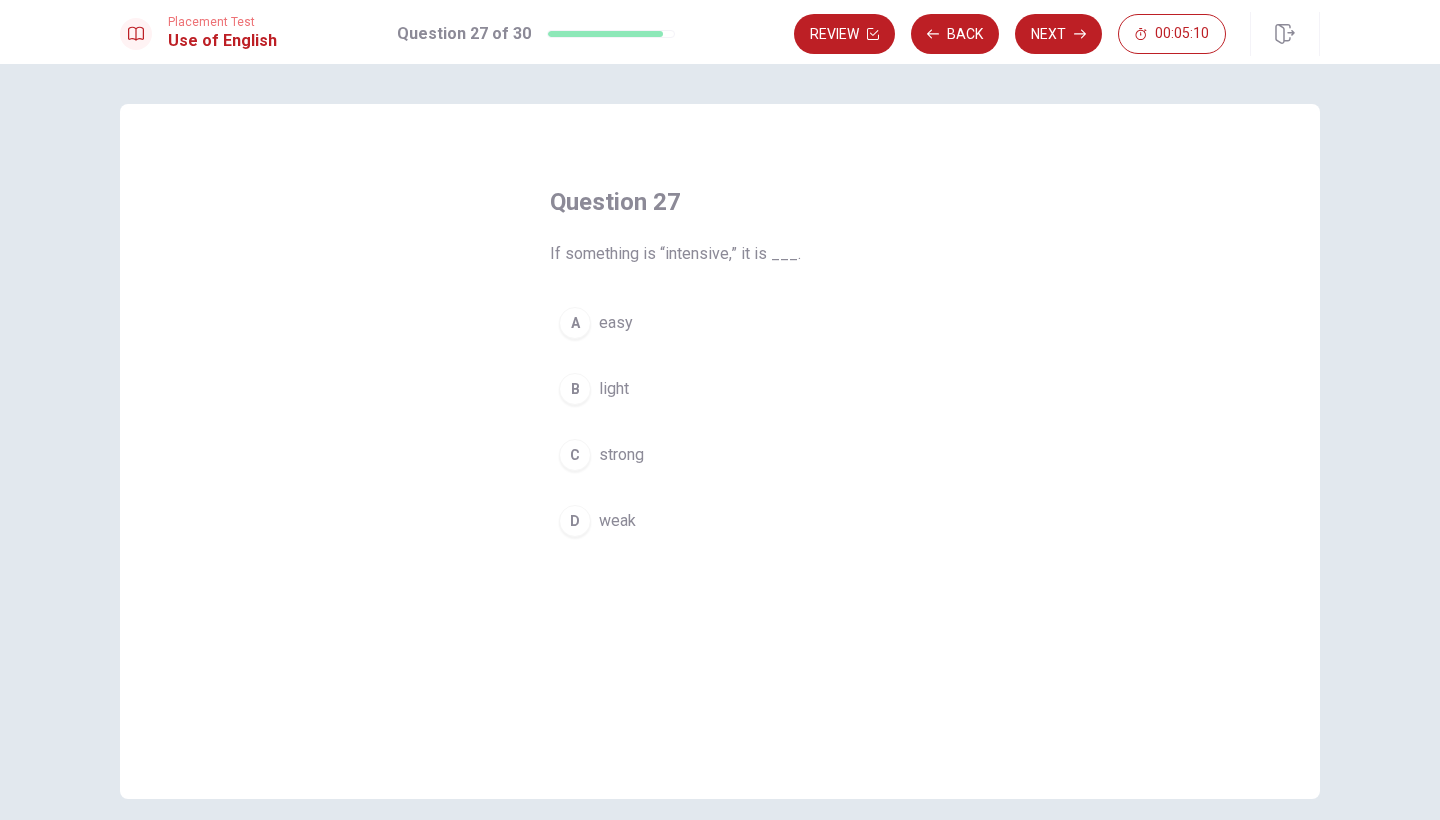 click on "C" at bounding box center (575, 455) 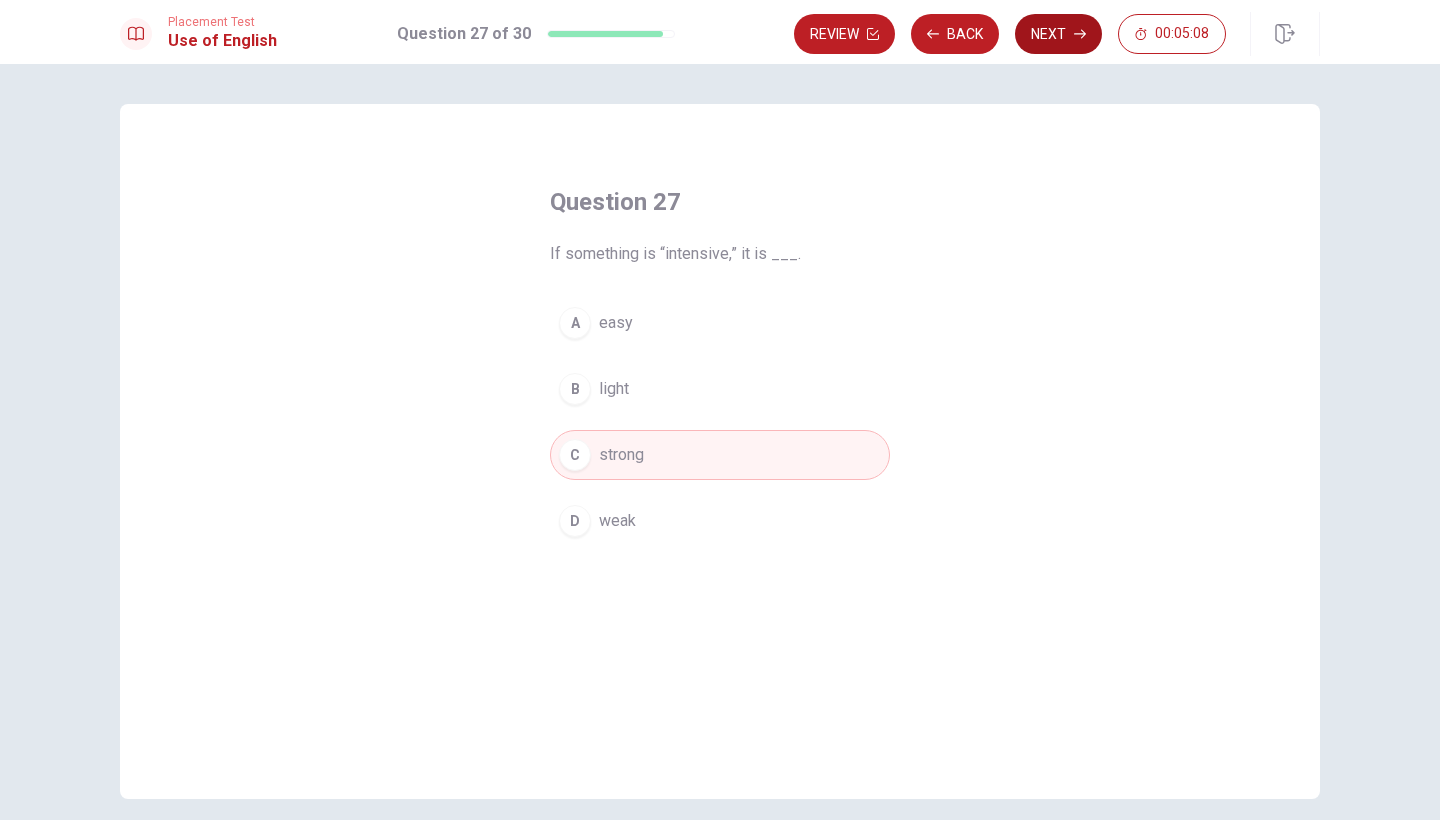 click on "Next" at bounding box center [1058, 34] 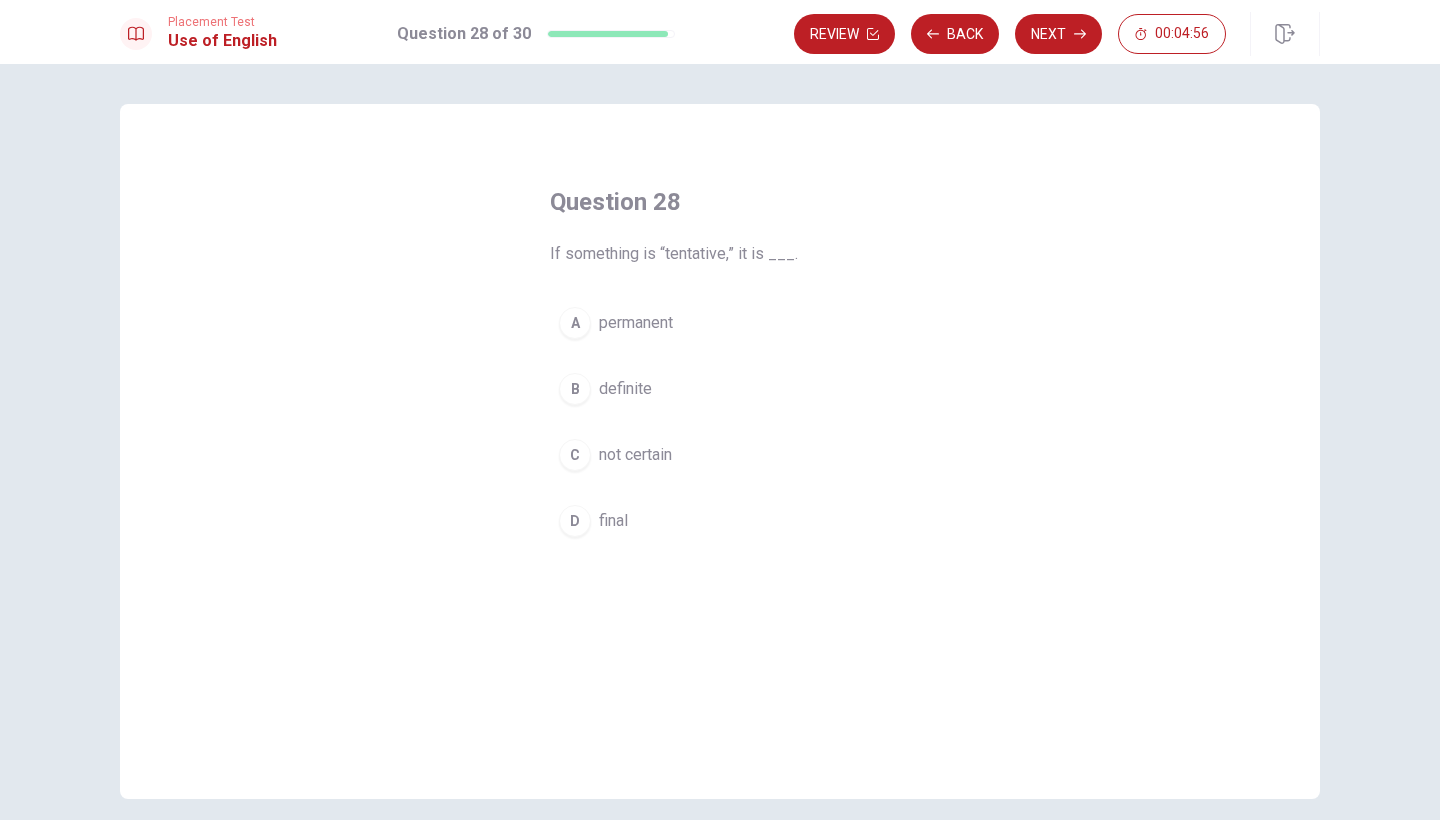 click on "C" at bounding box center (575, 455) 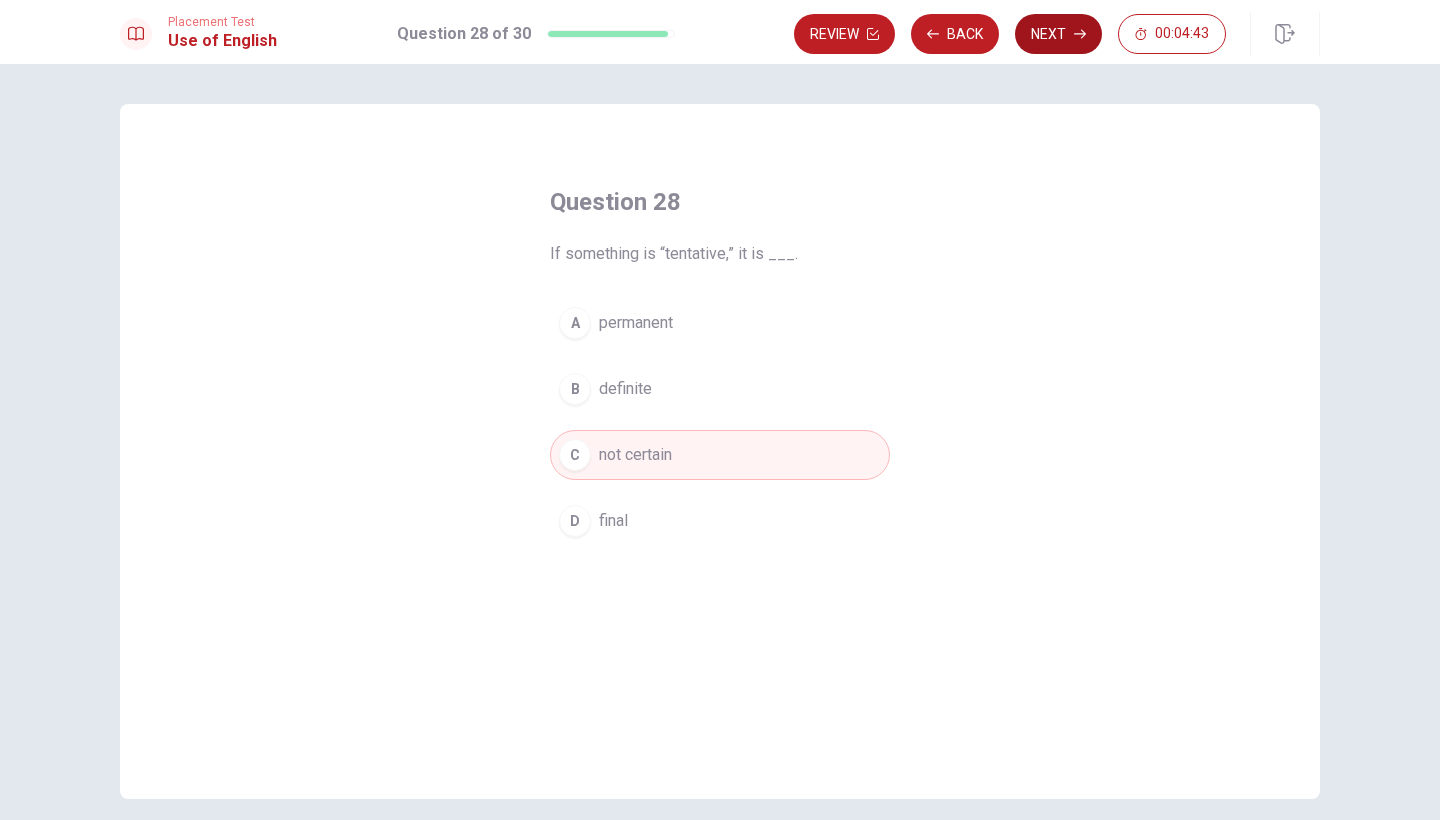 click on "Next" at bounding box center [1058, 34] 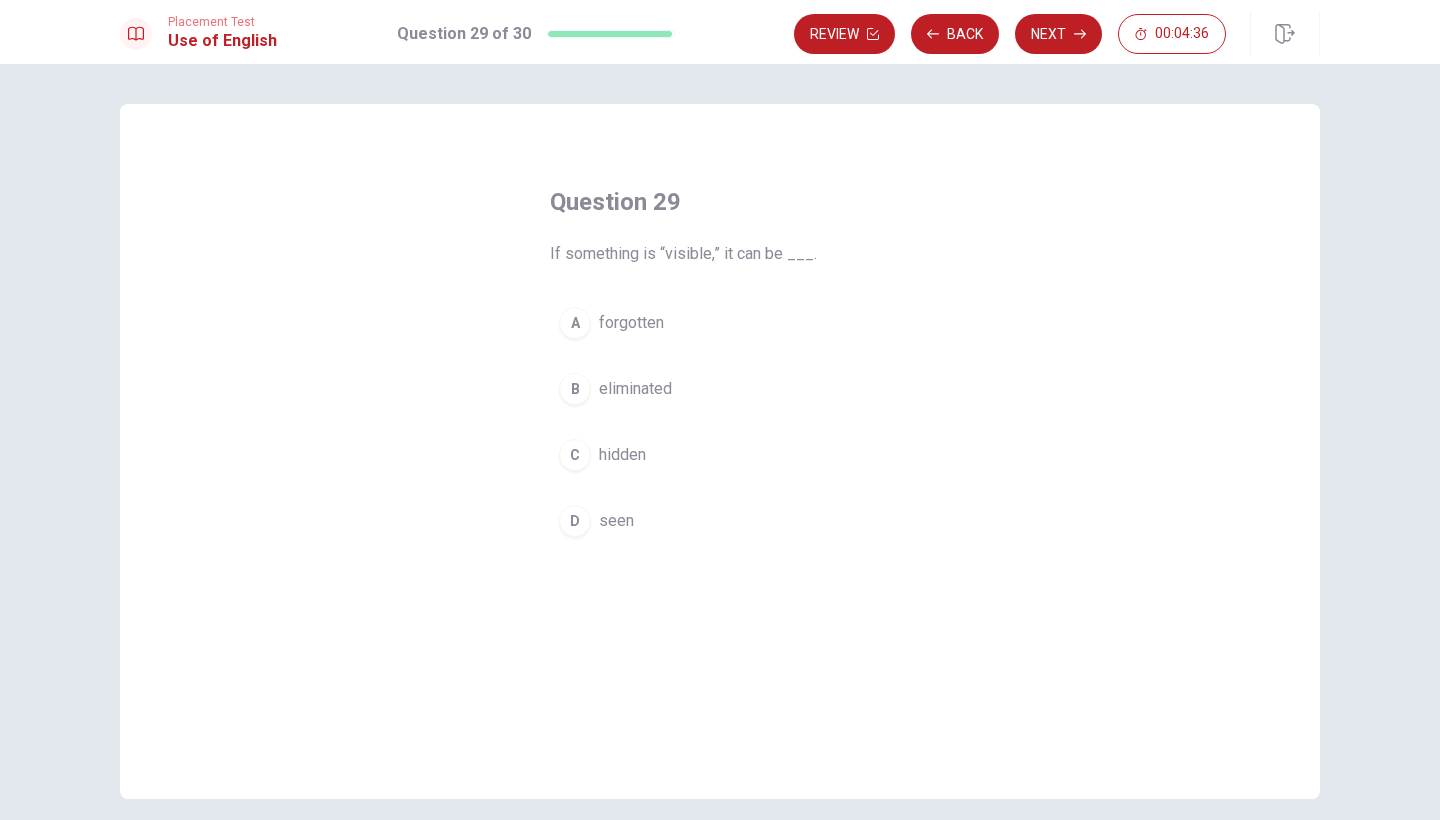 click on "D" at bounding box center [575, 521] 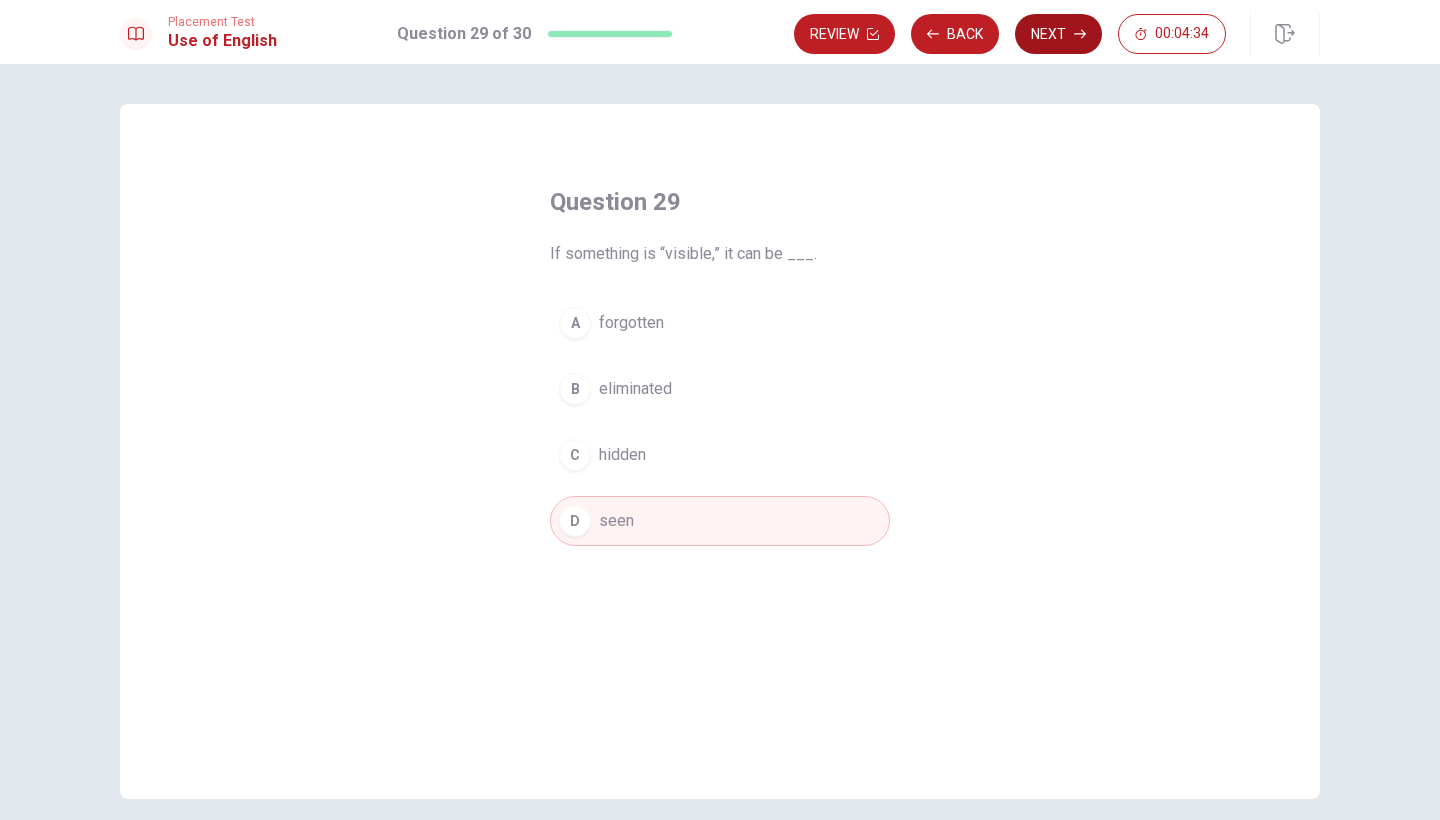 click on "Next" at bounding box center (1058, 34) 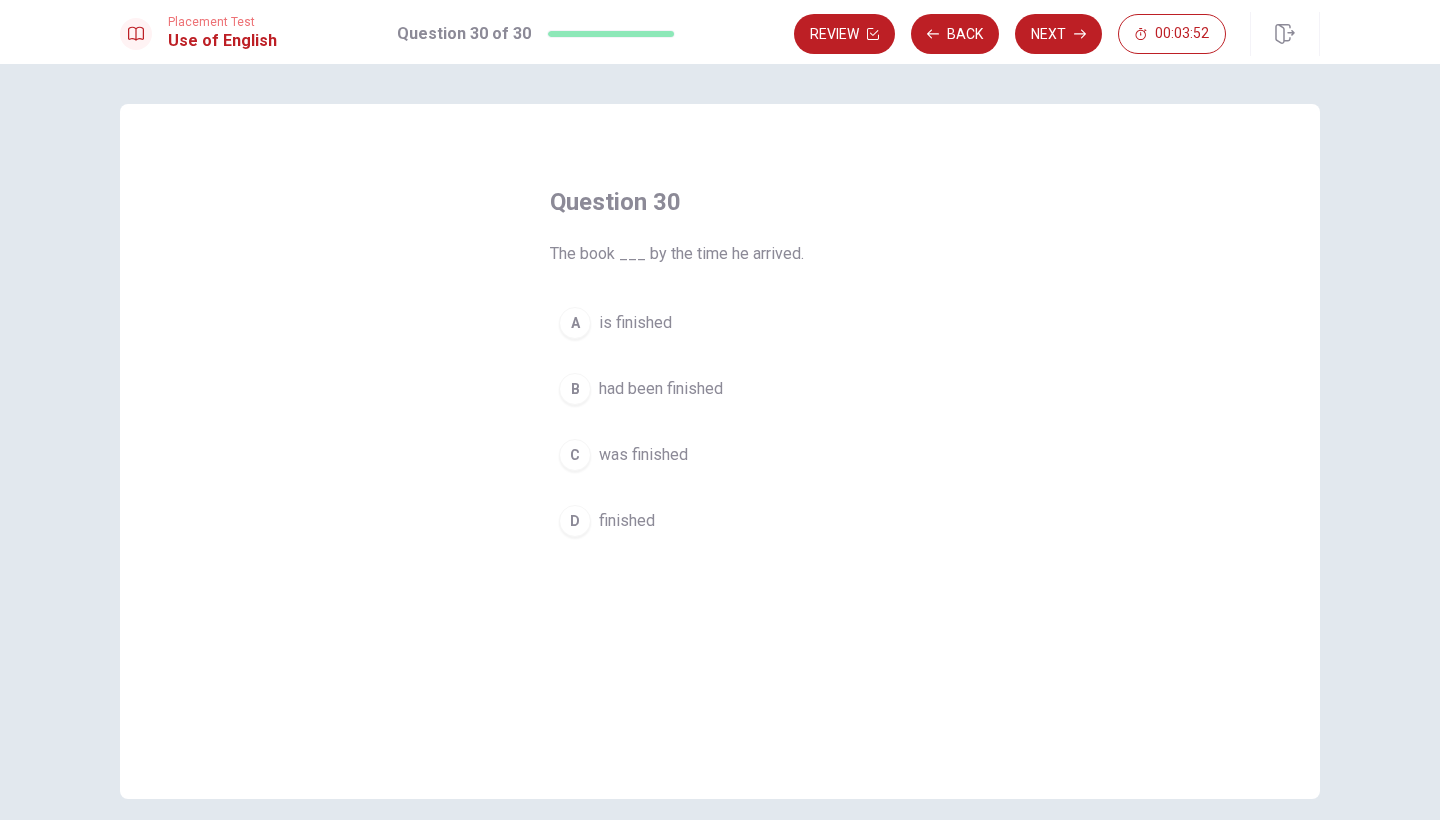 click on "C" at bounding box center [575, 455] 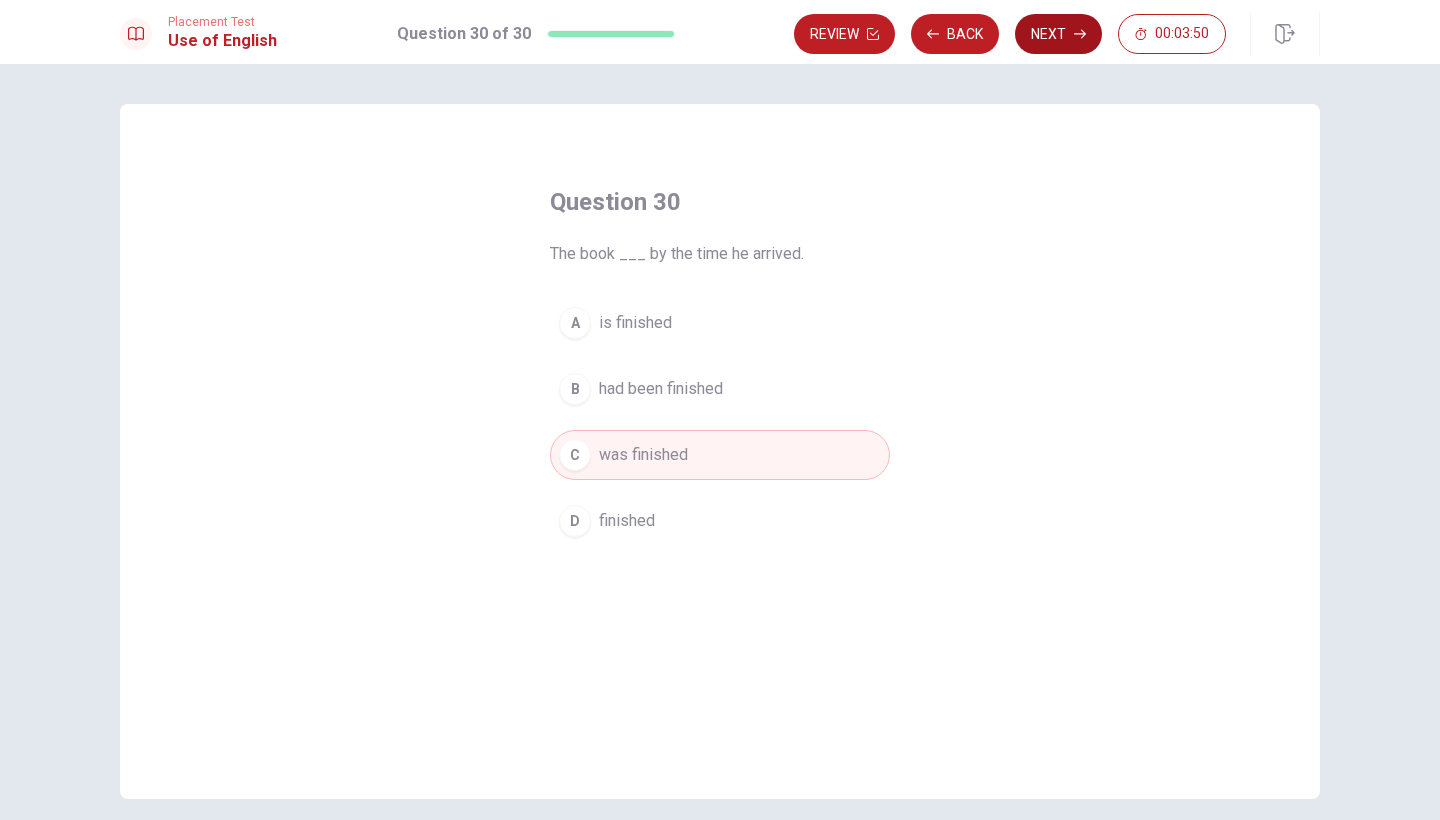 click on "Next" at bounding box center [1058, 34] 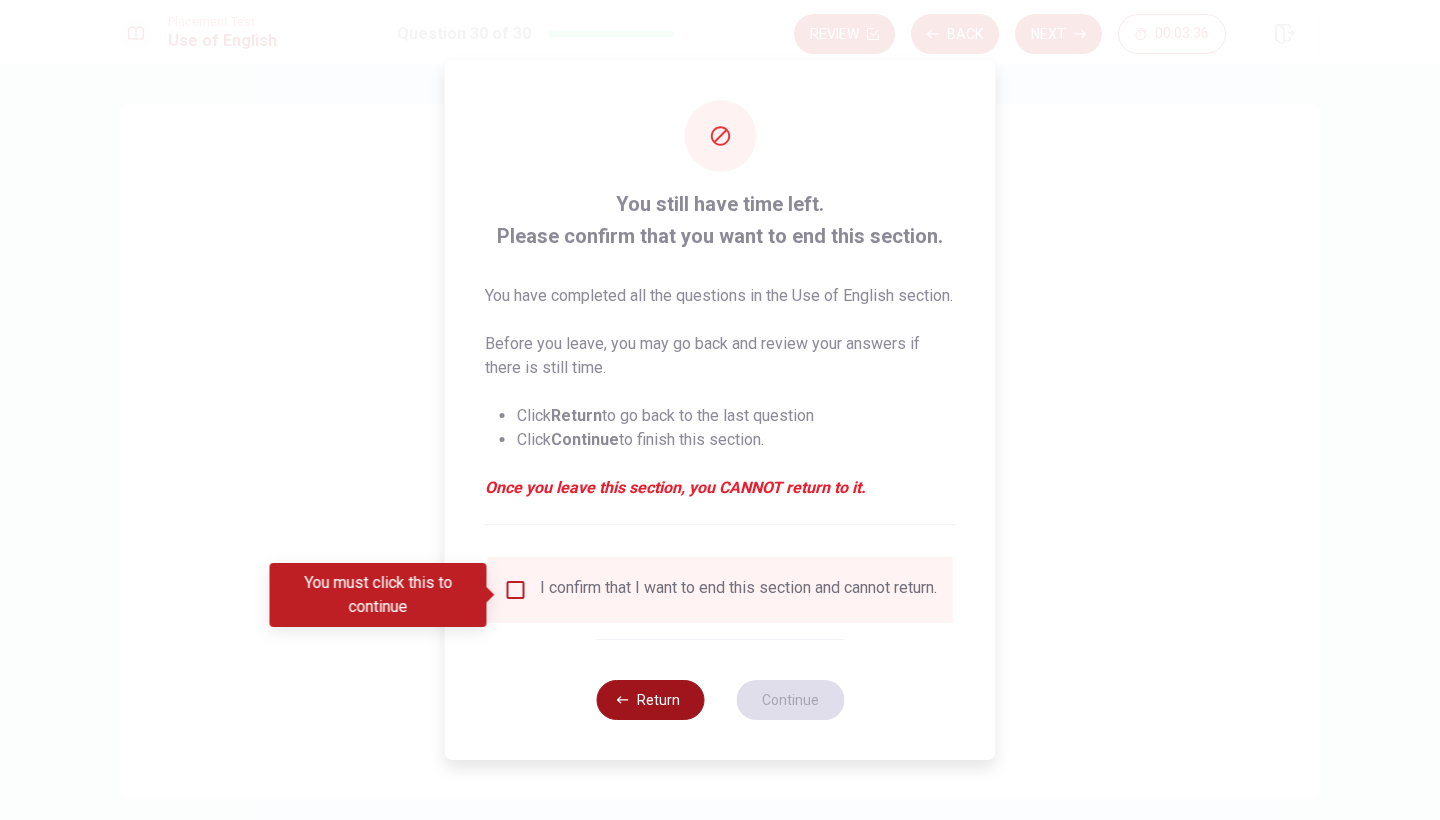 click on "Return" at bounding box center (650, 700) 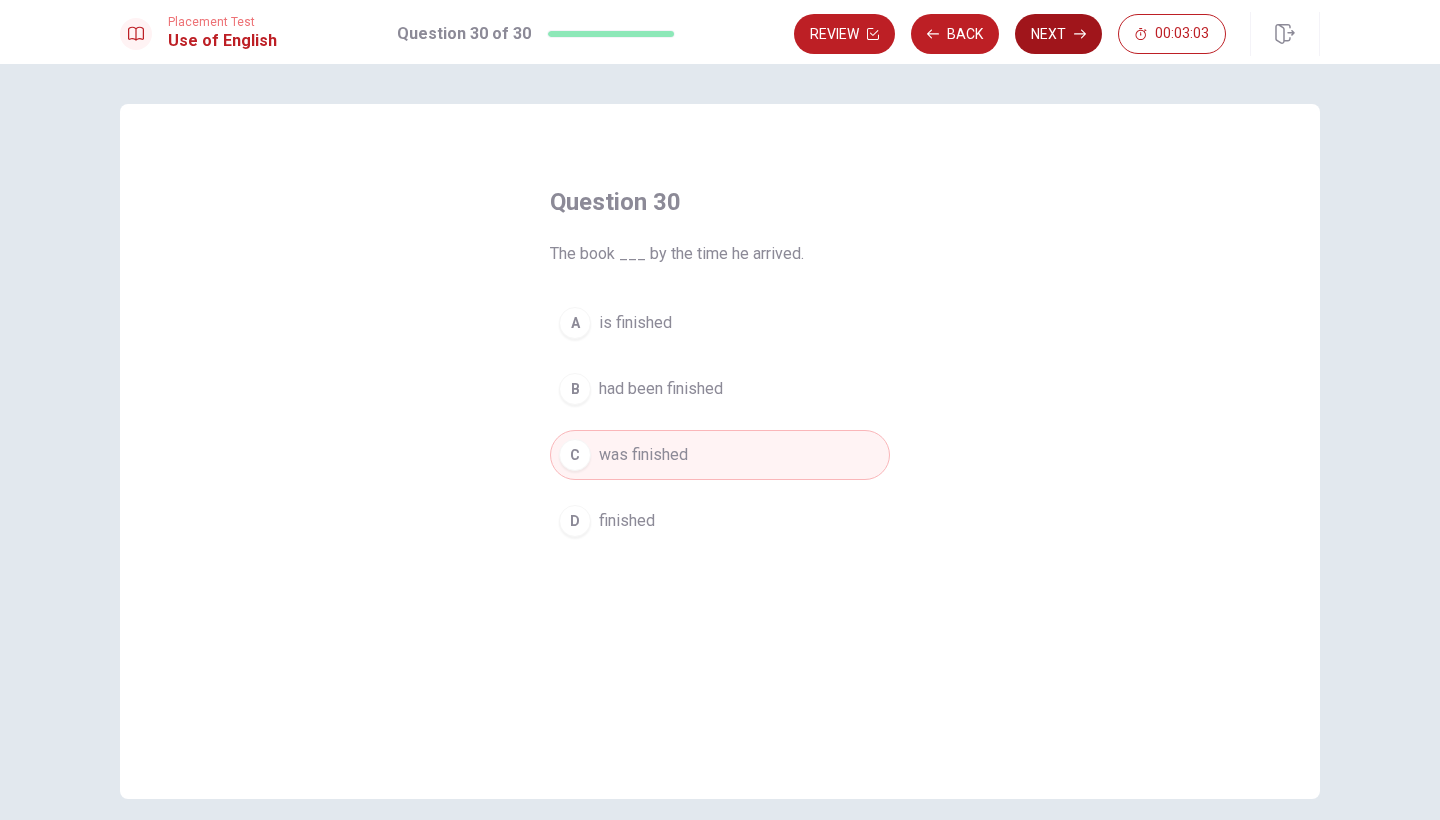 click on "Next" at bounding box center (1058, 34) 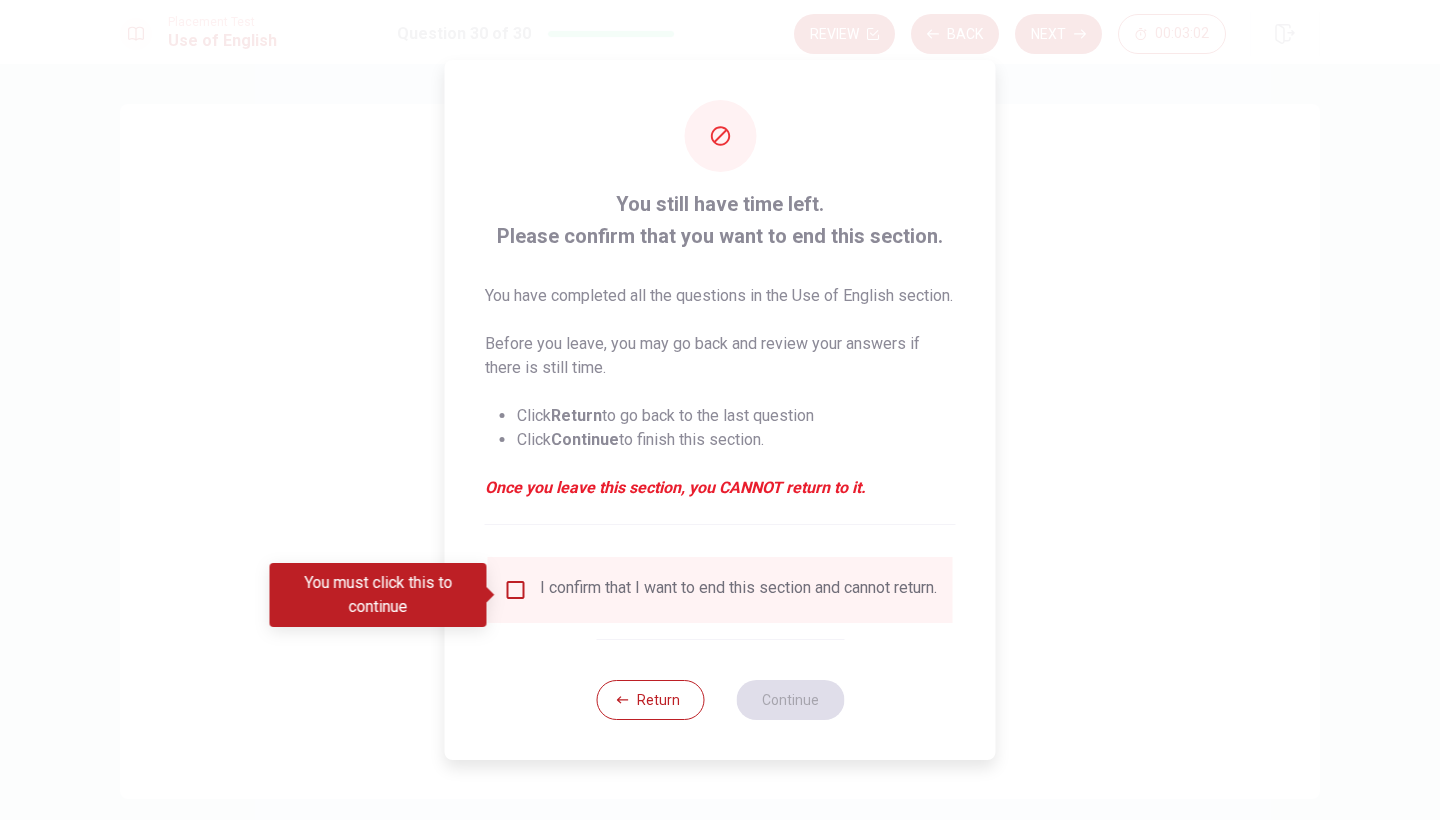 click on "I confirm that I want to end this section and cannot return." at bounding box center (720, 590) 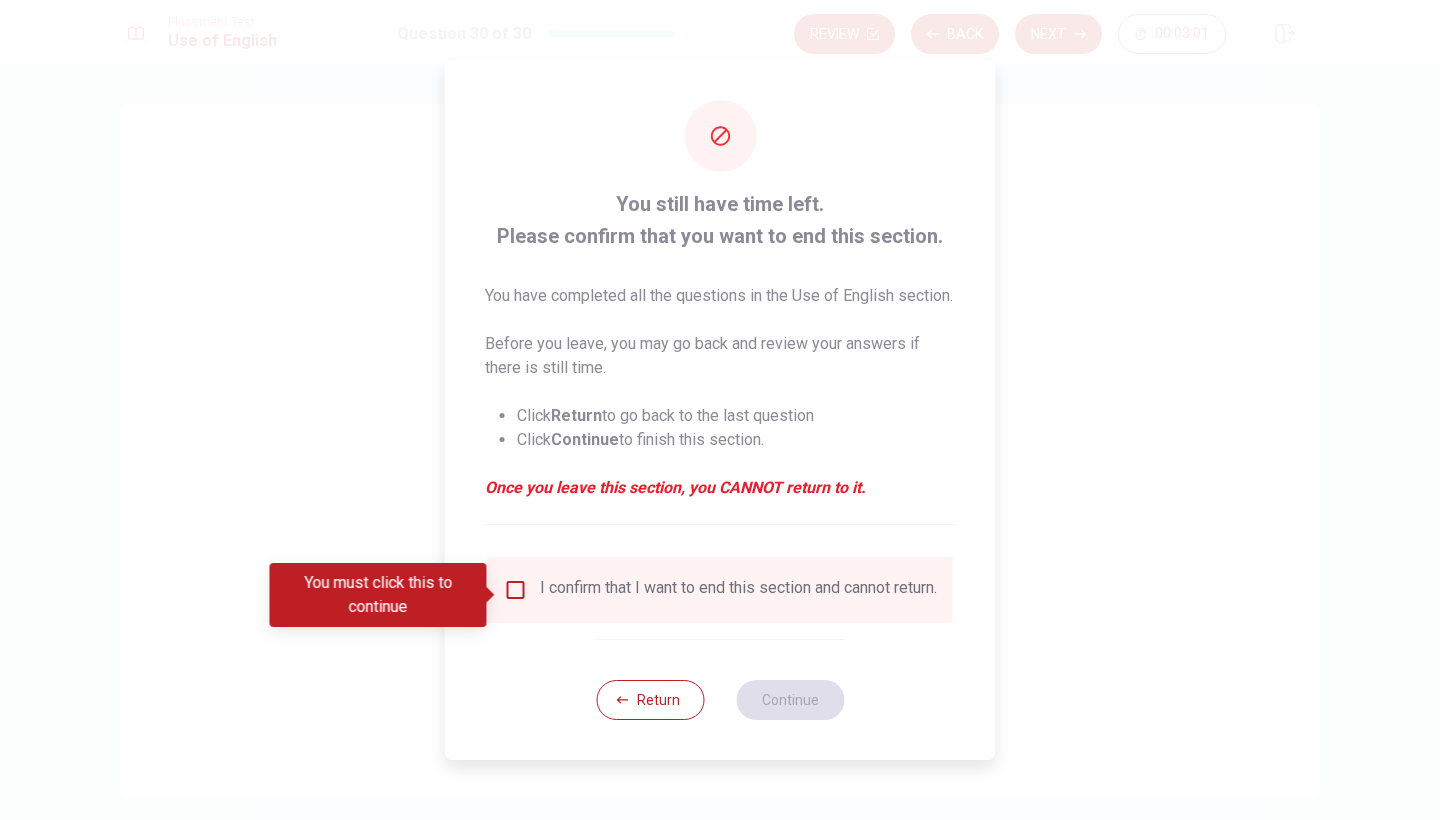 click at bounding box center (516, 590) 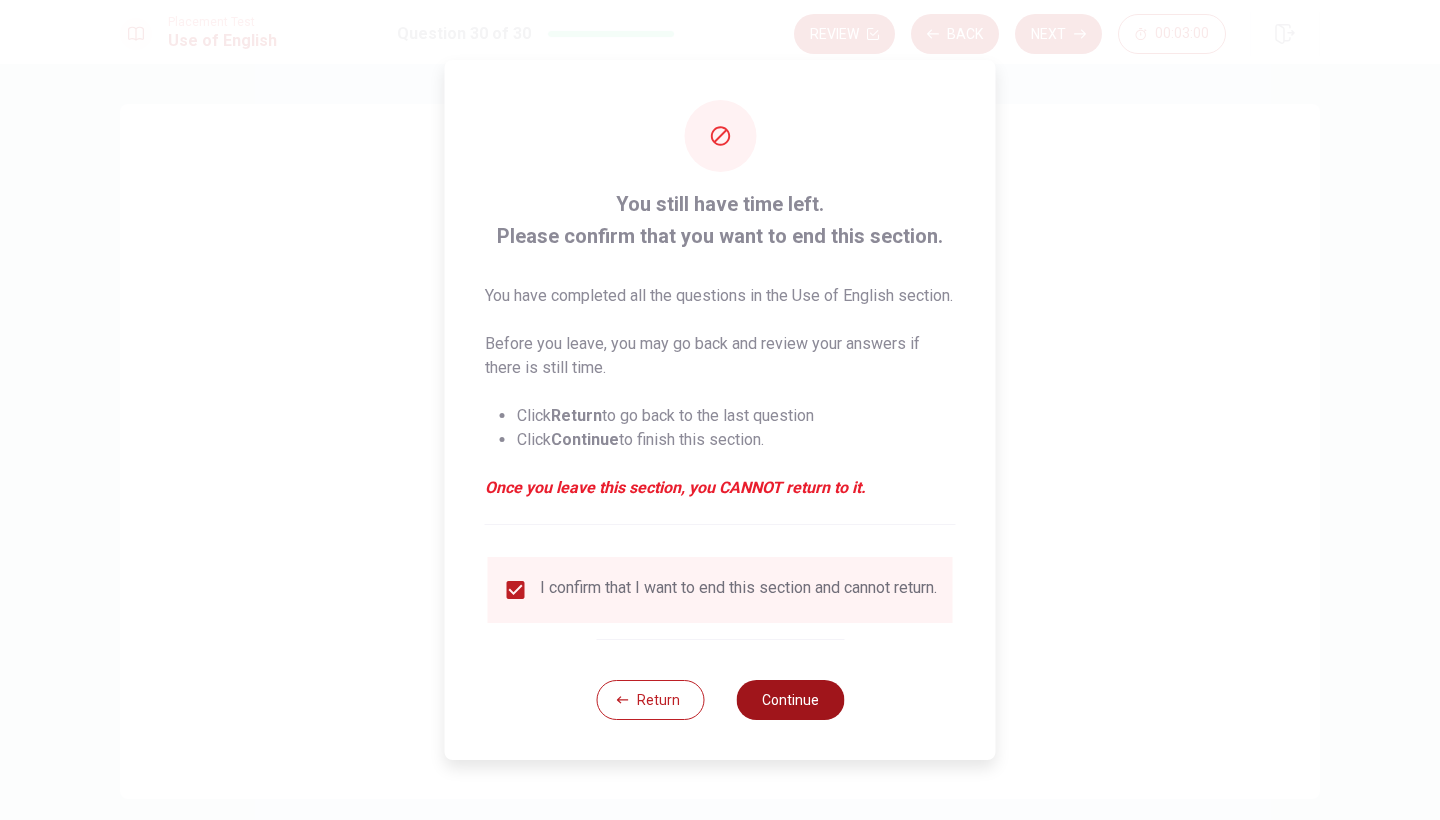 click on "Continue" at bounding box center [790, 700] 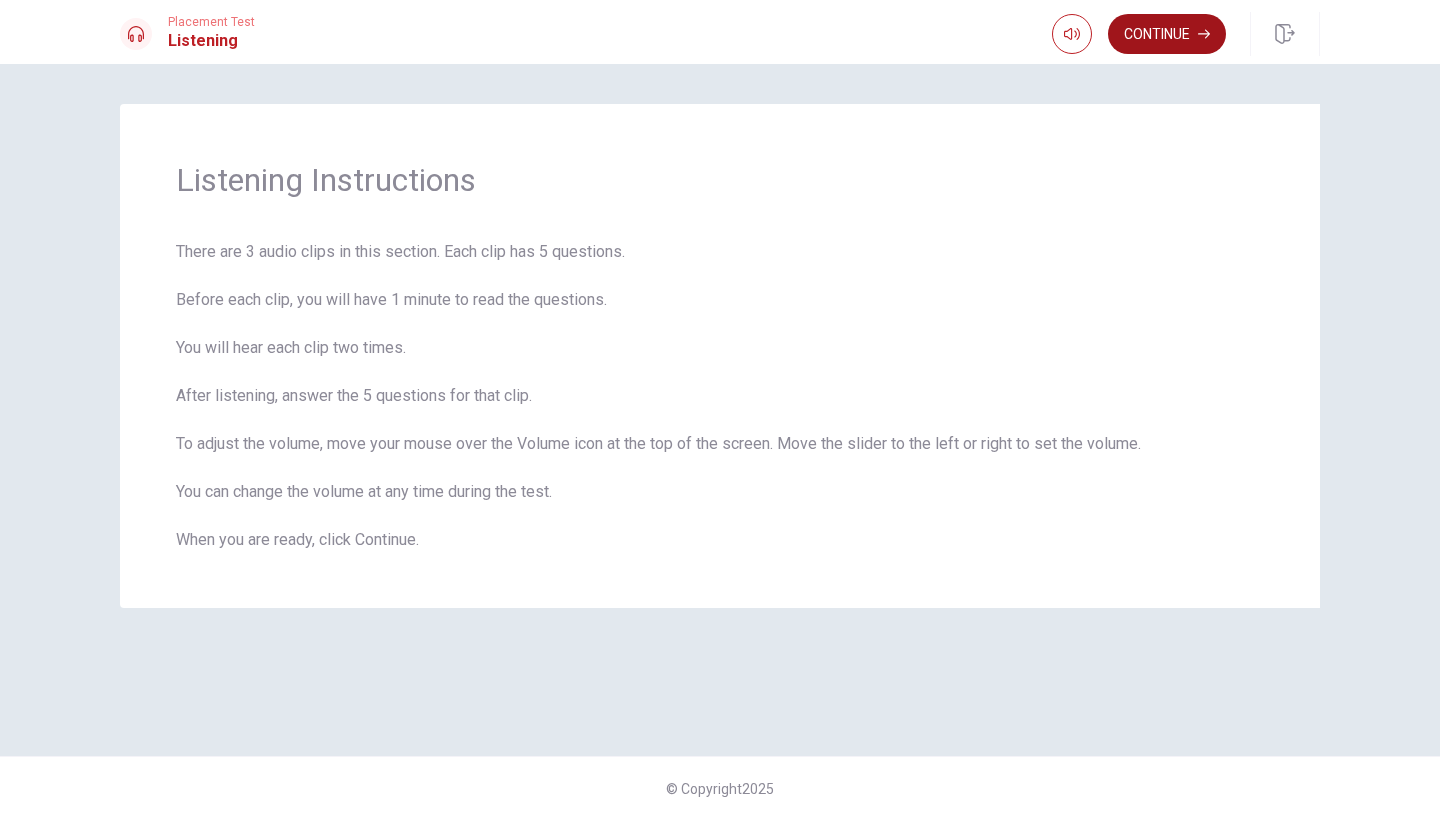 click on "Continue" at bounding box center (1167, 34) 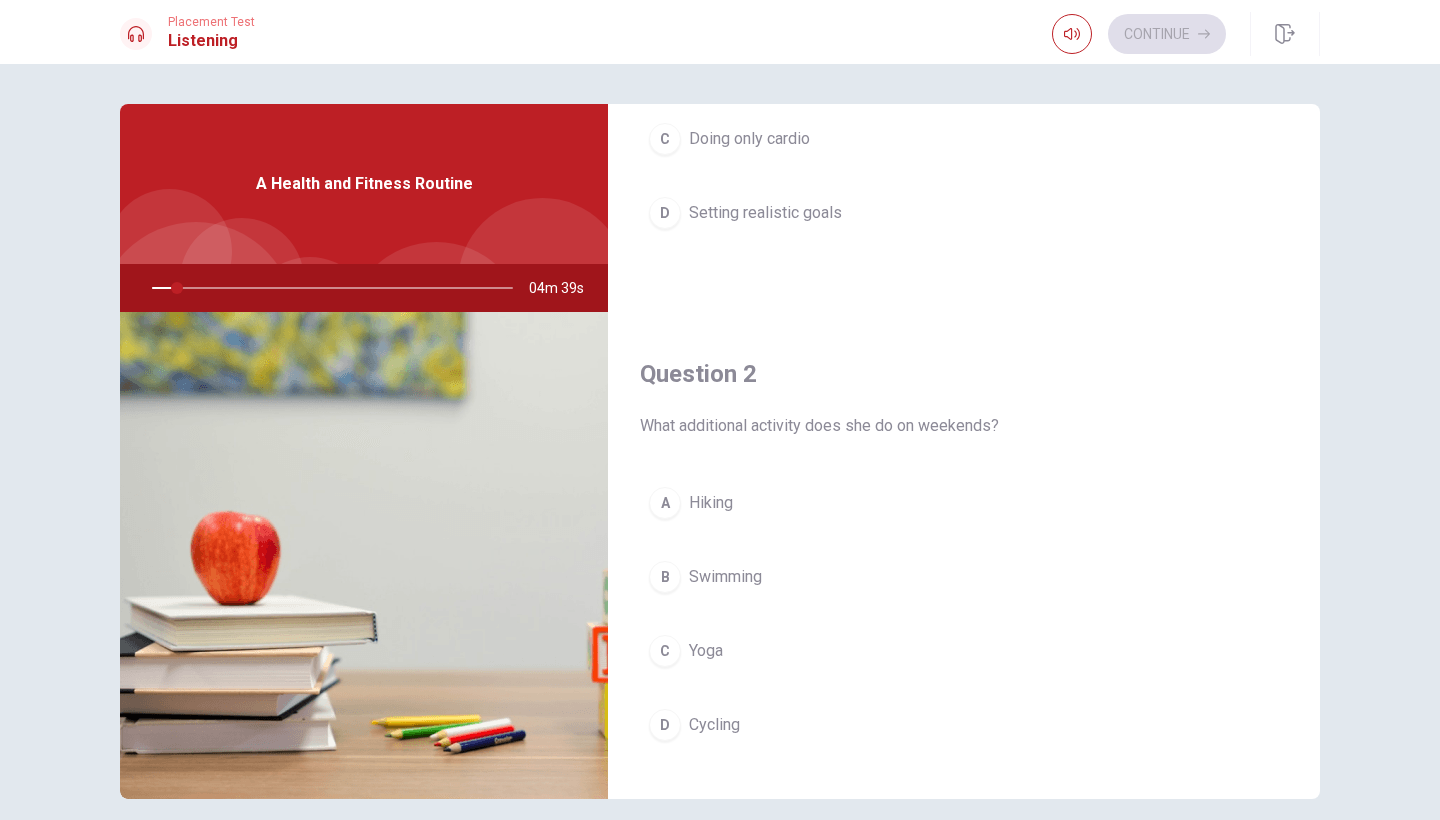 scroll, scrollTop: 319, scrollLeft: 0, axis: vertical 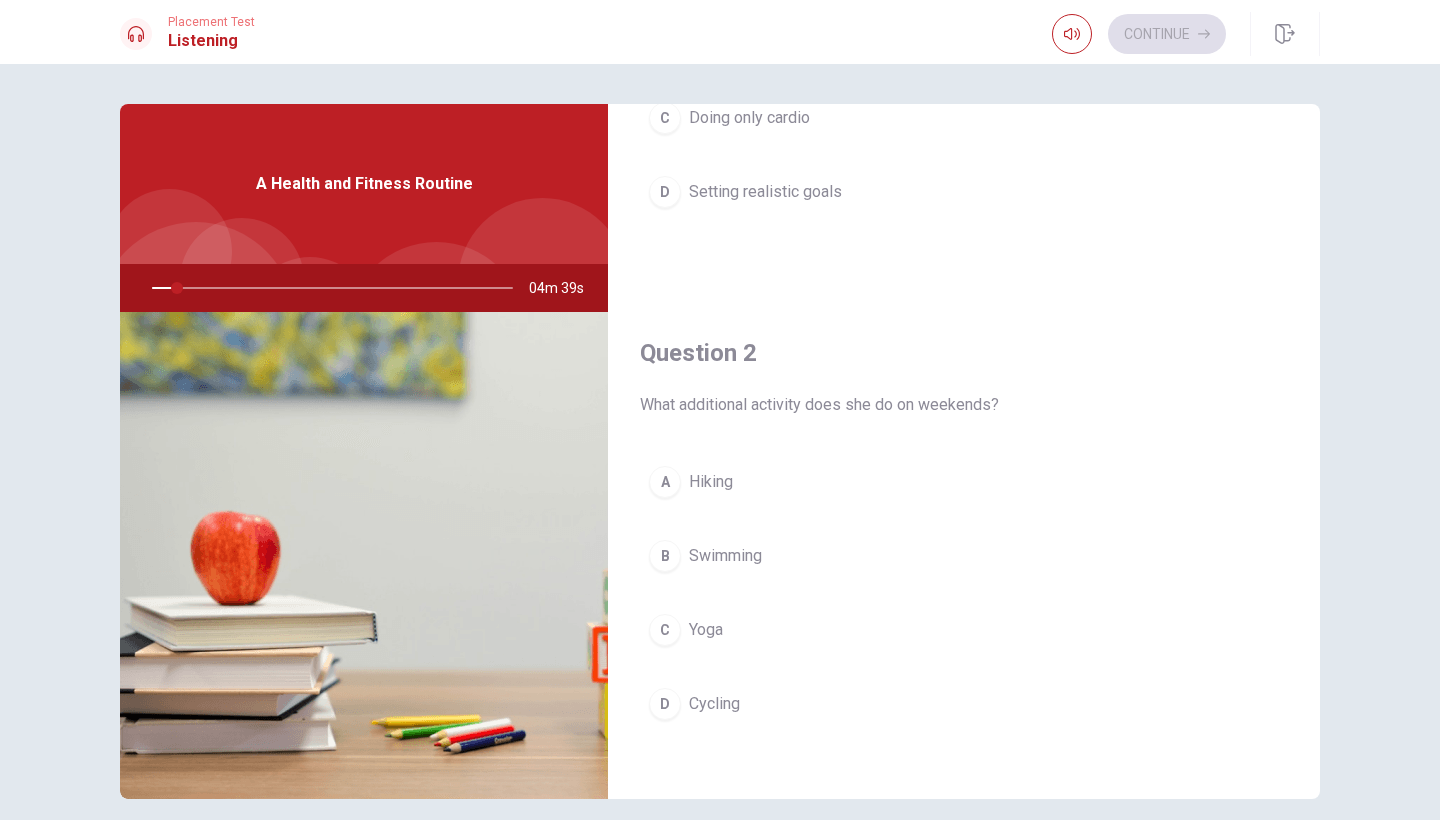 click on "D Setting realistic goals" at bounding box center [964, 192] 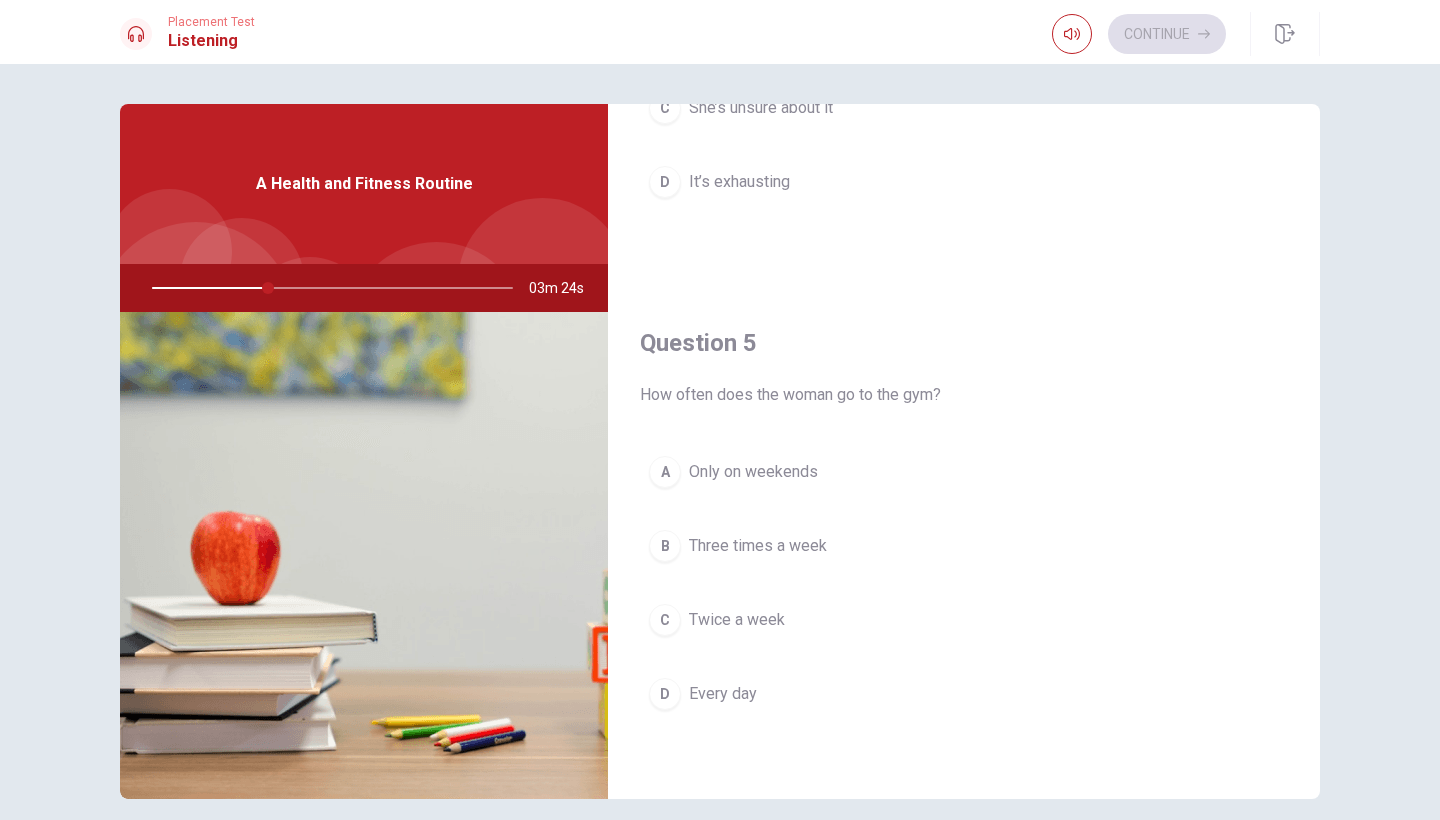 scroll, scrollTop: 1865, scrollLeft: 0, axis: vertical 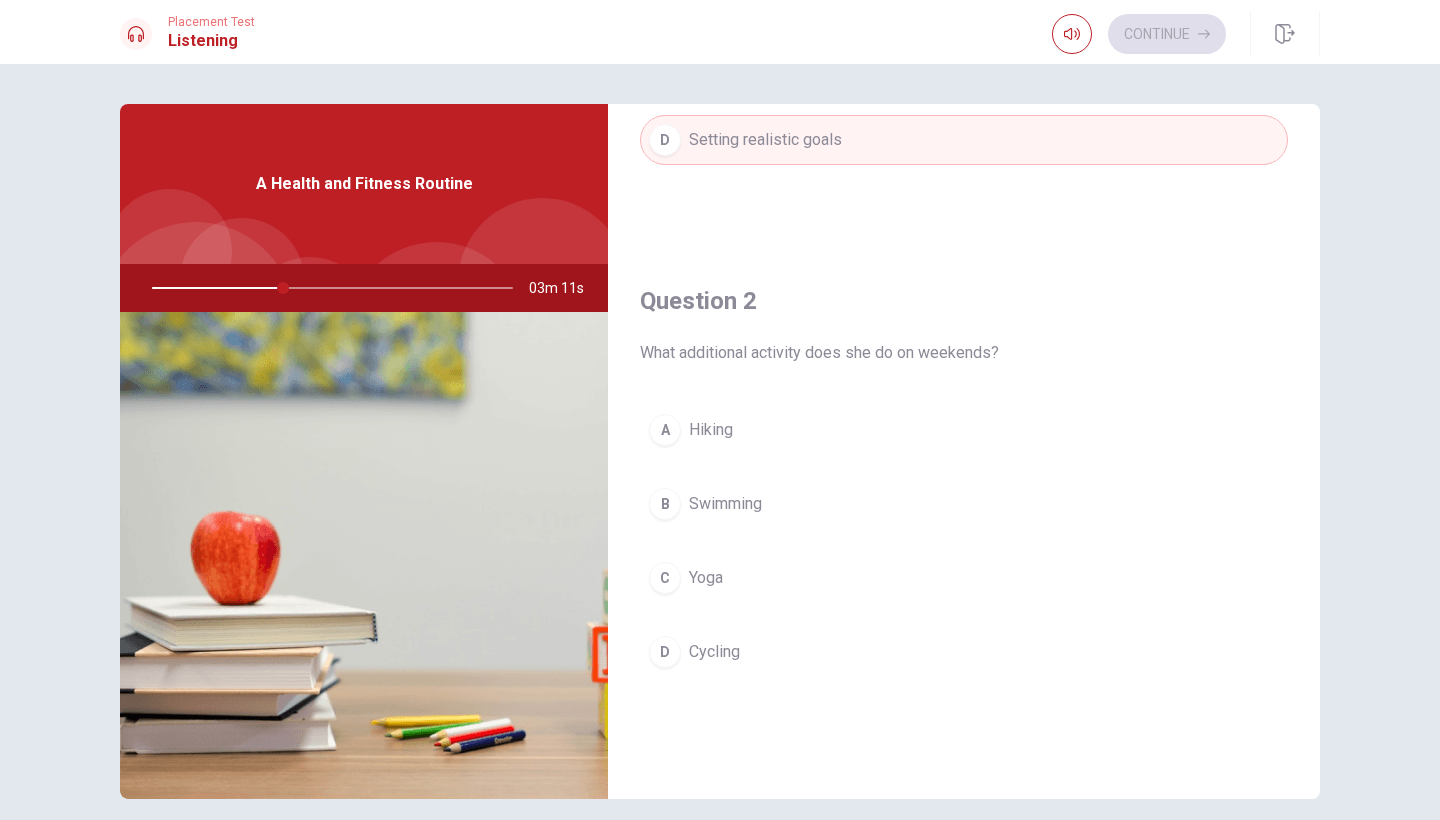 click on "C Yoga" at bounding box center [964, 578] 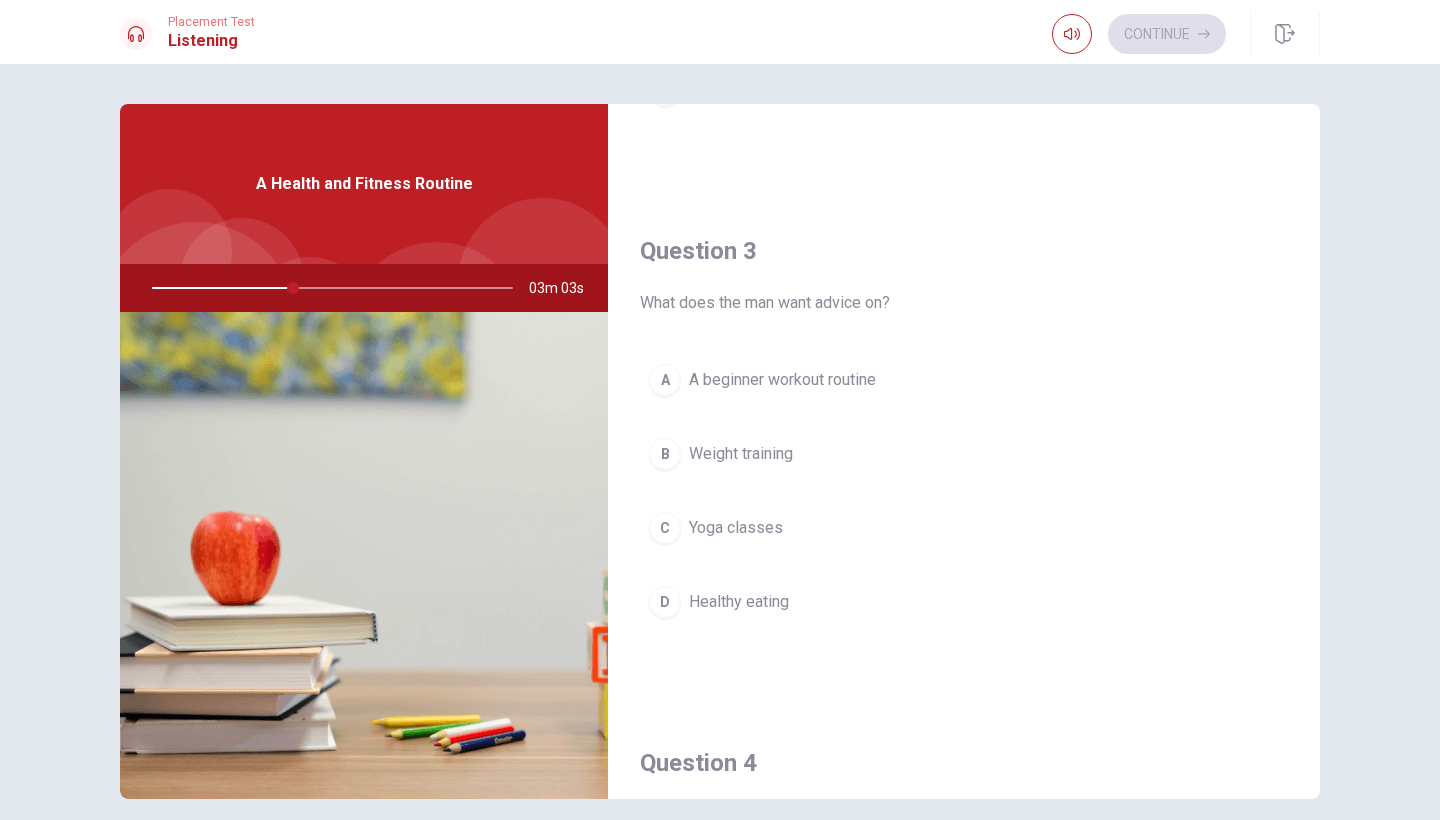click on "A A beginner workout routine" at bounding box center (964, 380) 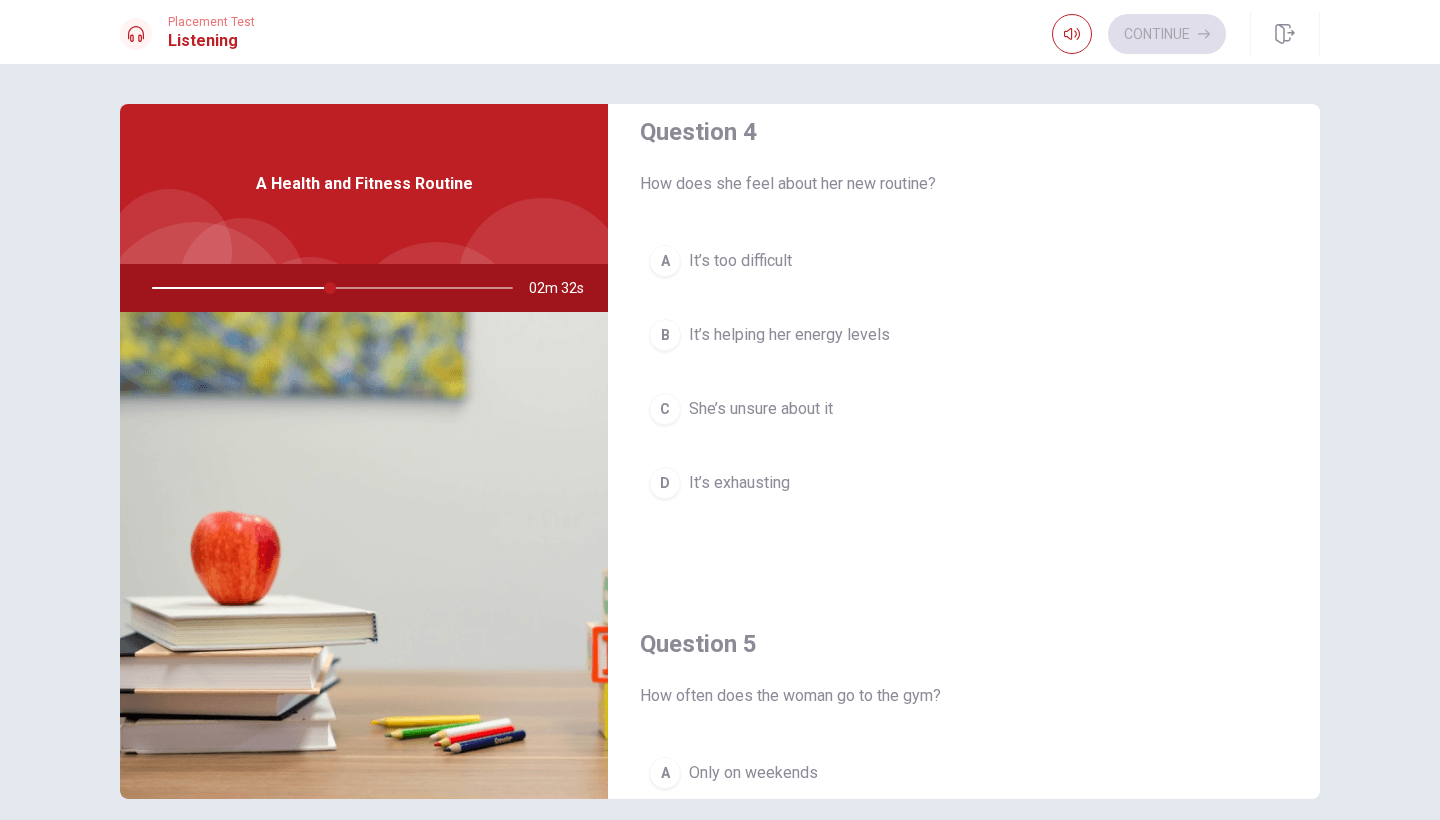 scroll, scrollTop: 1562, scrollLeft: 0, axis: vertical 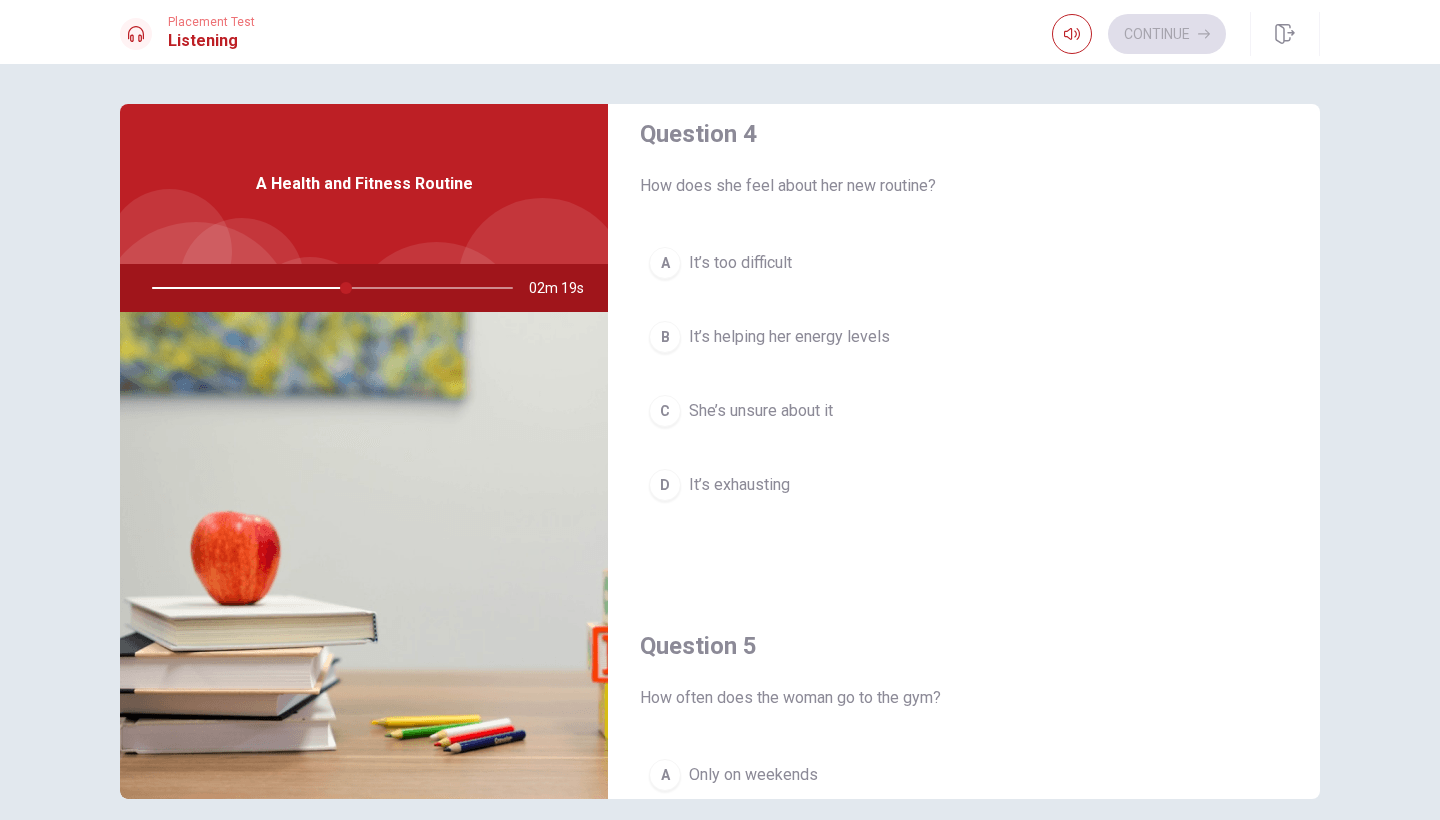 click on "B It’s helping her energy levels" at bounding box center (964, 337) 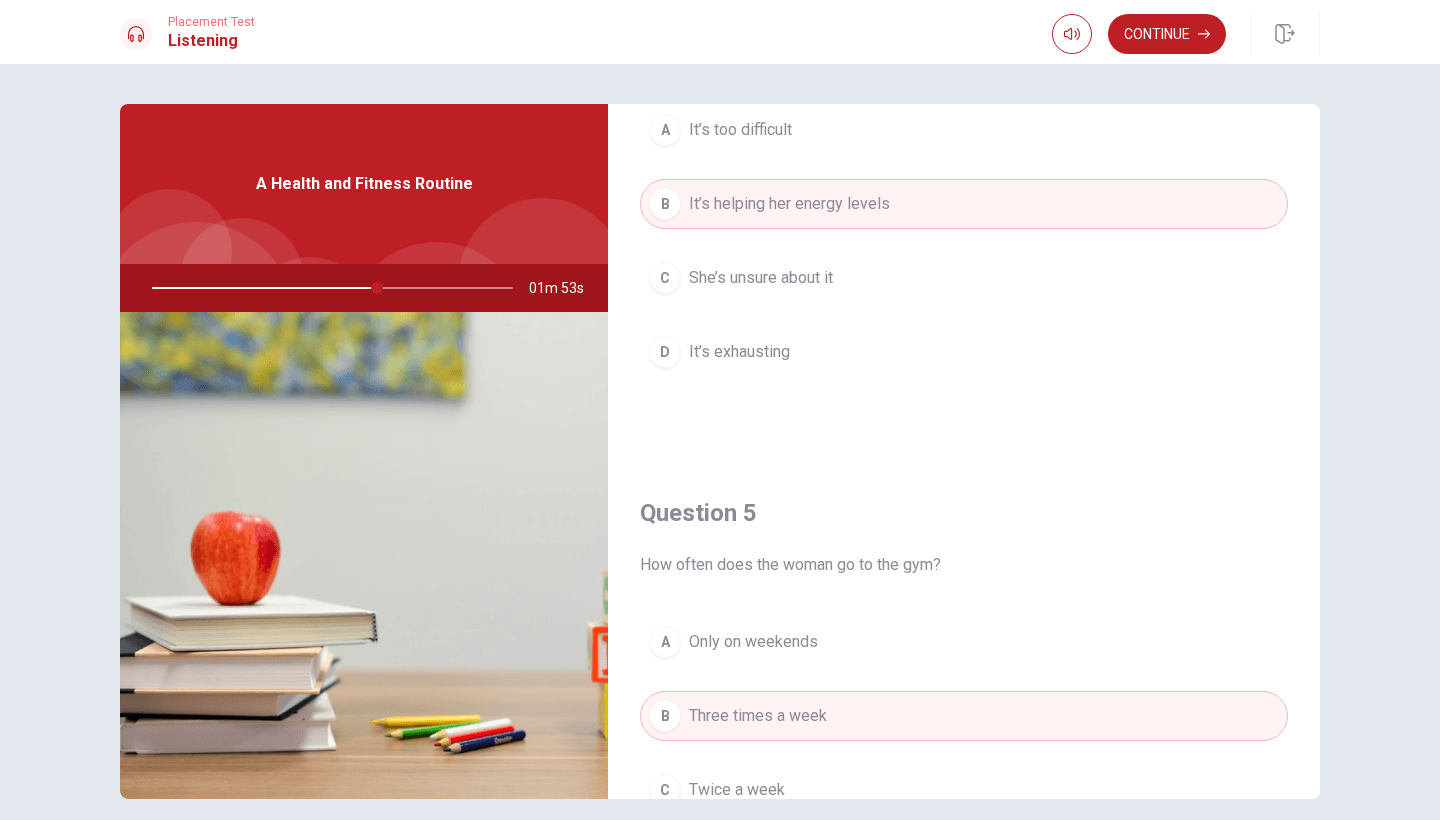 scroll, scrollTop: 1698, scrollLeft: 0, axis: vertical 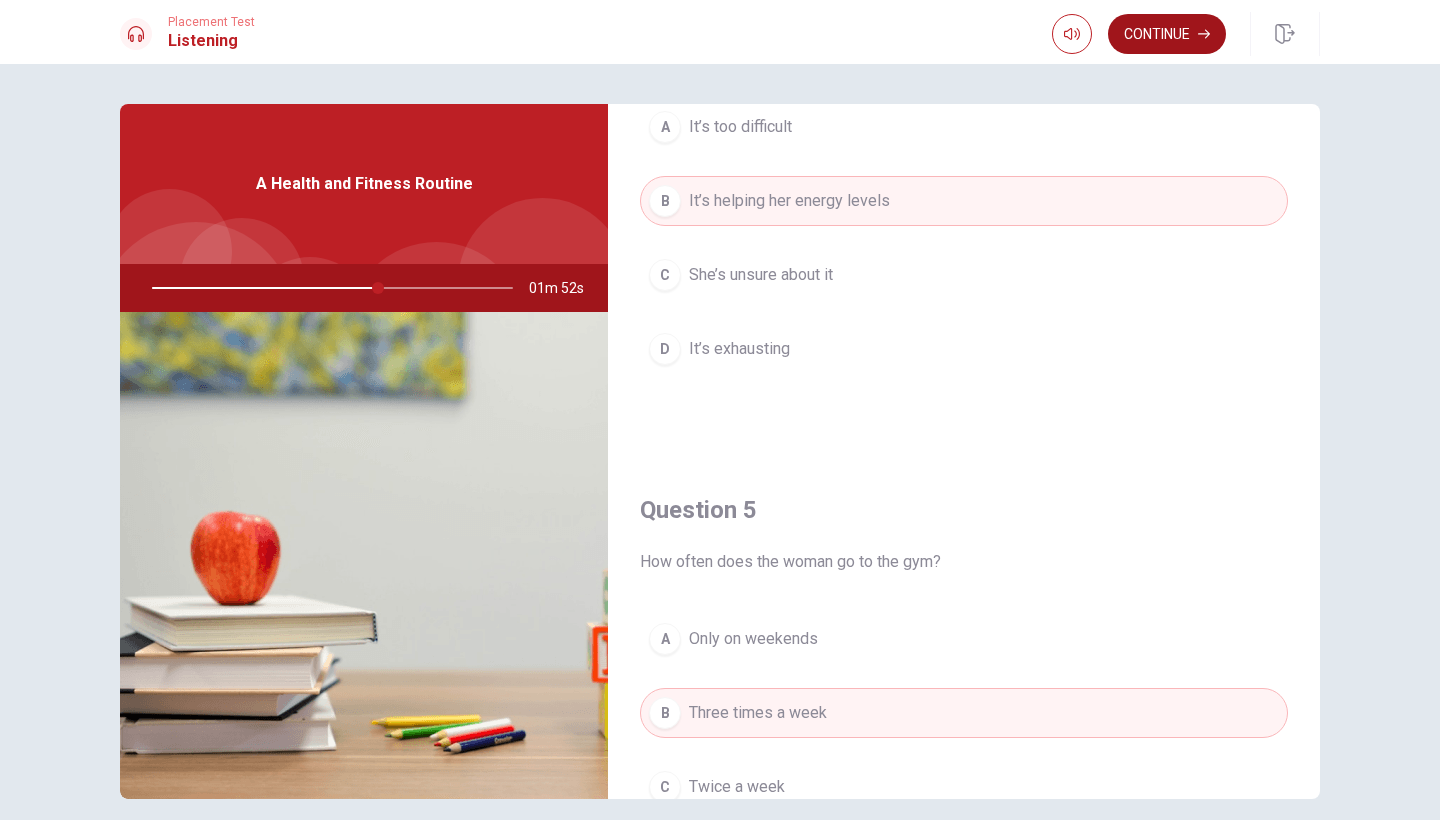 click on "Continue" at bounding box center [1167, 34] 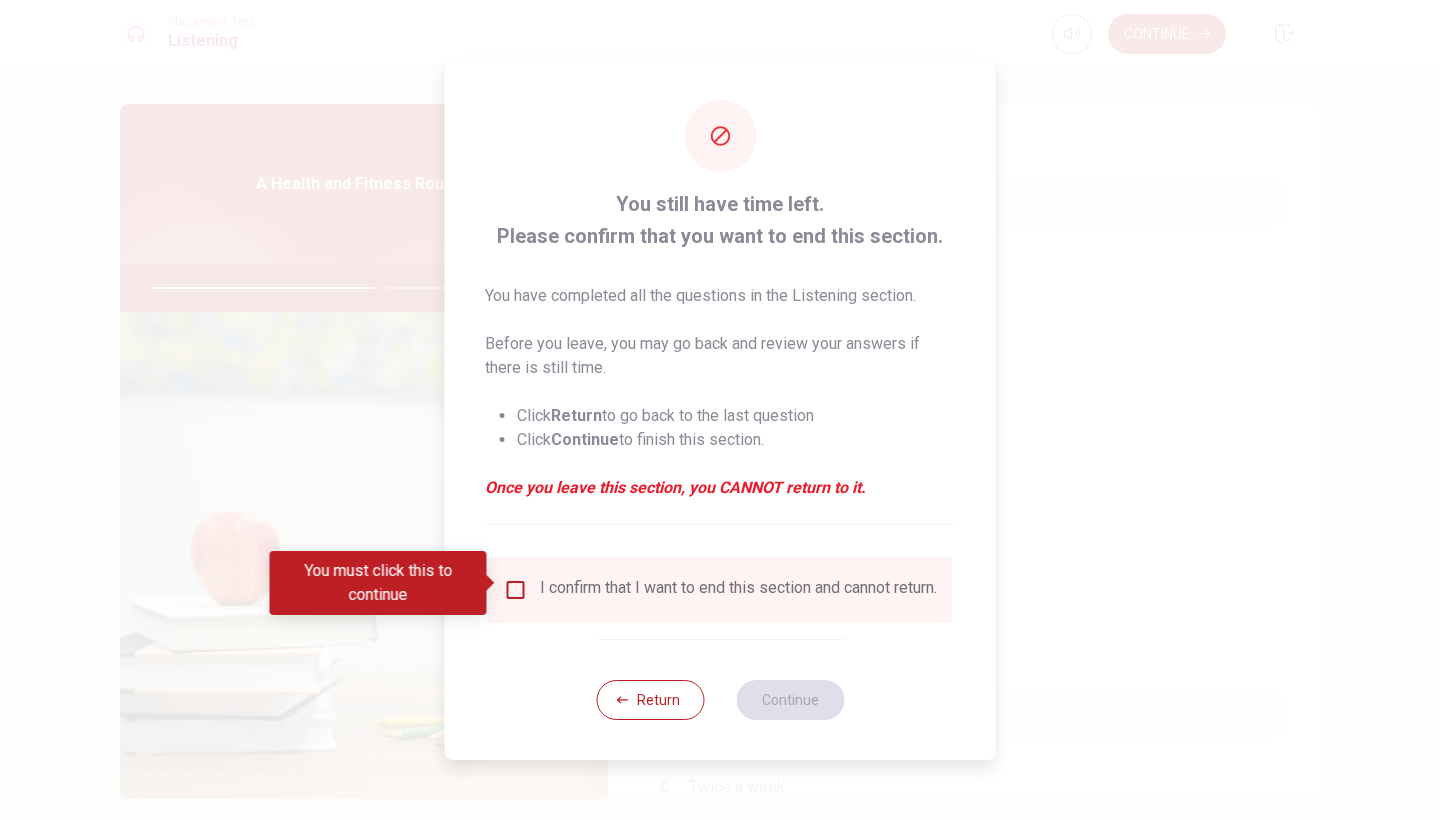click at bounding box center [516, 590] 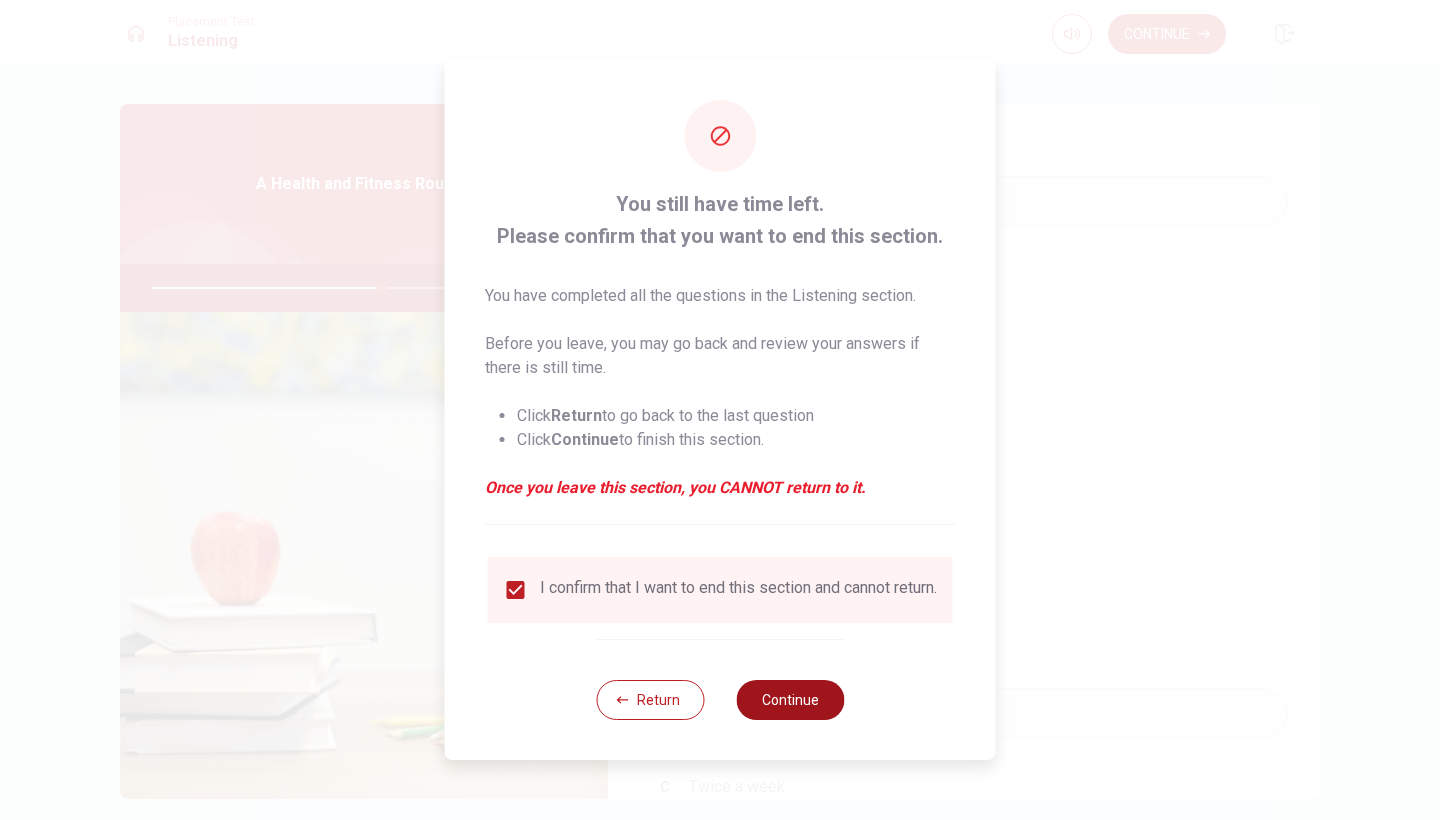 click on "Continue" at bounding box center (790, 700) 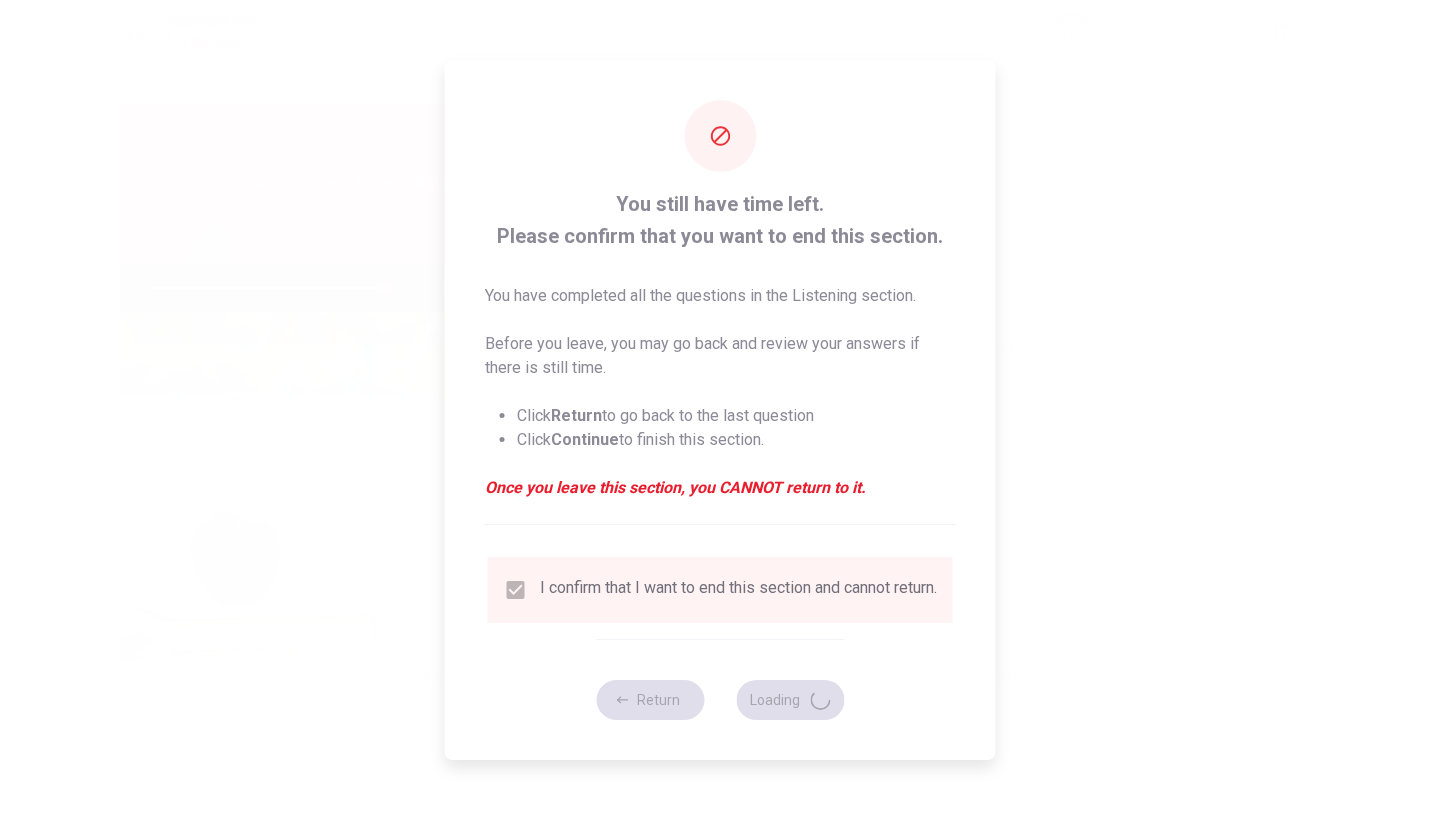 type on "64" 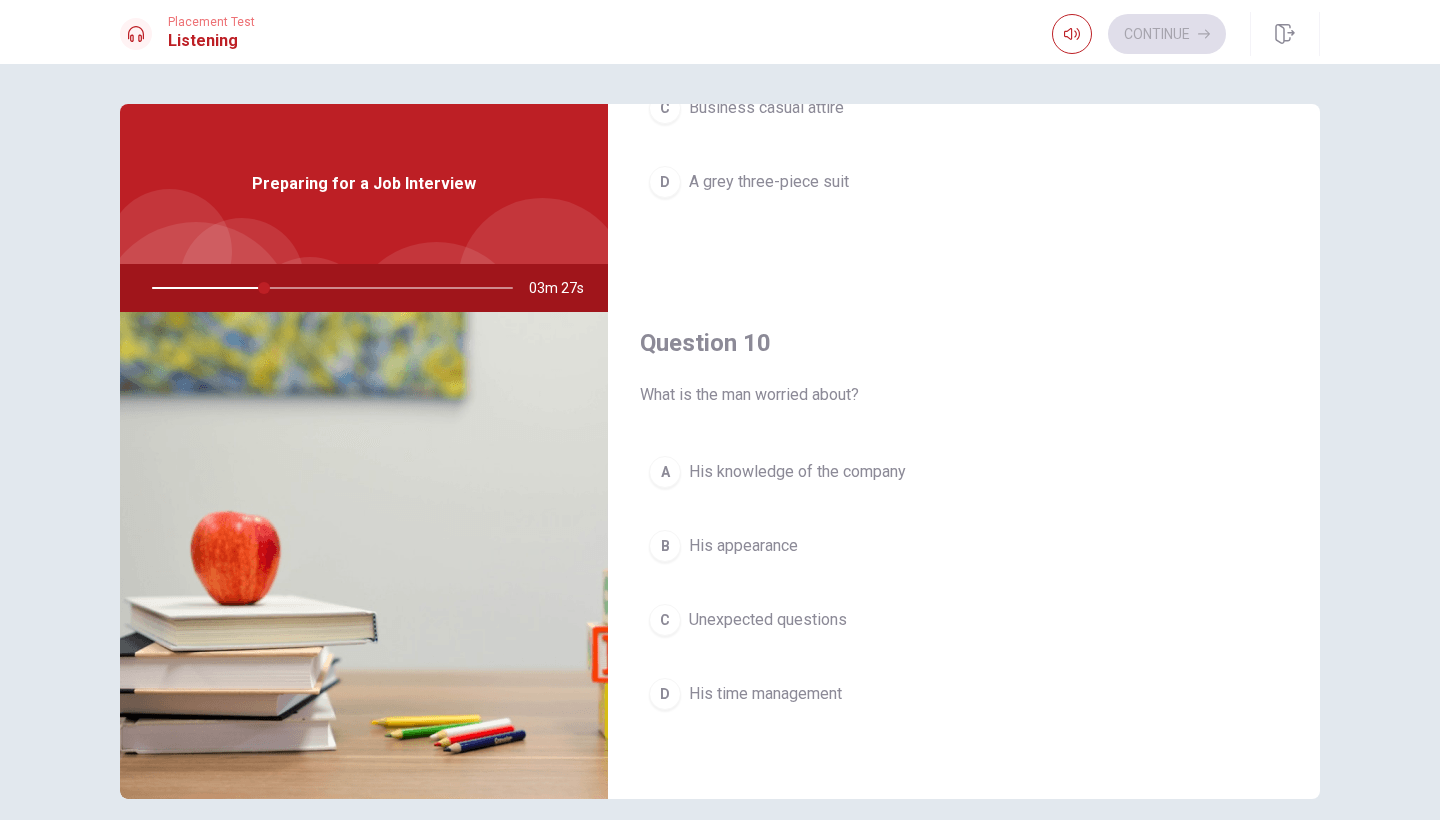 scroll, scrollTop: 1865, scrollLeft: 0, axis: vertical 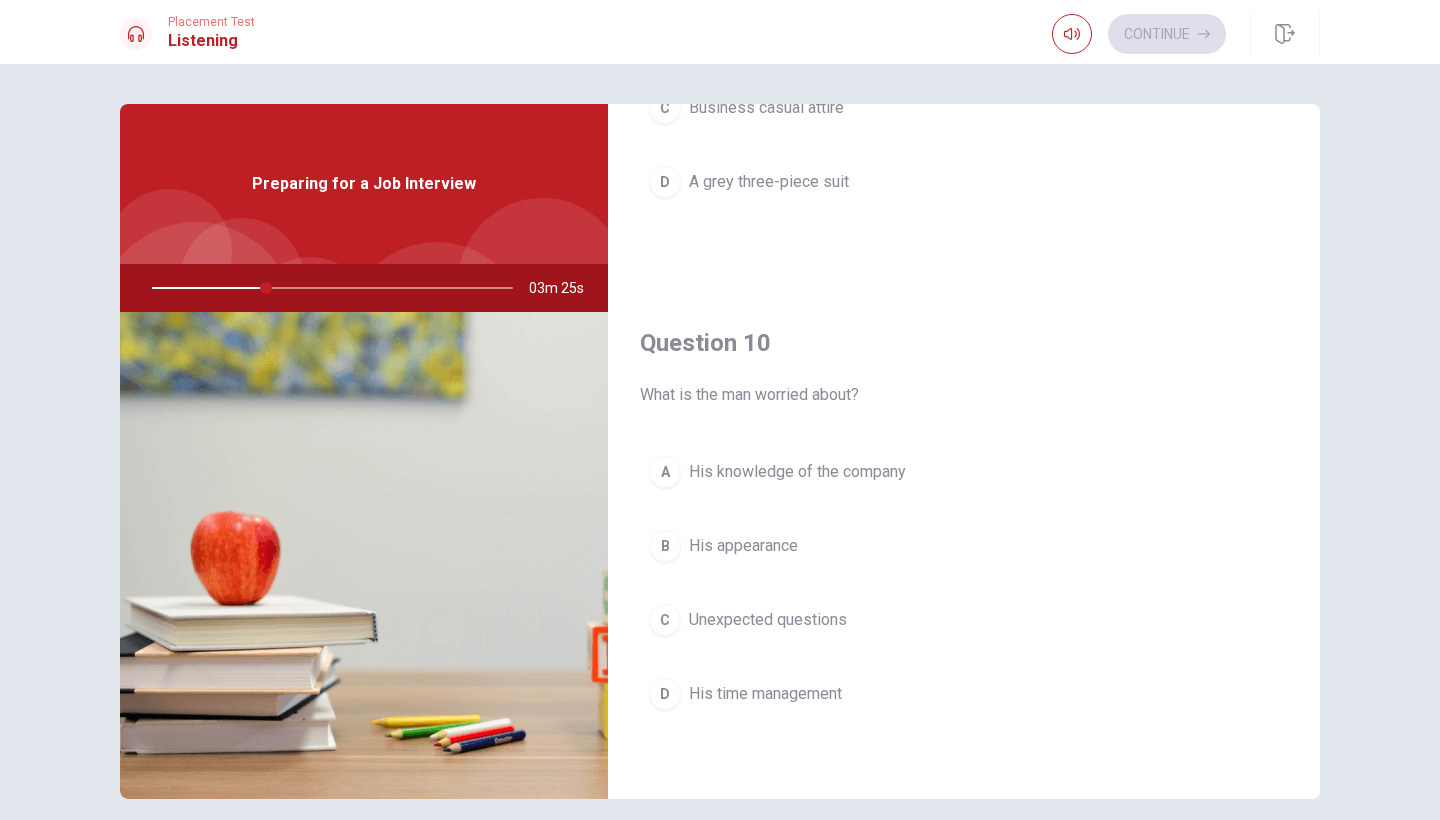 click on "C Unexpected questions" at bounding box center (964, 620) 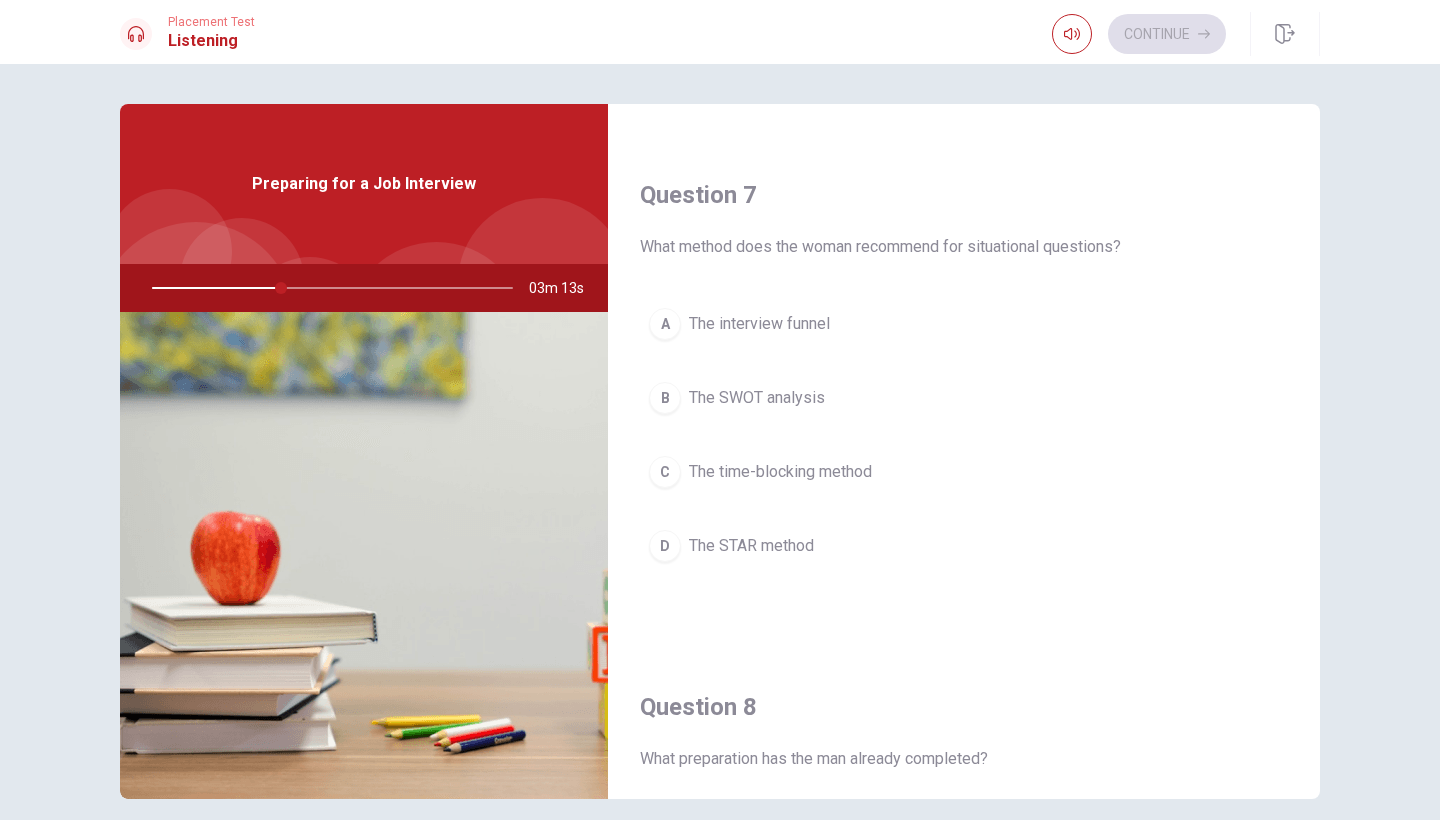 scroll, scrollTop: 474, scrollLeft: 0, axis: vertical 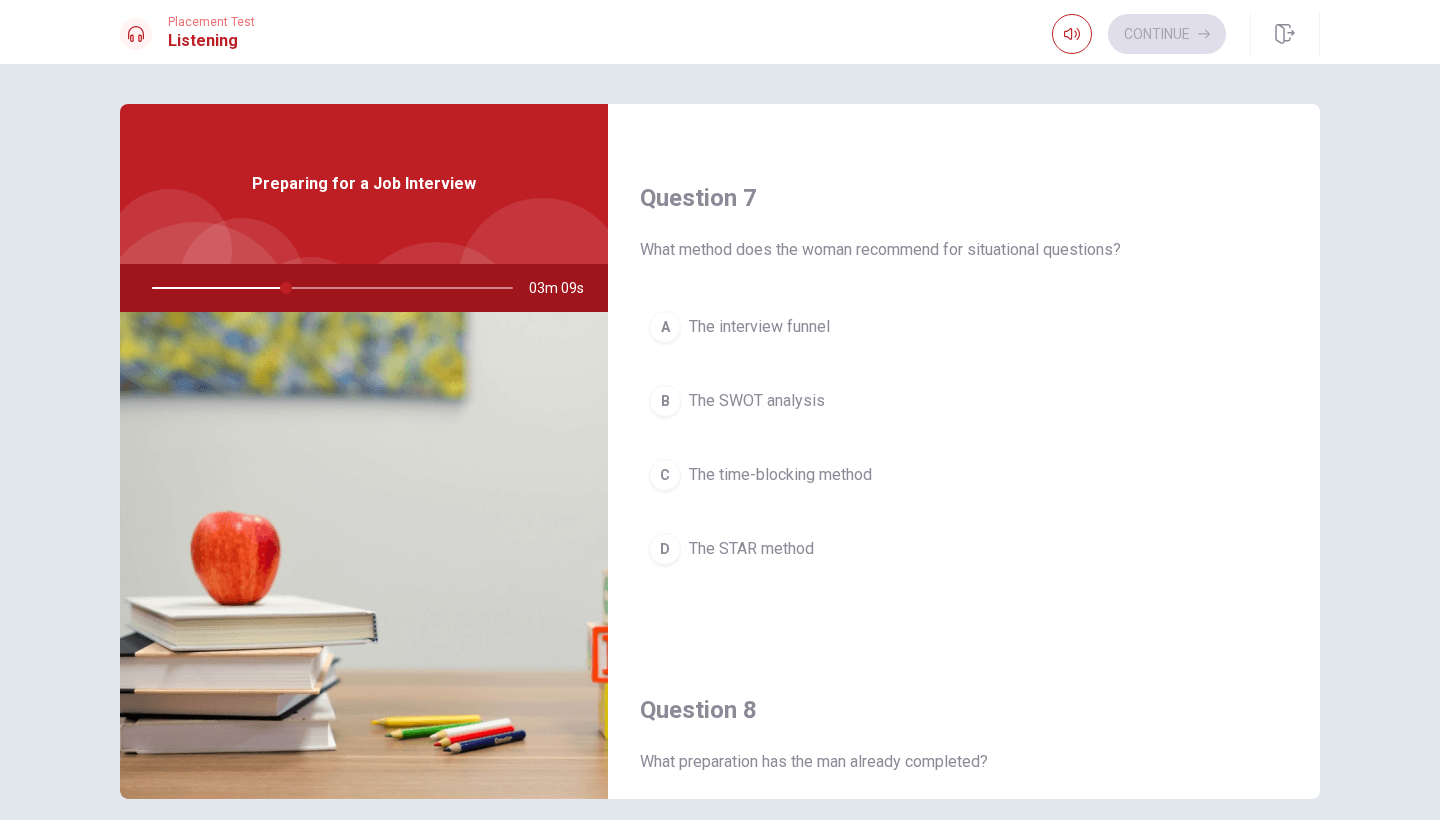 click on "D The STAR method" at bounding box center [964, 549] 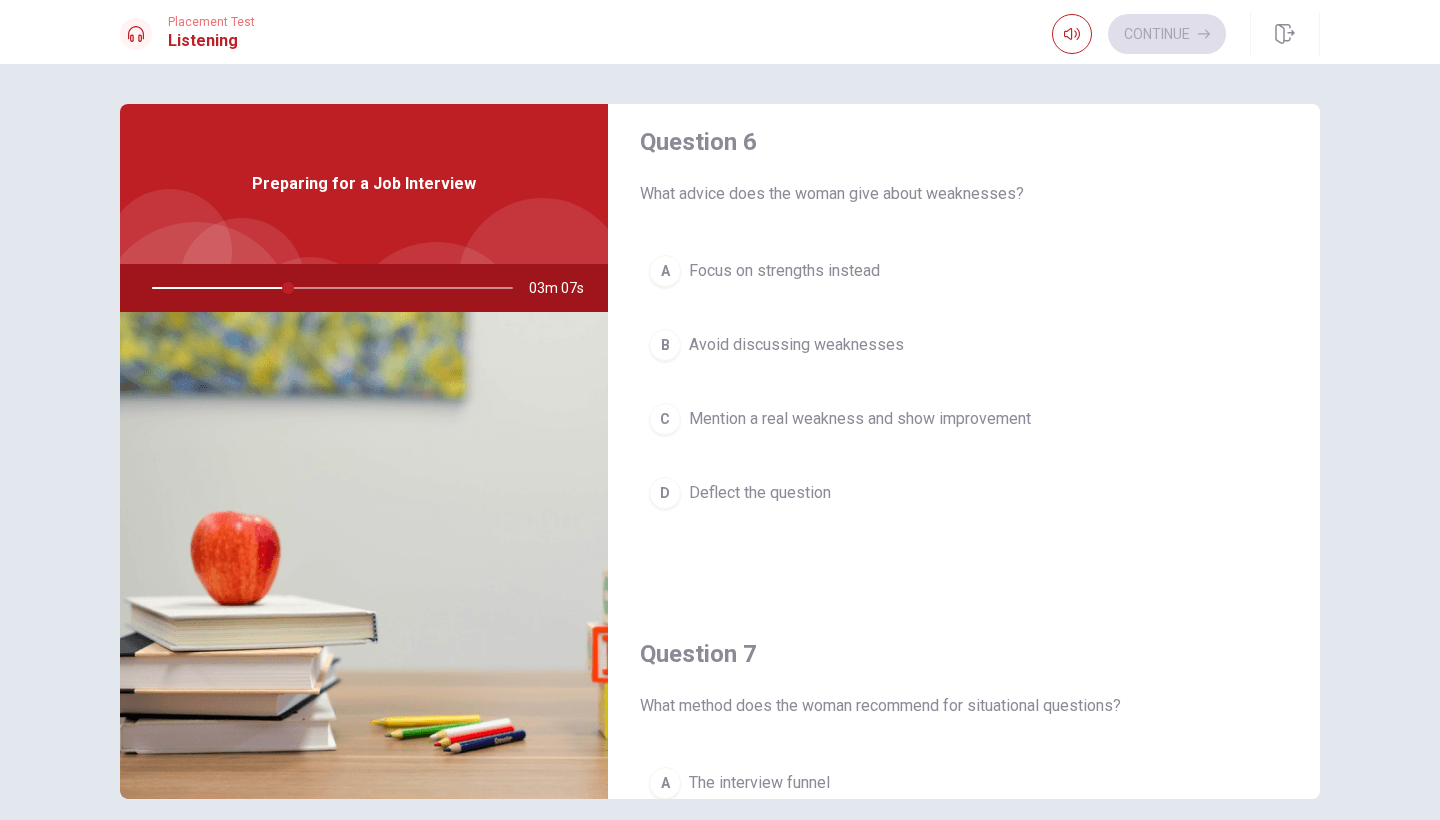 scroll, scrollTop: 14, scrollLeft: 0, axis: vertical 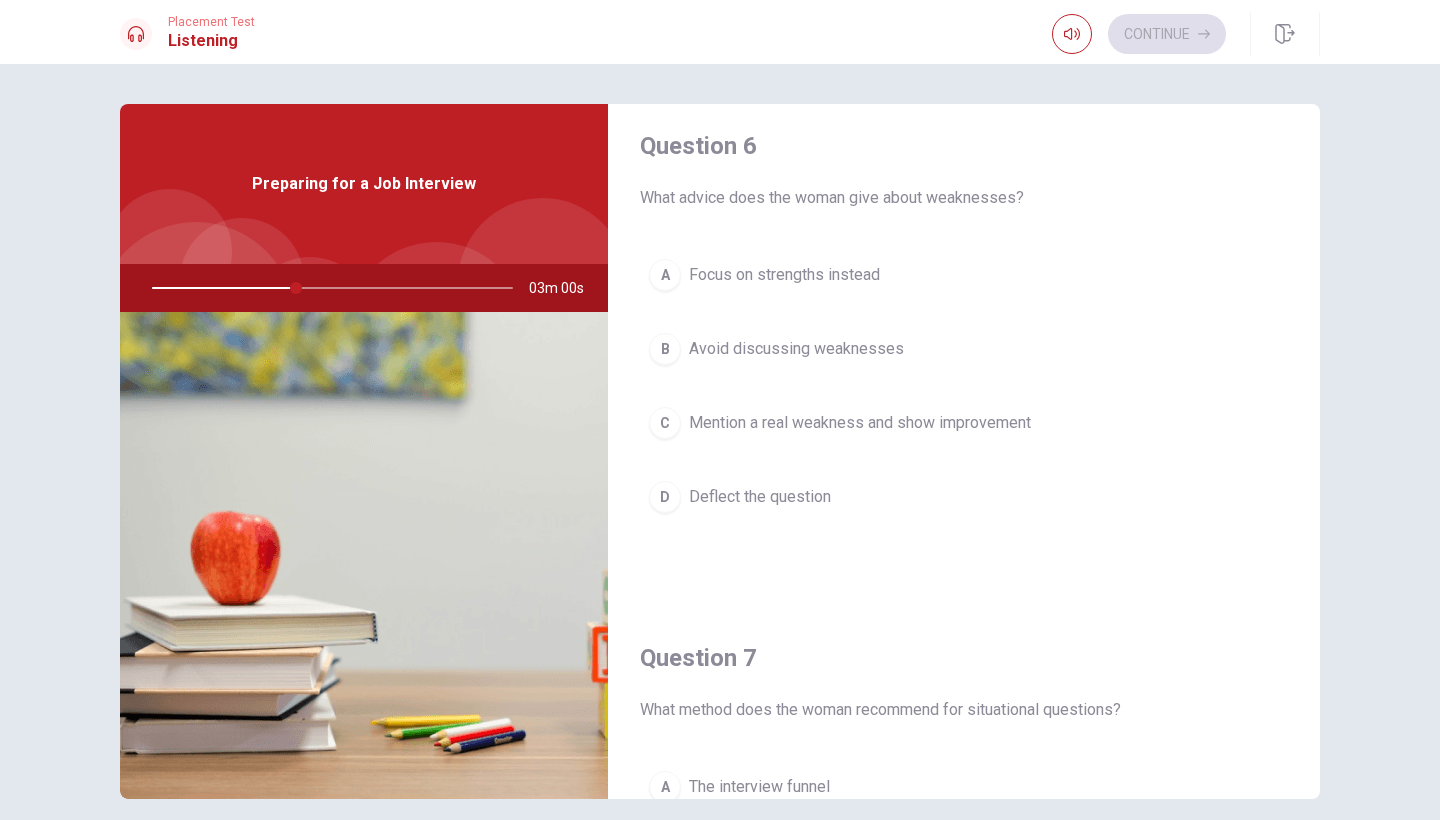 click on "Mention a real weakness and show improvement" at bounding box center [860, 423] 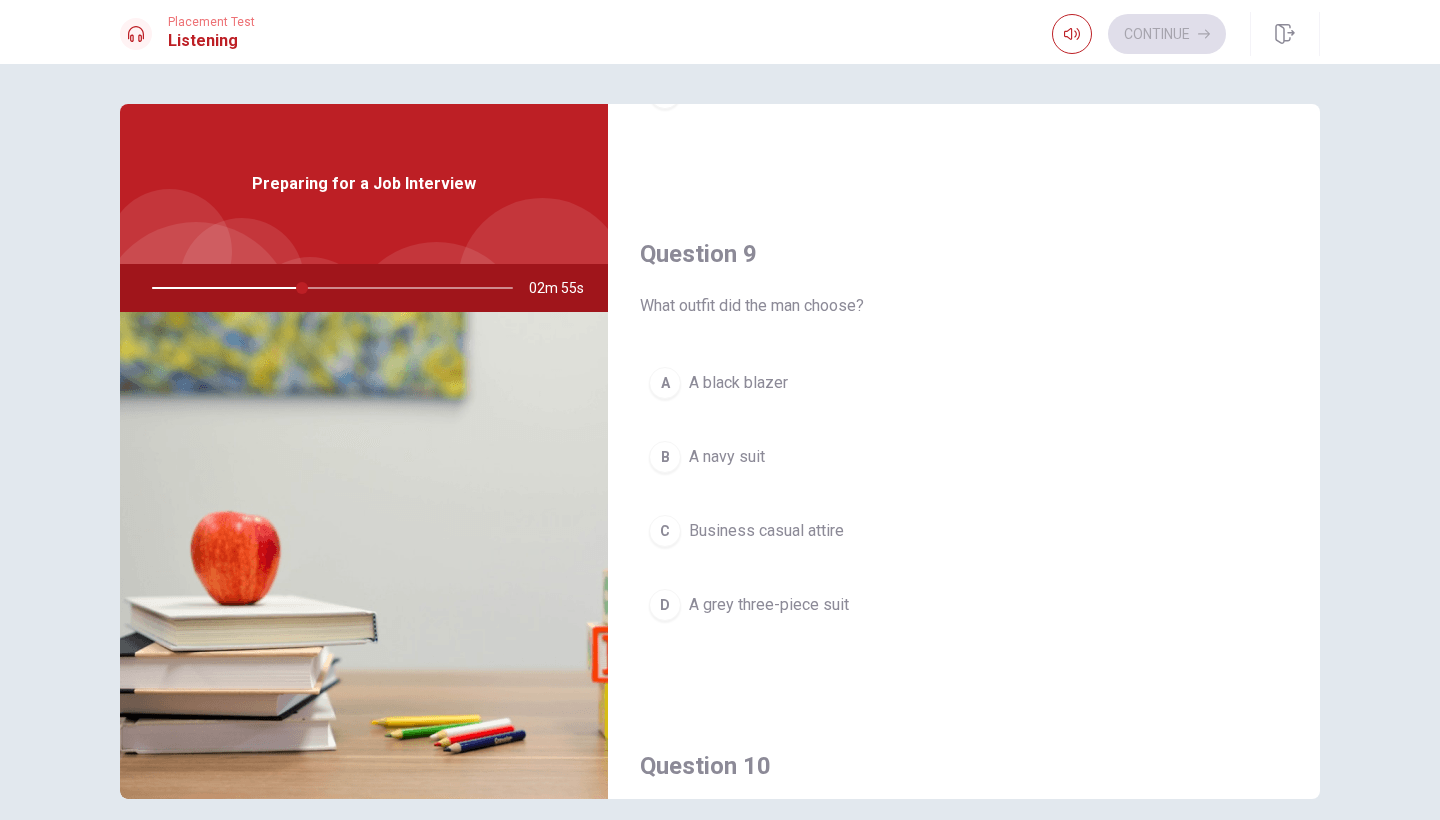 scroll, scrollTop: 1457, scrollLeft: 0, axis: vertical 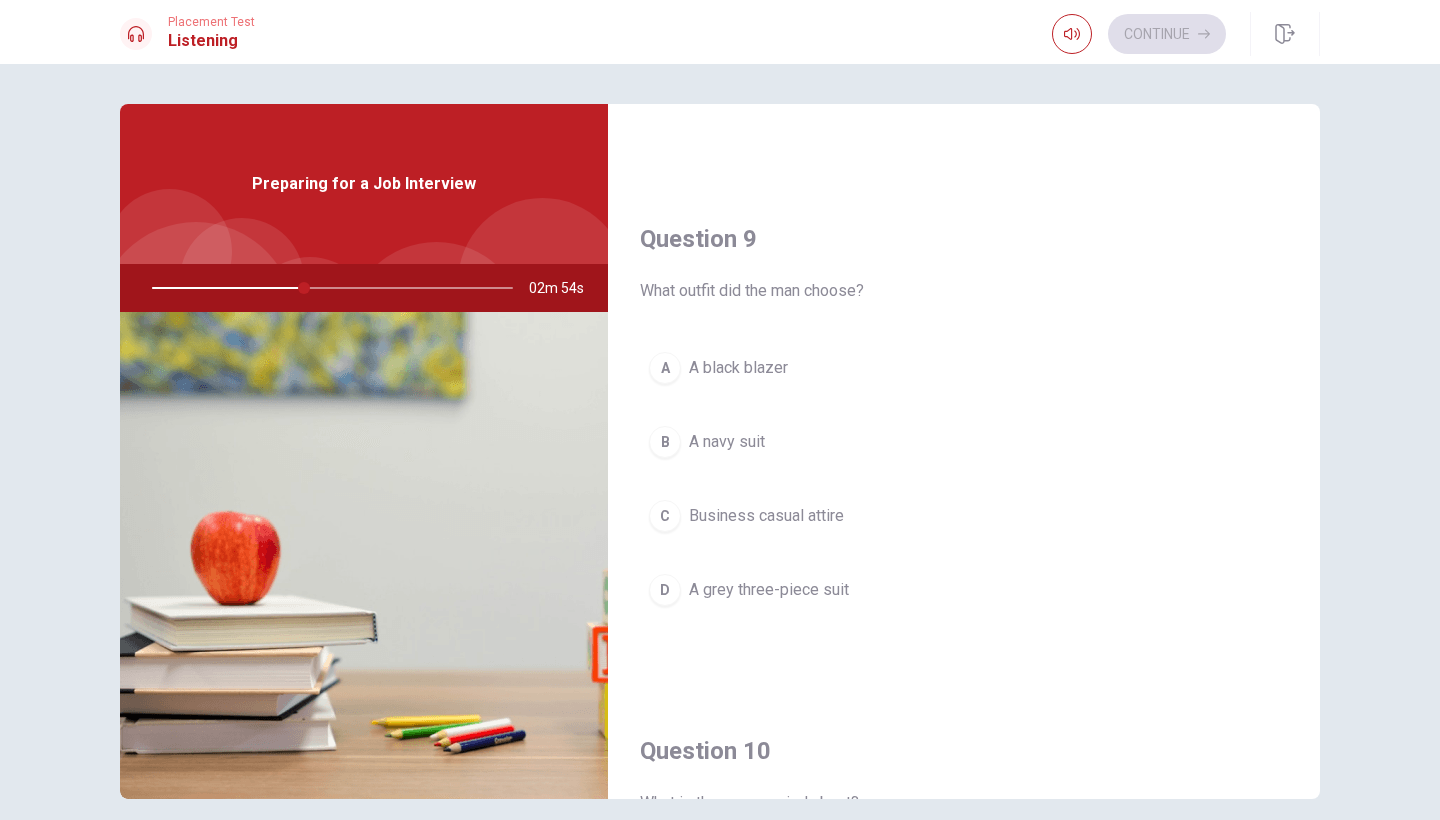 click on "B A navy suit" at bounding box center [964, 442] 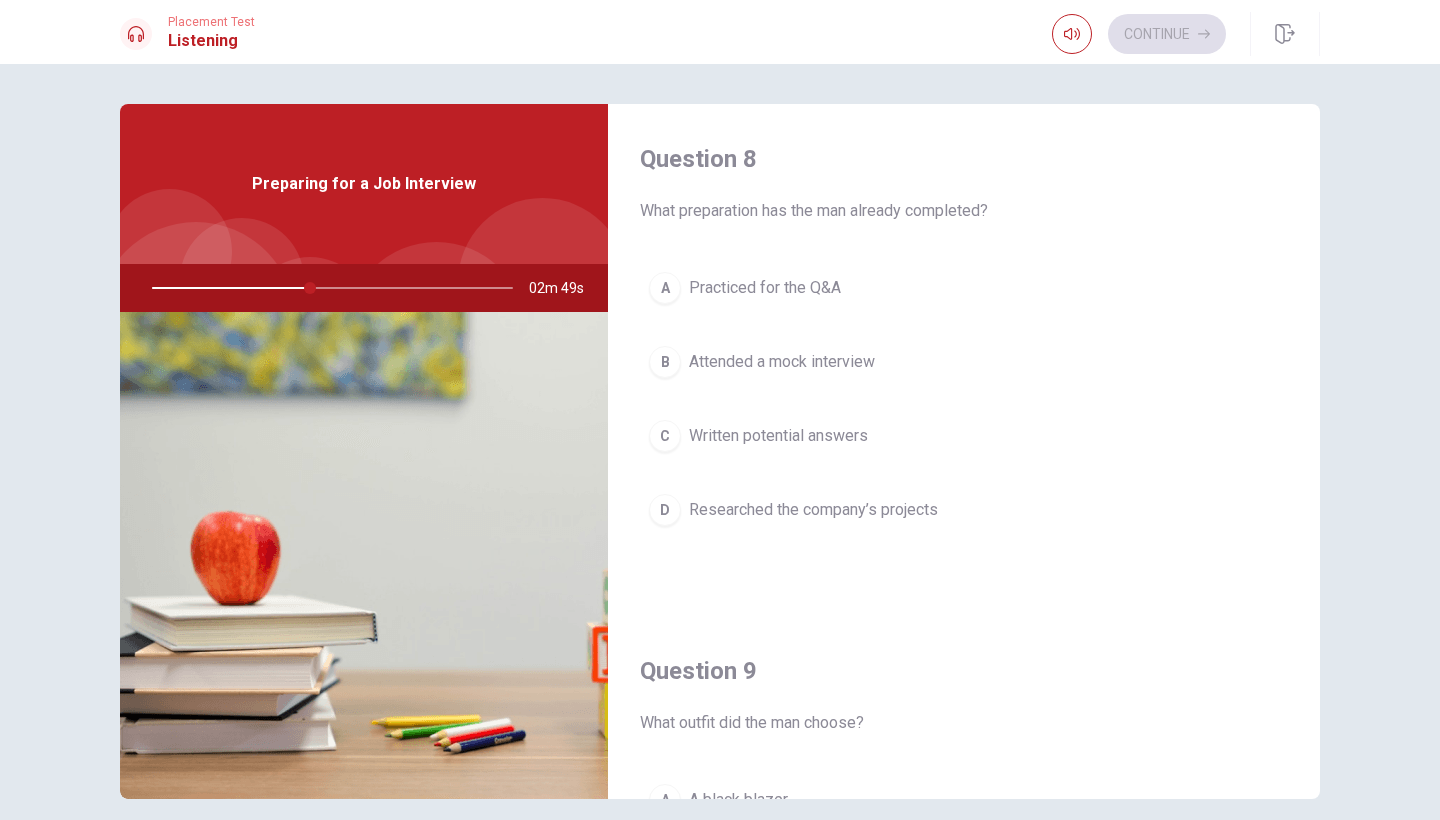 scroll, scrollTop: 1022, scrollLeft: 0, axis: vertical 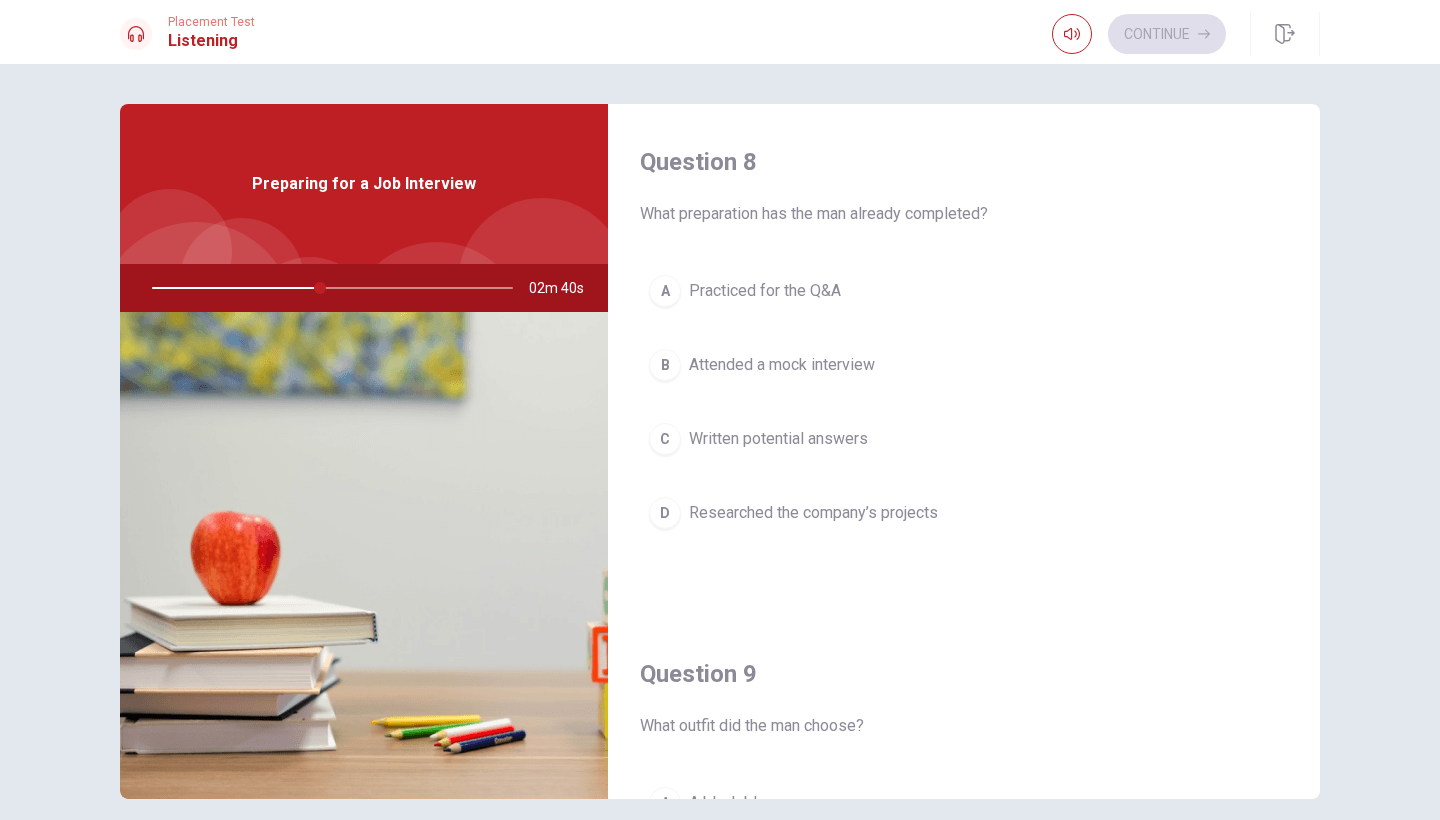 click on "Researched the company’s projects" at bounding box center [813, 513] 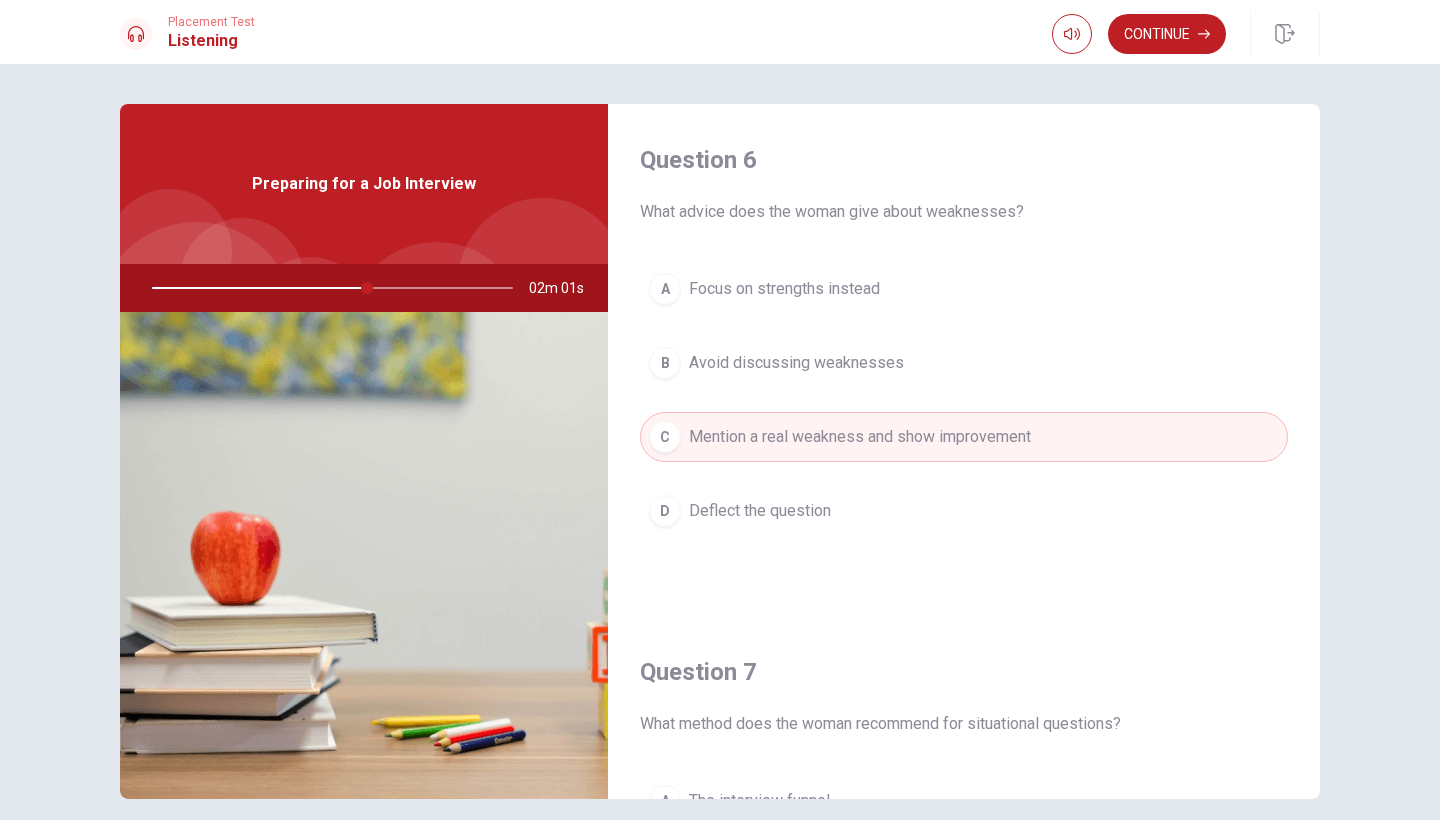 scroll, scrollTop: 0, scrollLeft: 0, axis: both 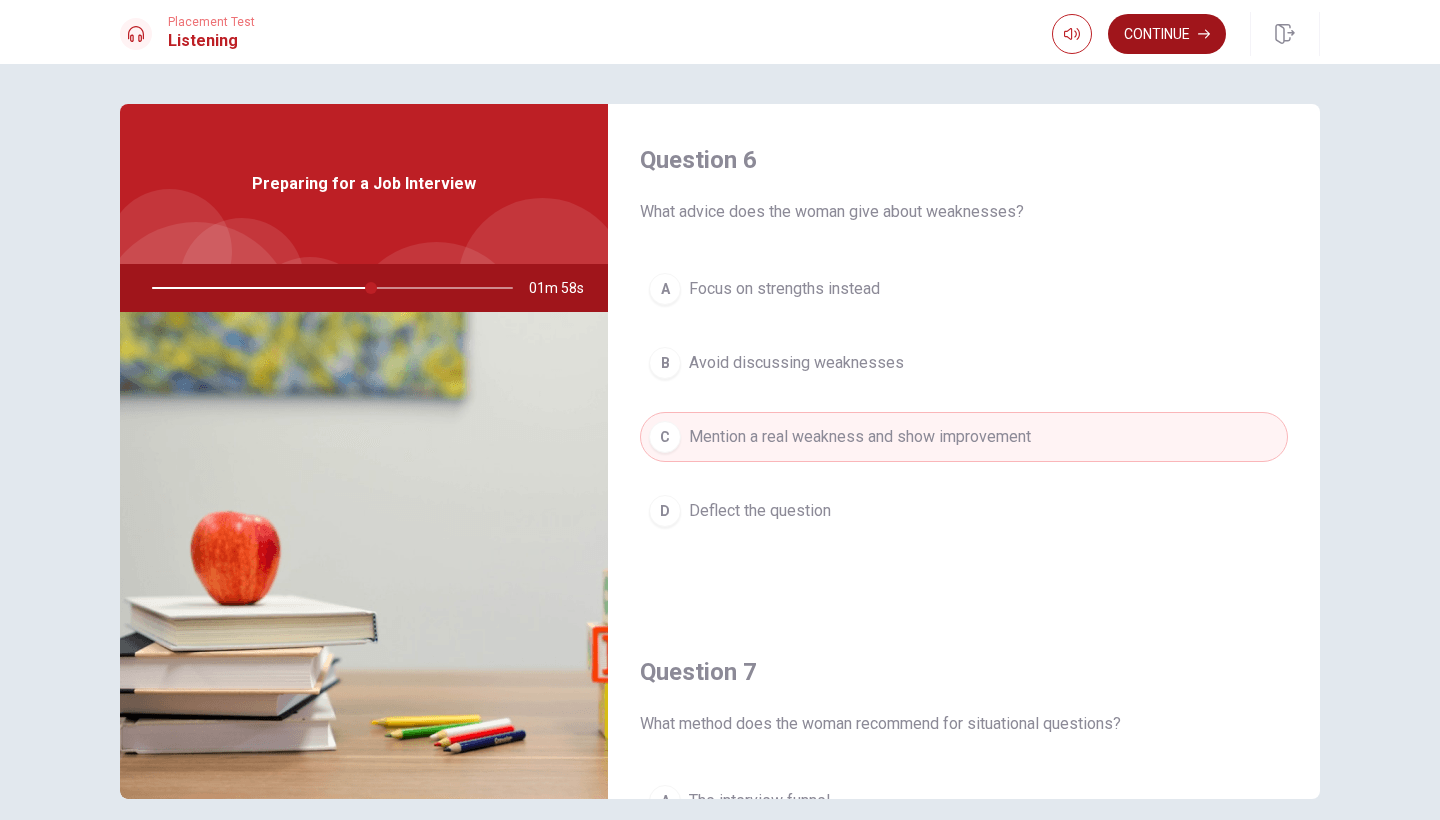 click on "Continue" at bounding box center [1167, 34] 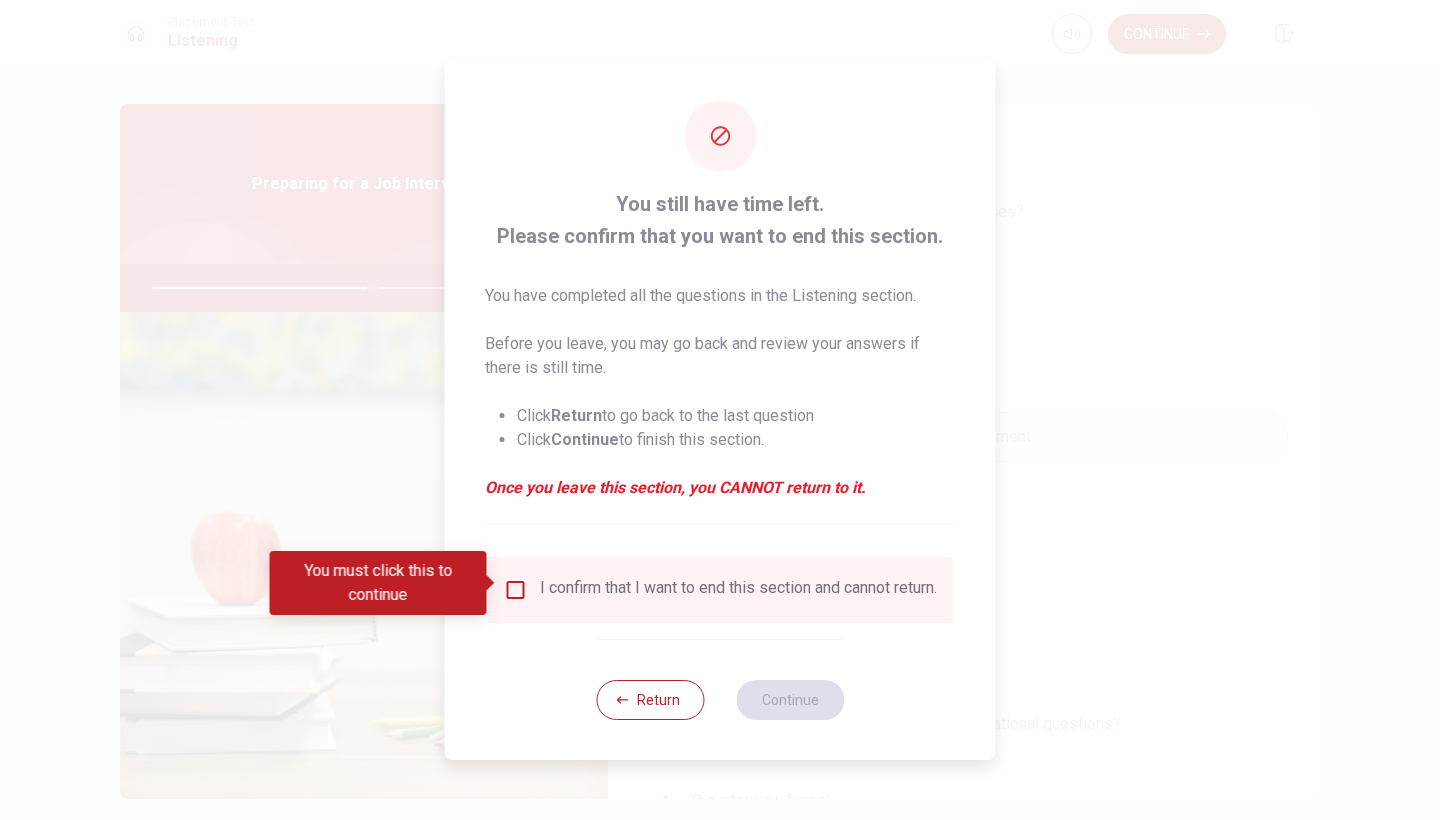 click at bounding box center [516, 590] 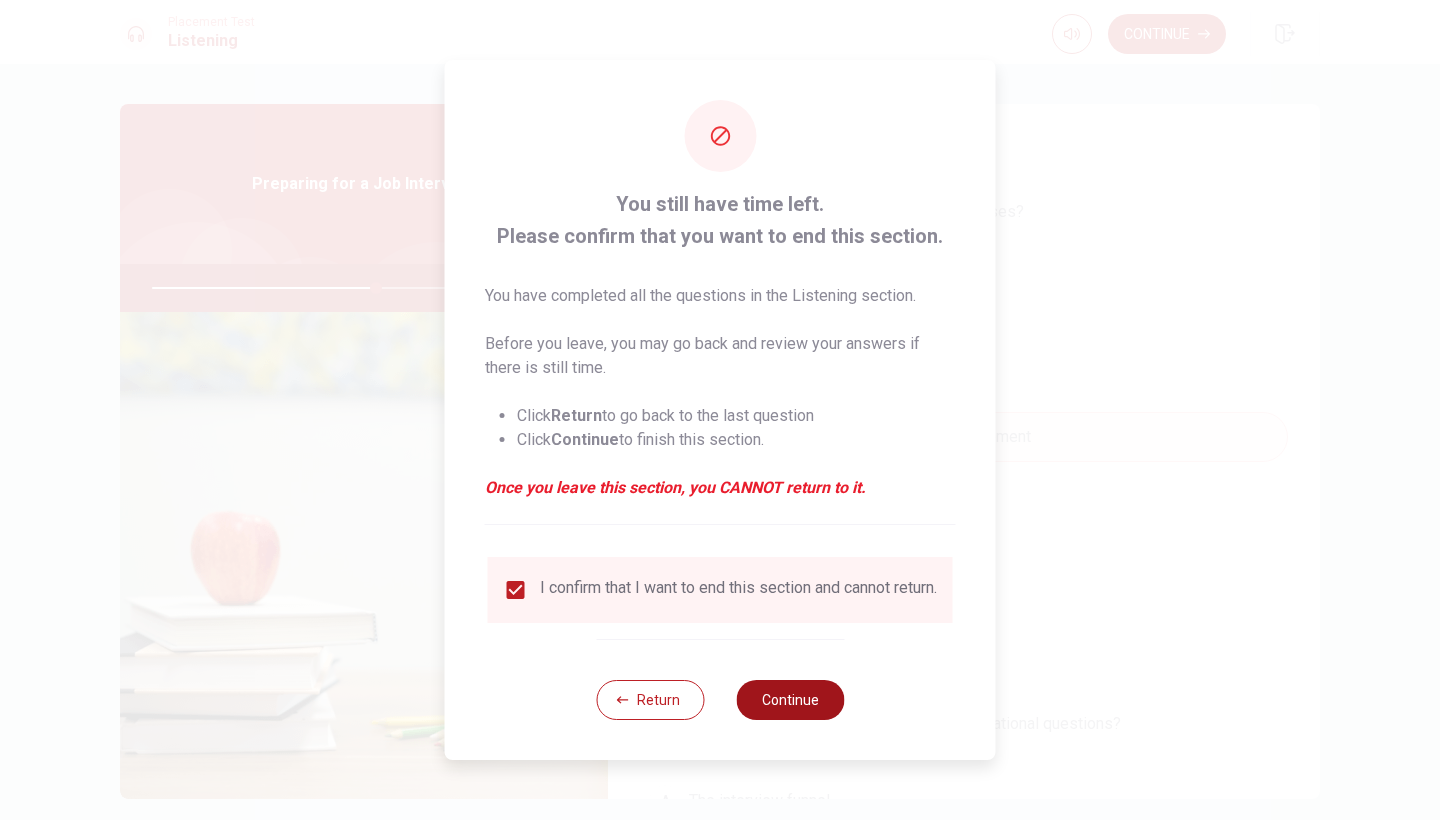 click on "Continue" at bounding box center (790, 700) 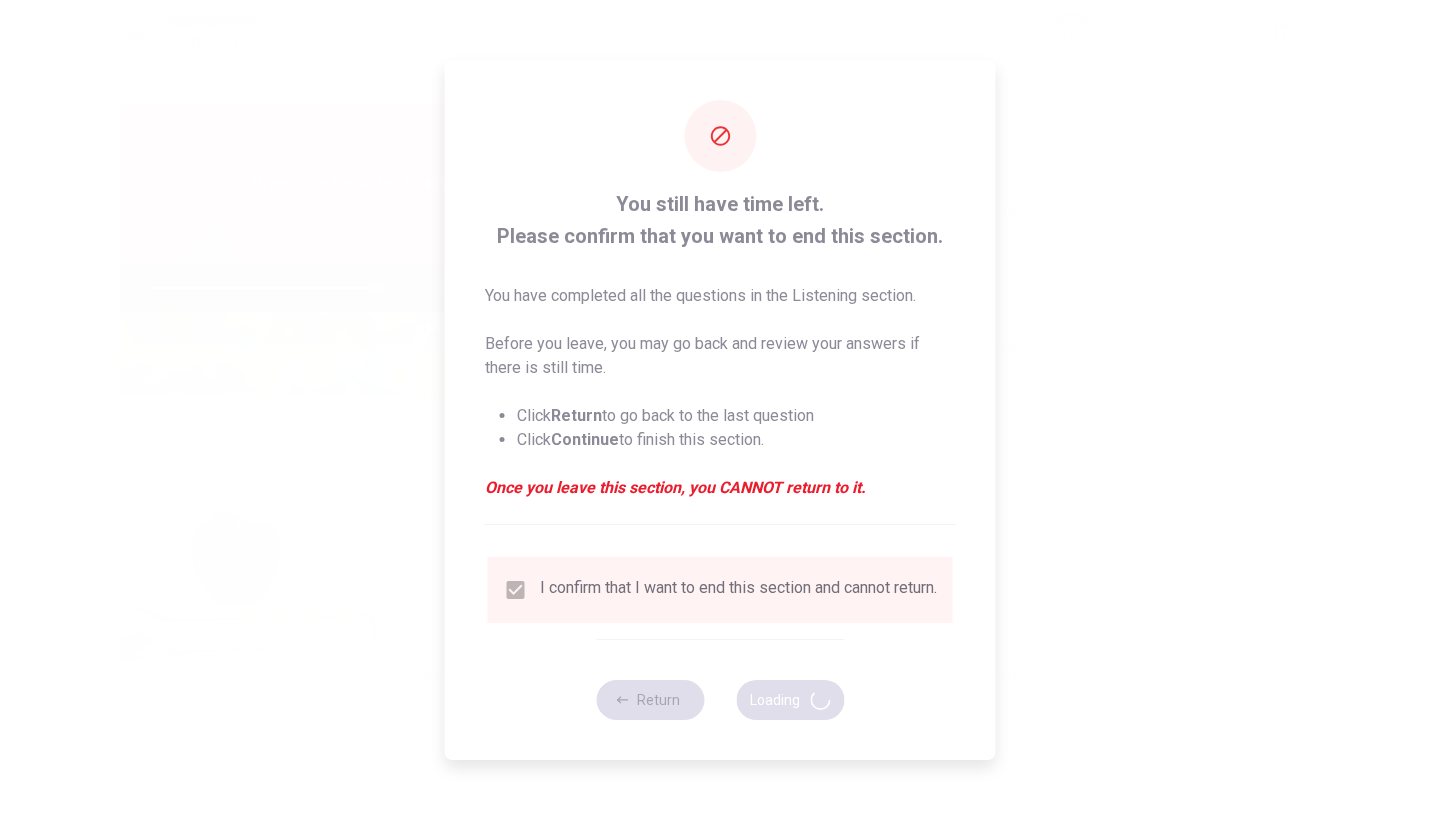 type on "63" 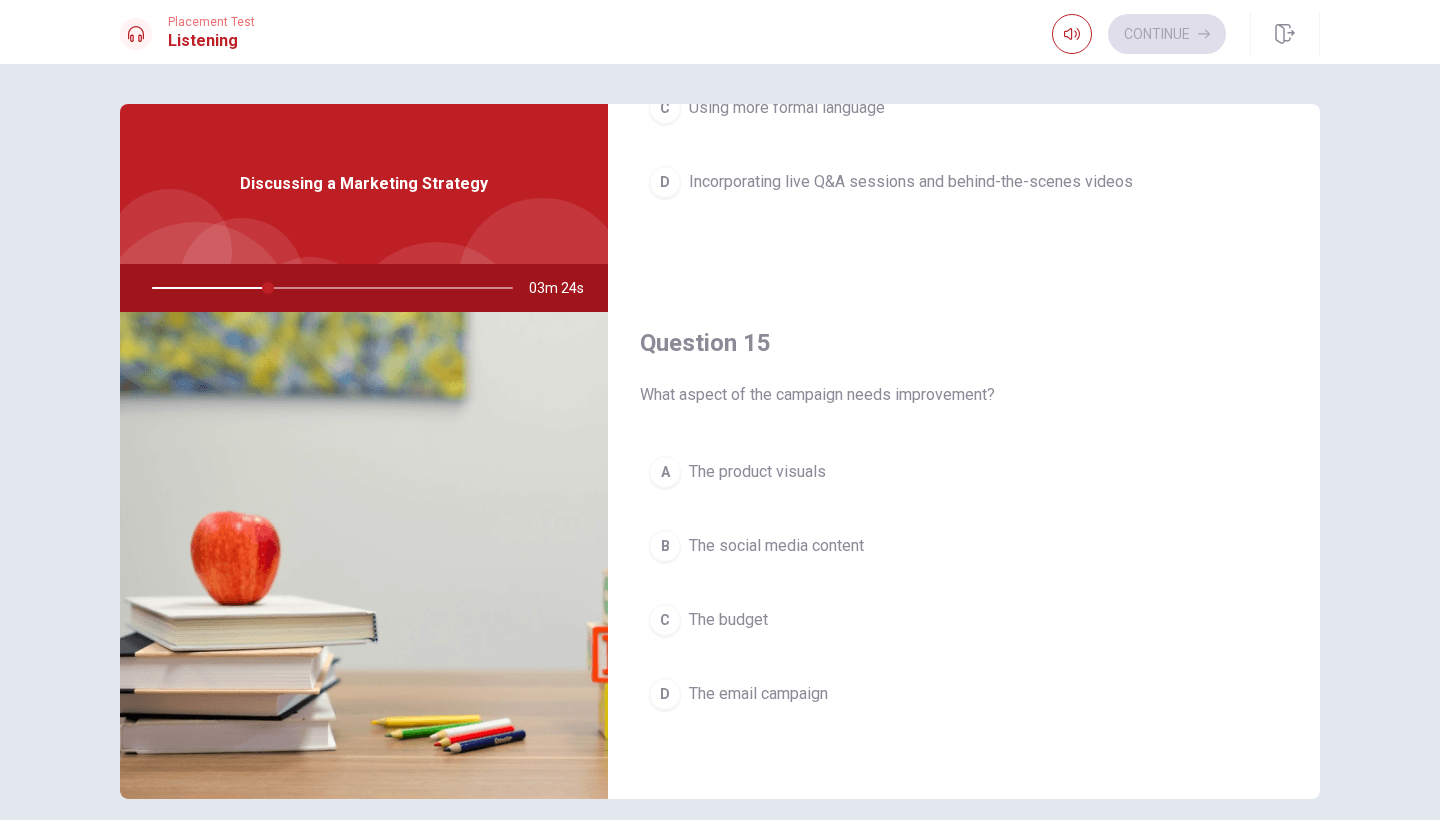 scroll, scrollTop: 1865, scrollLeft: 0, axis: vertical 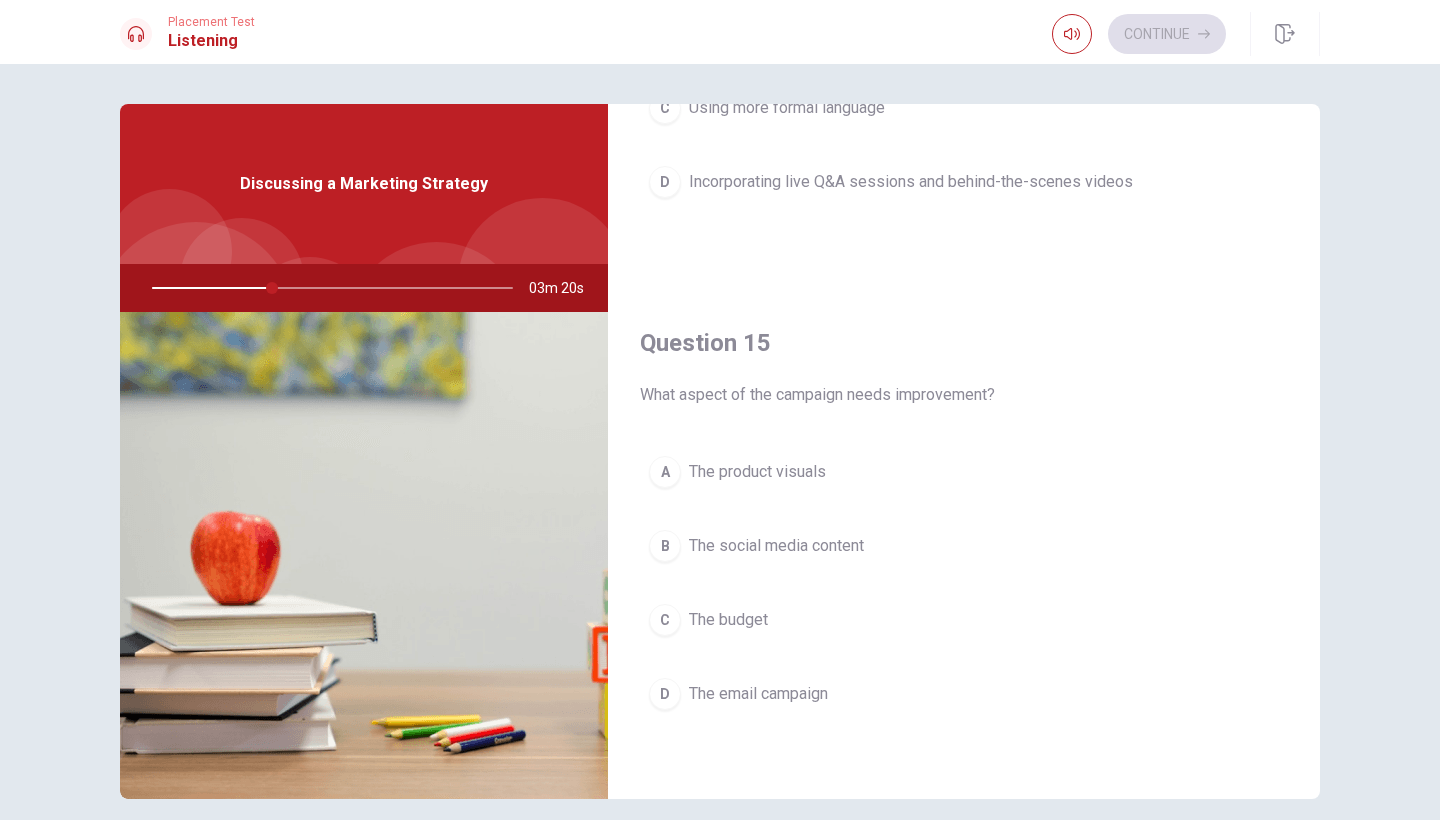 click on "The social media content" at bounding box center [776, 546] 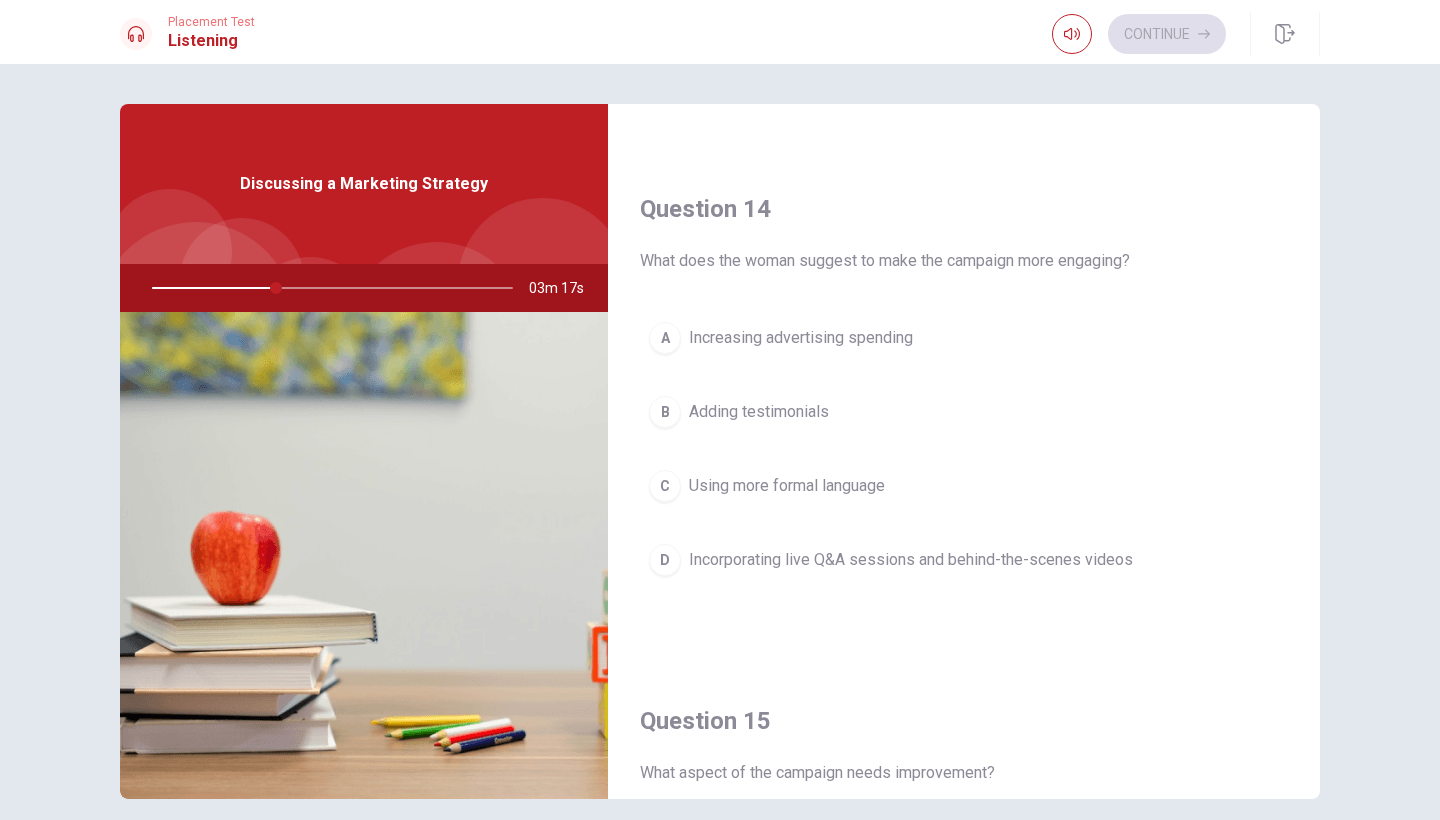 scroll, scrollTop: 1483, scrollLeft: 0, axis: vertical 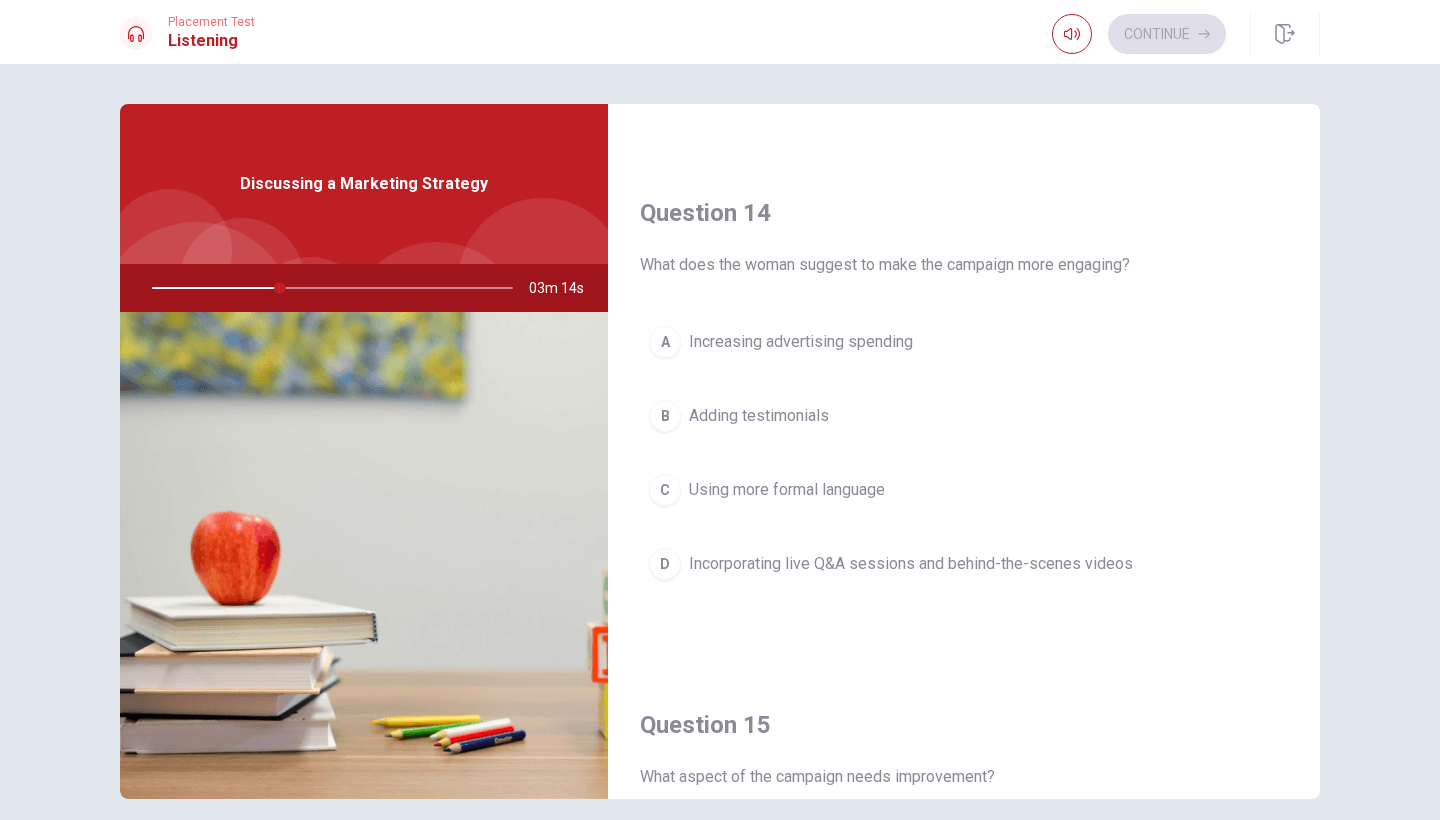 click on "Incorporating live Q&A sessions and behind-the-scenes videos" at bounding box center [911, 564] 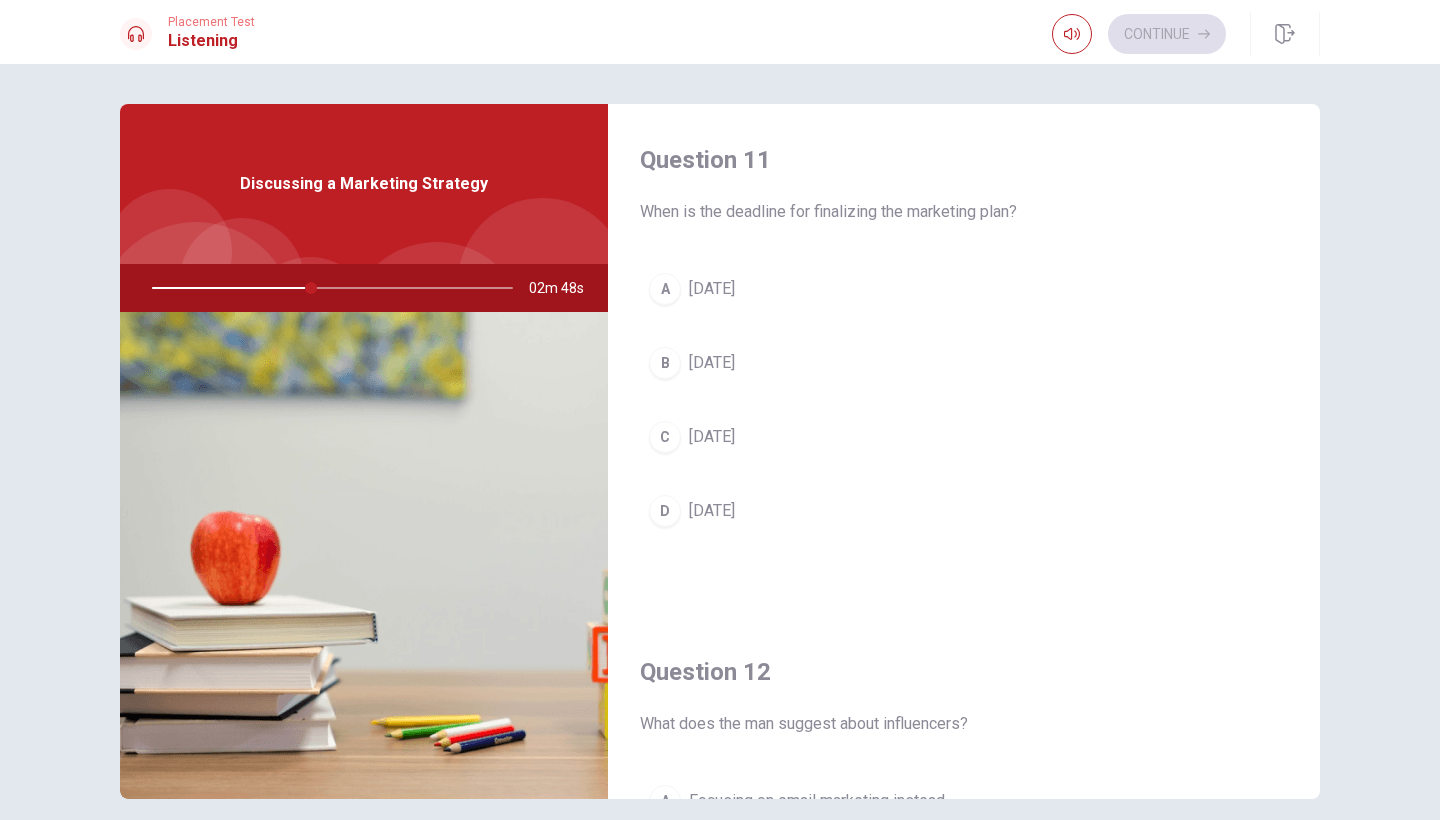 scroll, scrollTop: 0, scrollLeft: 0, axis: both 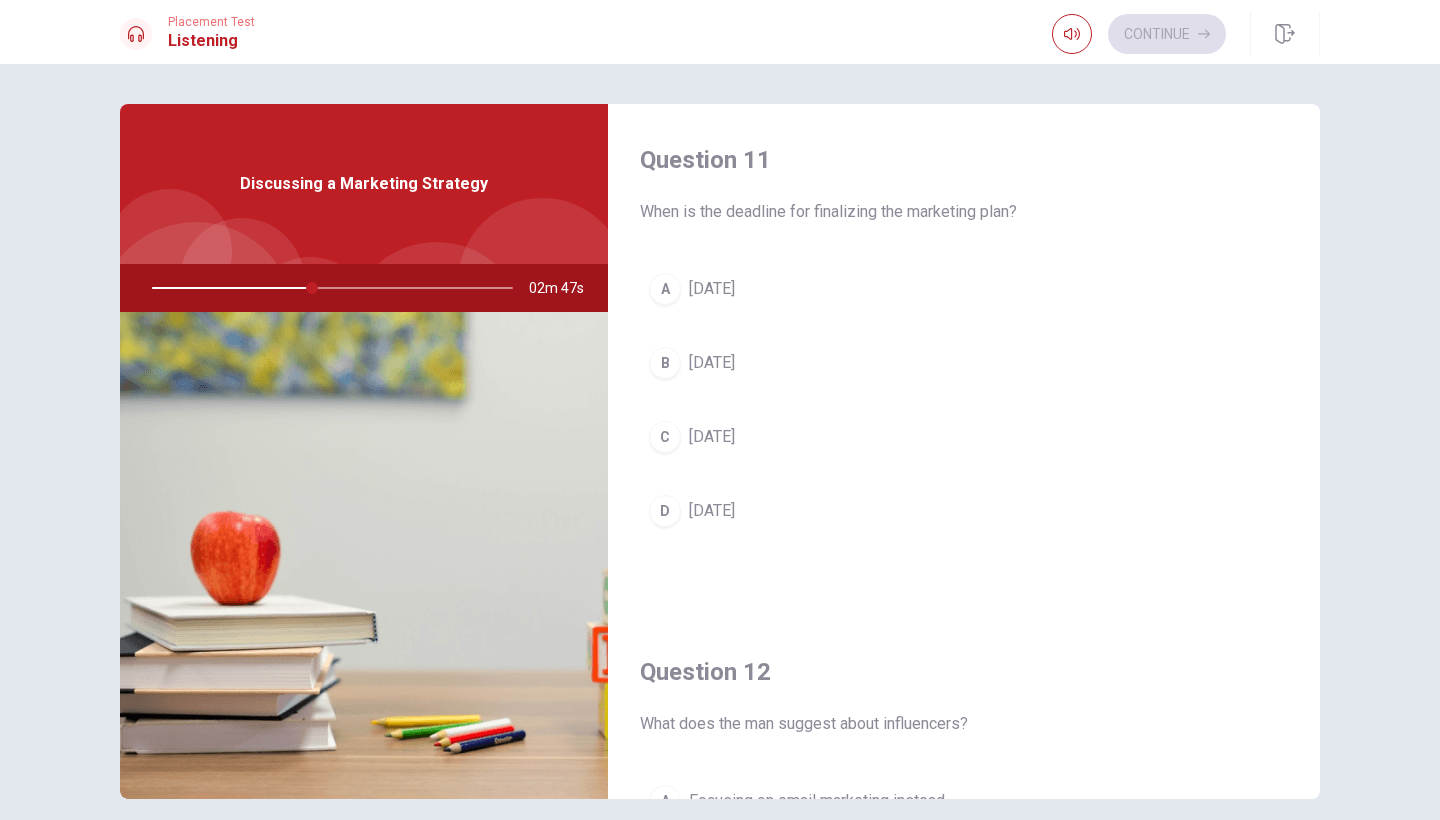 click on "A [DATE]" at bounding box center [964, 289] 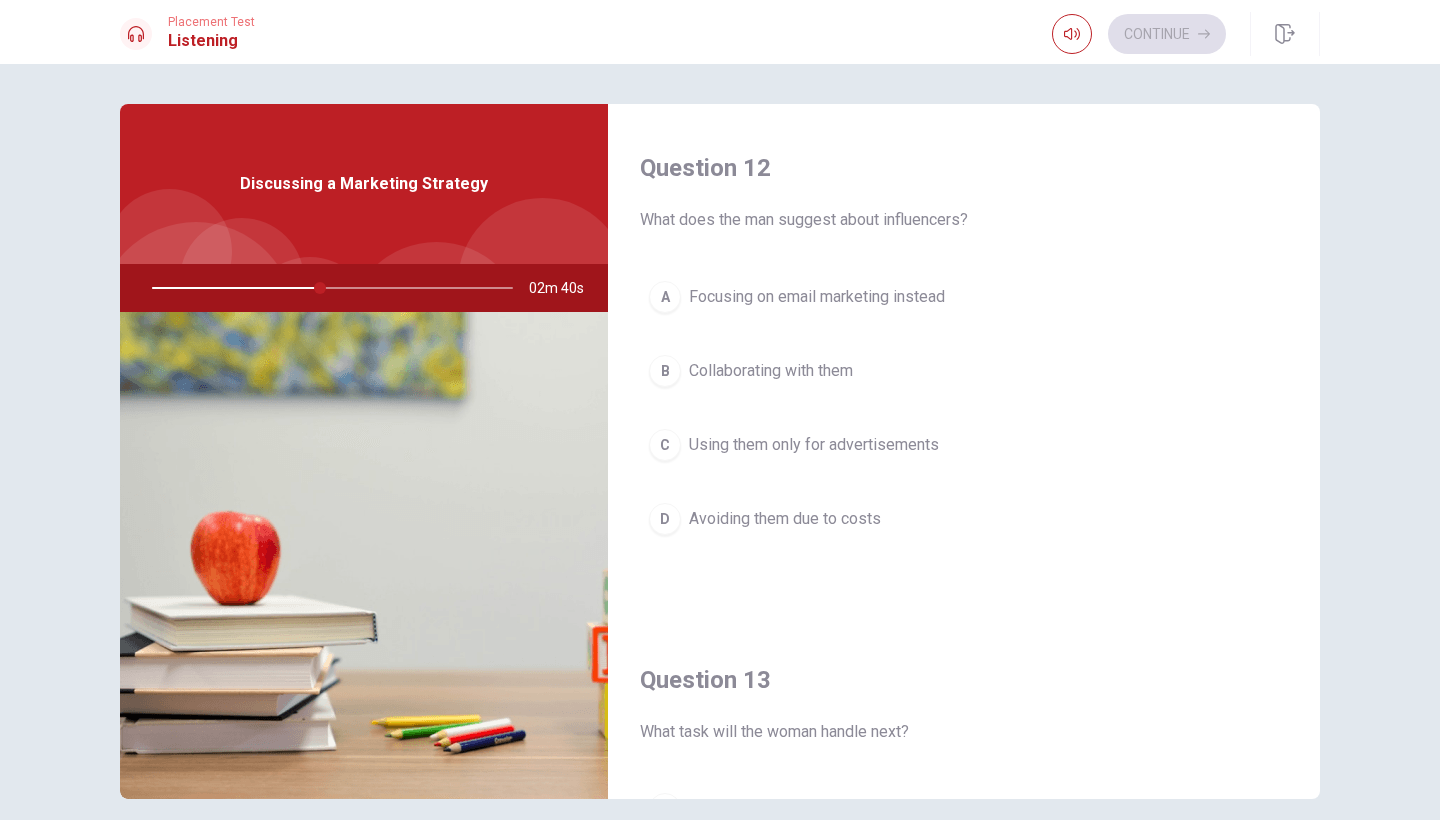 scroll, scrollTop: 506, scrollLeft: 0, axis: vertical 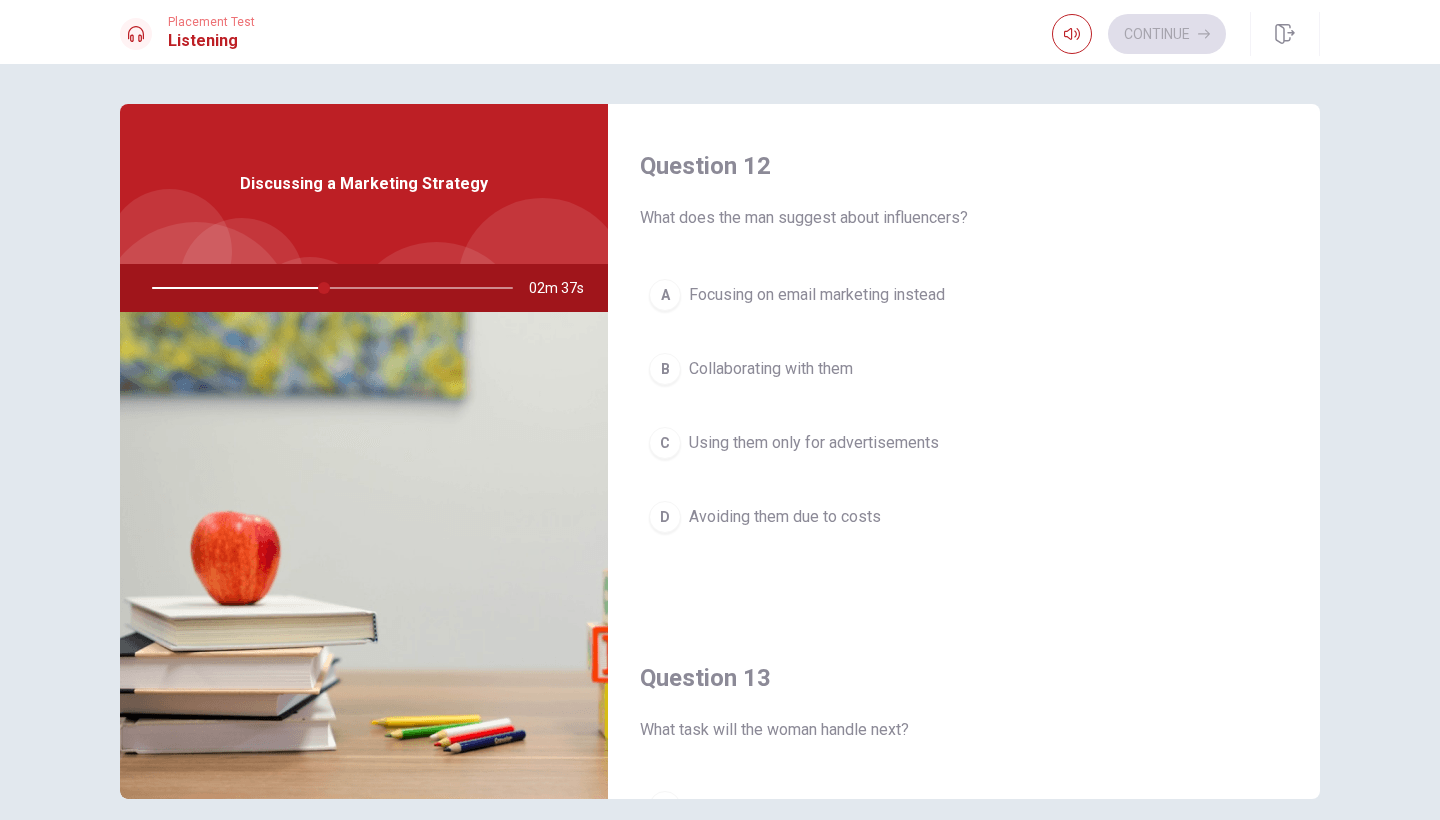 click on "Collaborating with them" at bounding box center (771, 369) 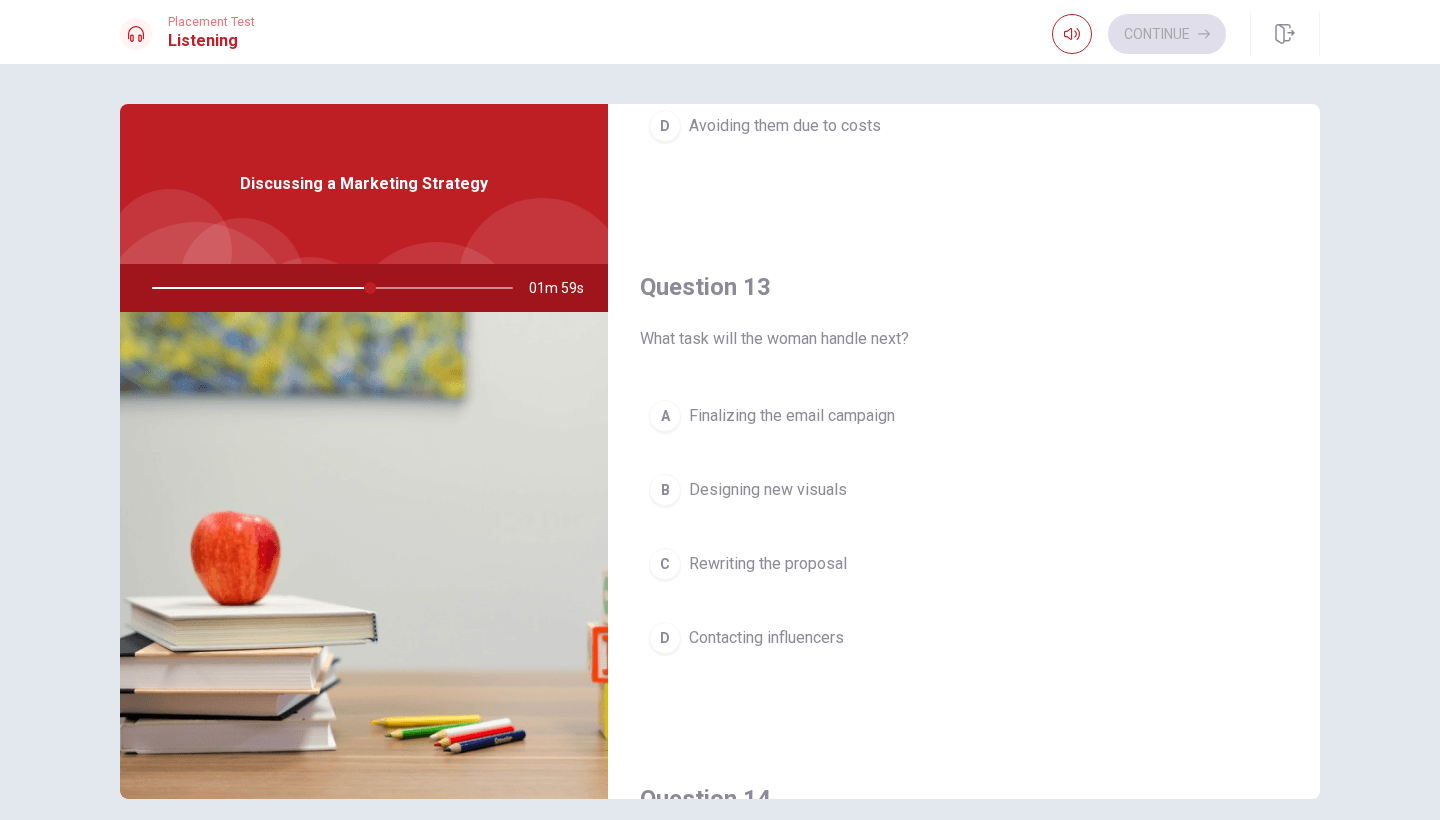 scroll, scrollTop: 898, scrollLeft: 0, axis: vertical 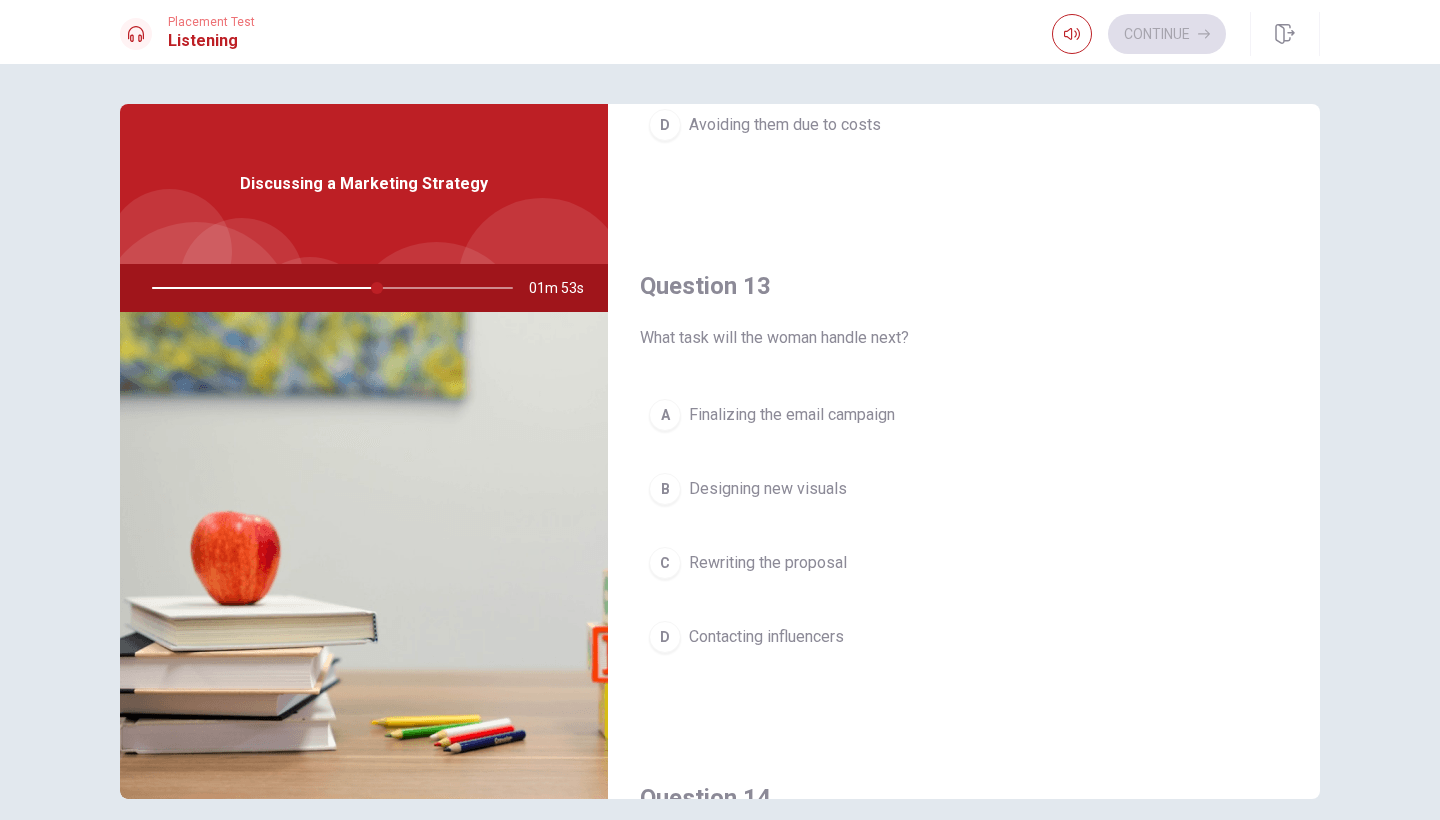 click on "D" at bounding box center (665, 637) 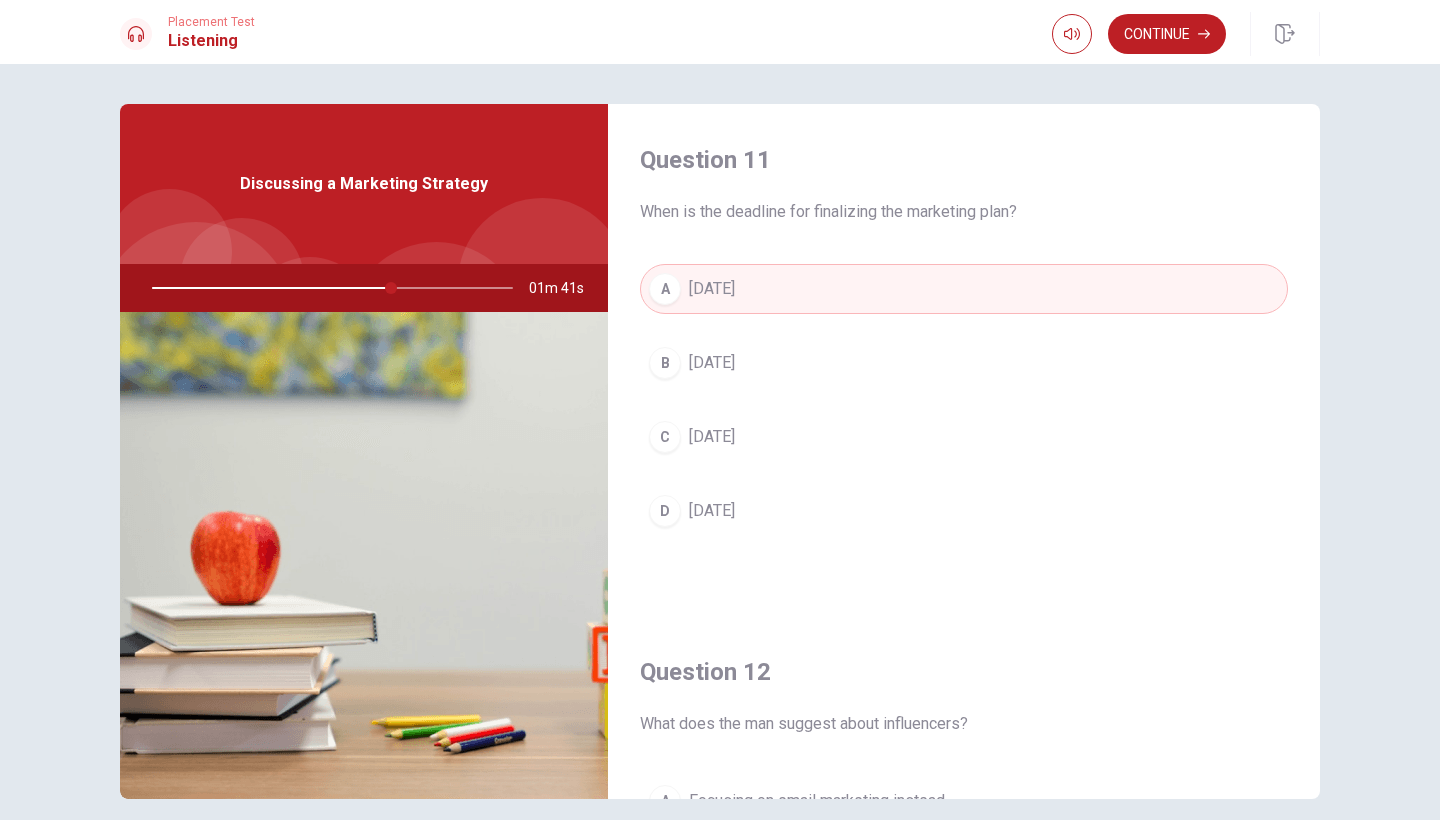 scroll, scrollTop: 0, scrollLeft: 0, axis: both 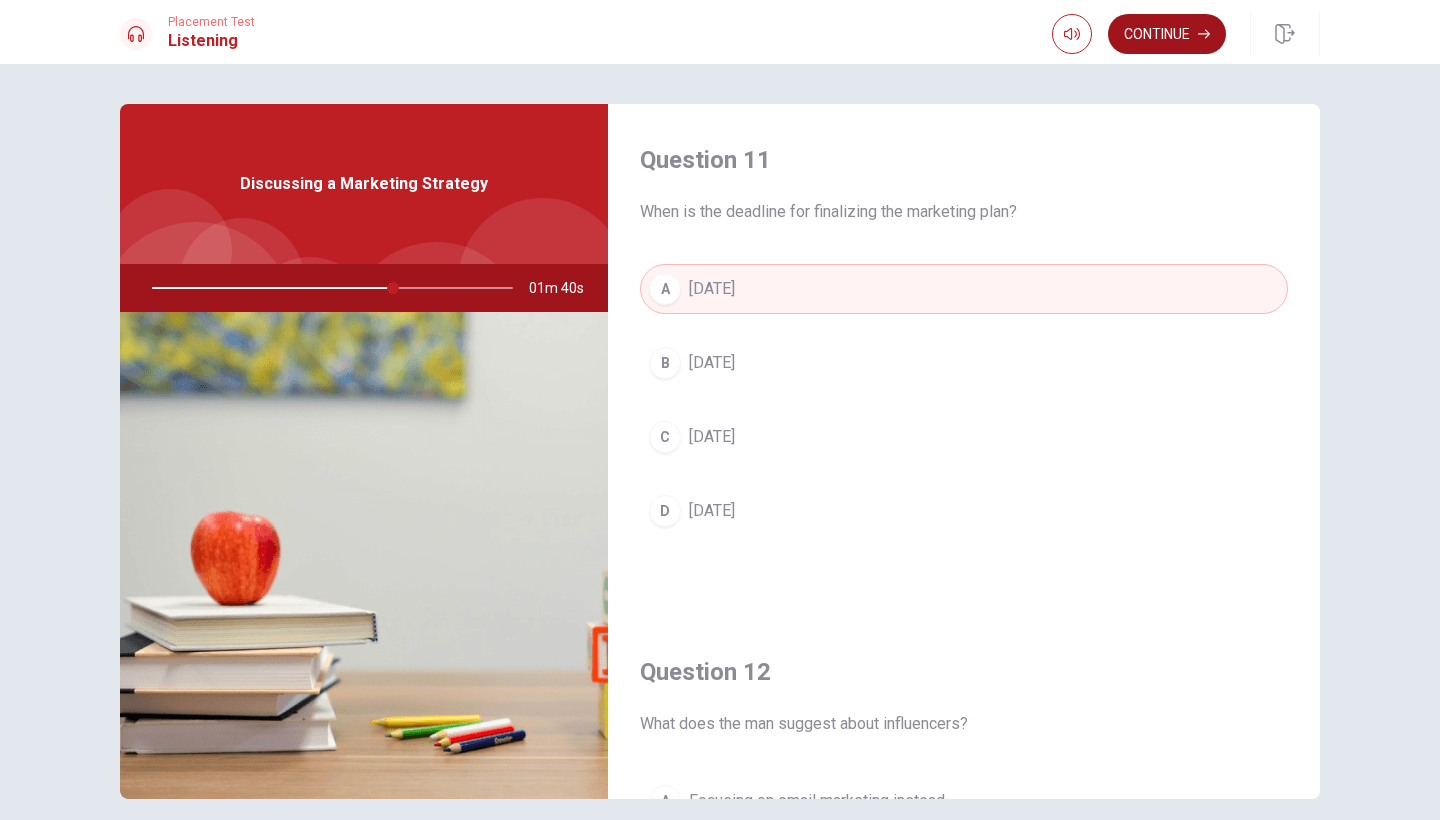 click on "Continue" at bounding box center (1167, 34) 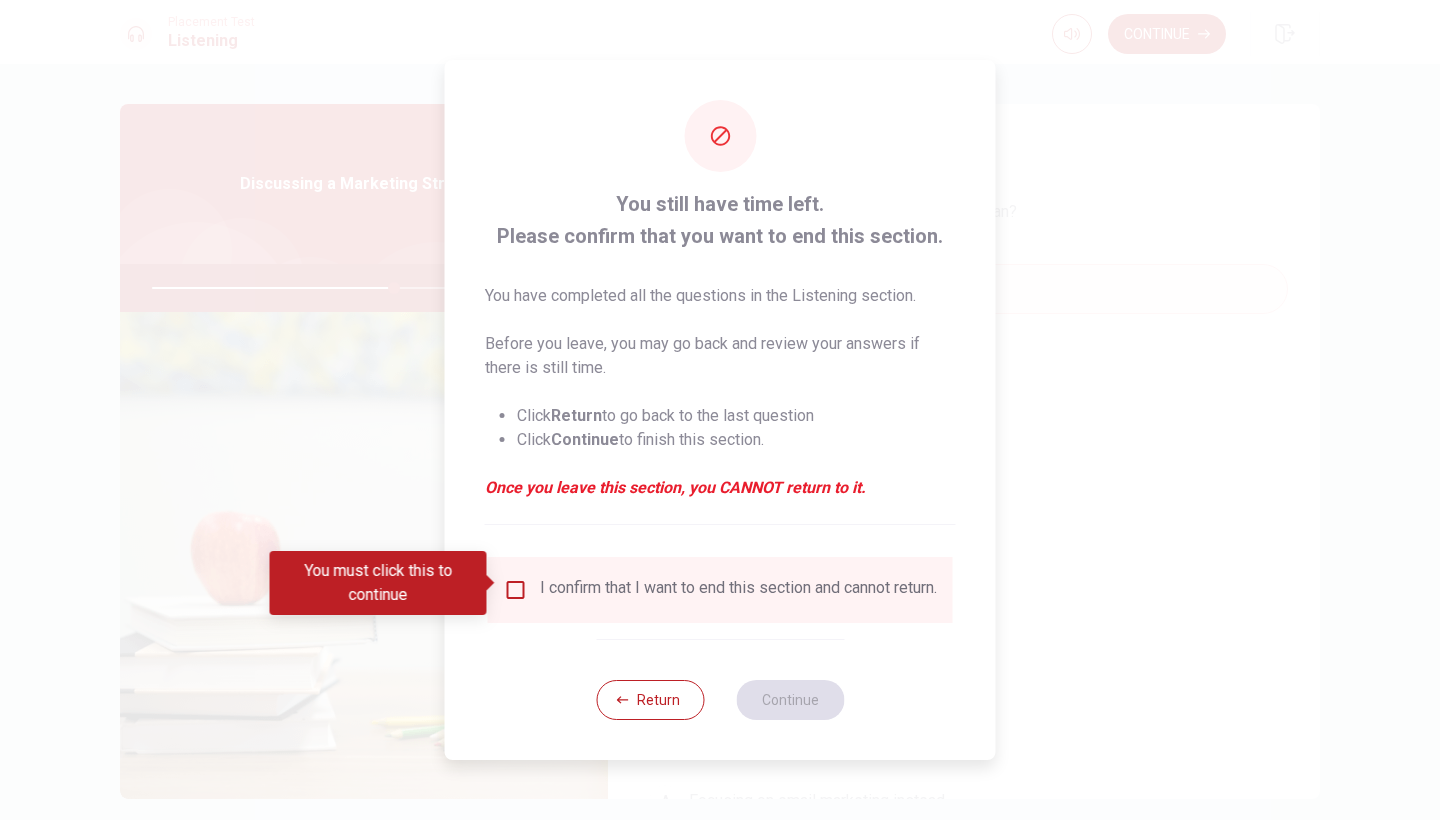 click at bounding box center (516, 590) 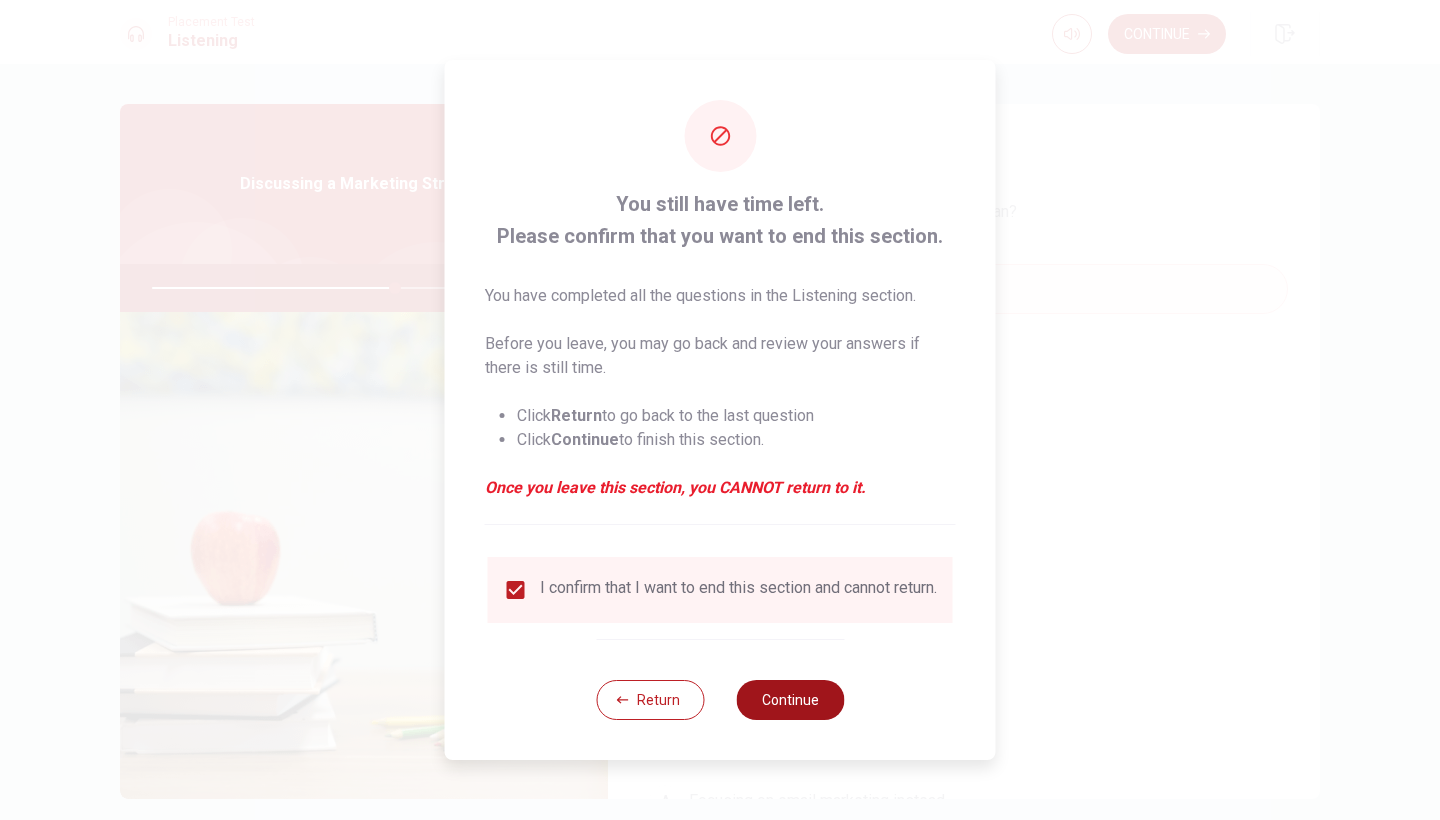 click on "Continue" at bounding box center [790, 700] 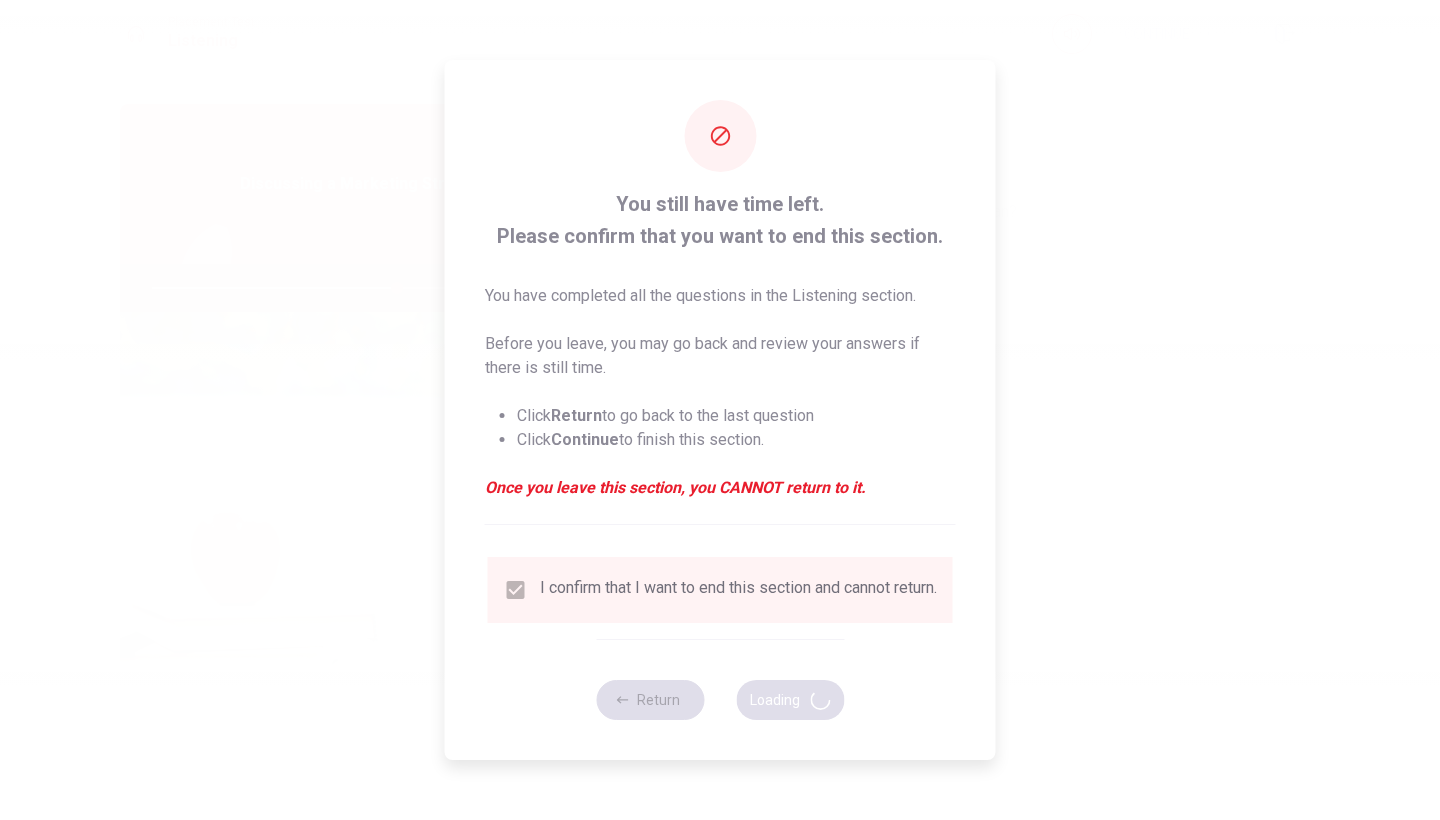 type on "68" 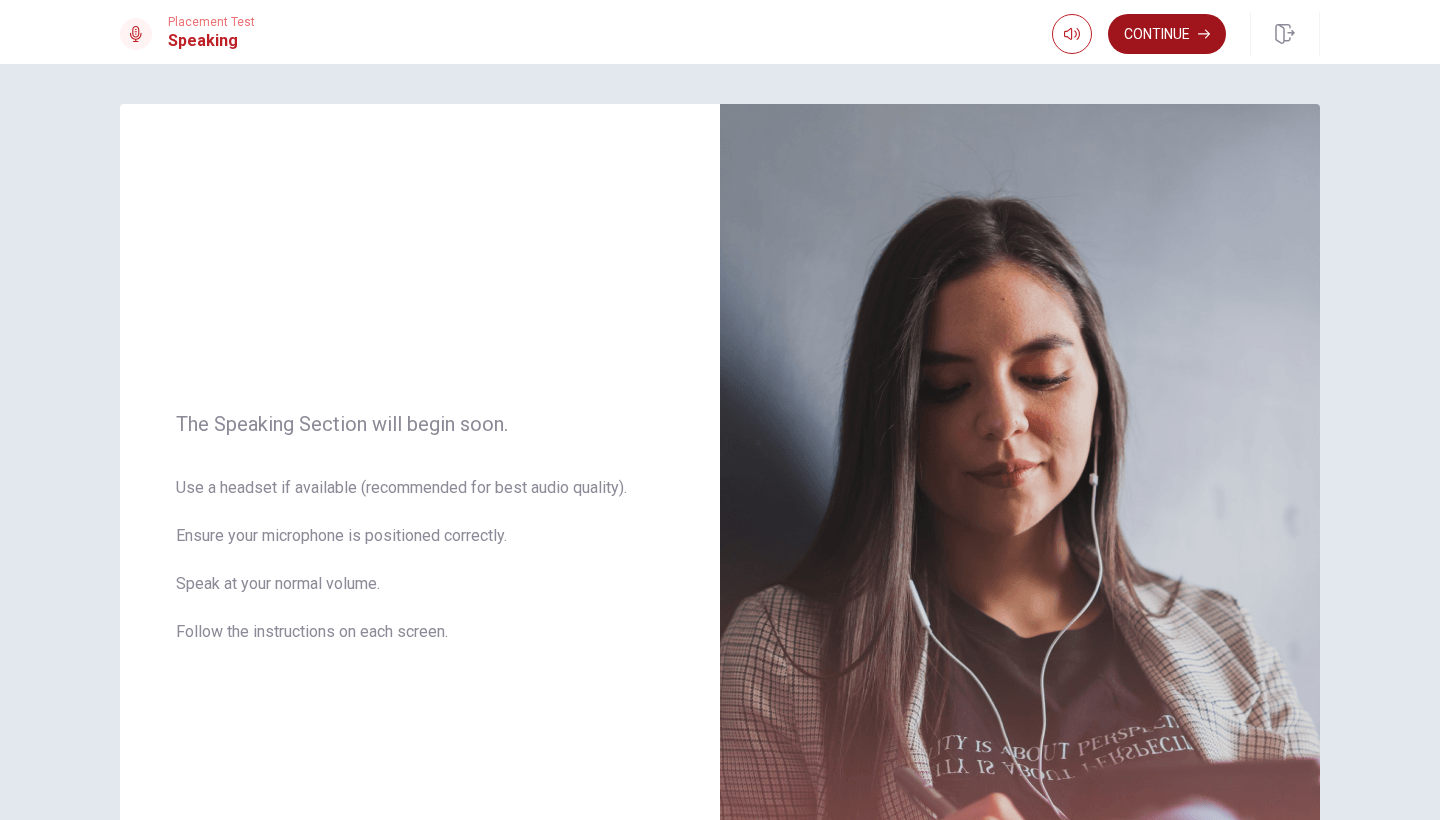 click on "Continue" at bounding box center [1167, 34] 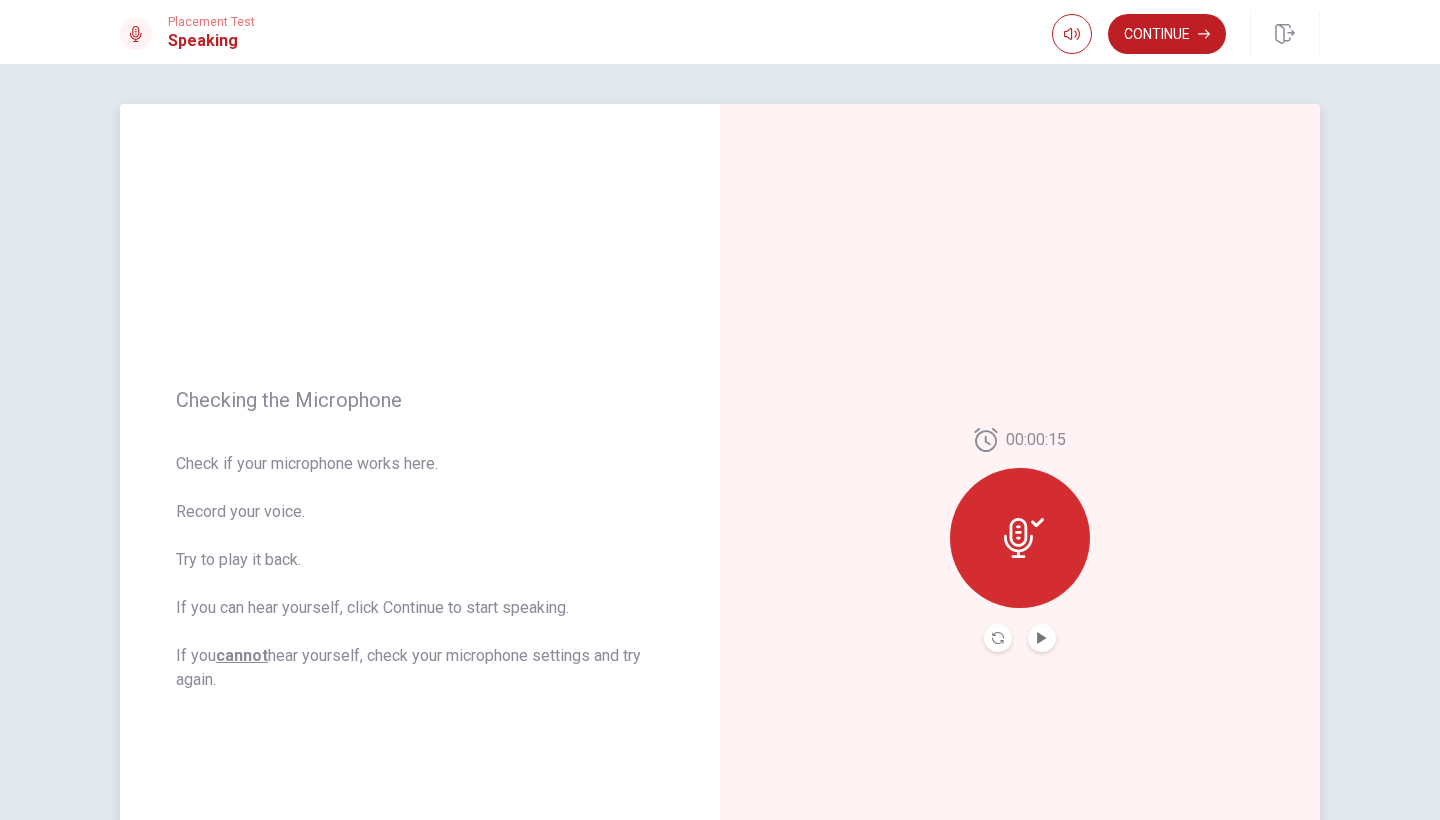 click on "00:00:15" at bounding box center [1020, 540] 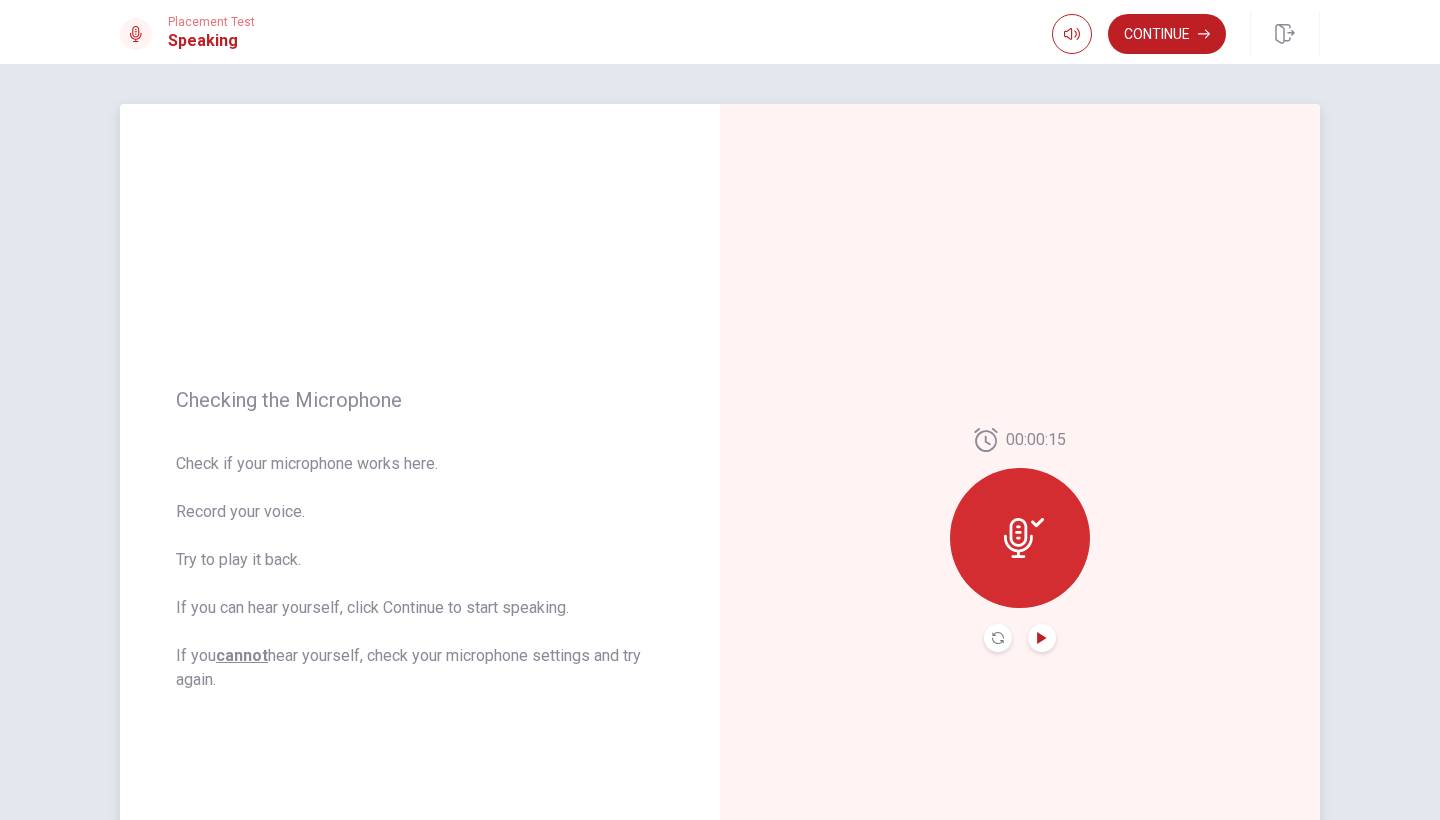 click 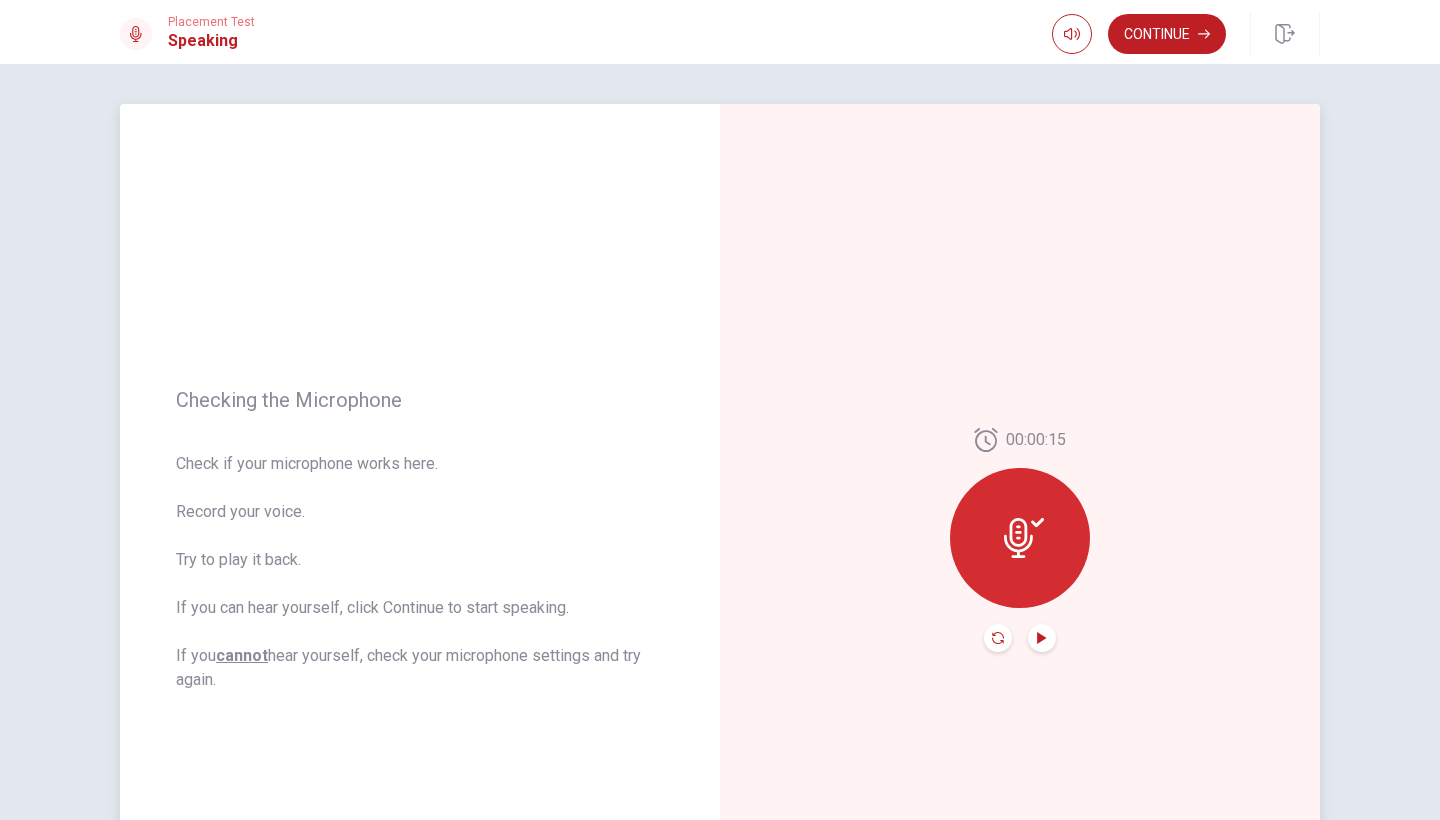 click 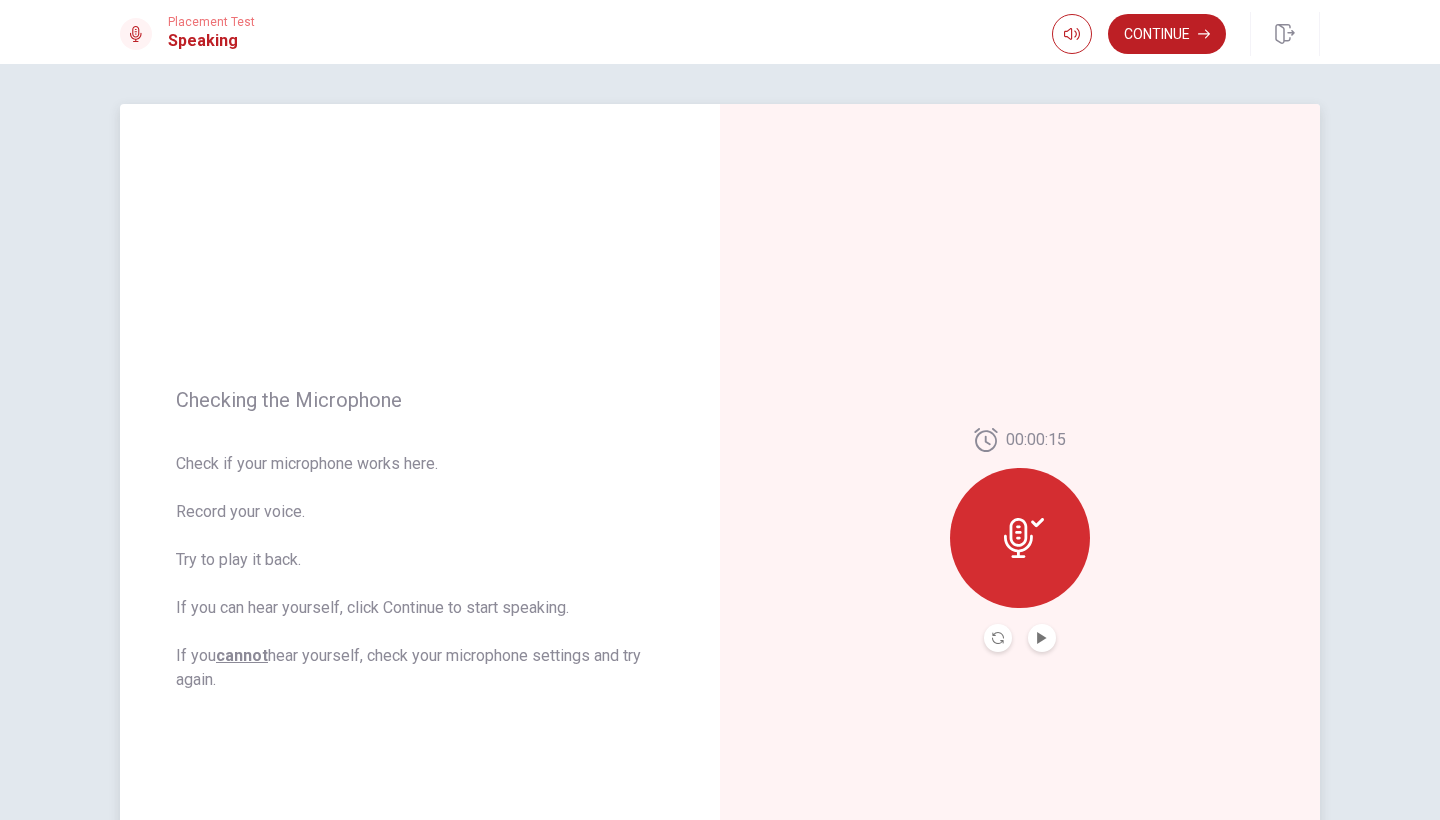 click at bounding box center [1042, 638] 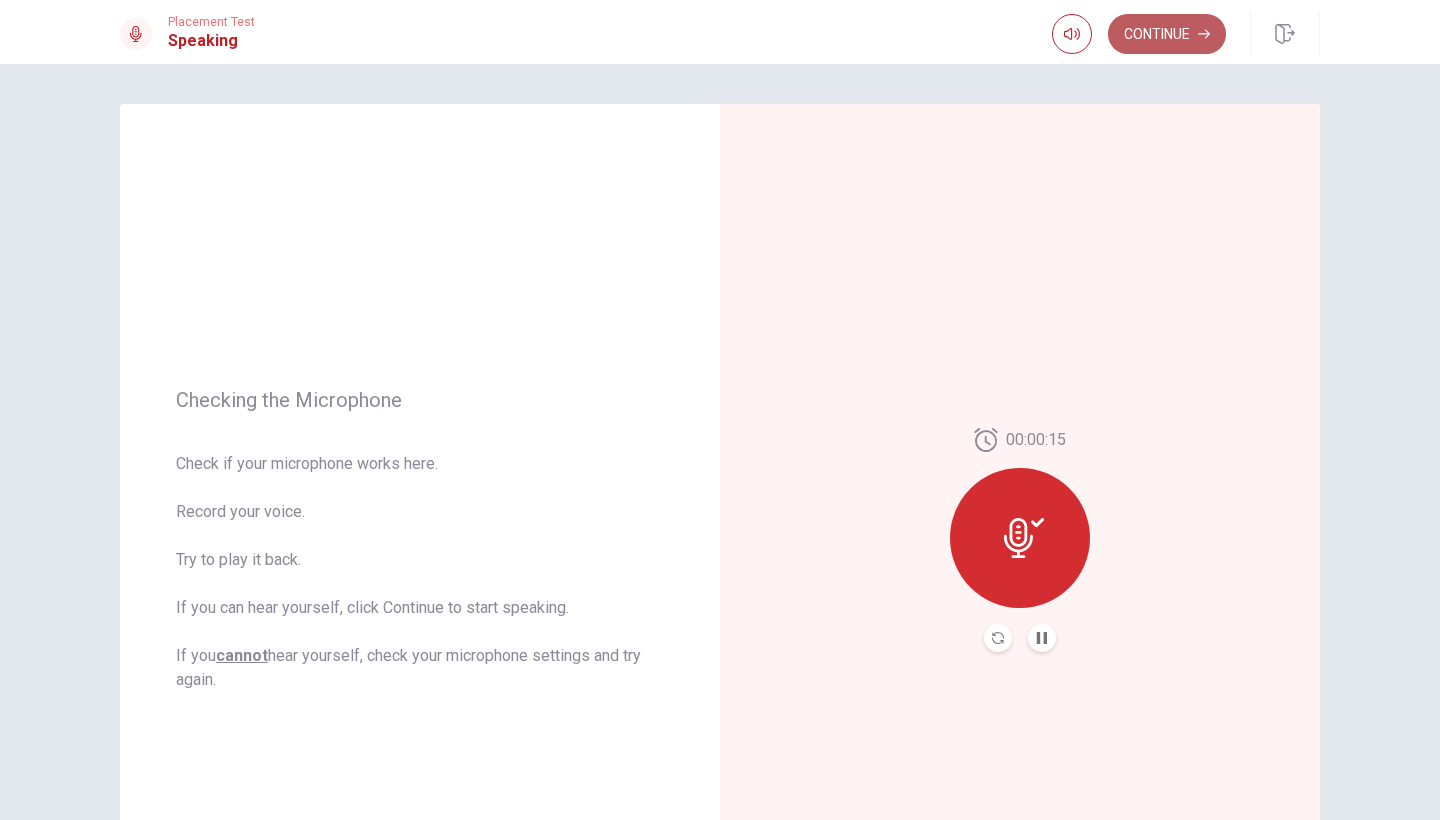 click on "Continue" at bounding box center (1167, 34) 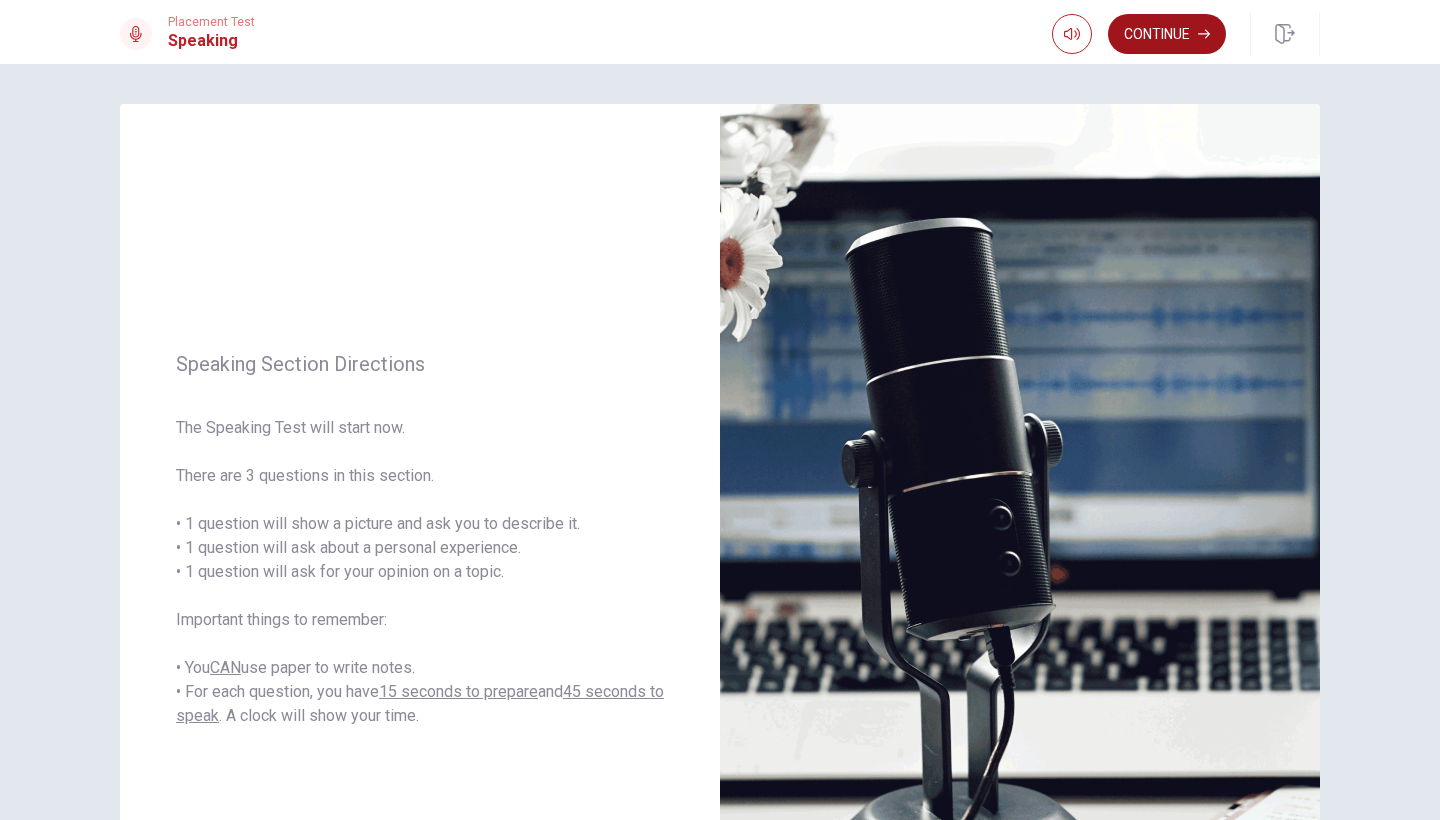 click on "Continue" at bounding box center (1167, 34) 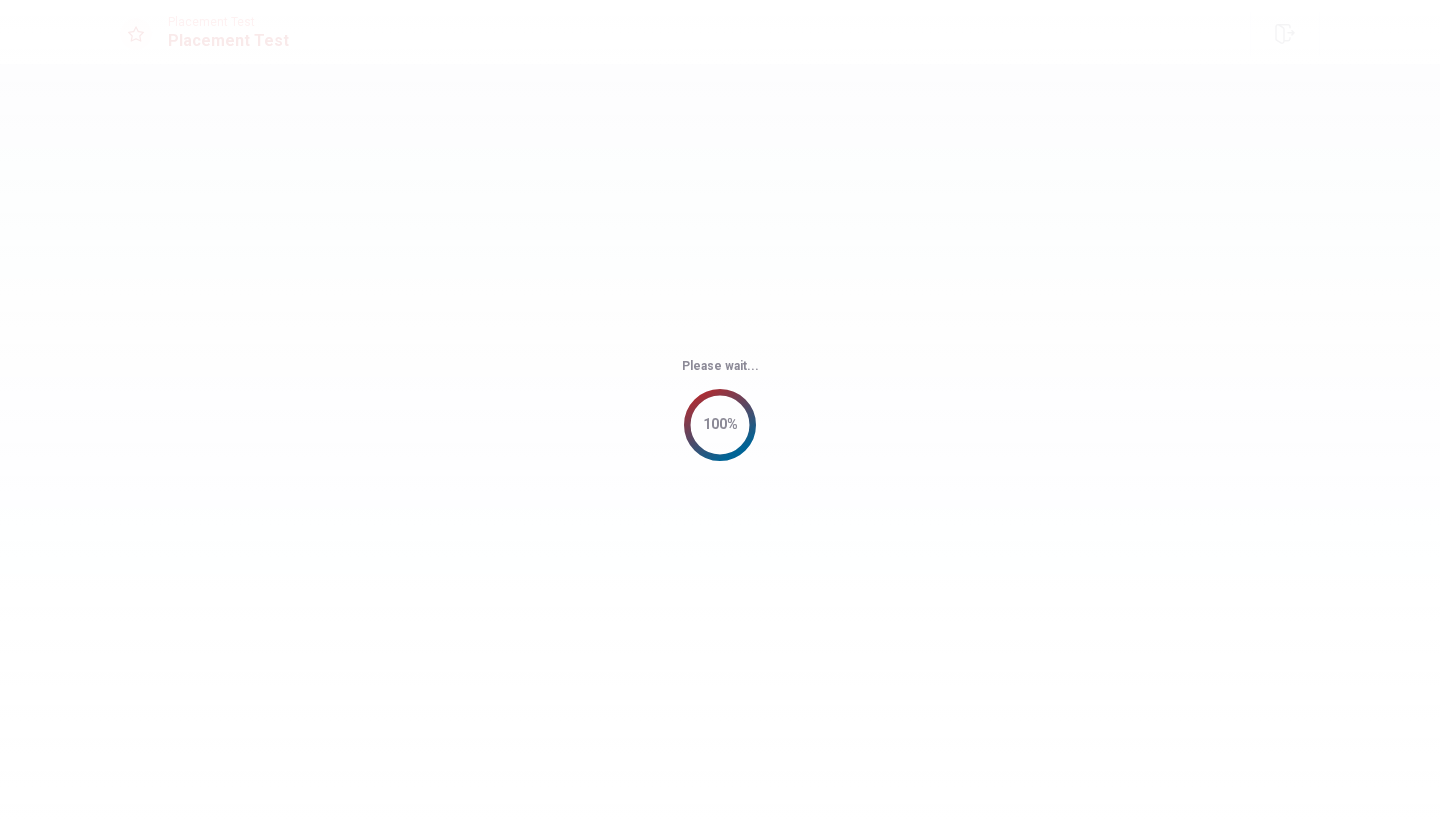 scroll, scrollTop: 0, scrollLeft: 0, axis: both 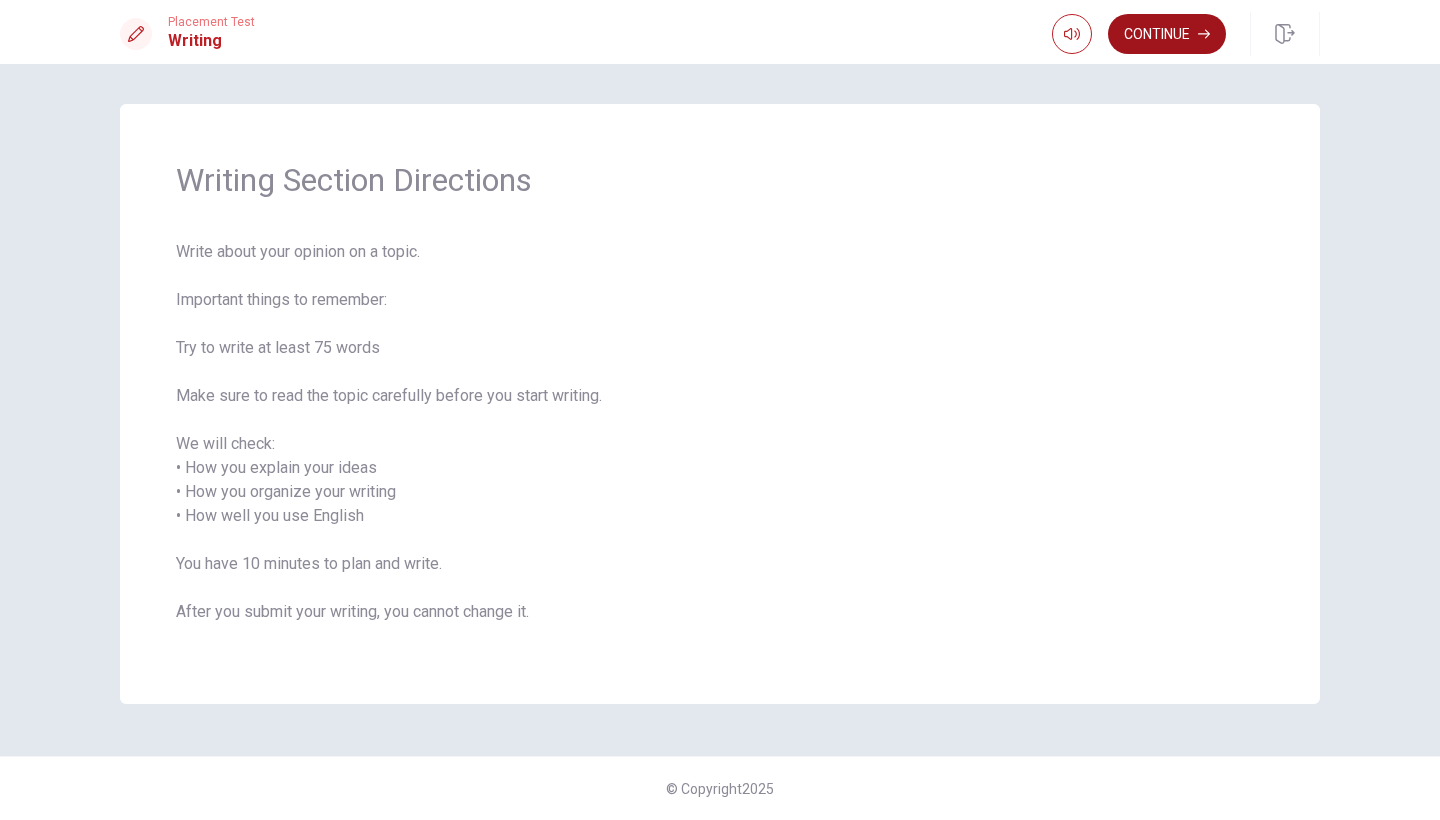 click on "Continue" at bounding box center (1167, 34) 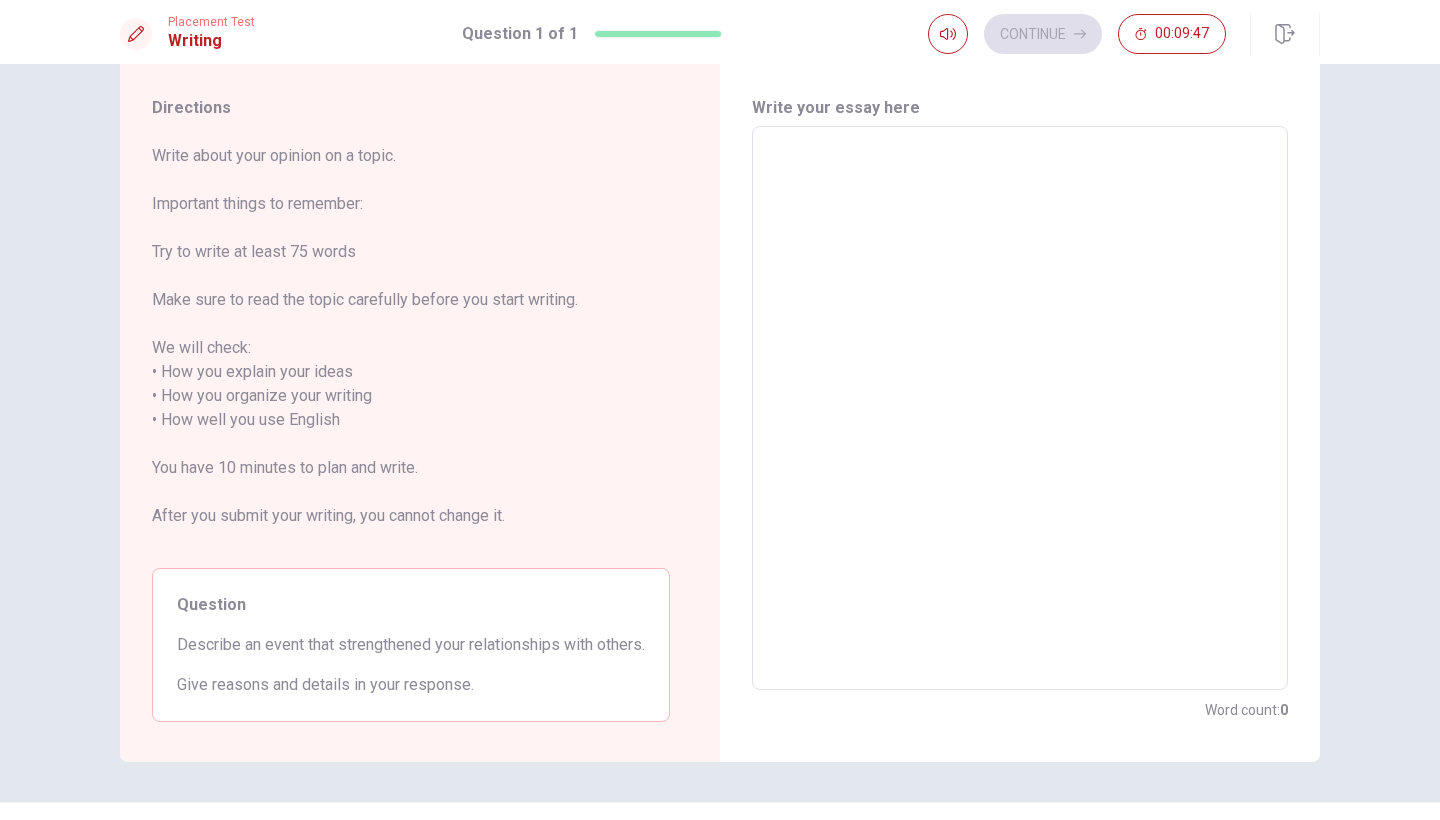 scroll, scrollTop: 13, scrollLeft: 0, axis: vertical 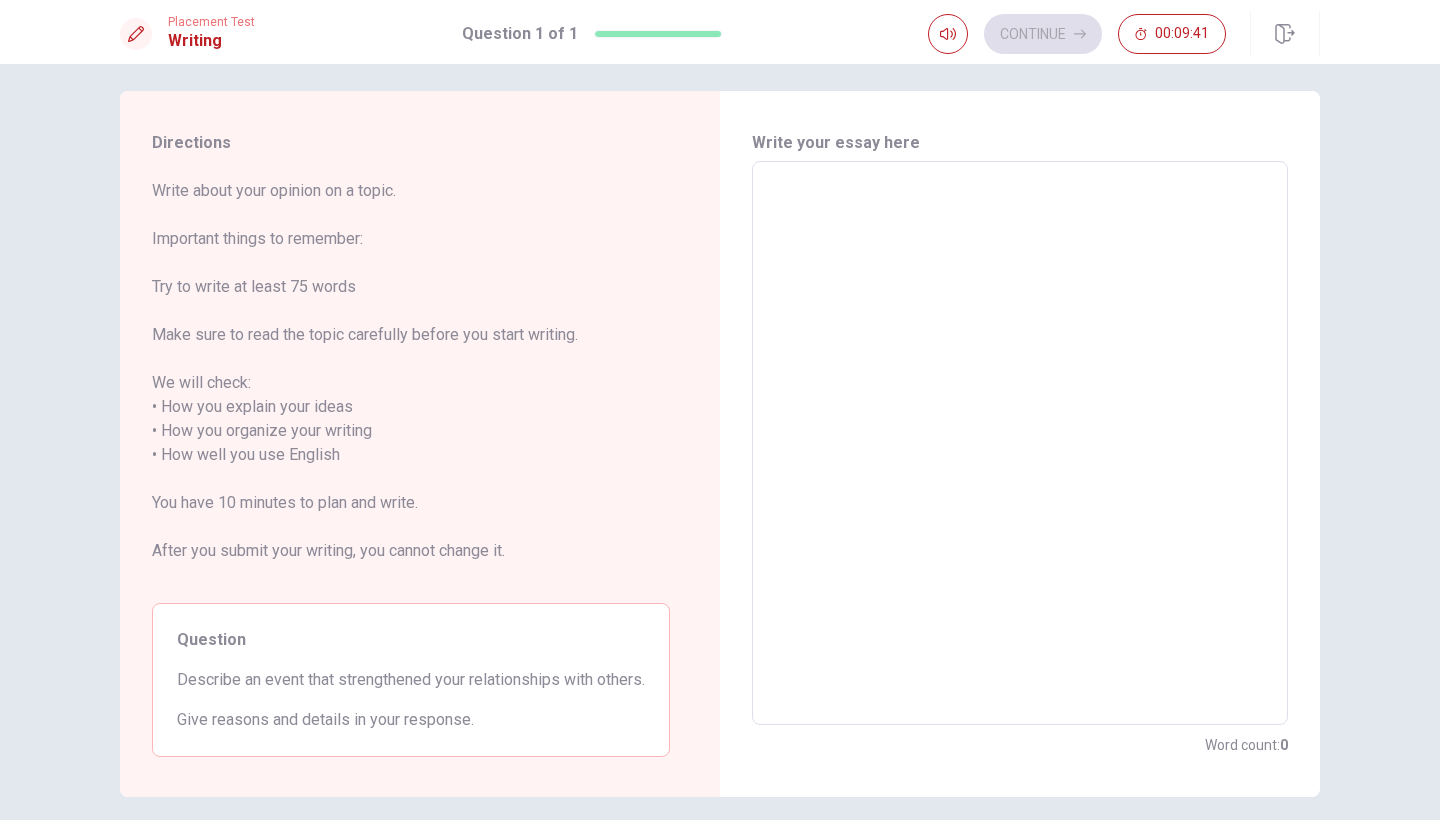 click at bounding box center [1020, 443] 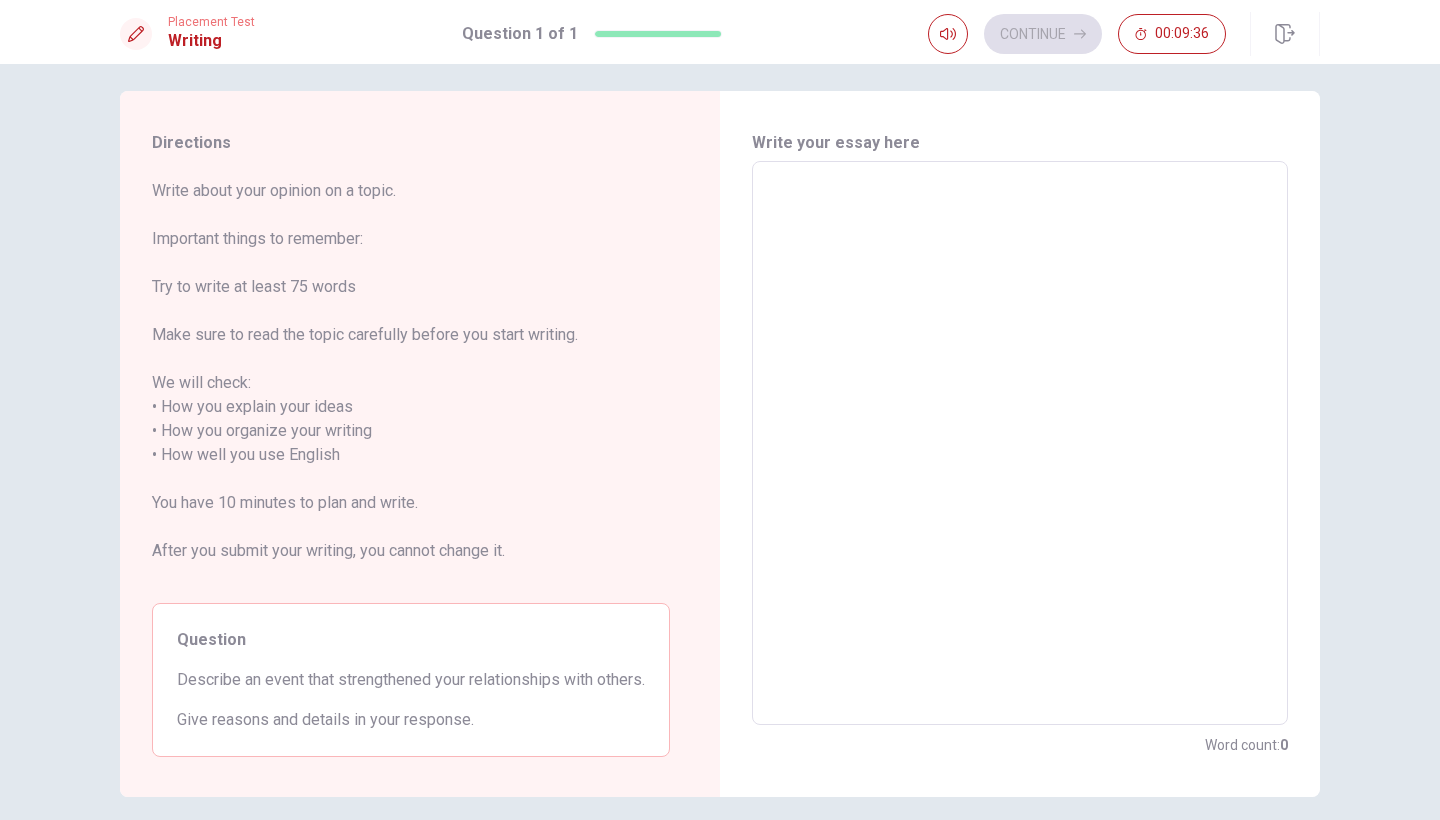 type on "S" 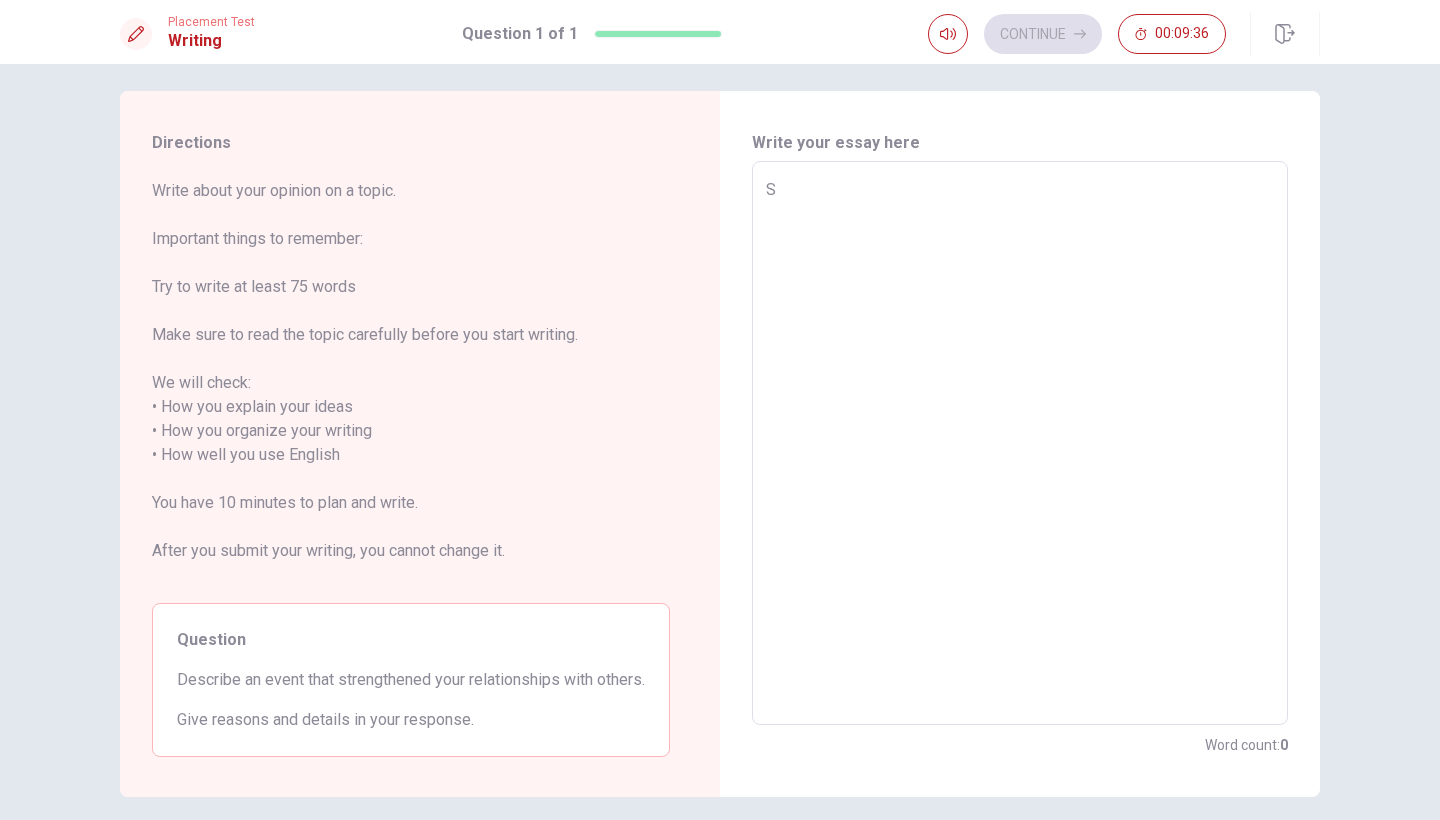 type on "x" 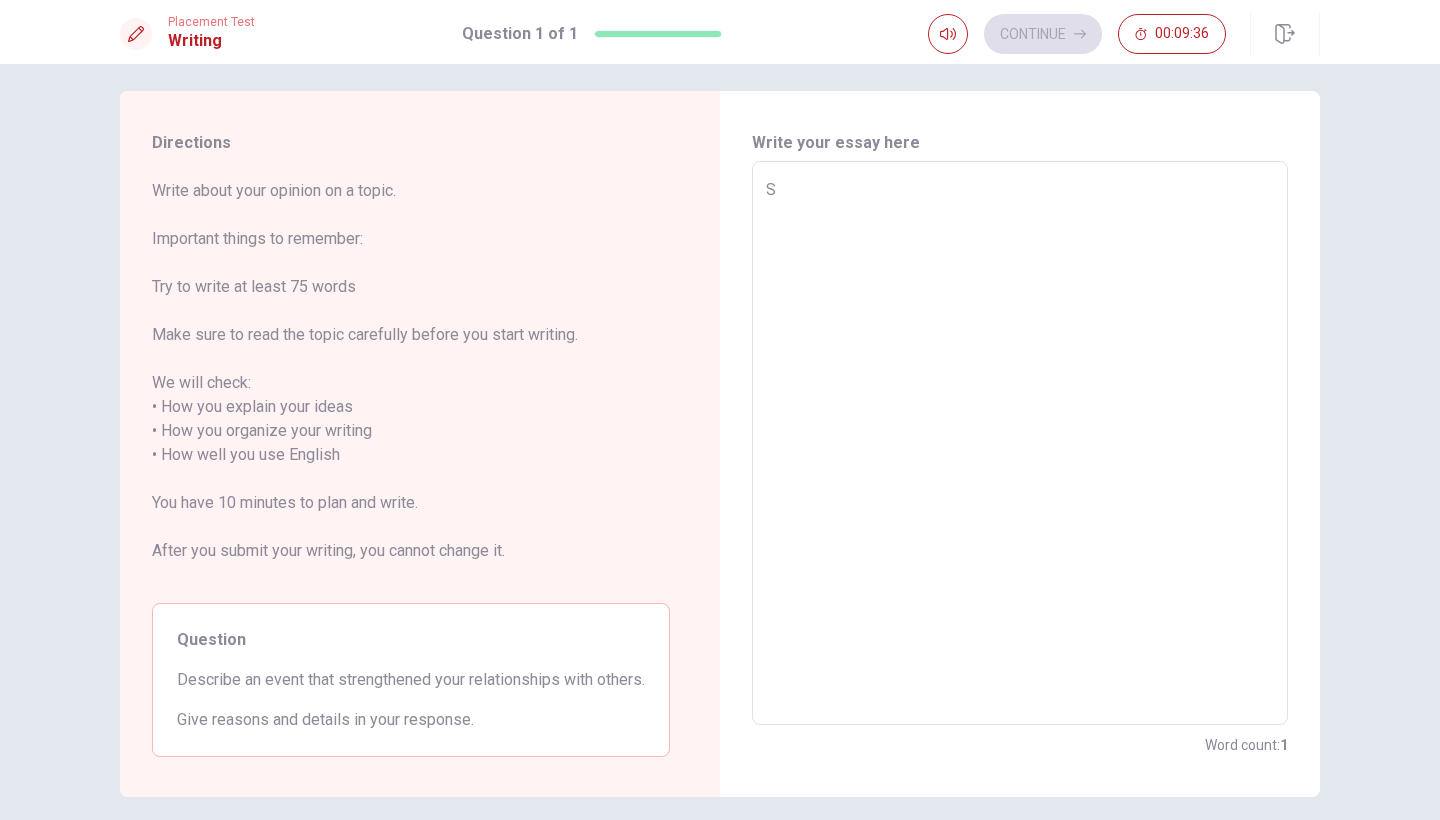 type on "Si" 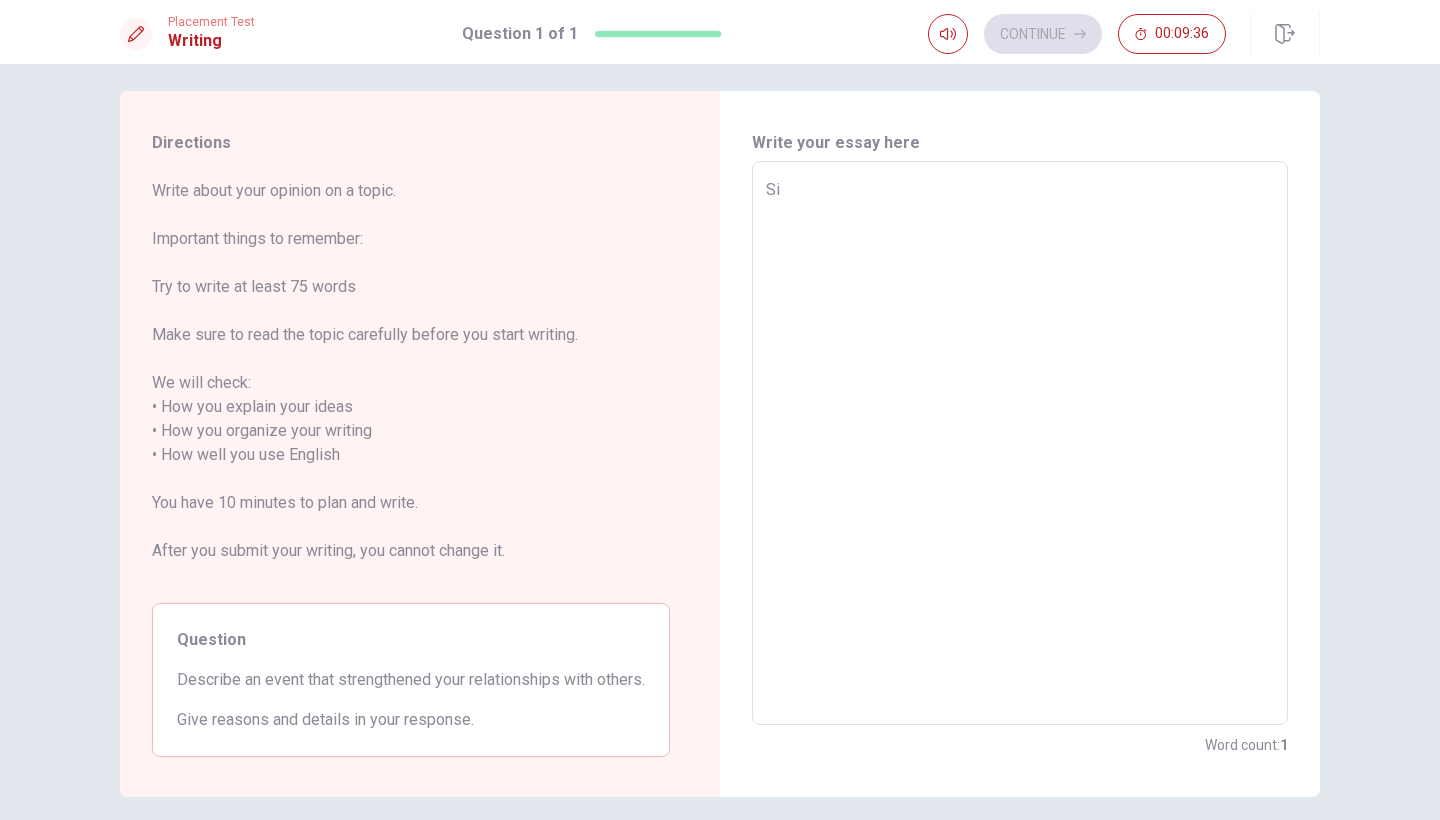 type on "x" 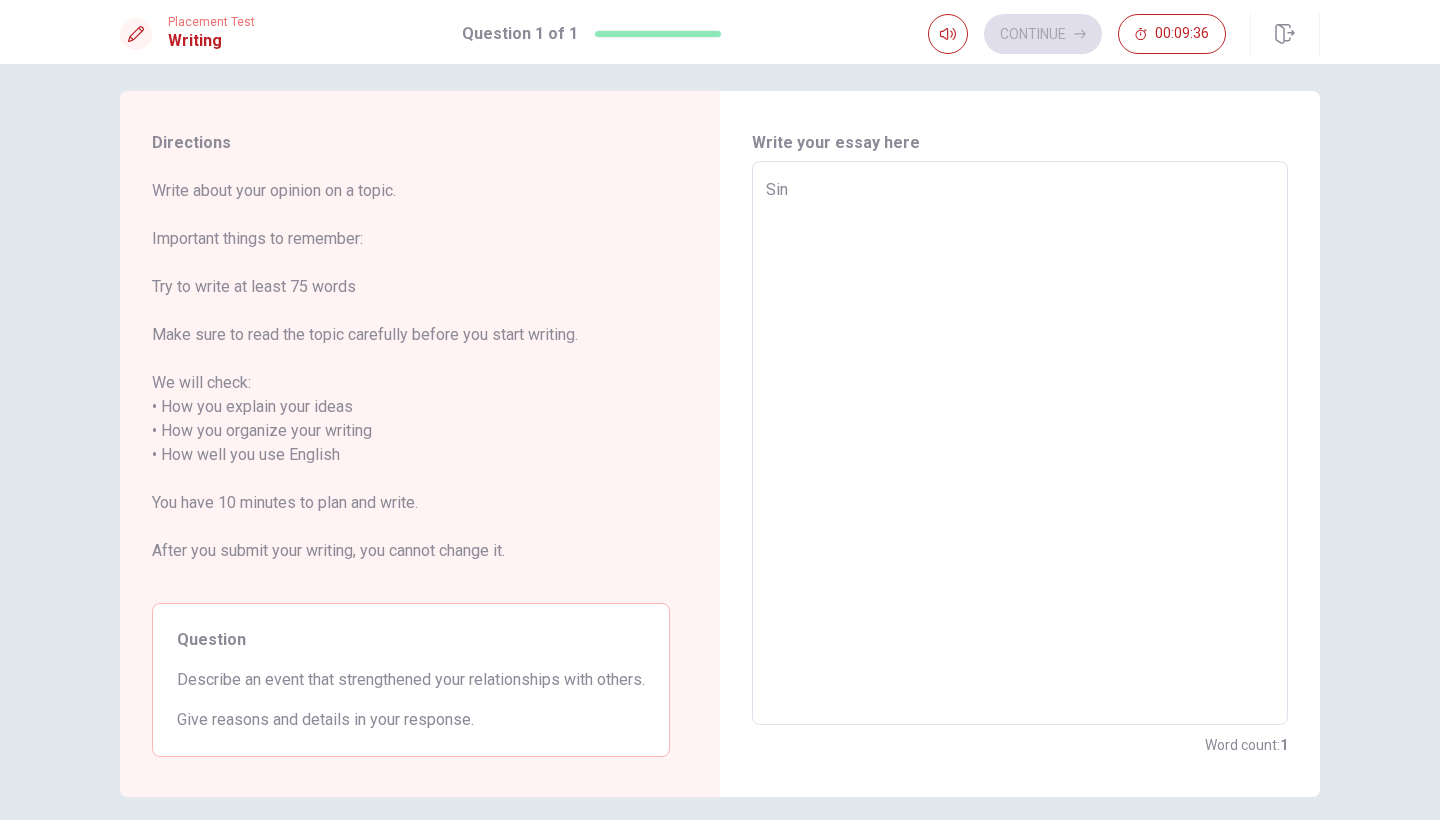 type on "x" 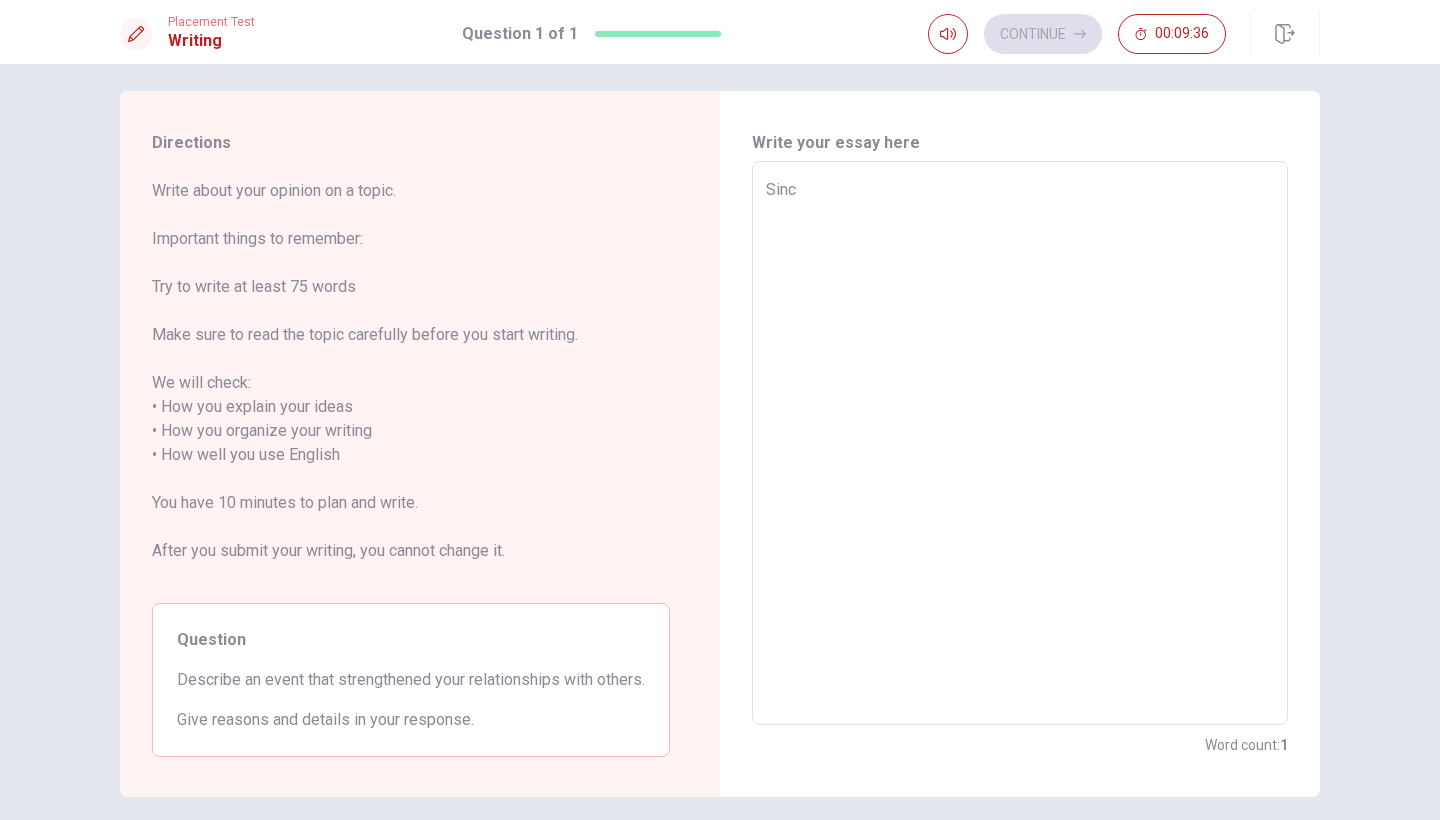 type on "x" 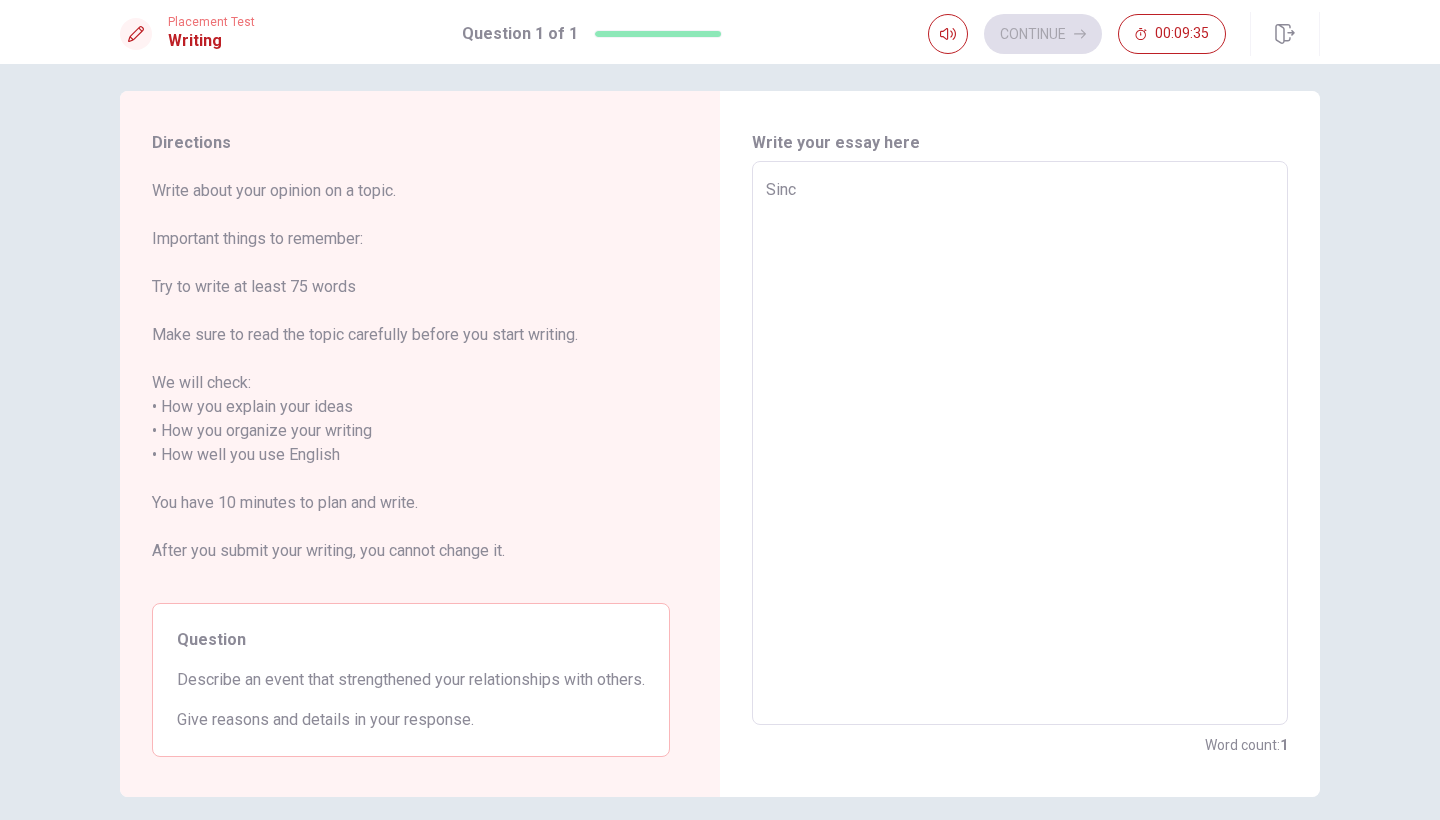 type on "Sinc =" 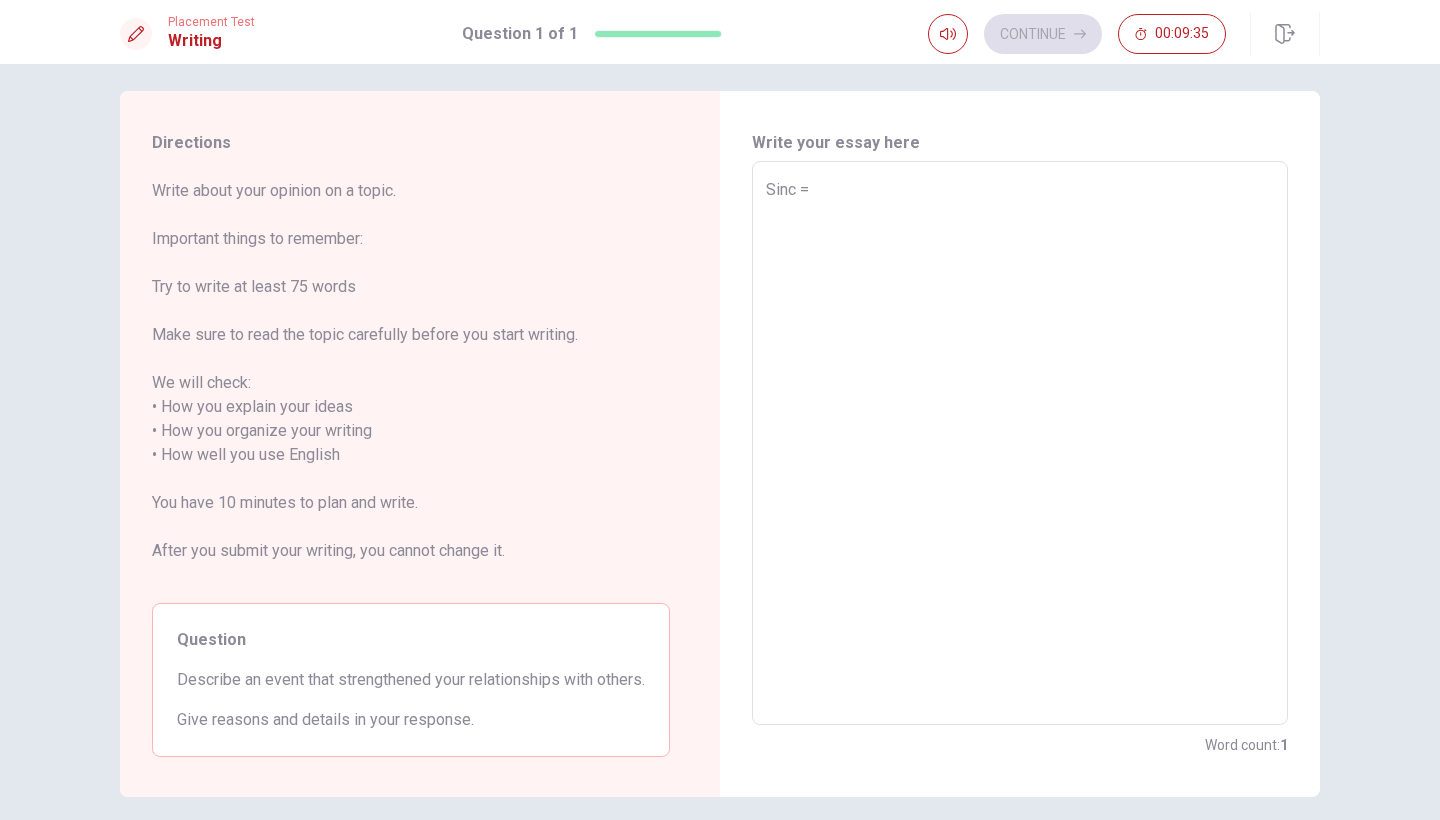 type on "x" 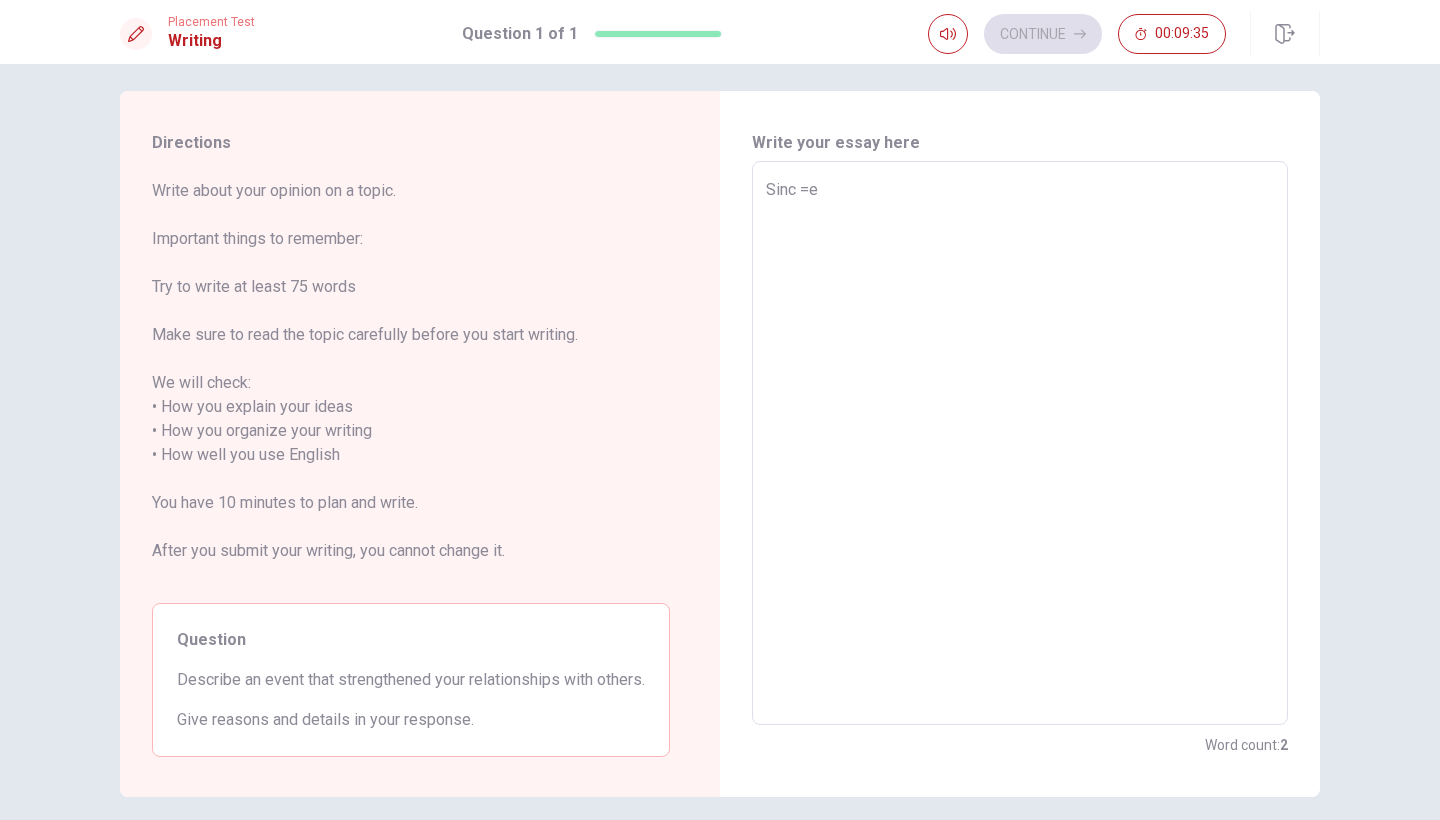 type on "x" 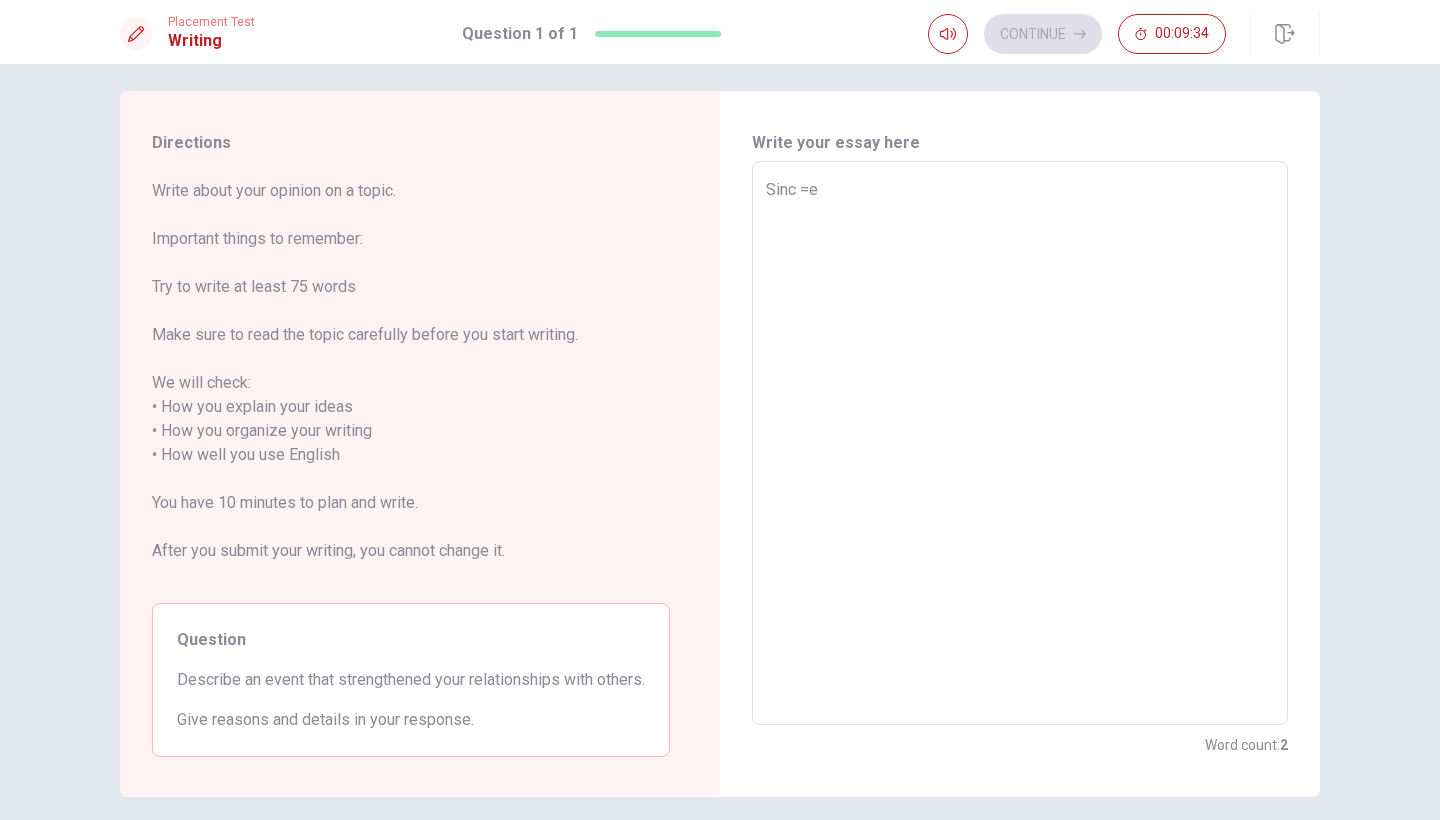 type on "Sinc =" 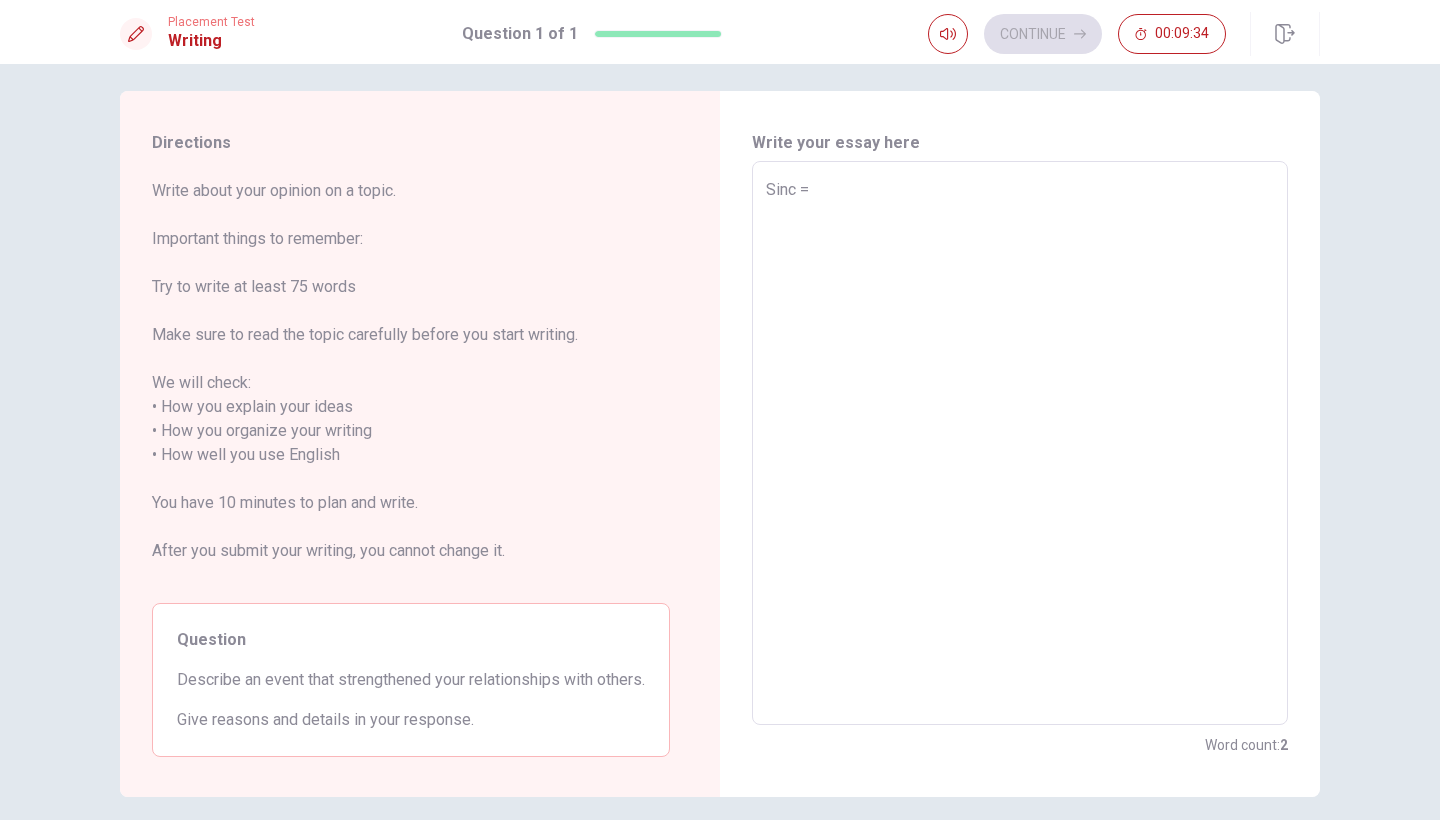type on "x" 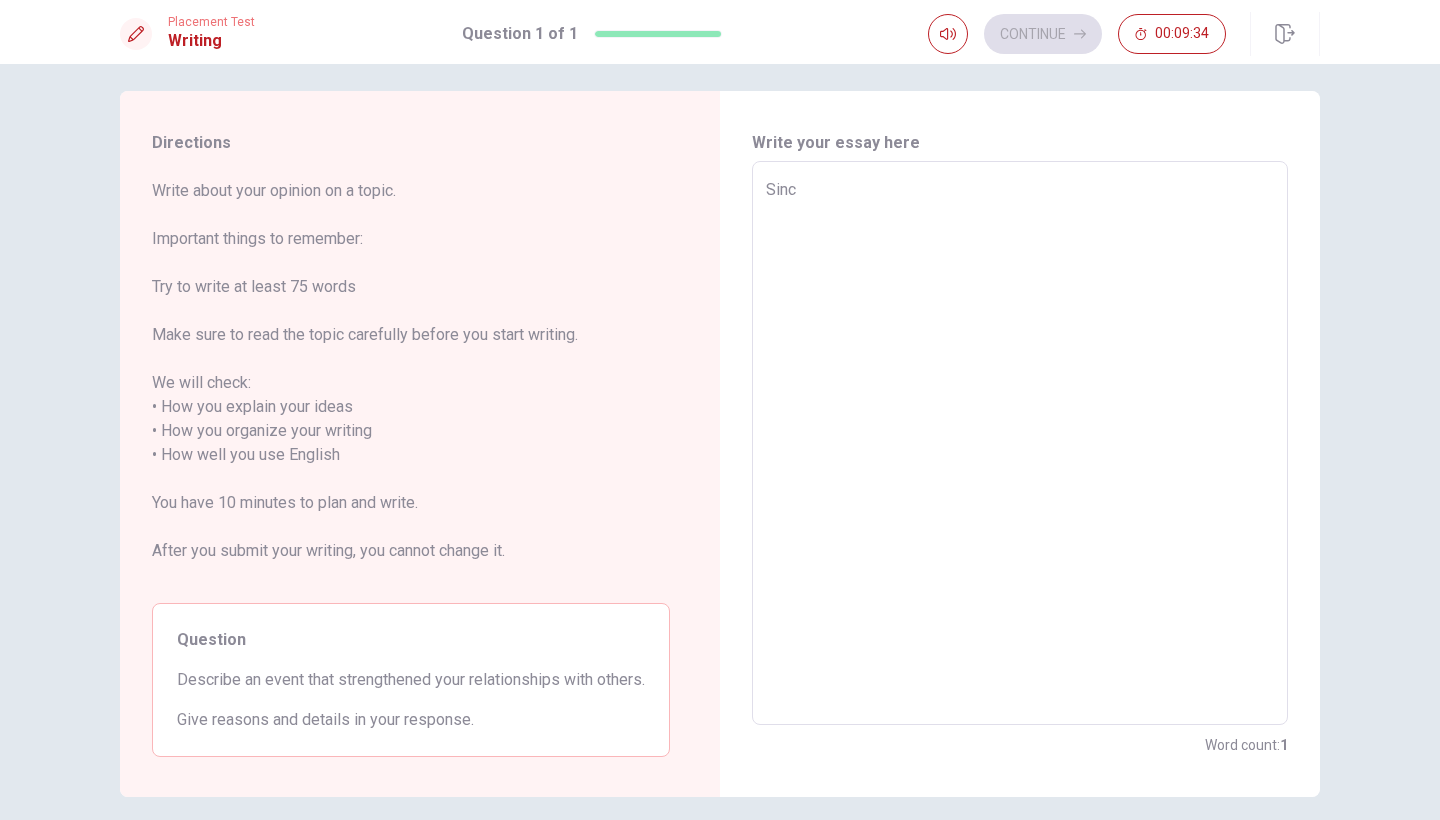 type on "x" 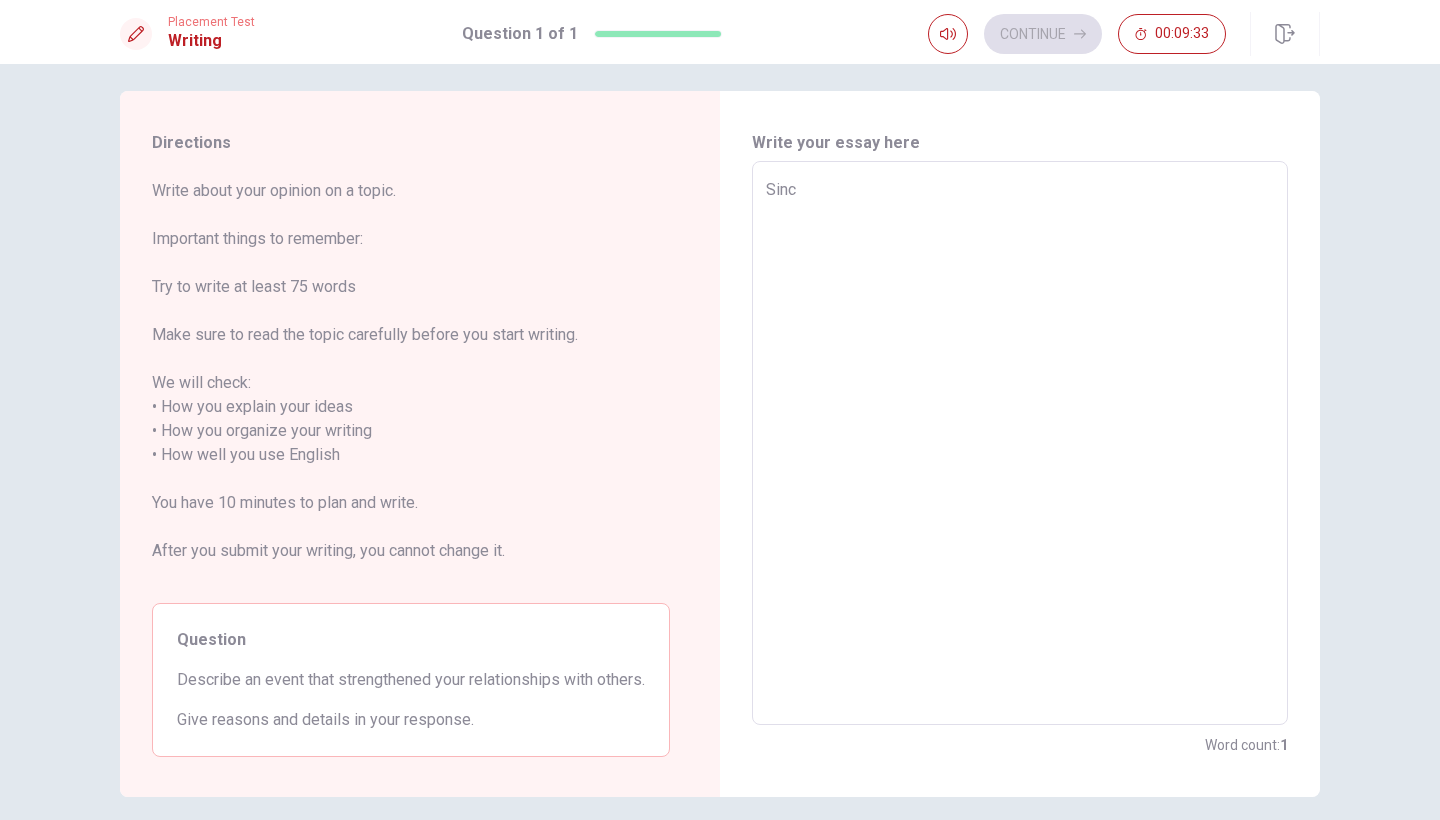 type on "Since" 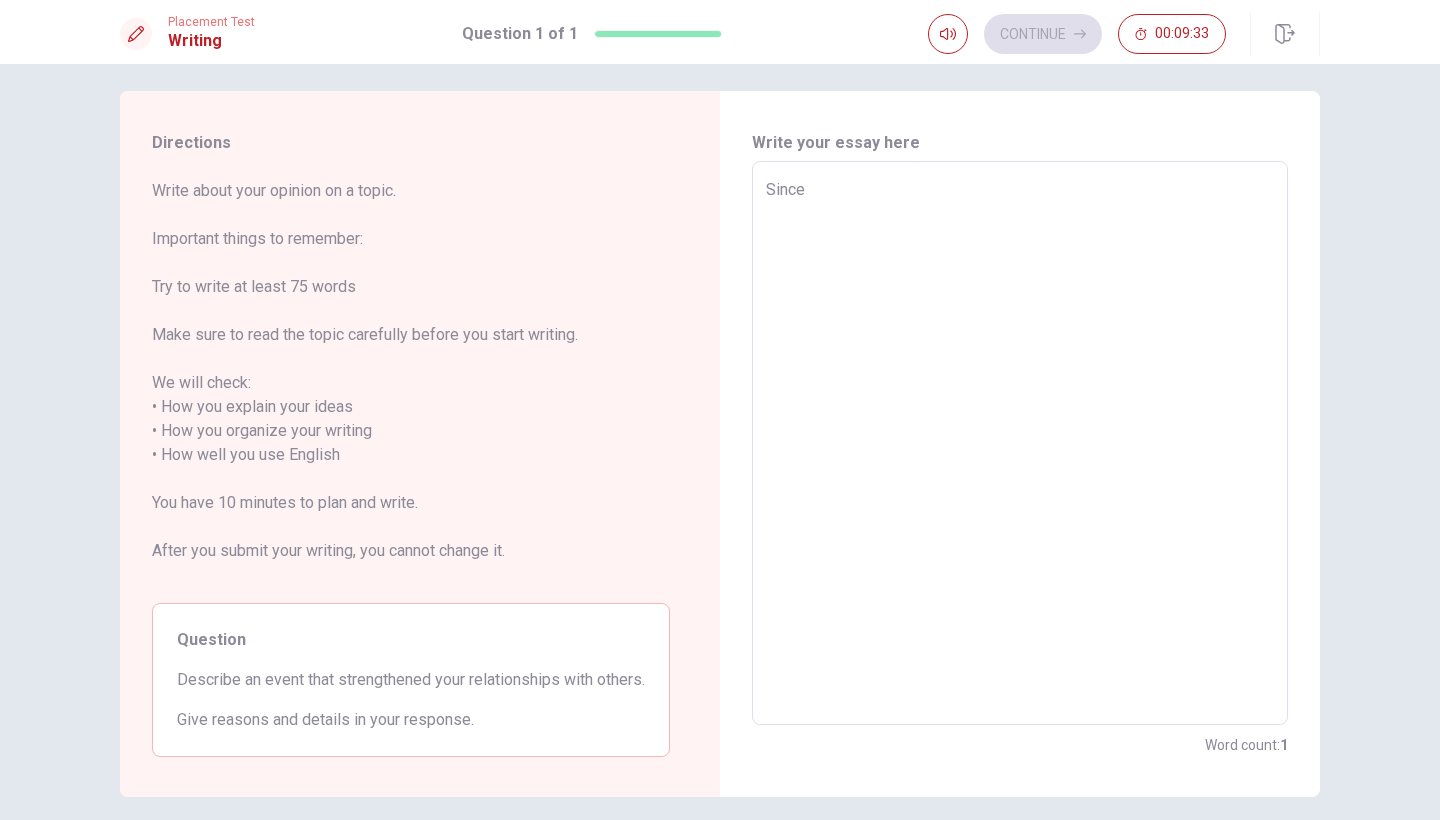 type on "x" 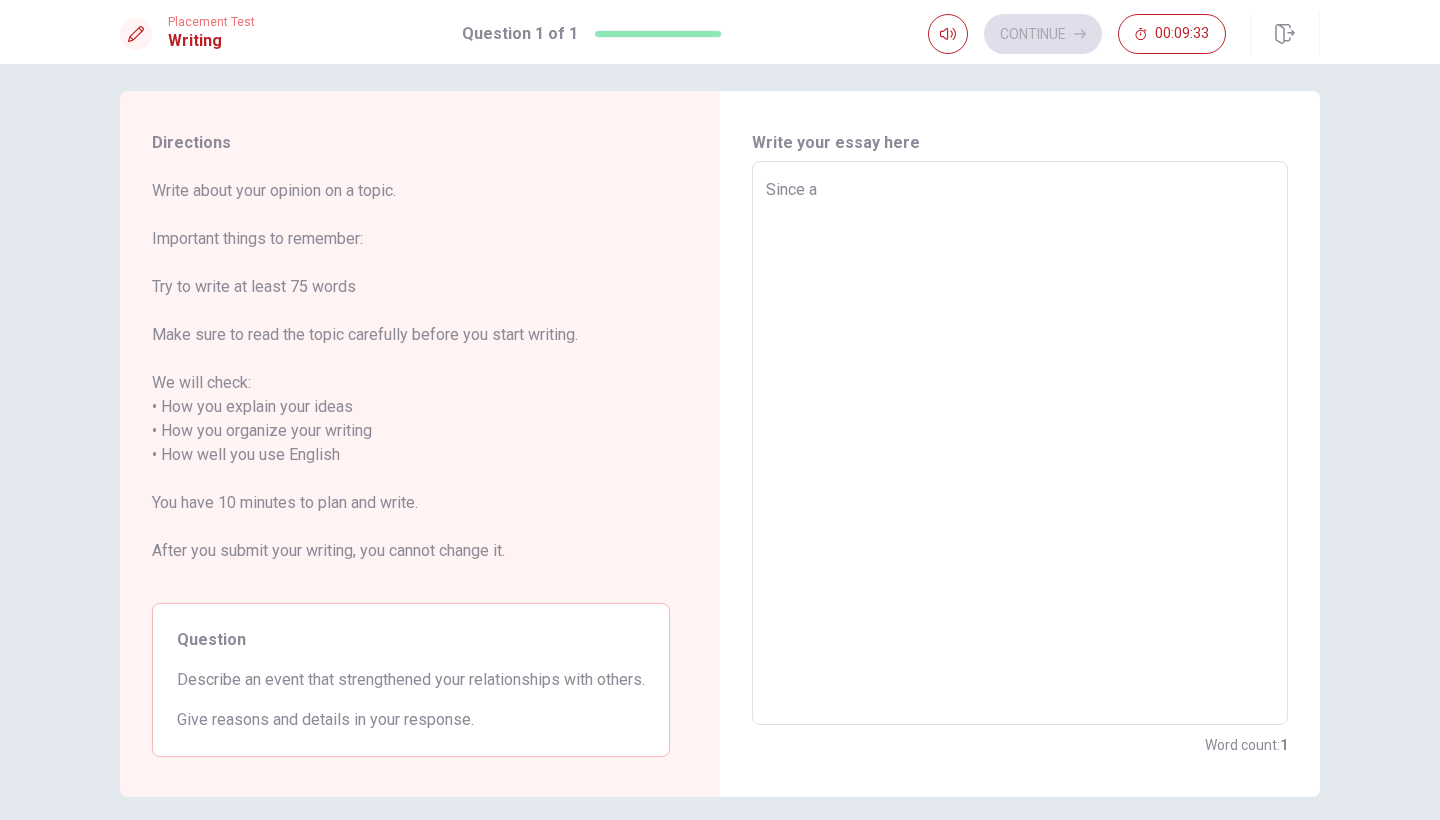 type on "x" 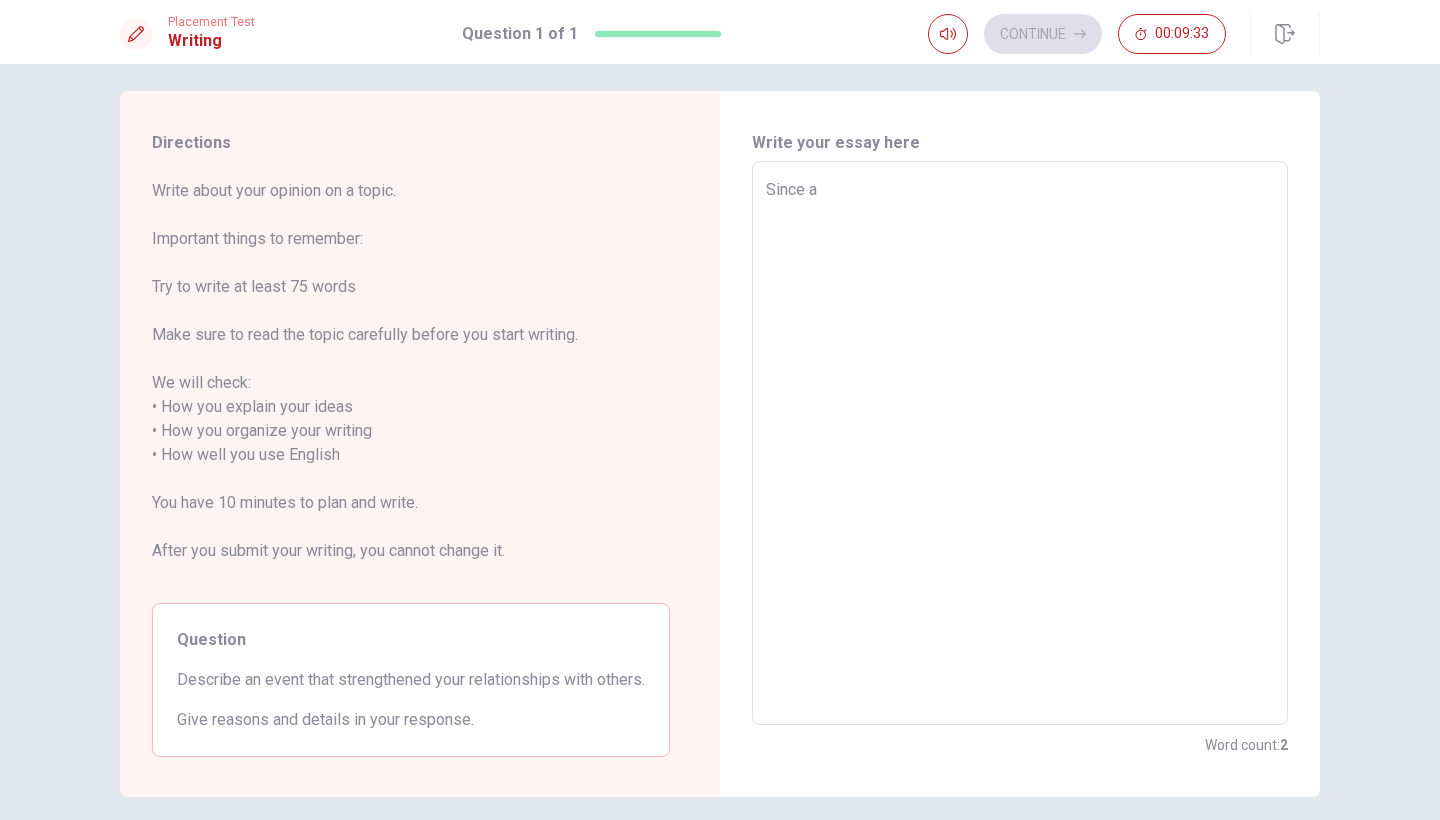 type on "Since" 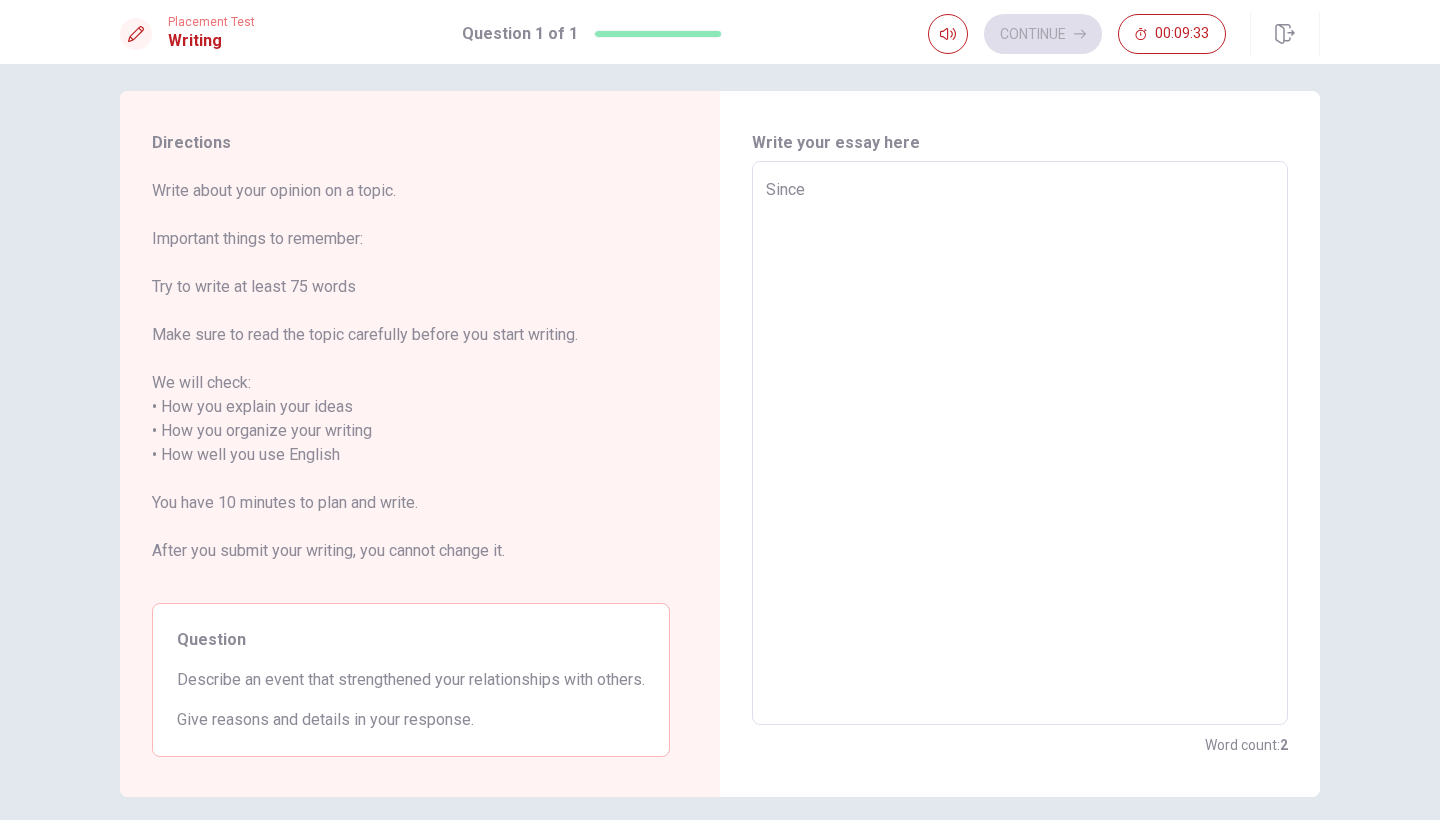 type on "x" 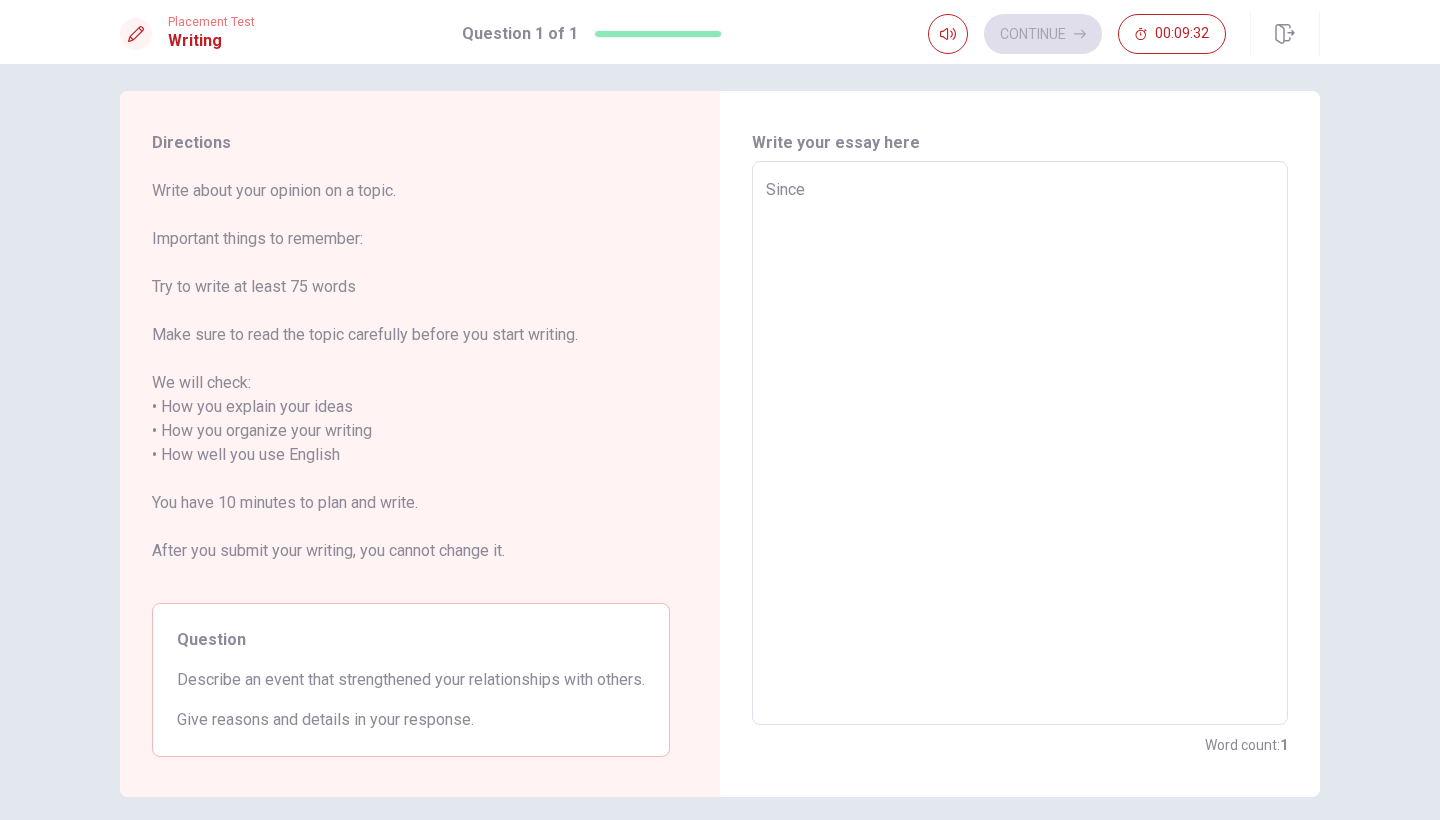 type on "Since I" 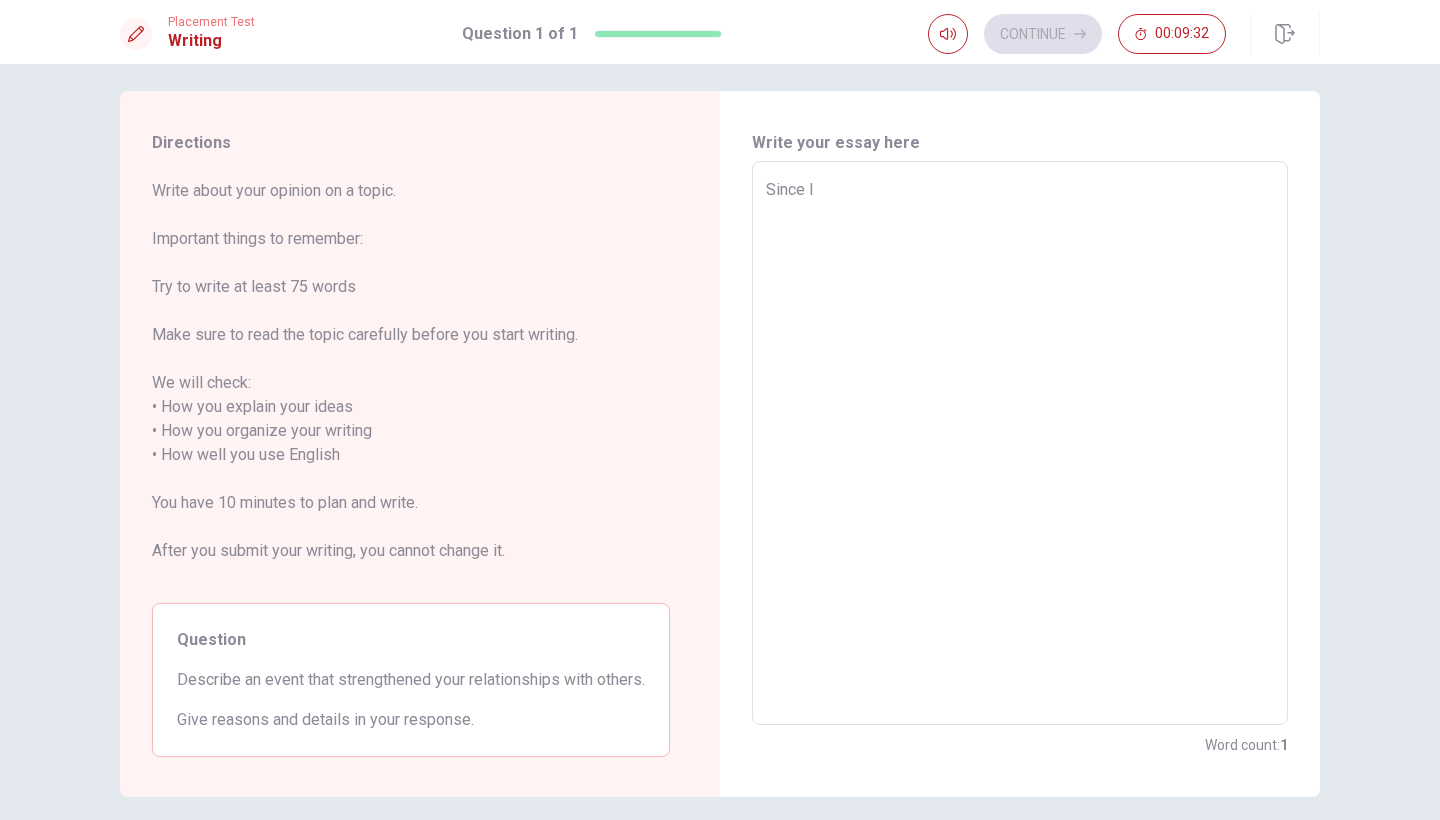 type on "x" 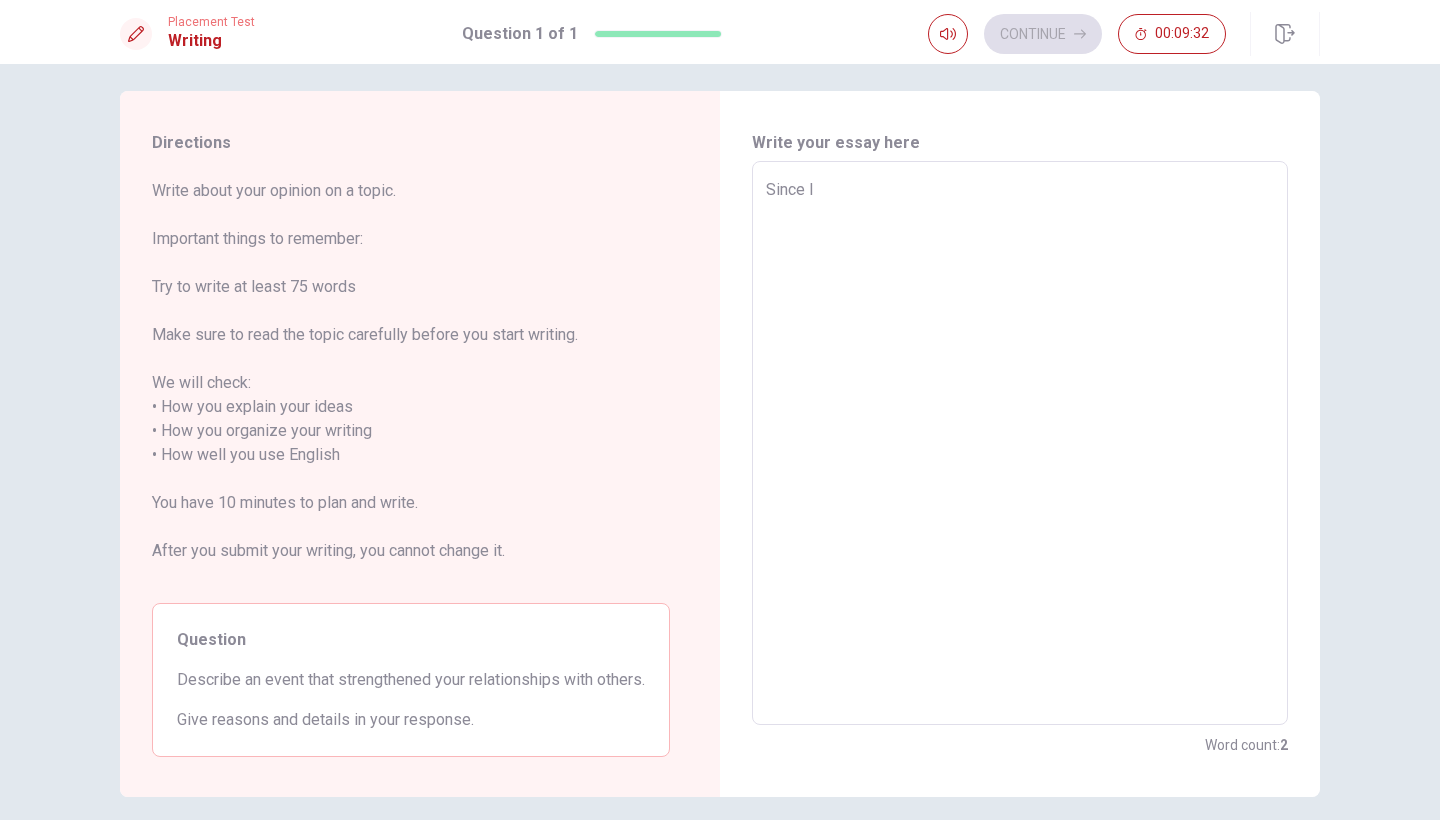 type on "Since I" 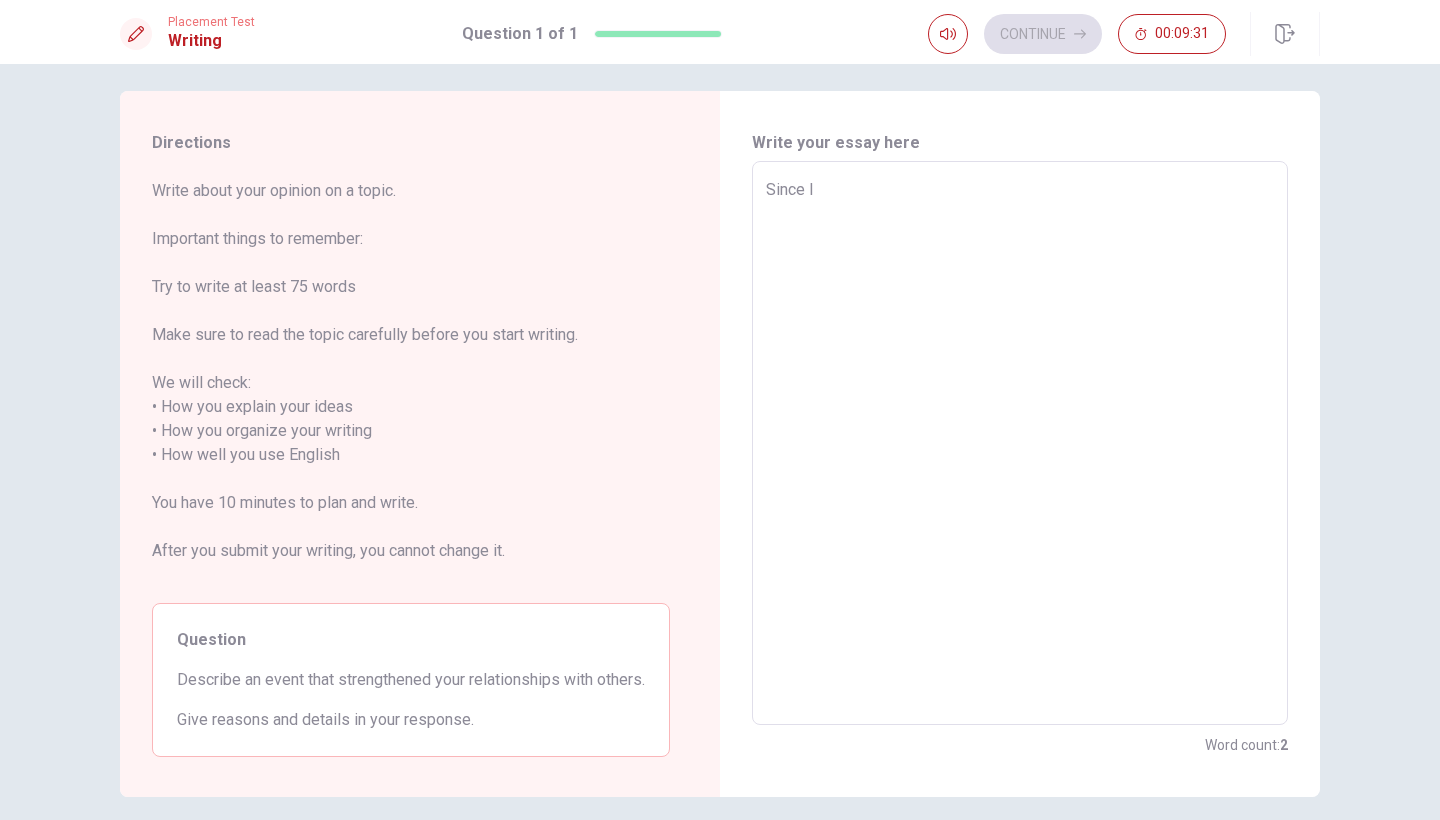 type on "Since I w" 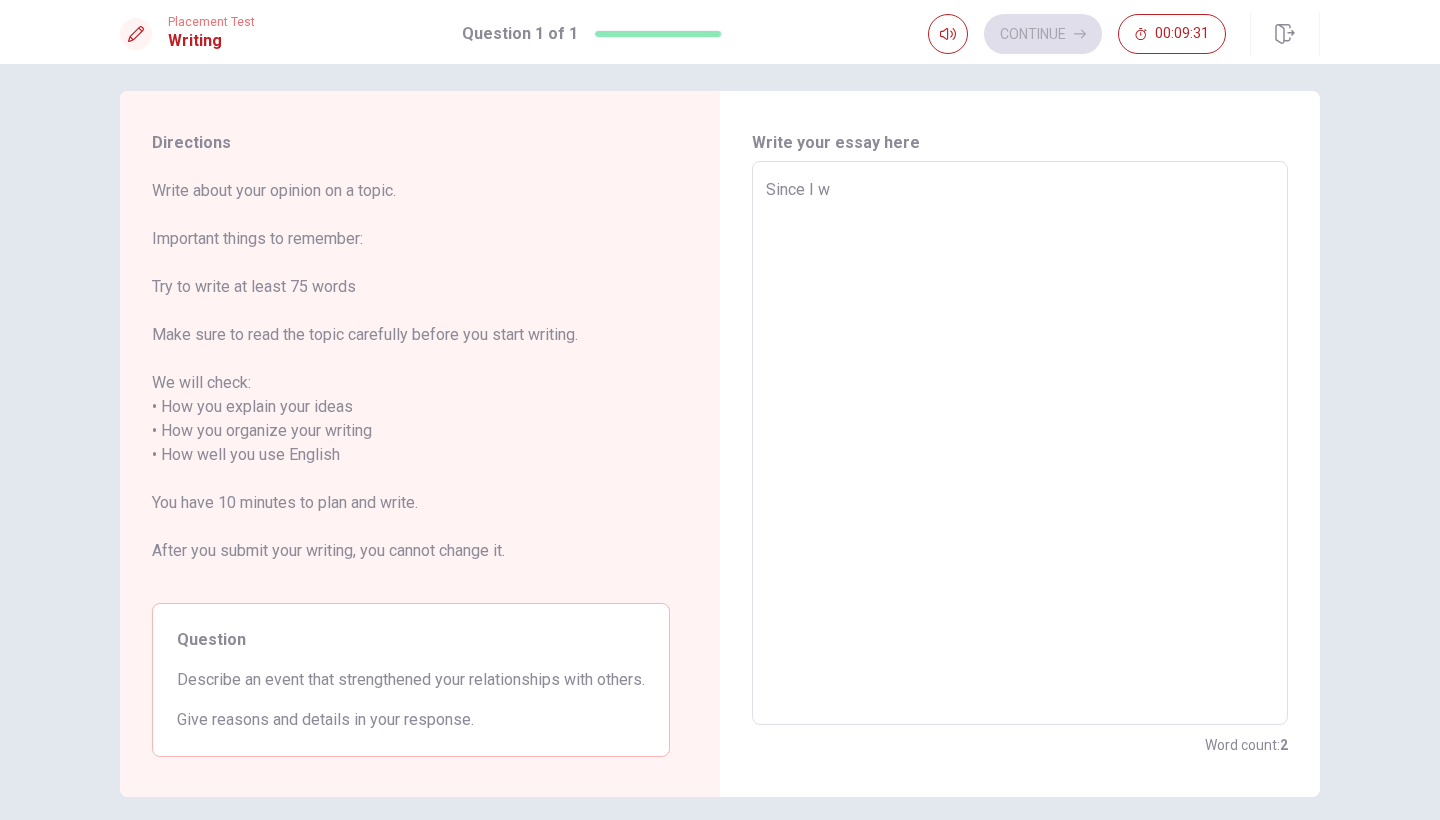 type on "x" 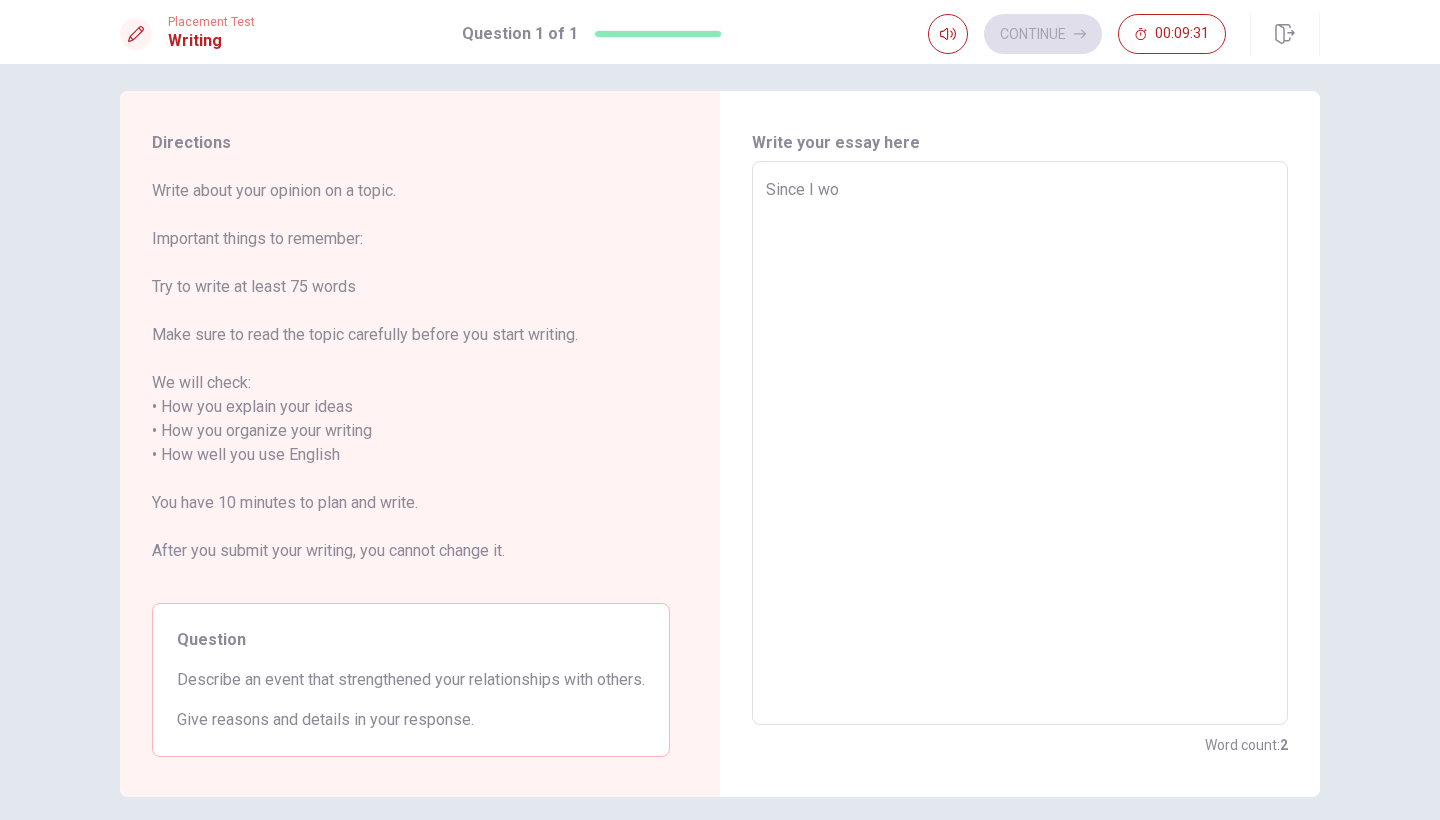type on "x" 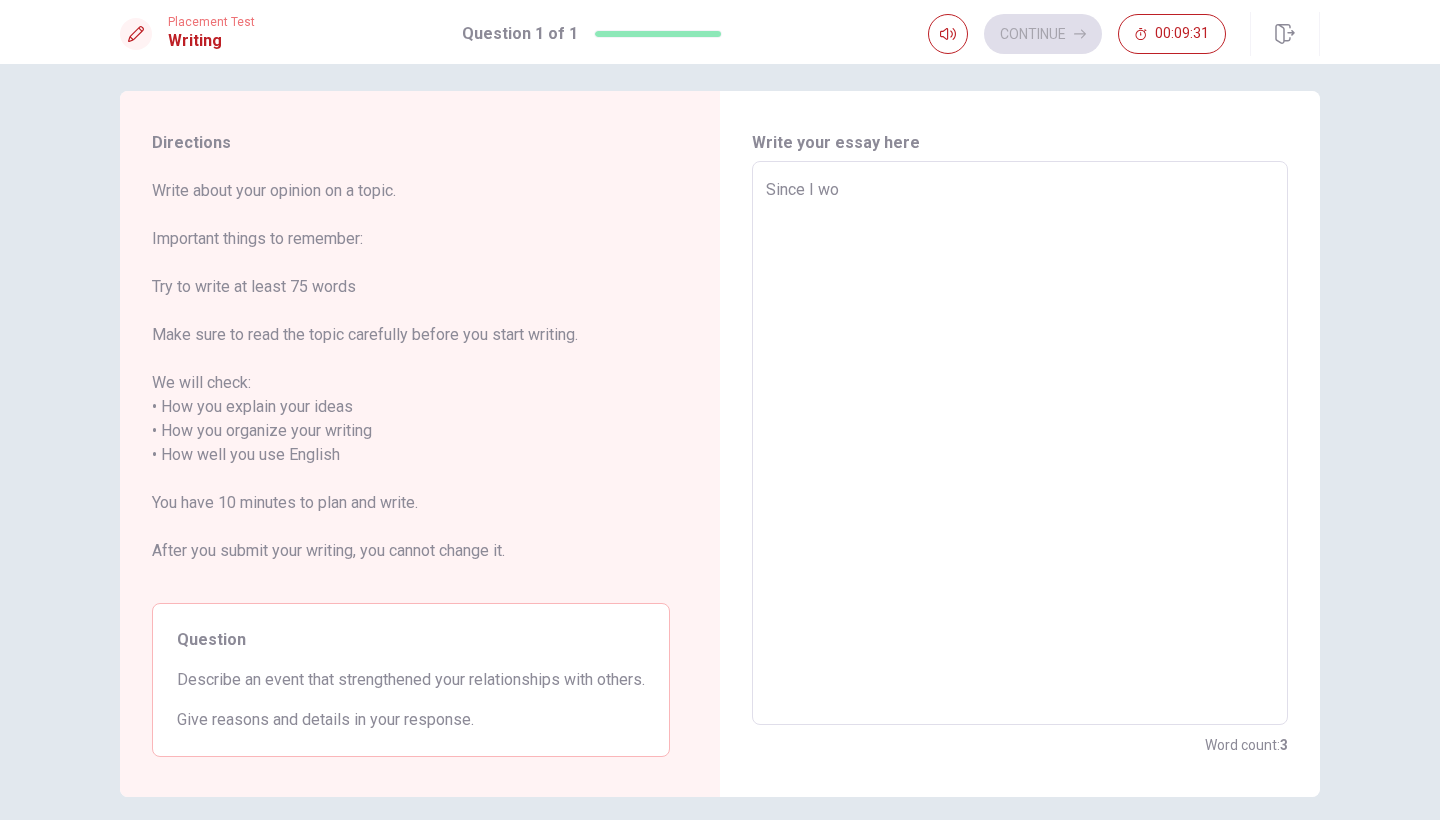 type on "Since I wor" 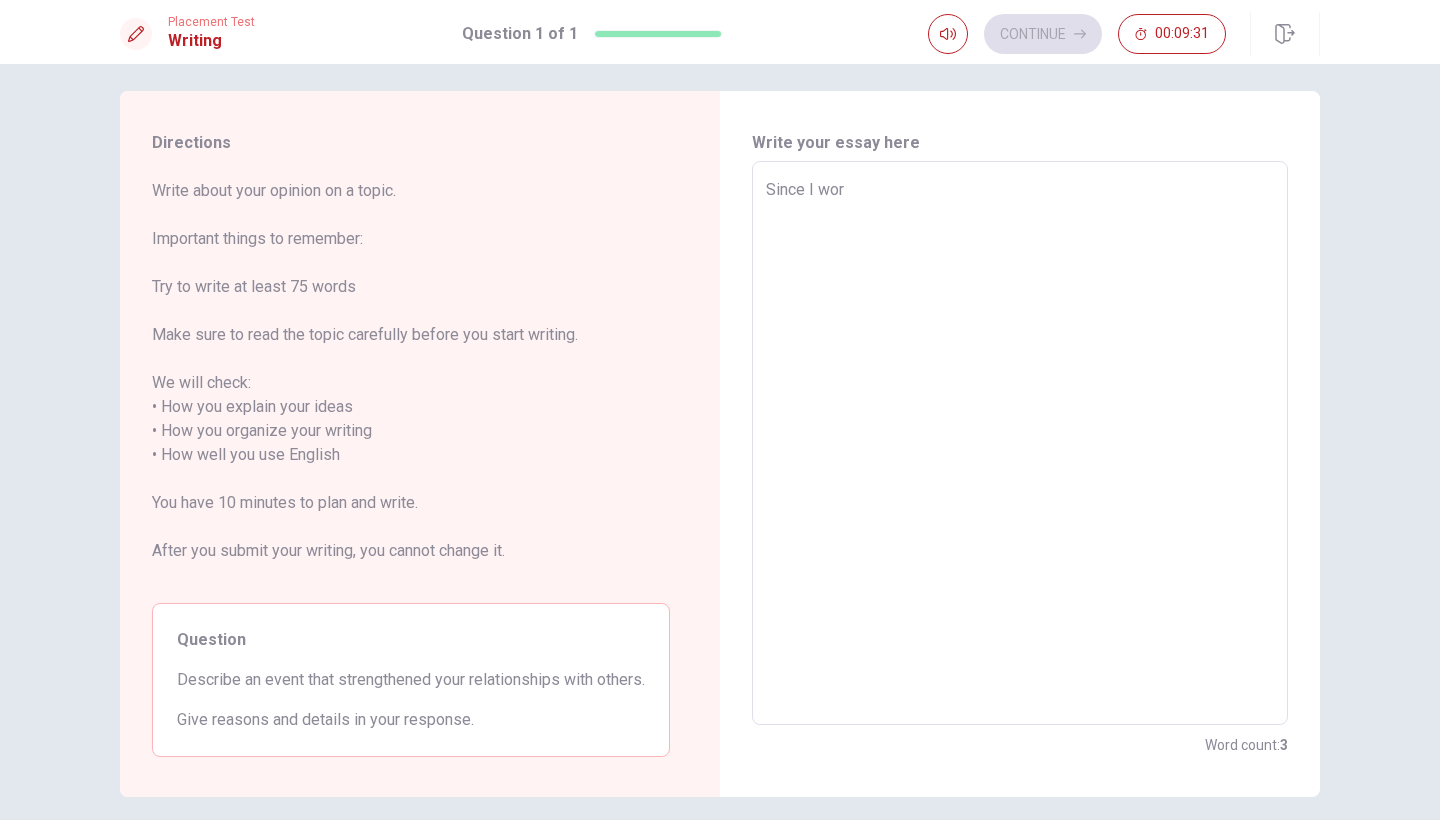 type on "x" 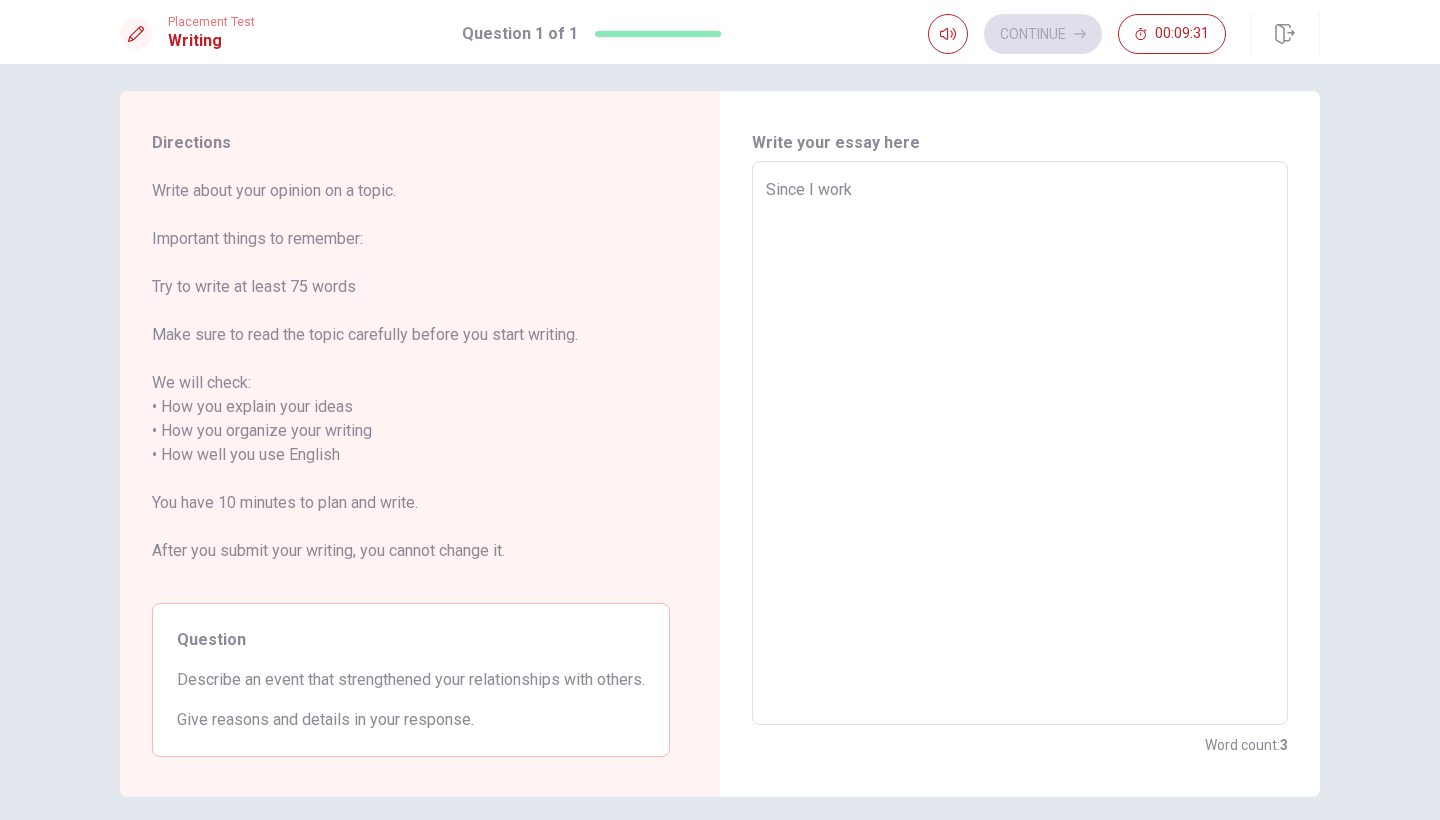 type on "x" 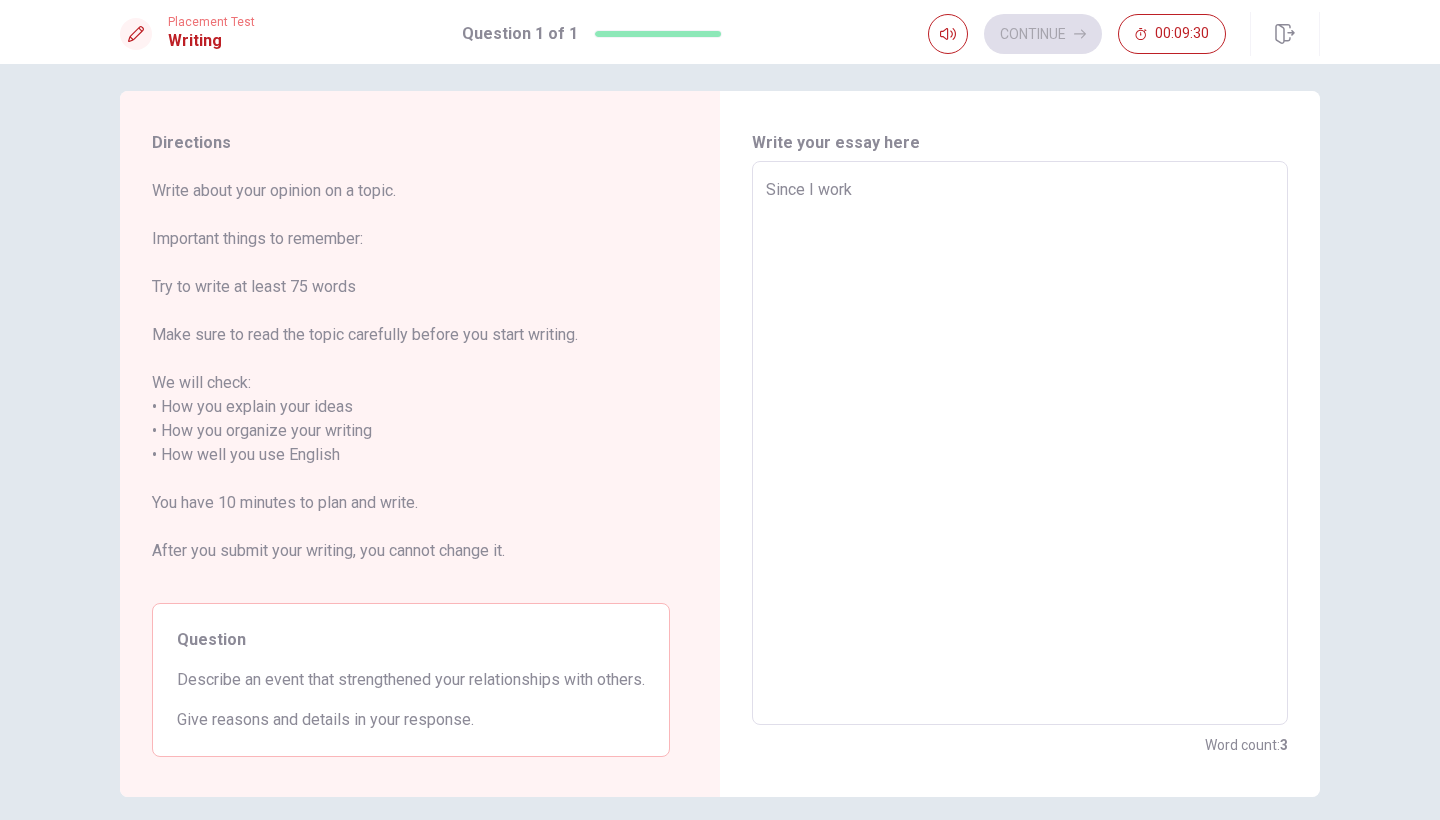 type on "Since I work" 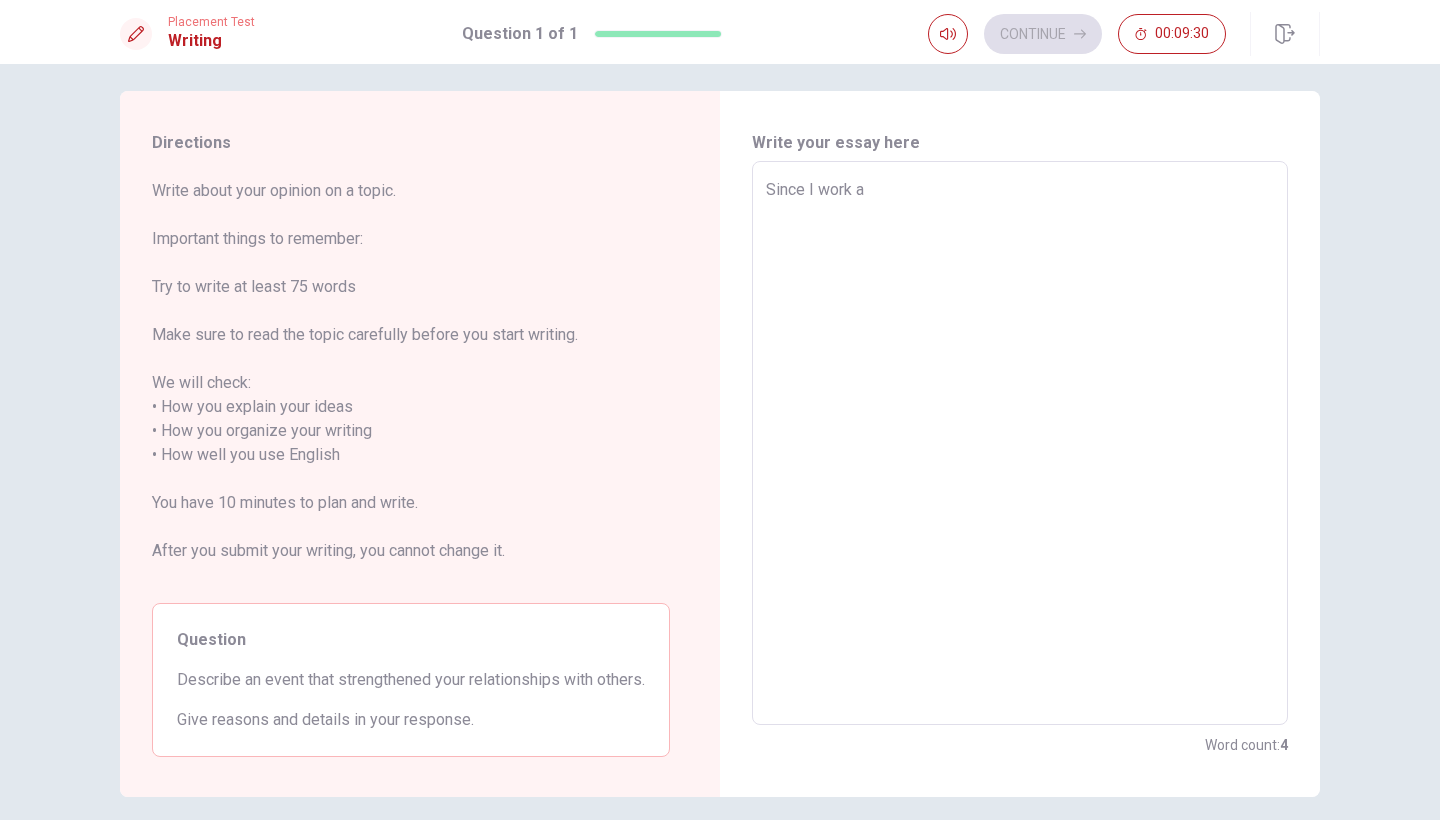 type on "x" 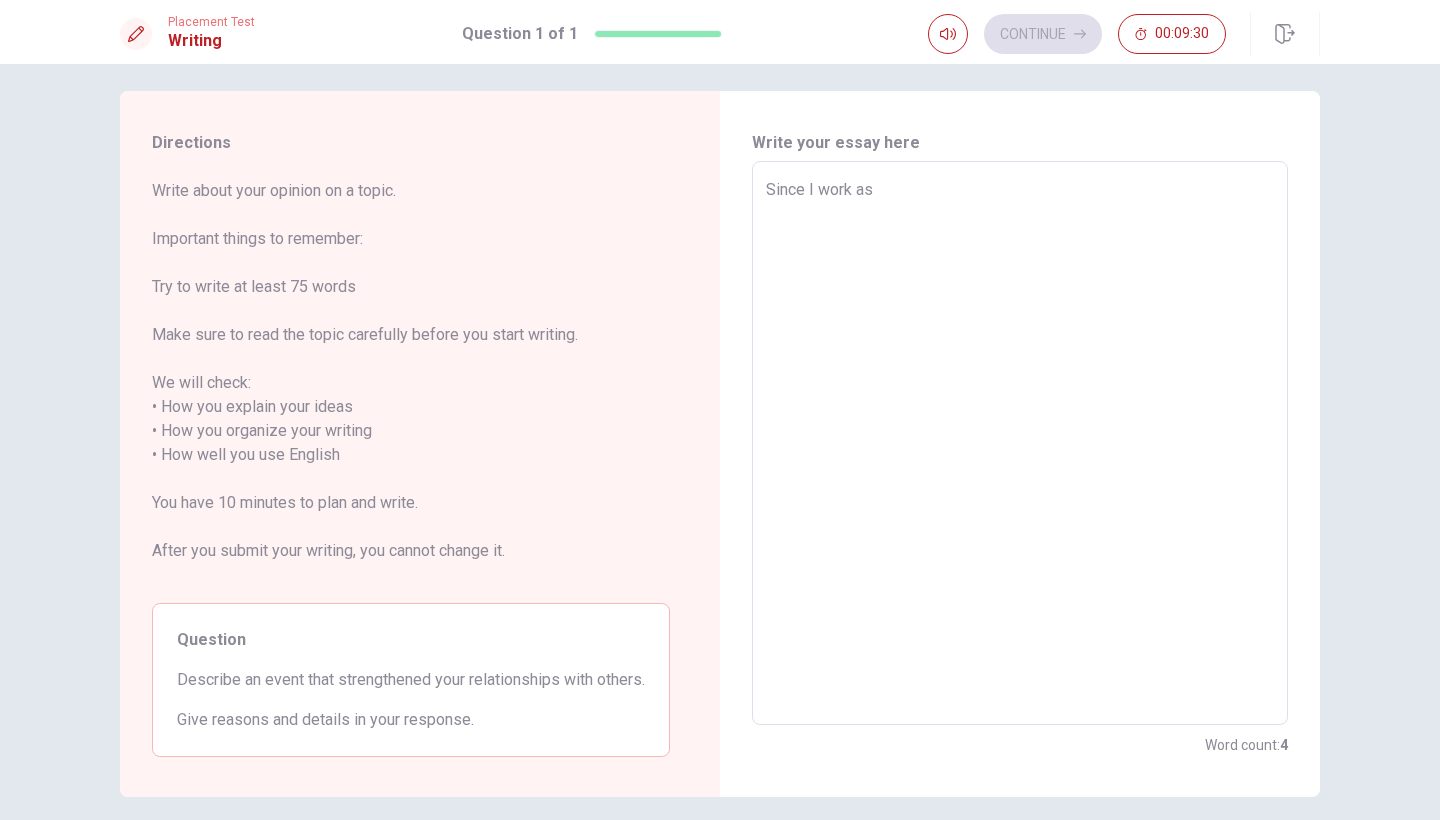 type on "x" 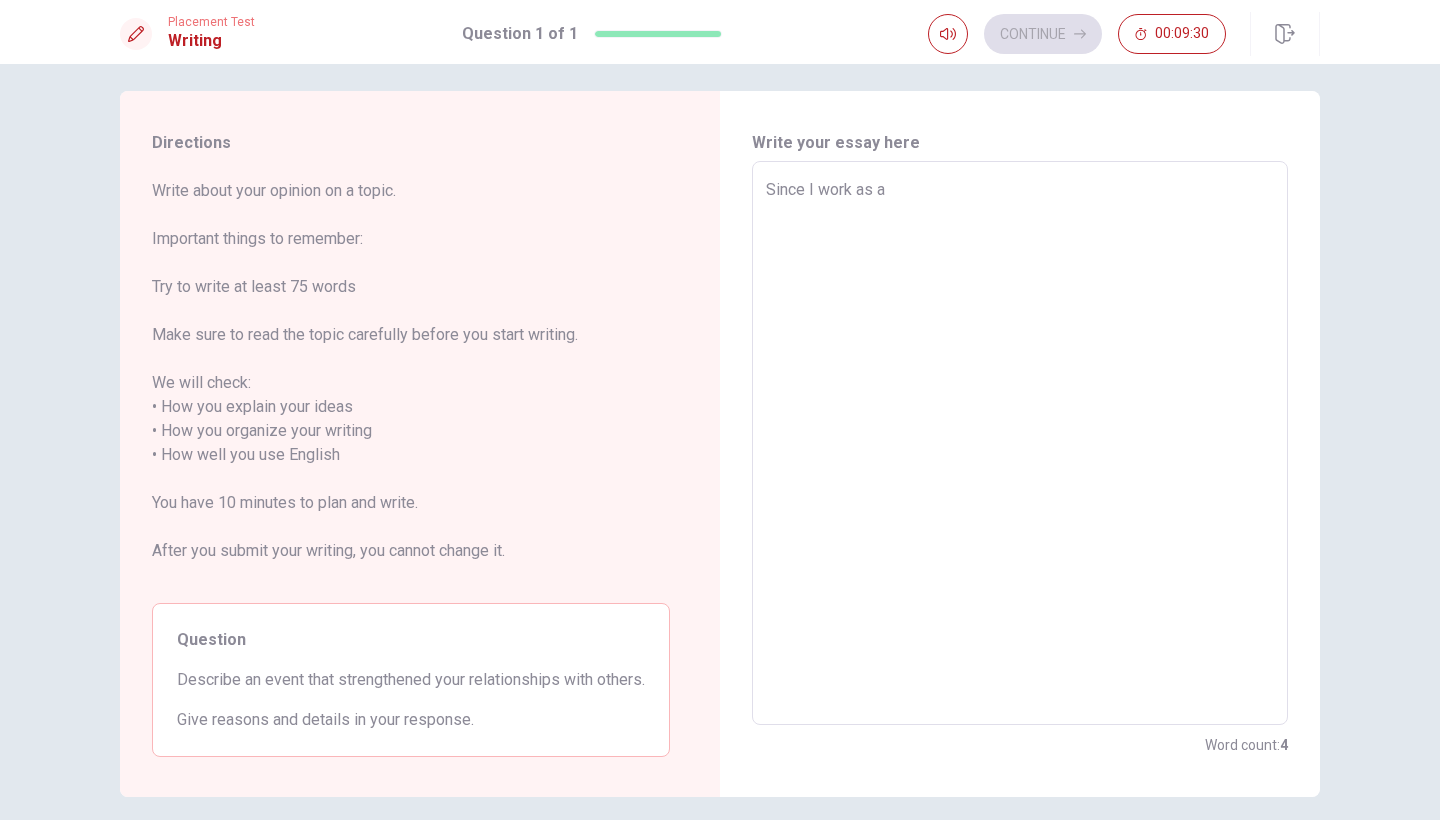 type on "x" 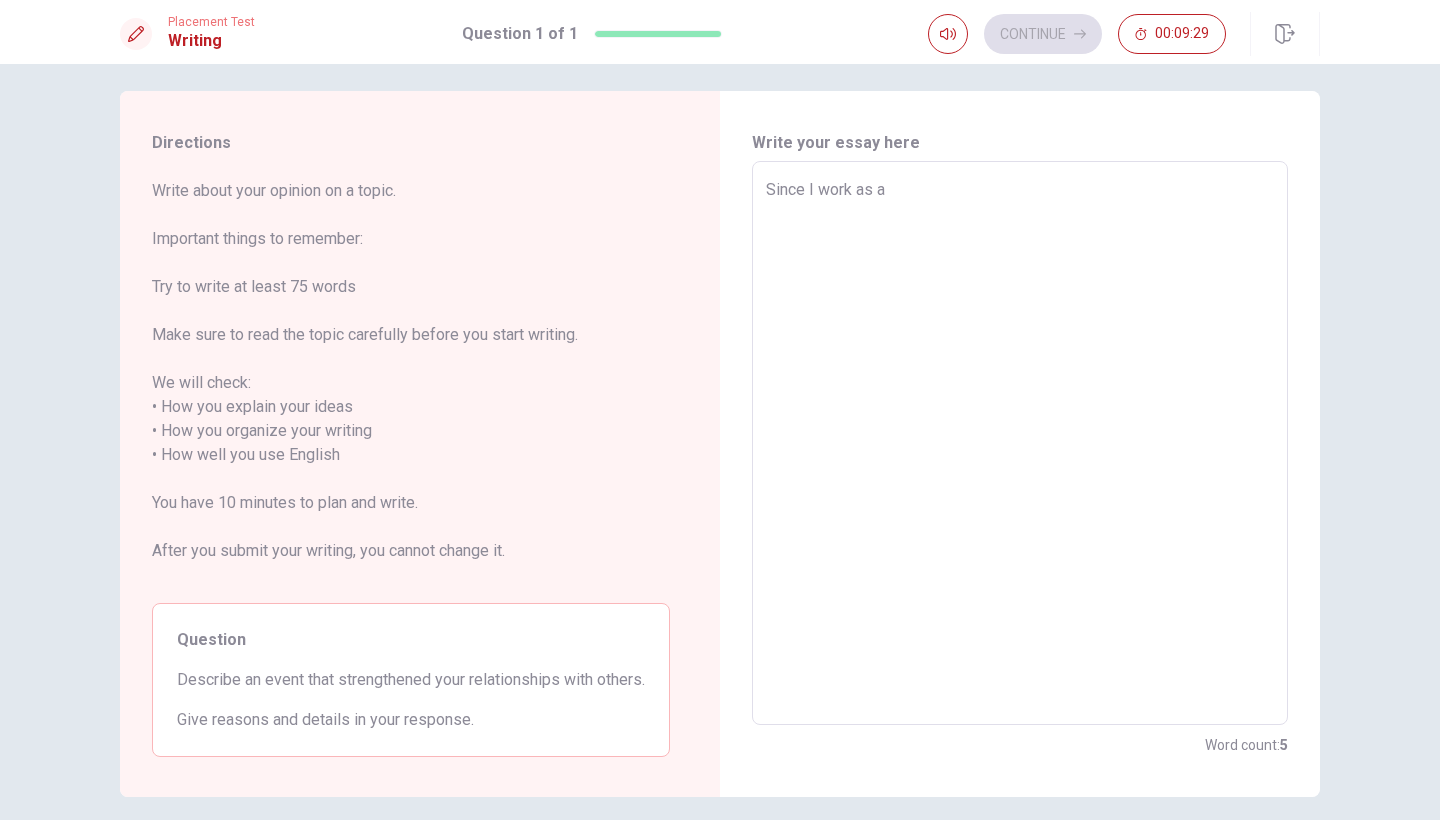 type on "Since I work as a" 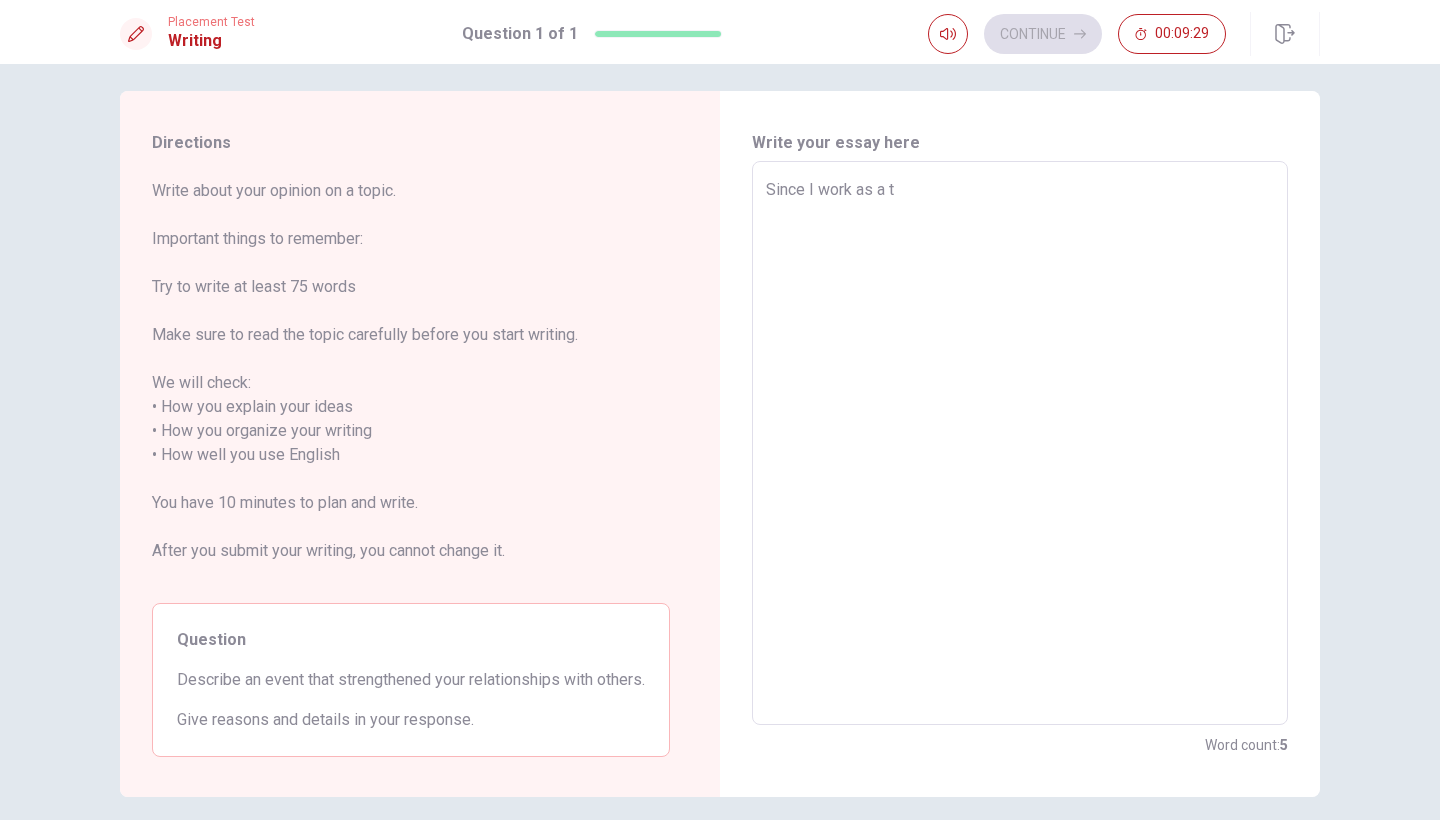 type on "x" 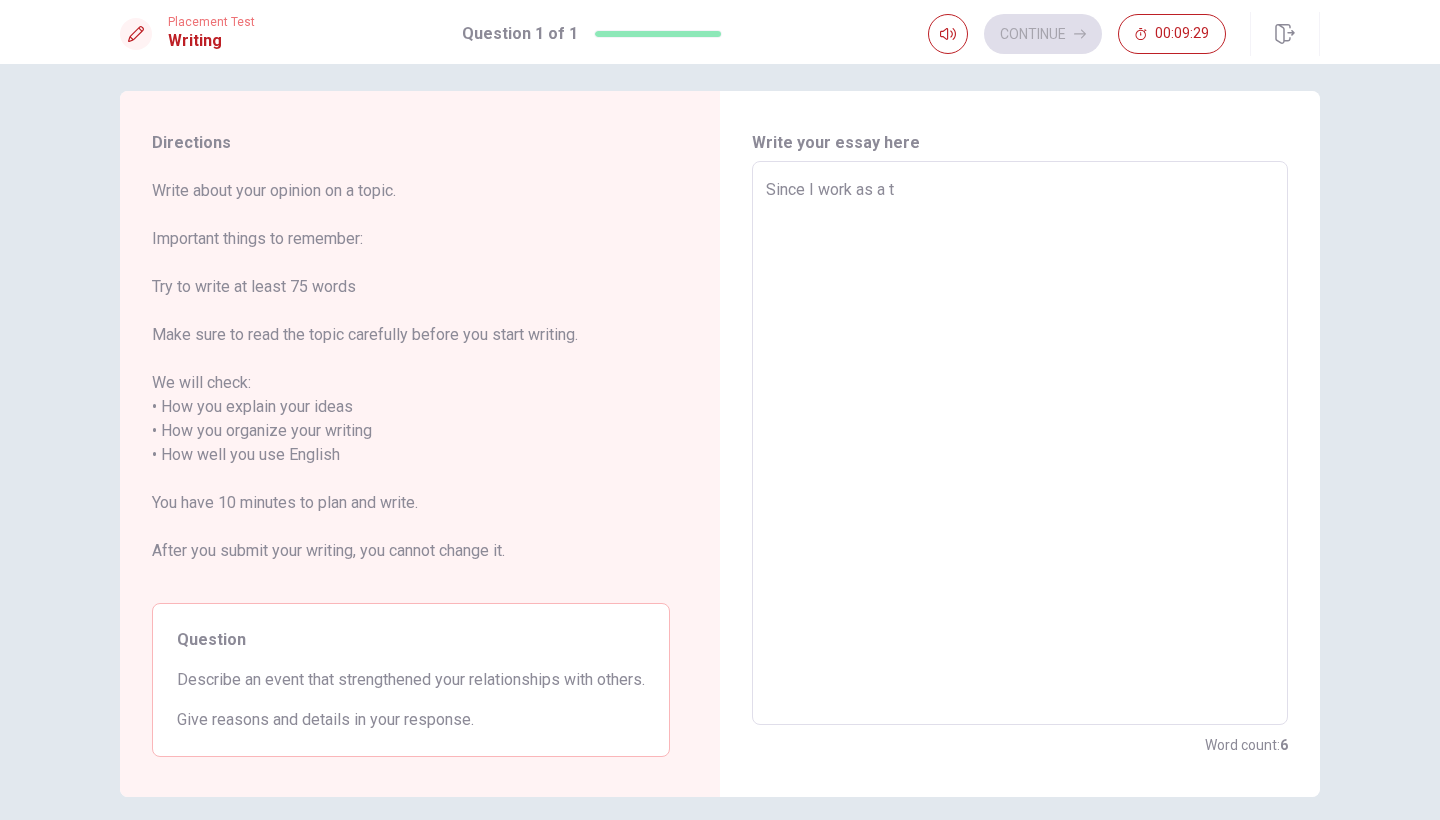 type on "Since I work as a te" 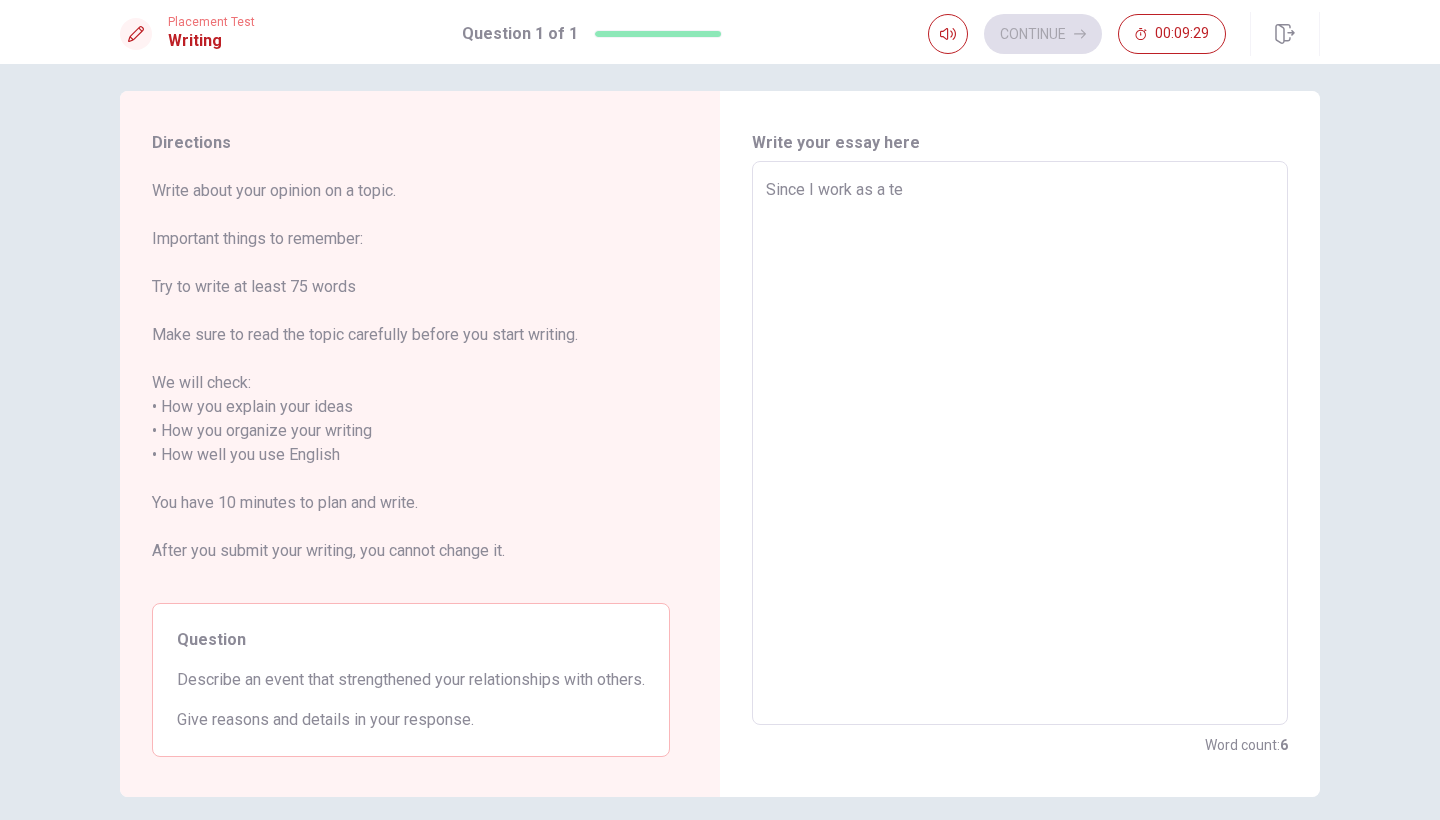 type on "x" 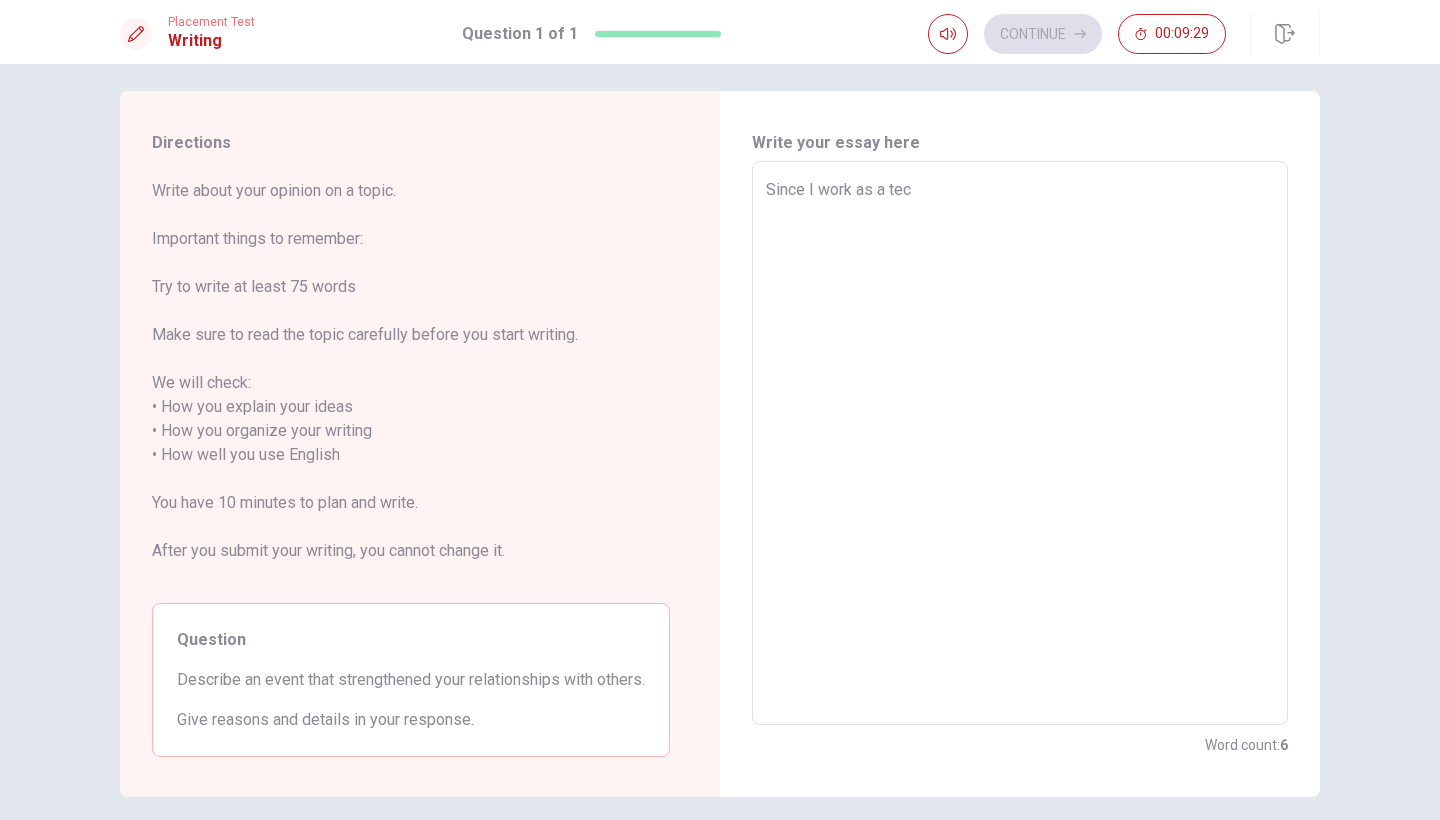 type on "x" 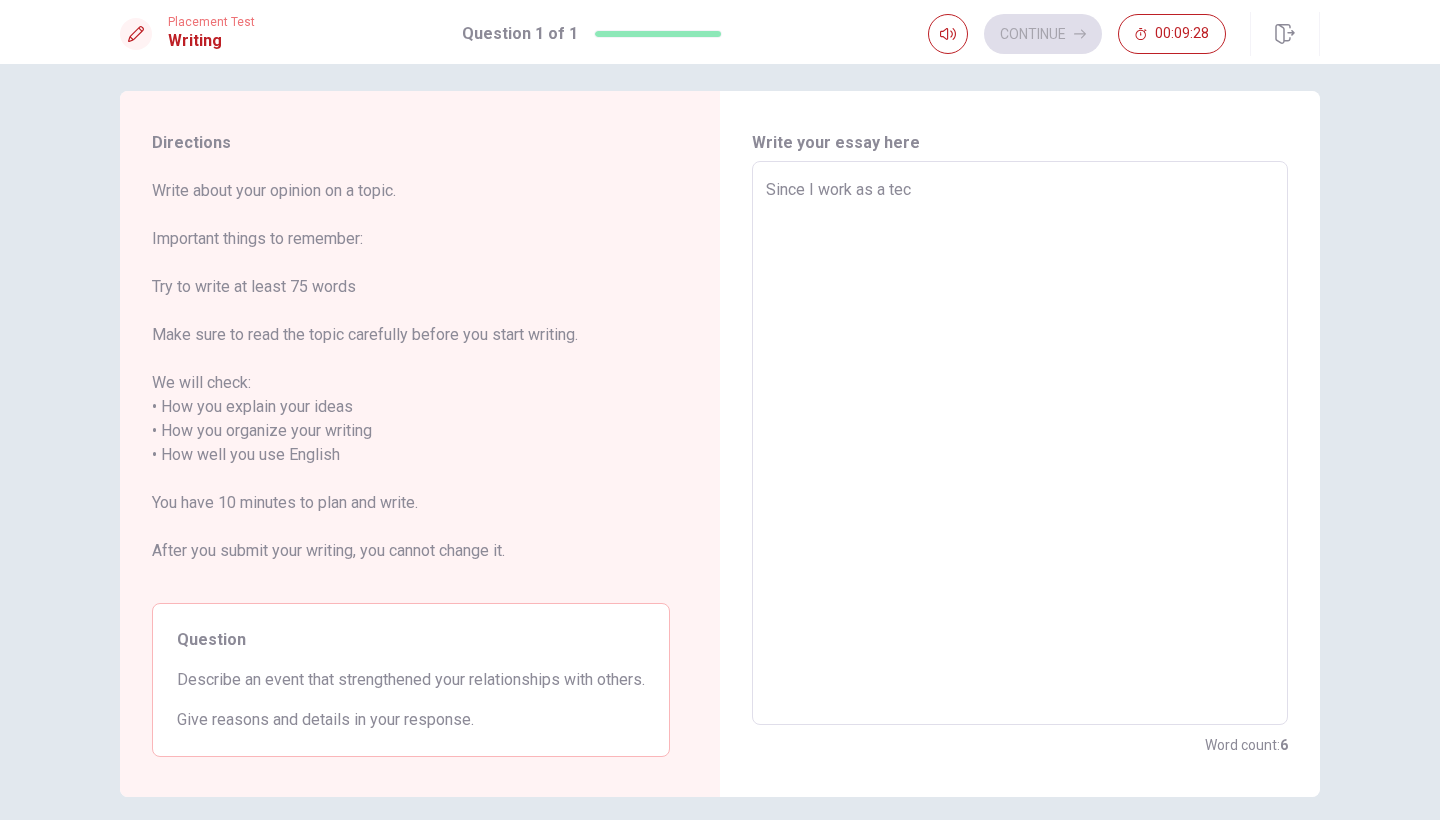 type on "Since I work as a tech" 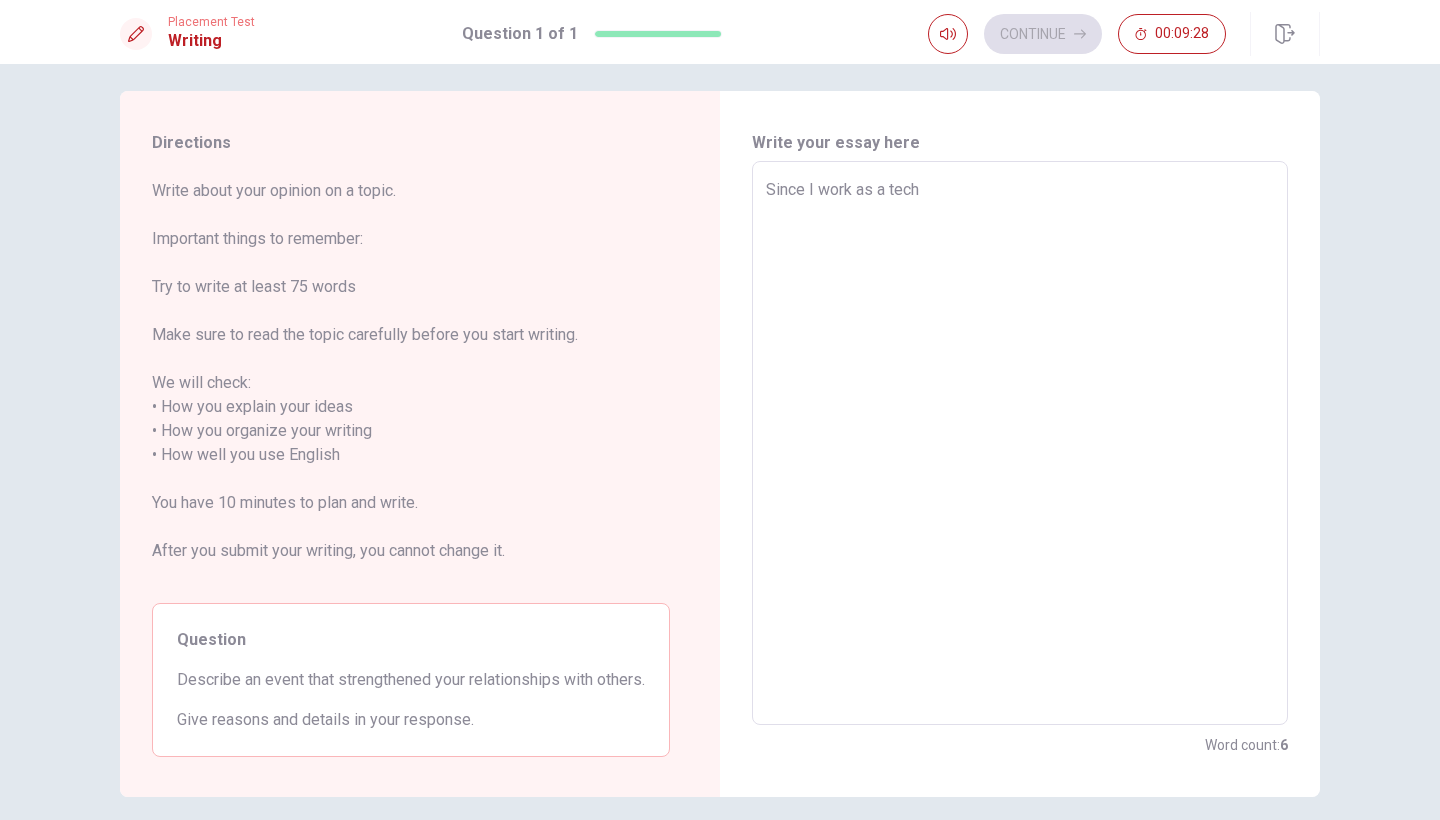 type on "x" 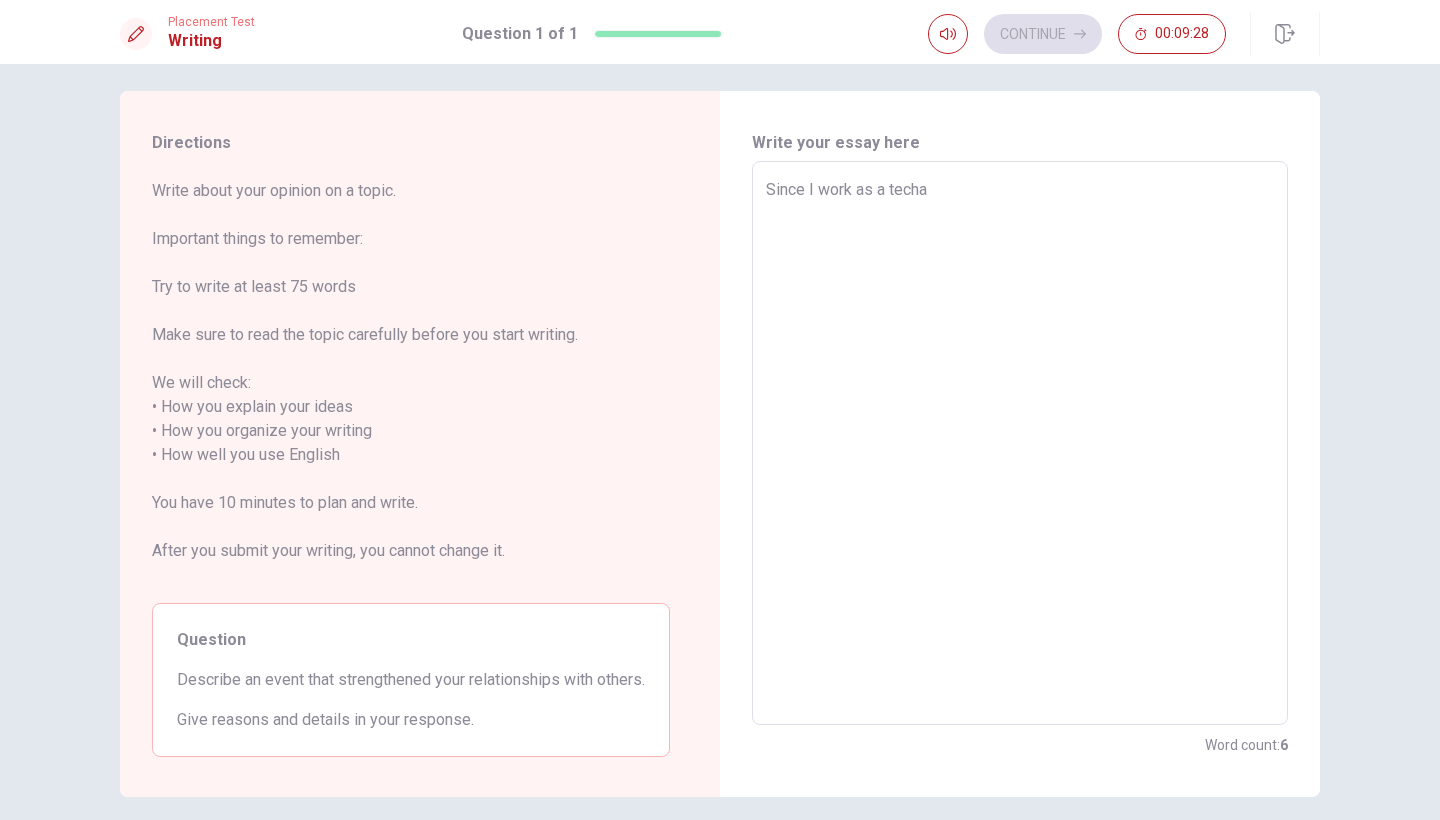 type on "x" 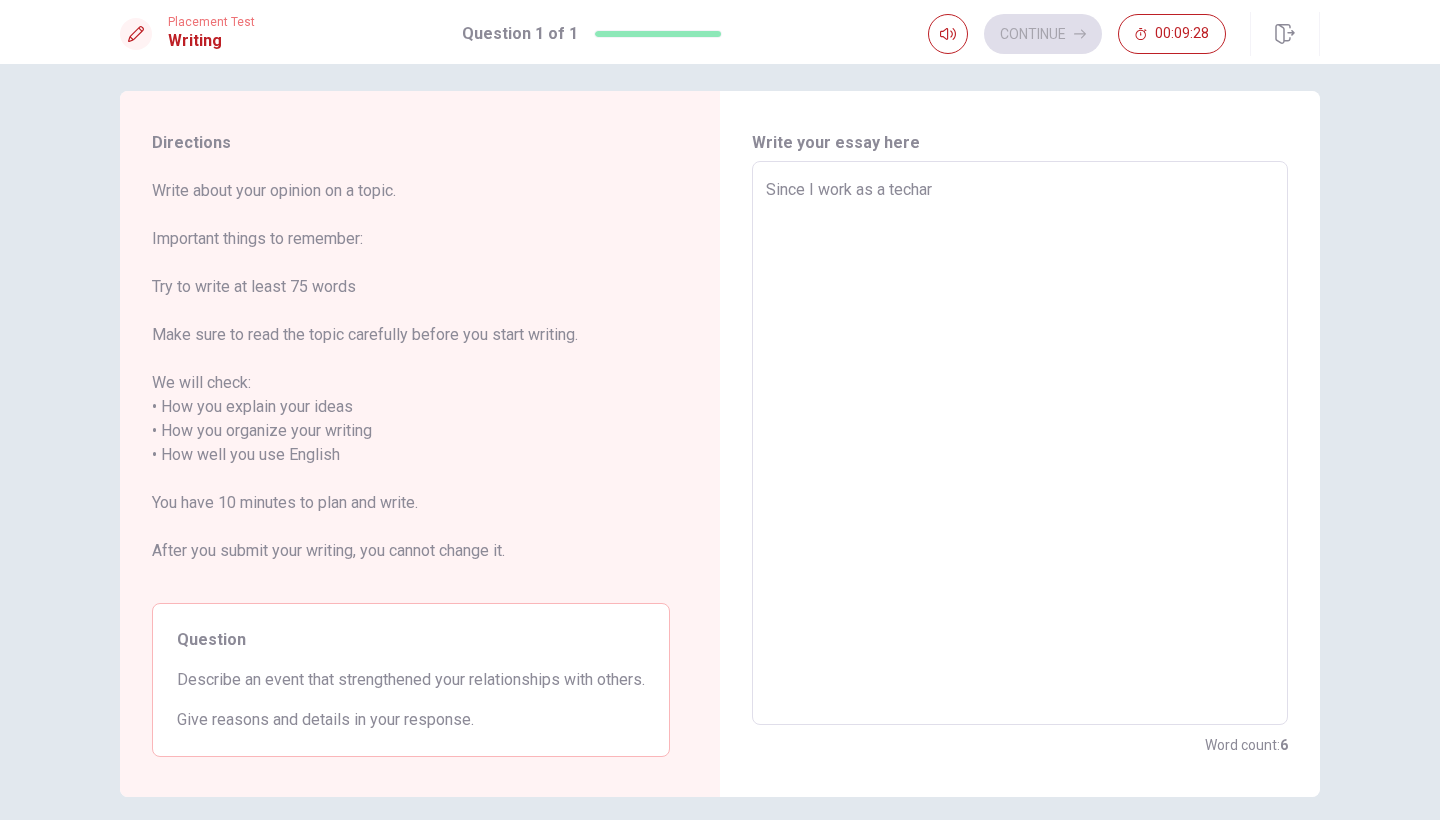 type on "x" 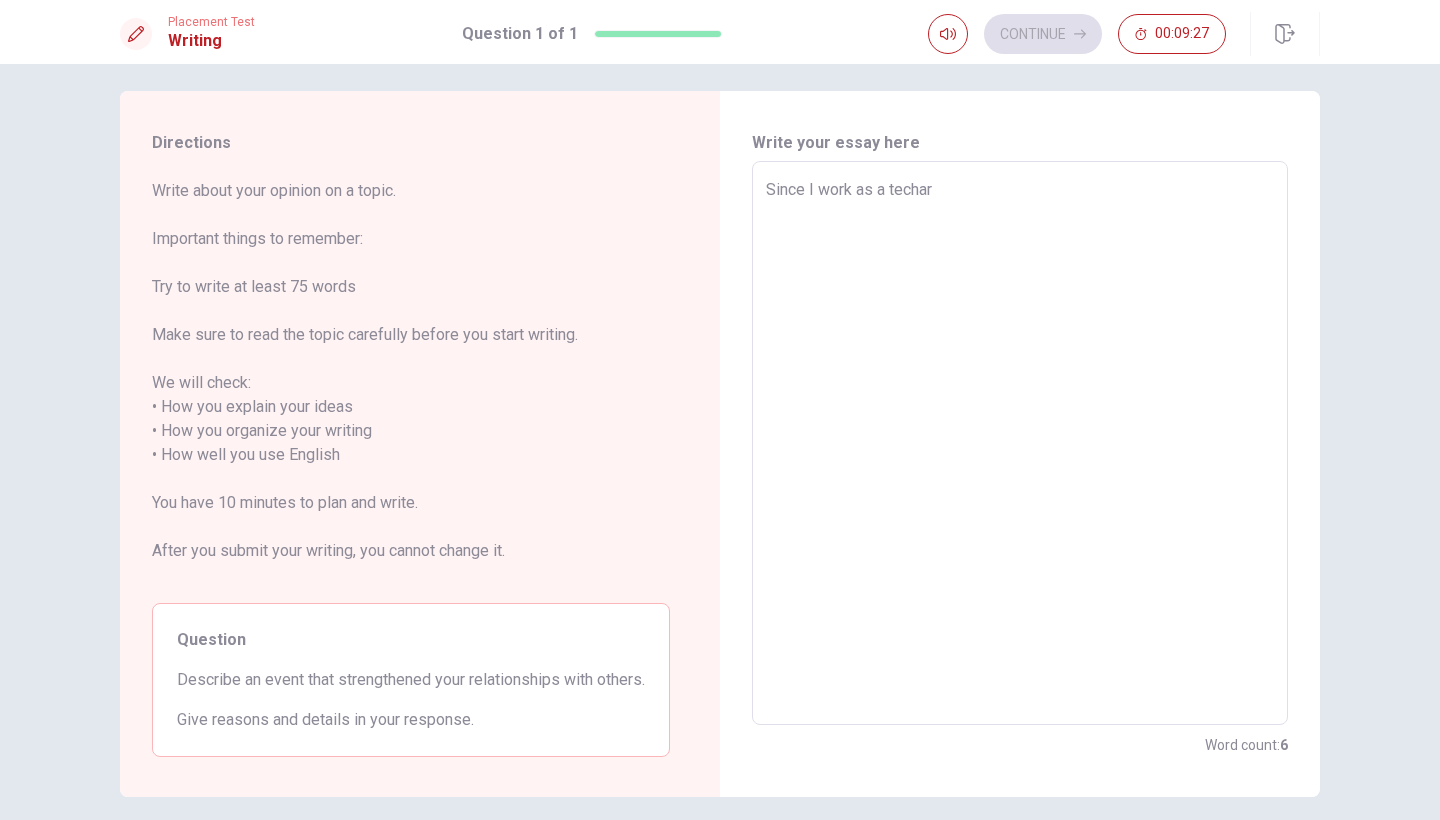 type on "x" 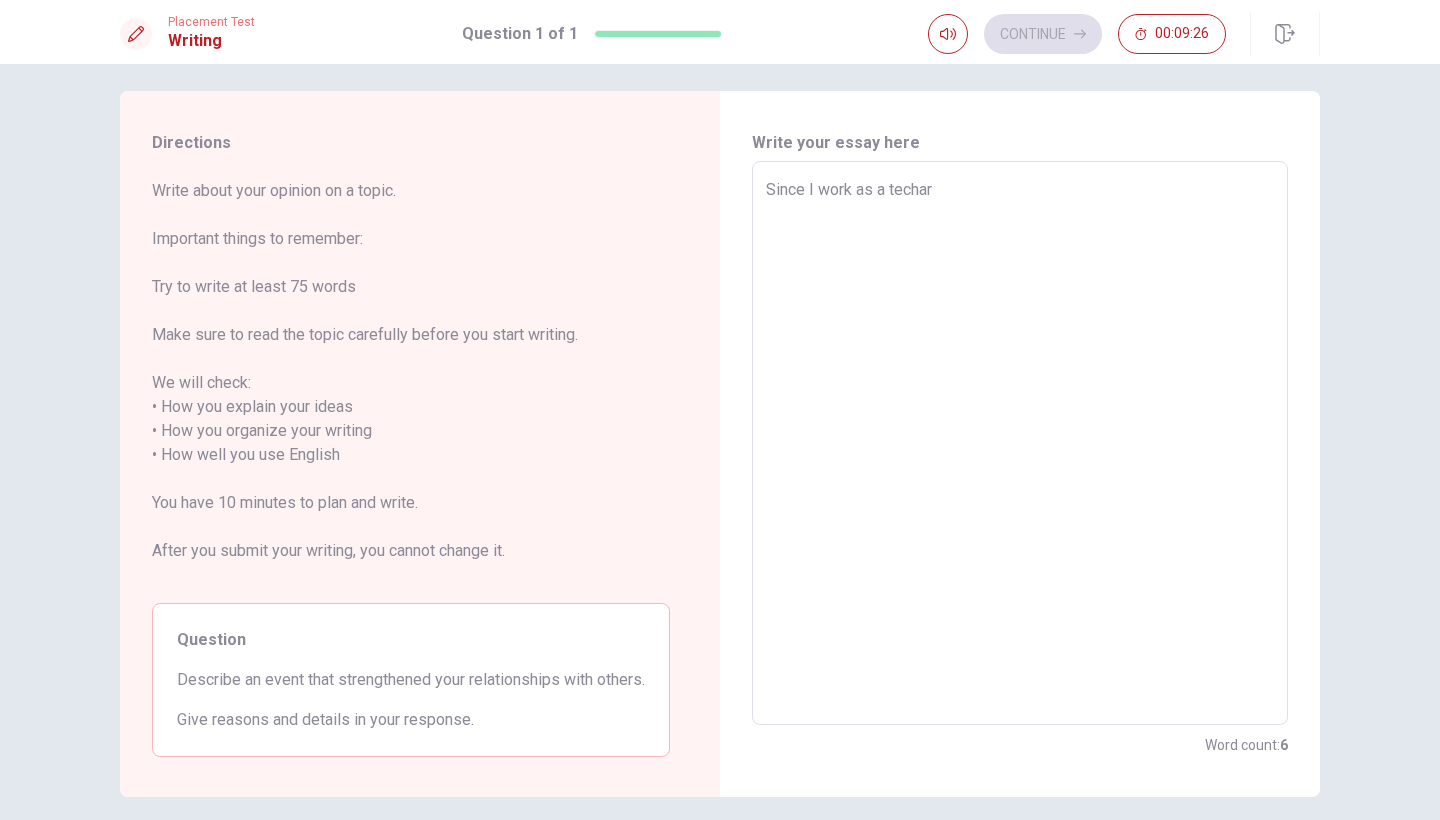 type on "Since I work as a techar" 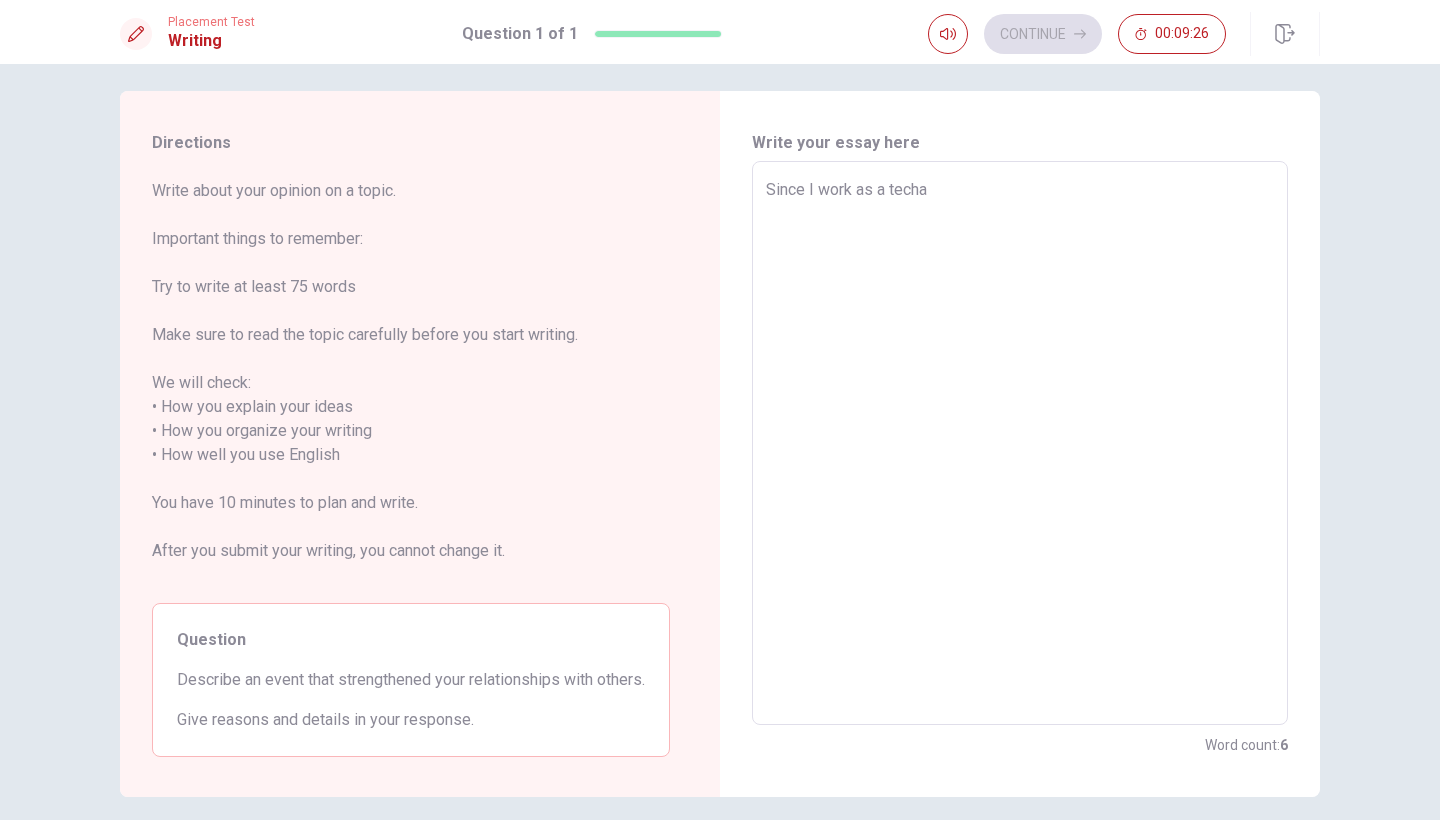 type on "x" 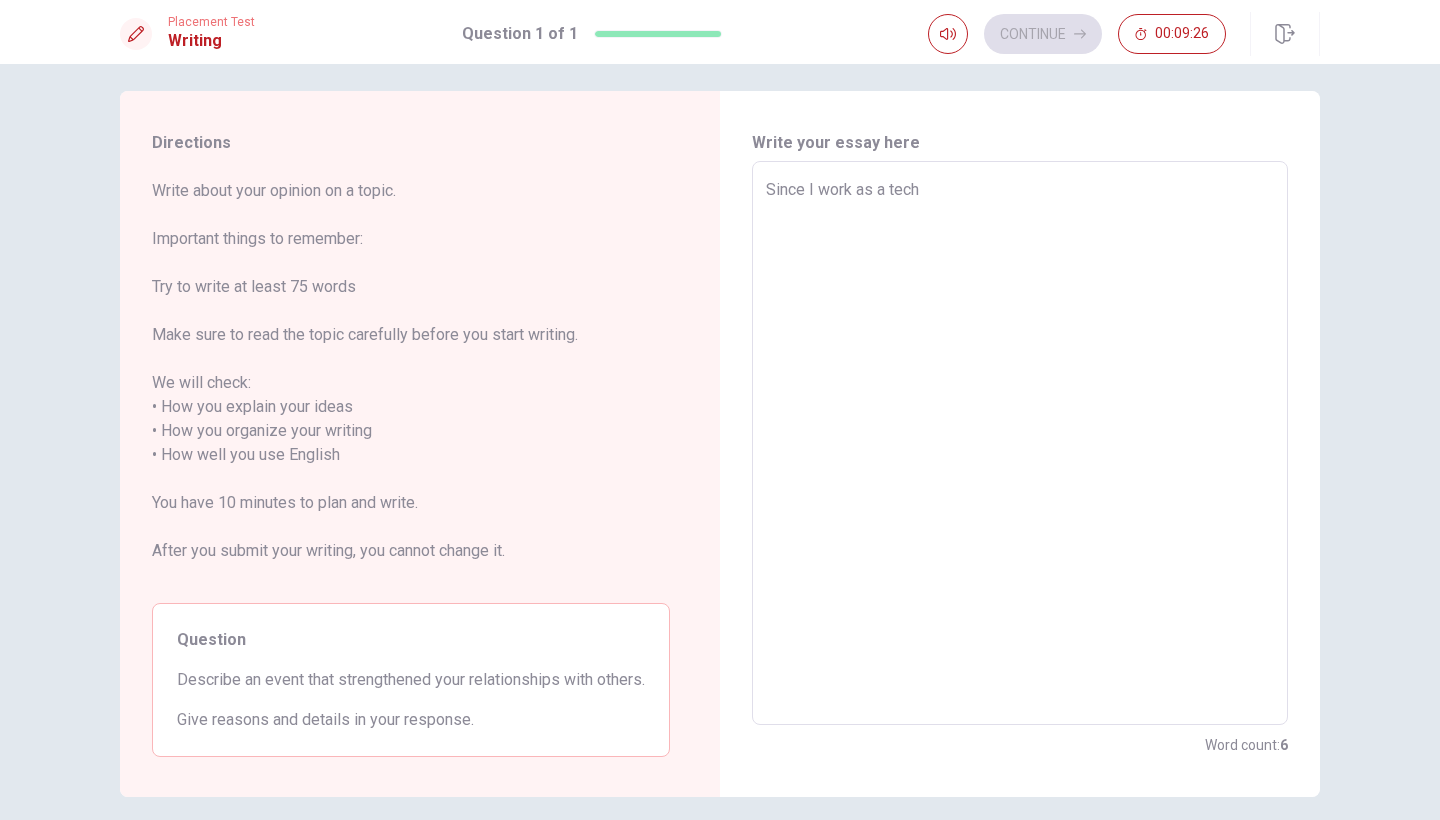 type on "x" 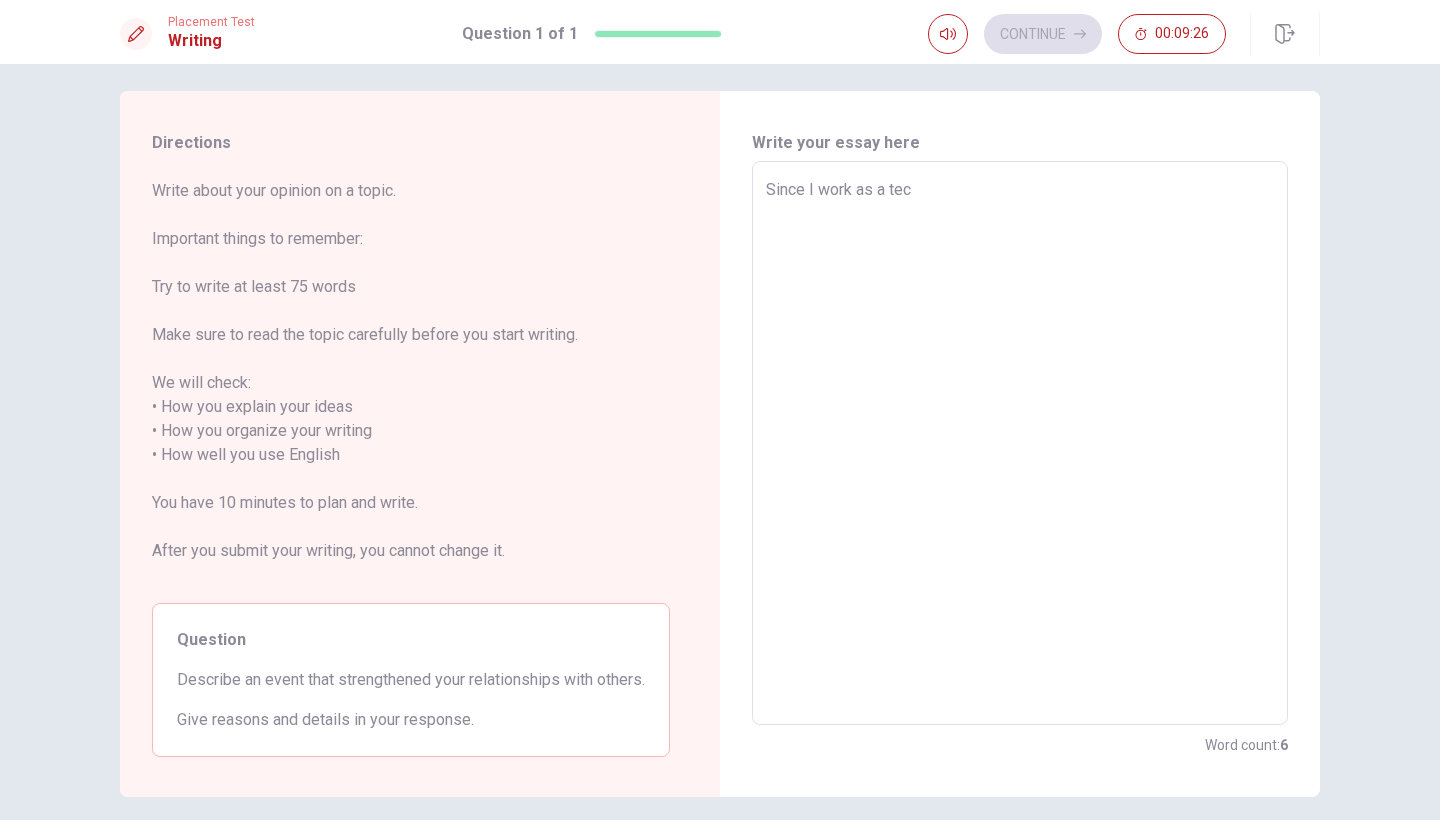 type on "x" 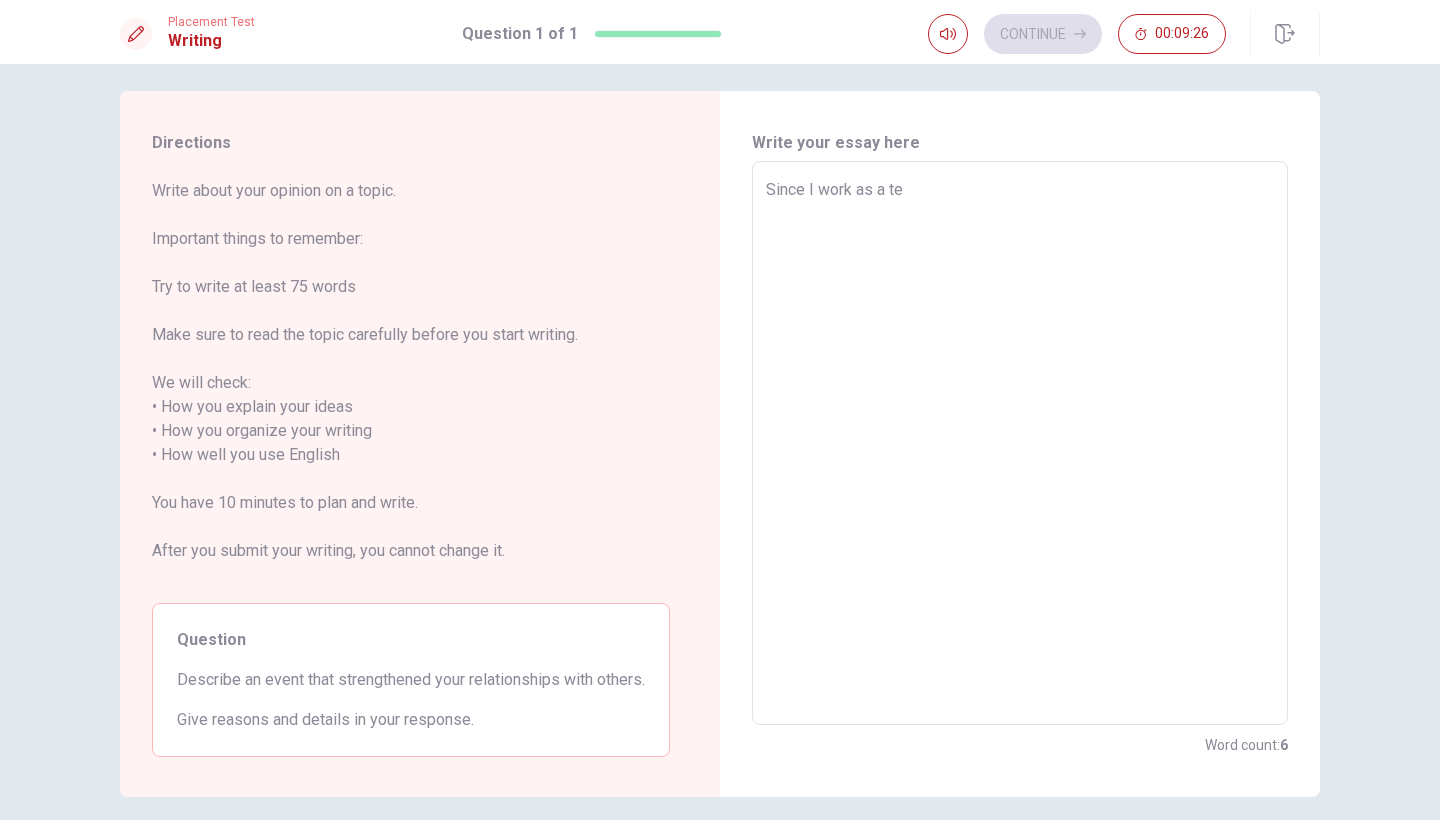 type on "x" 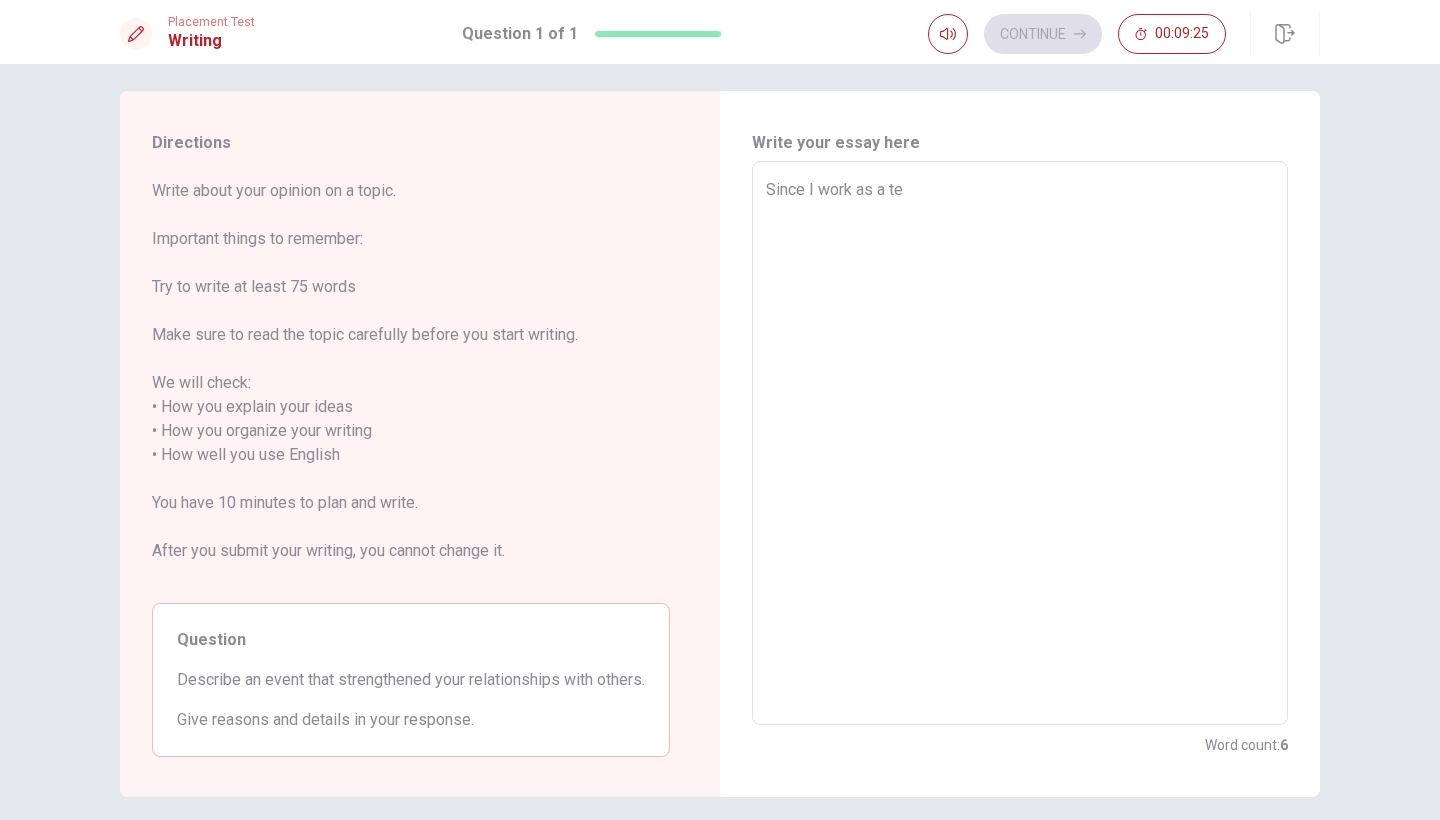 type on "Since I work as a tea" 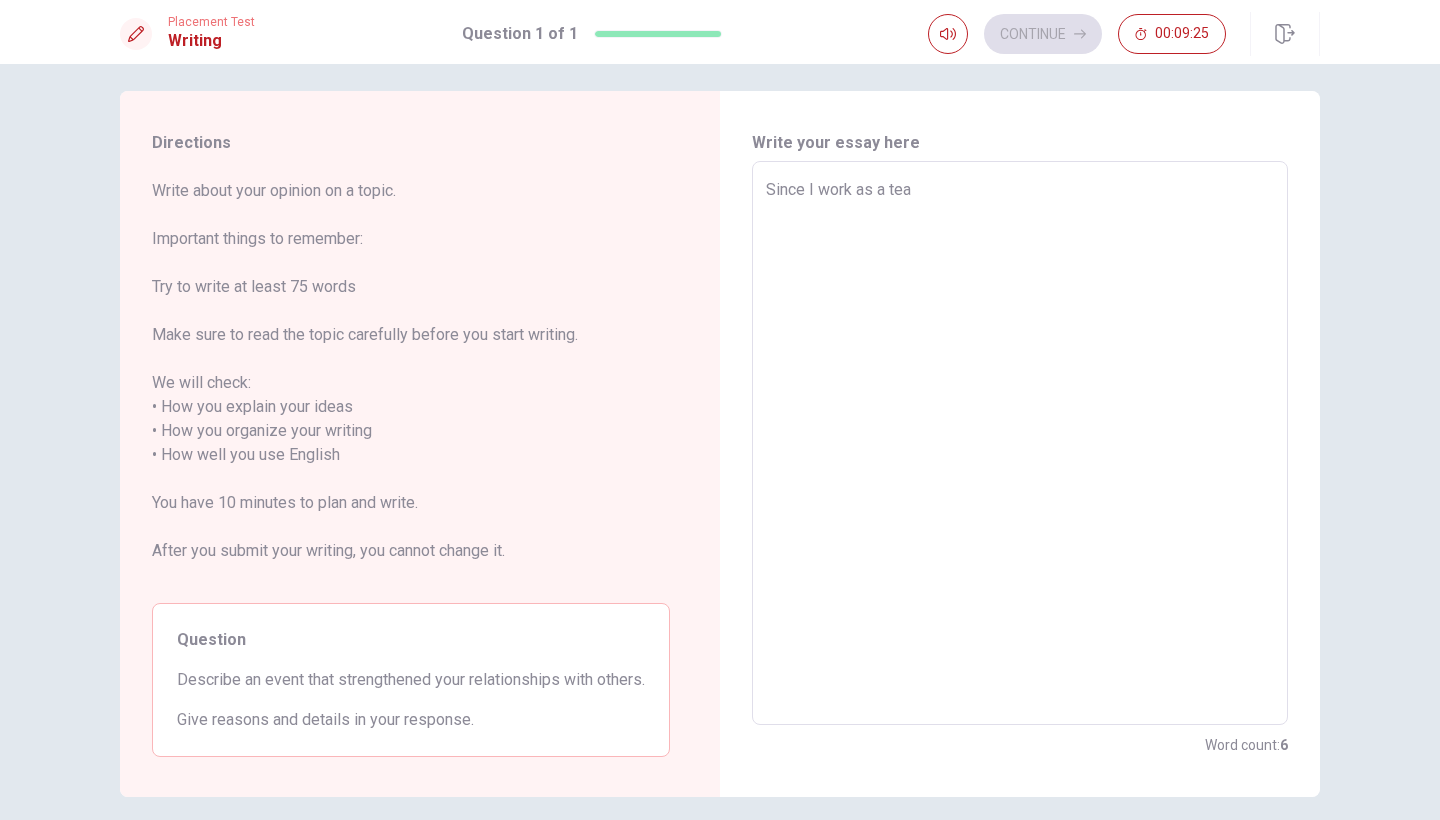 type on "x" 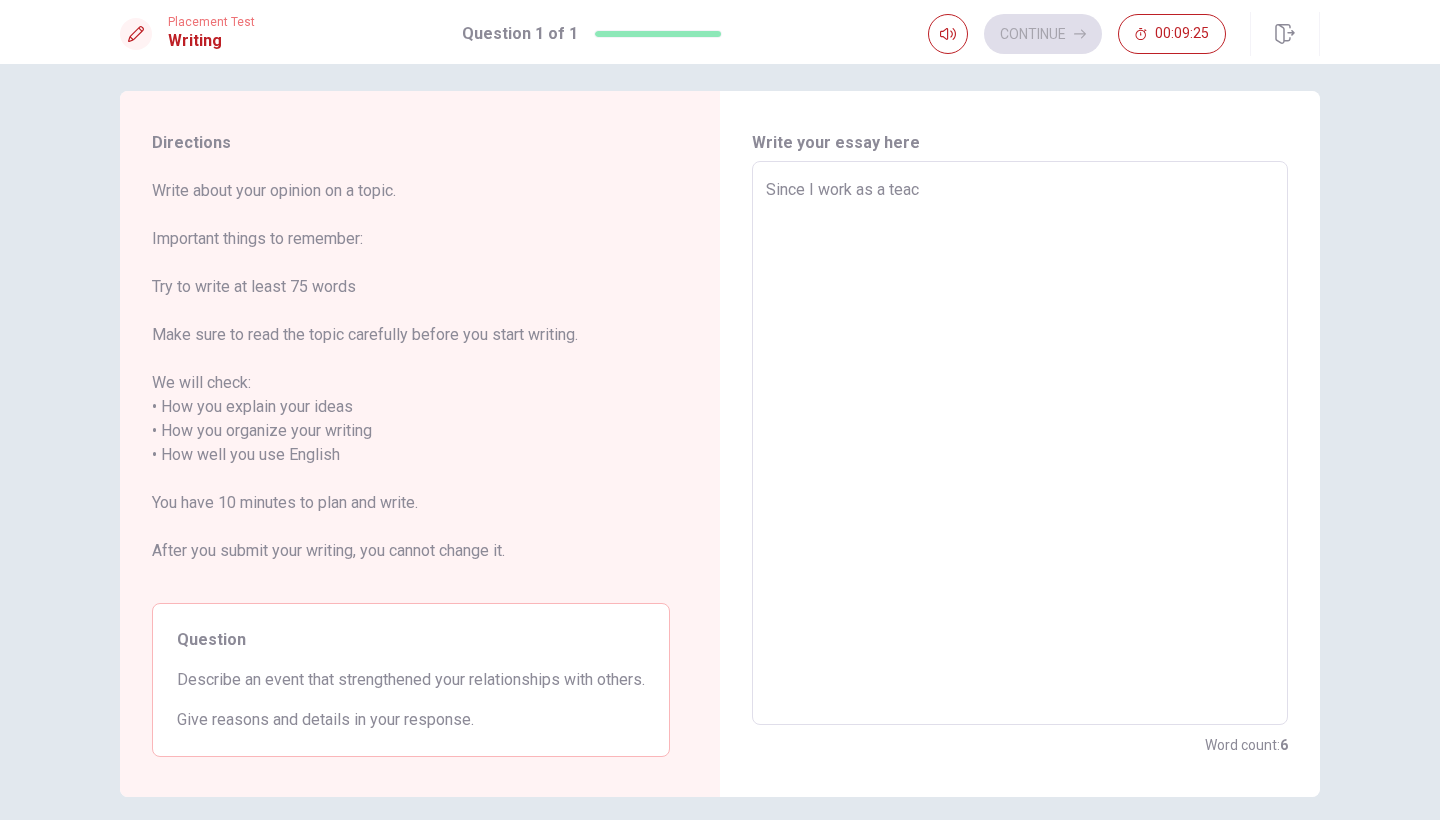 type on "x" 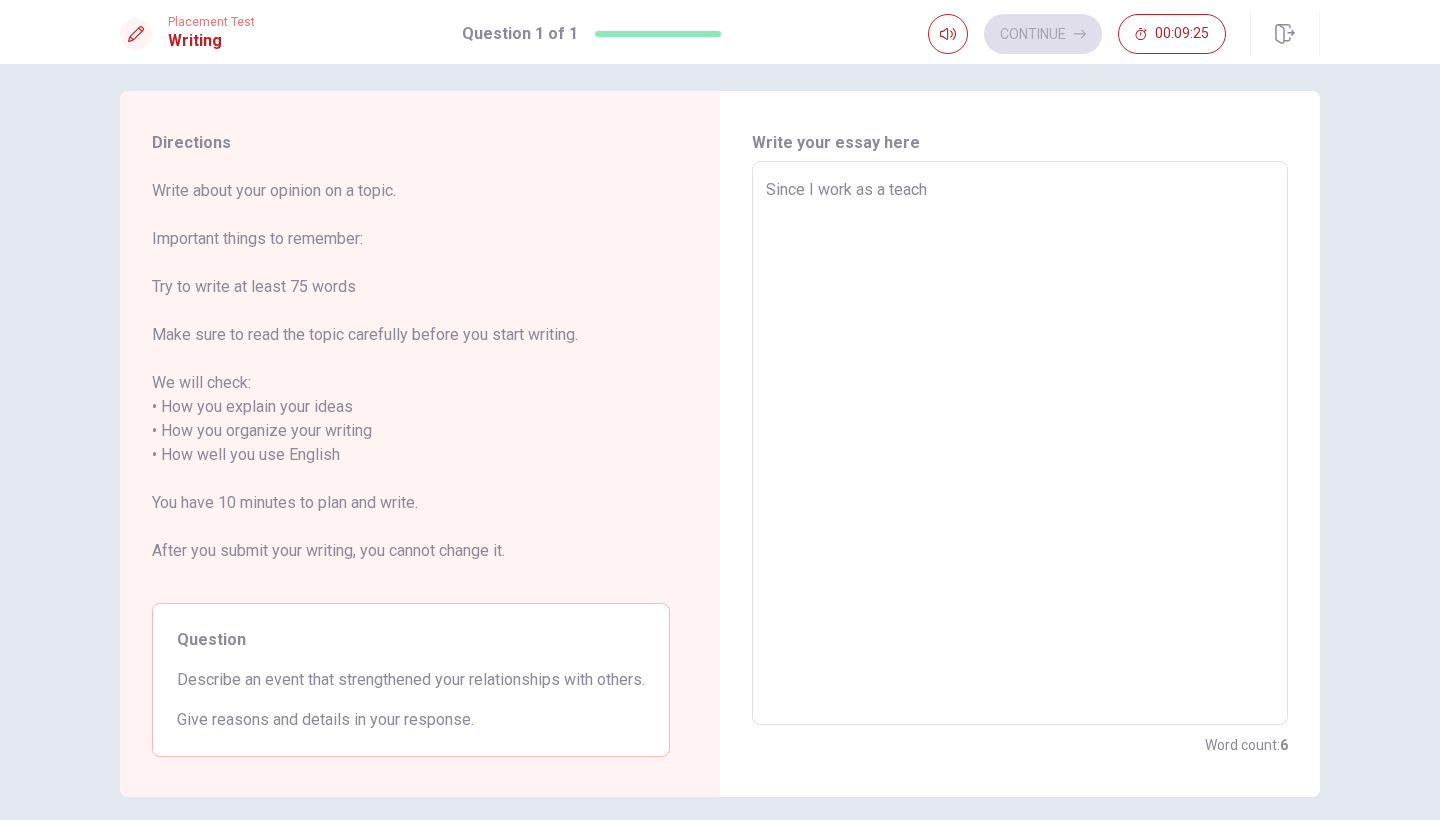 type on "x" 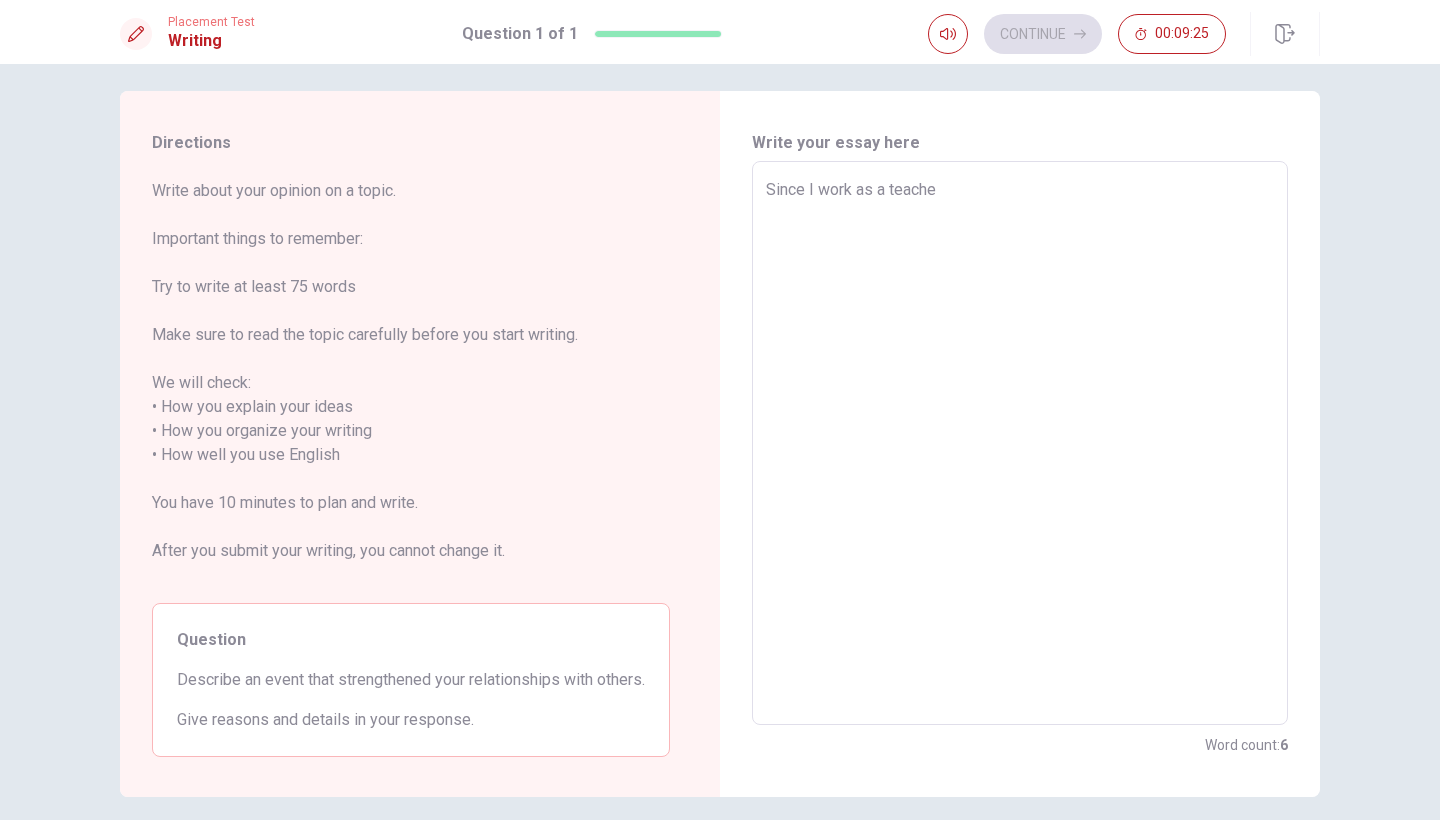 type on "x" 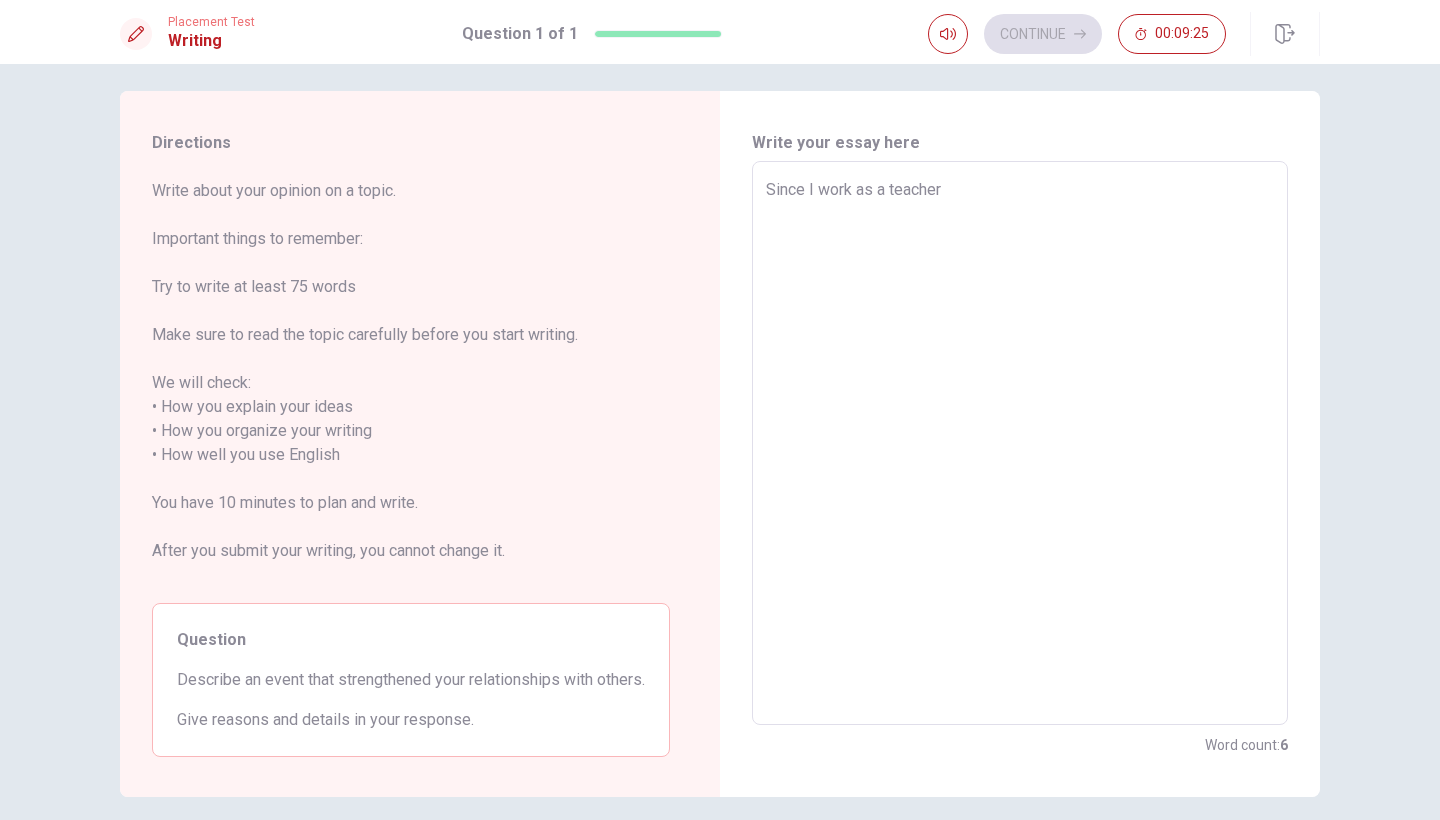 type on "x" 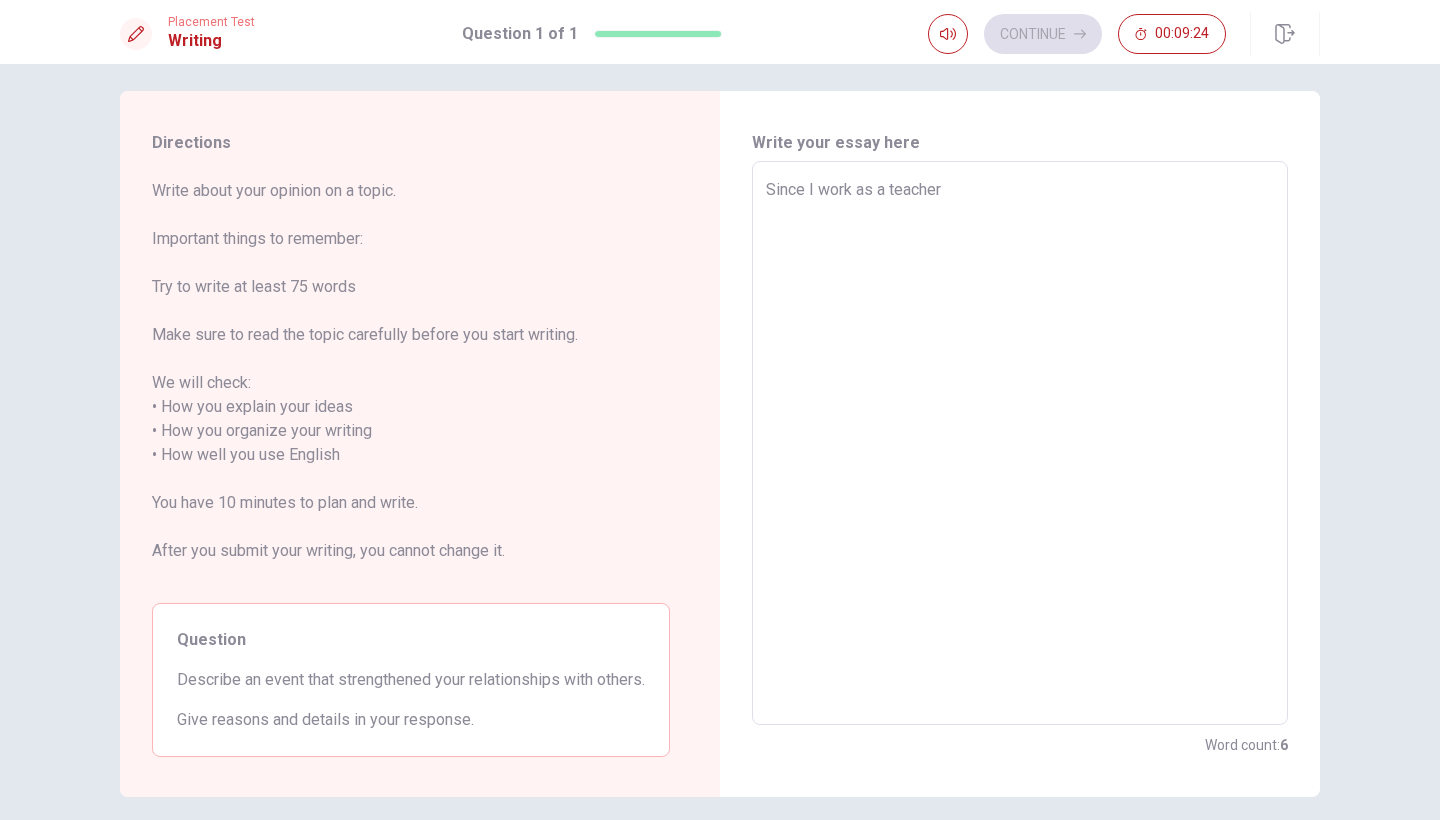 type on "Since I work as a teacher" 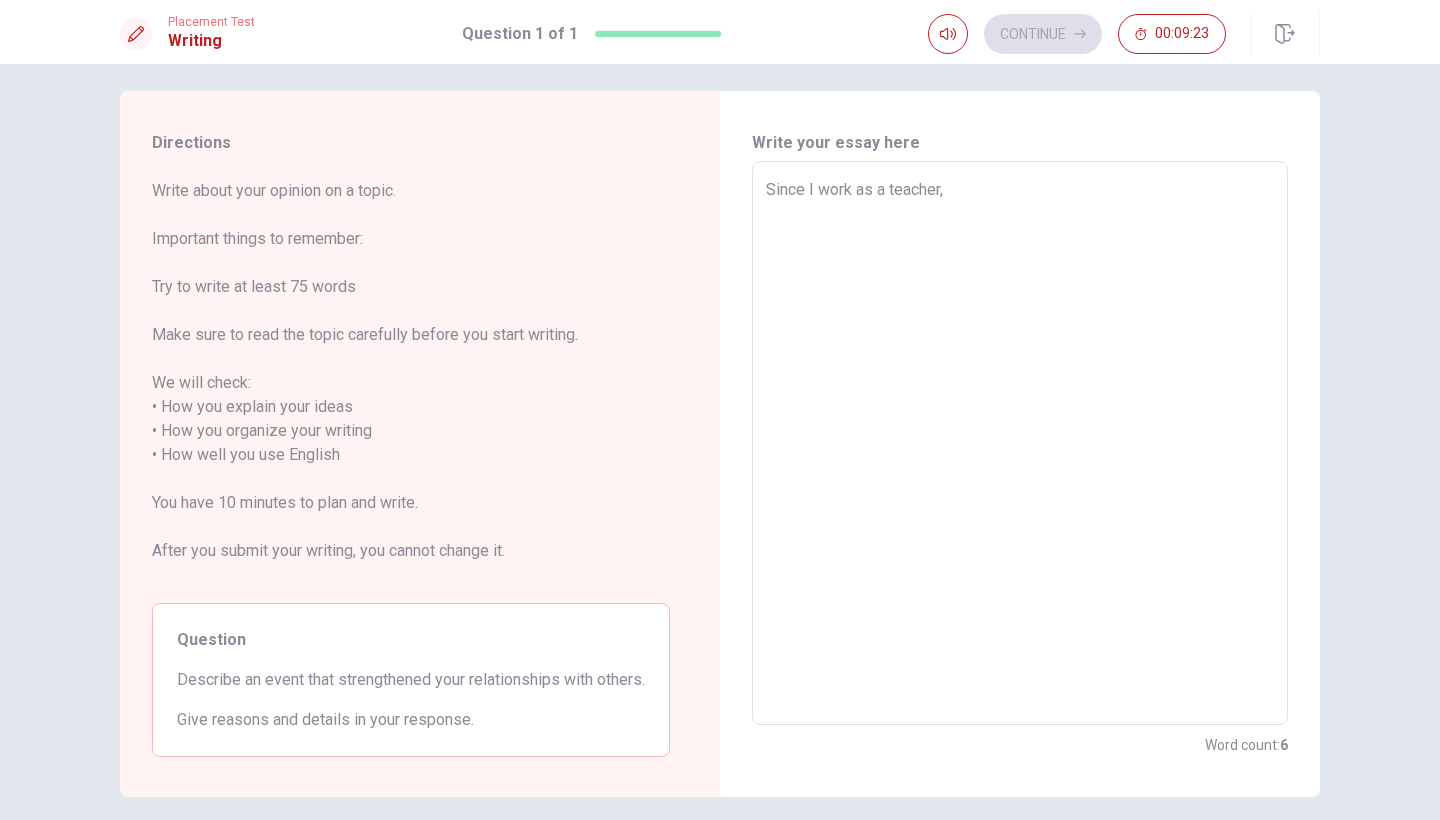 type on "x" 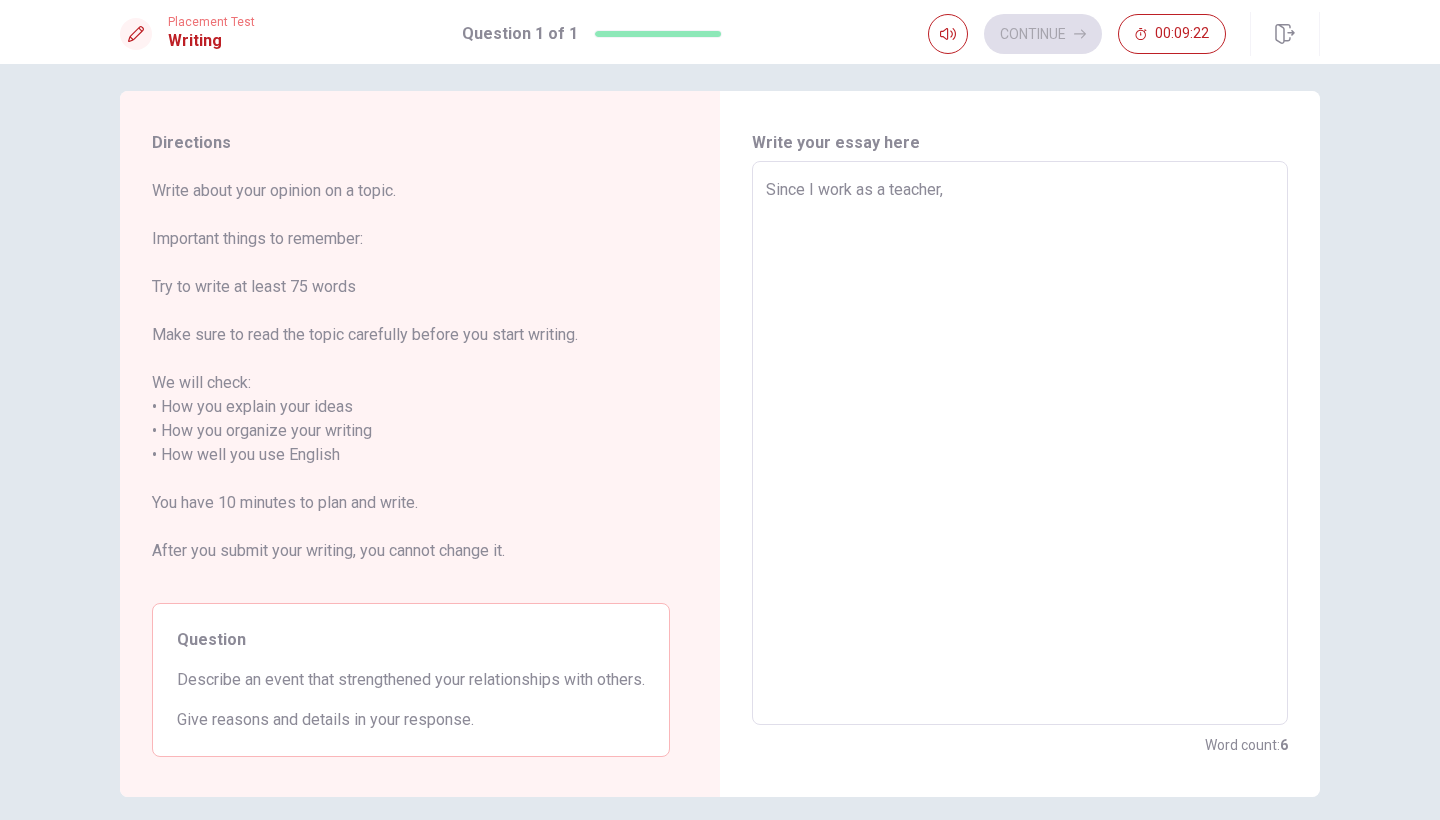 type on "Since I work as a teacher, w" 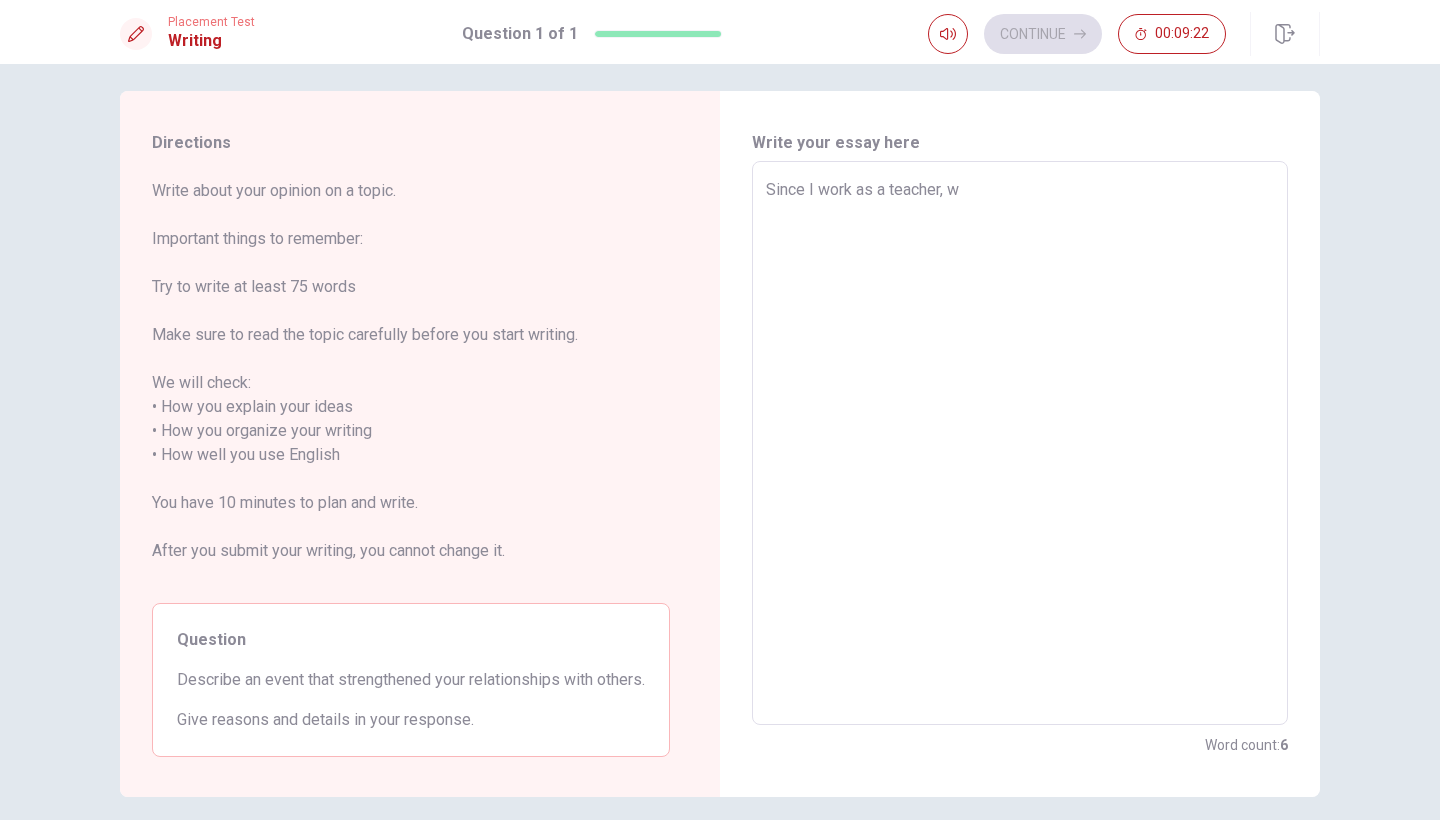 type on "x" 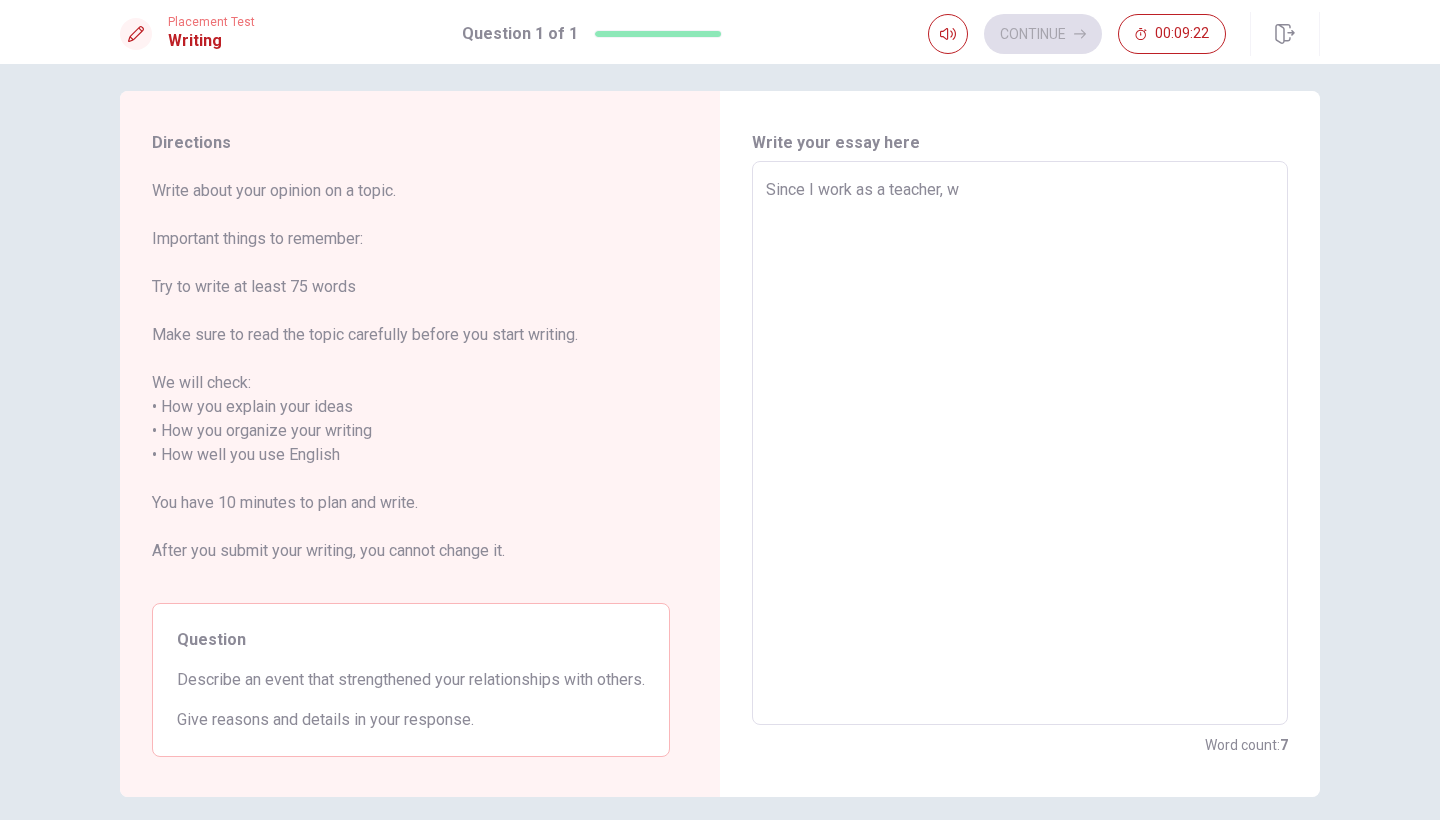 type on "Since I work as a teacher, we" 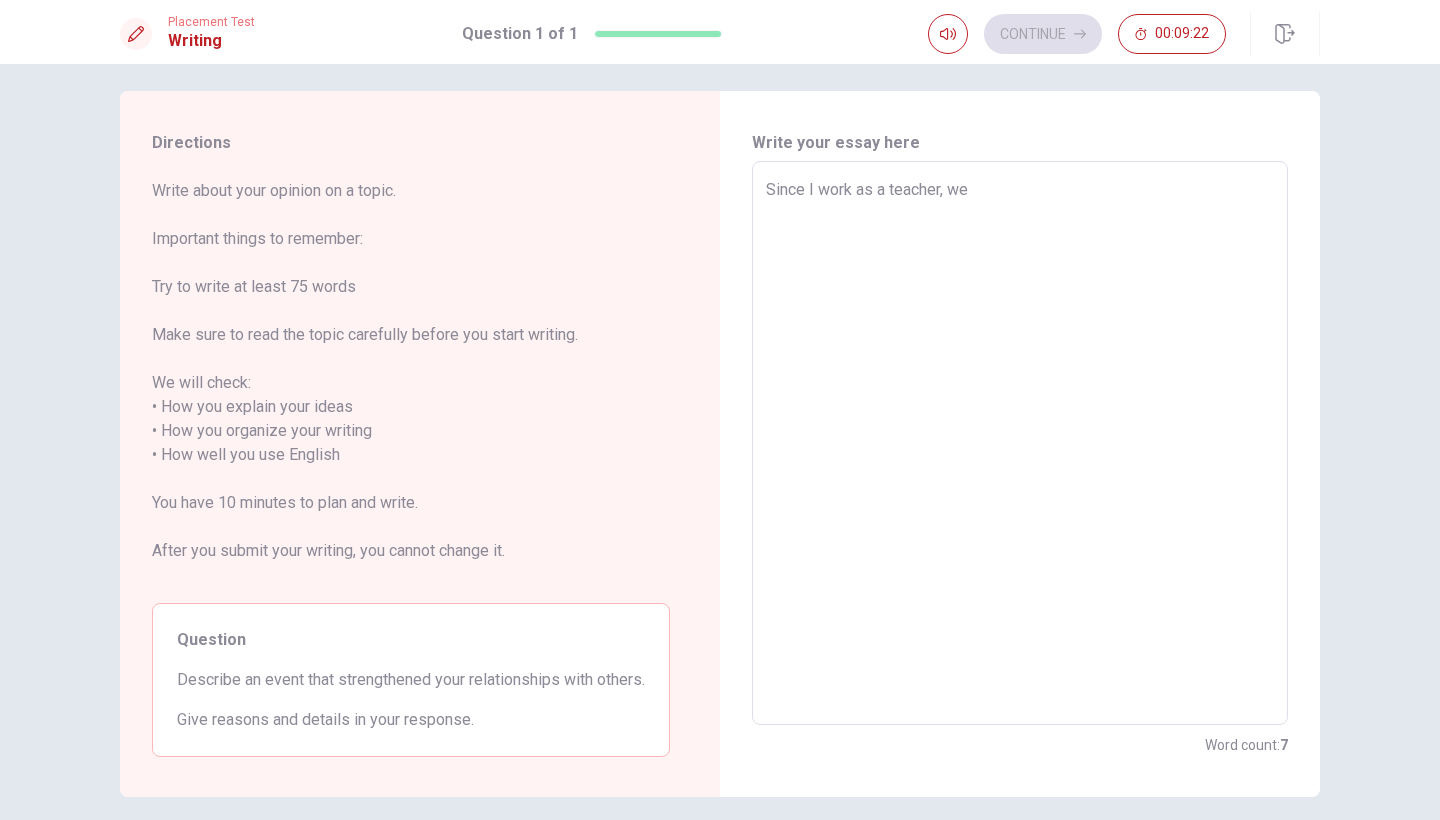 type on "x" 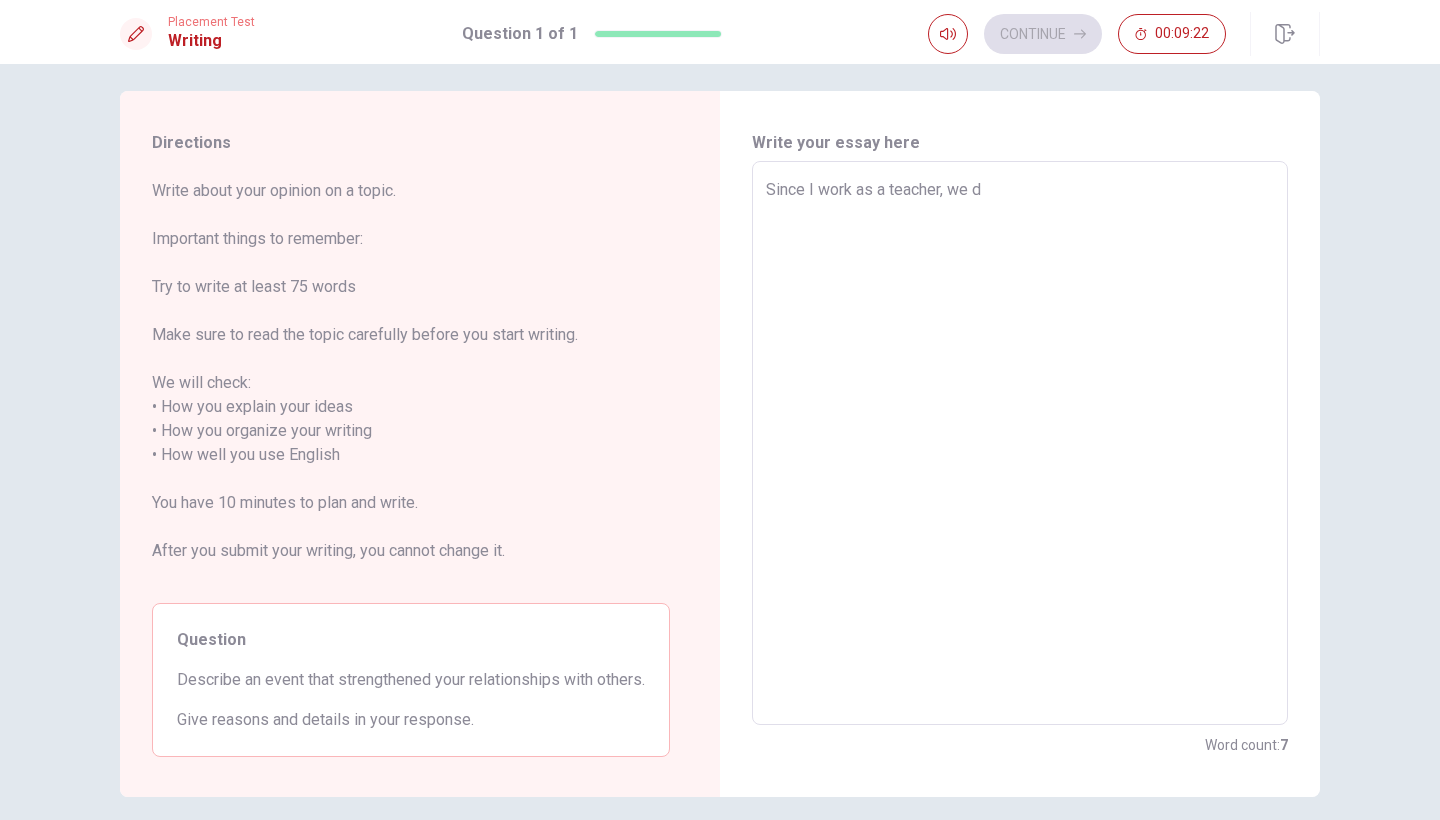 type on "x" 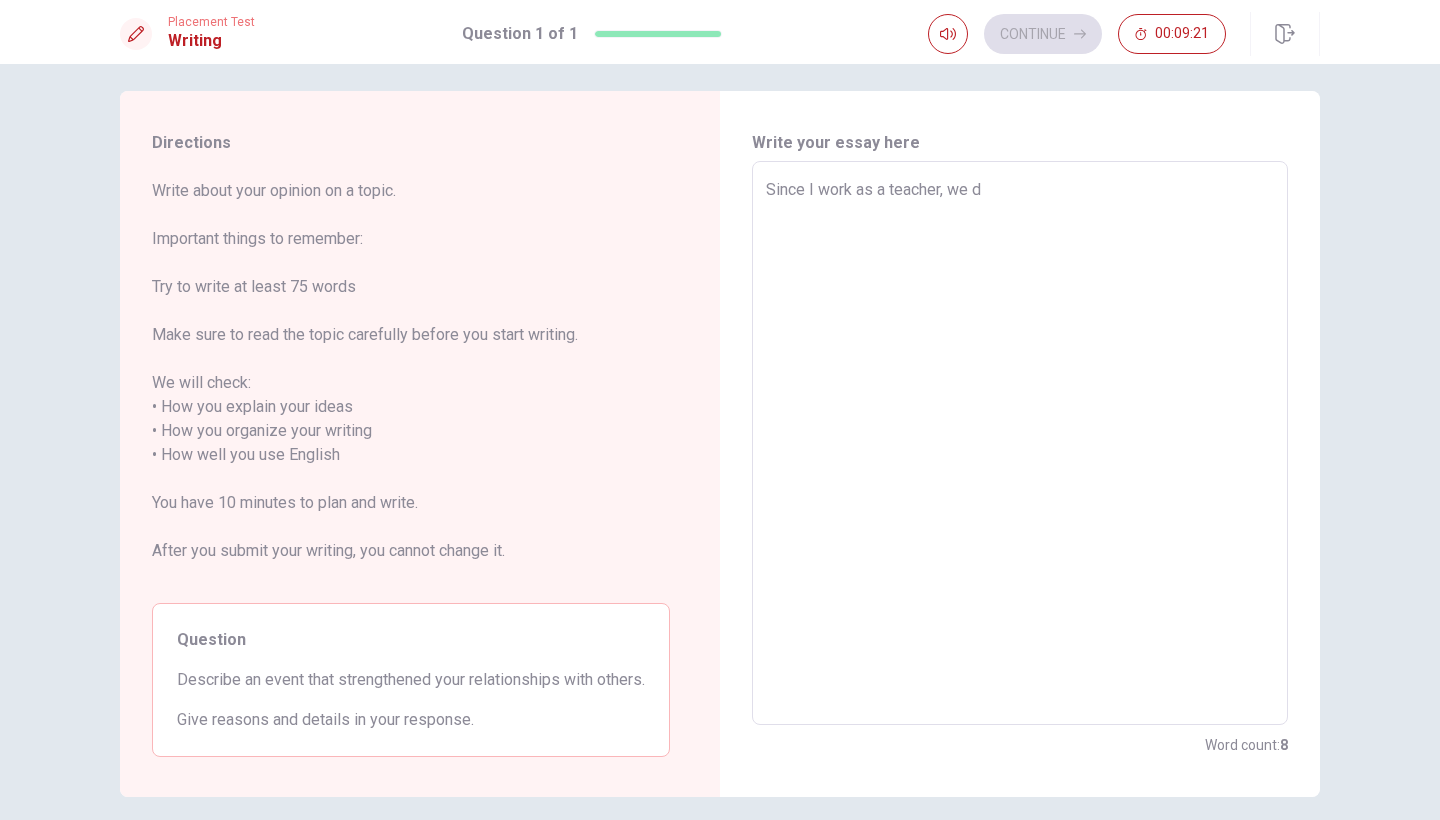 type on "Since I work as a teacher, we do" 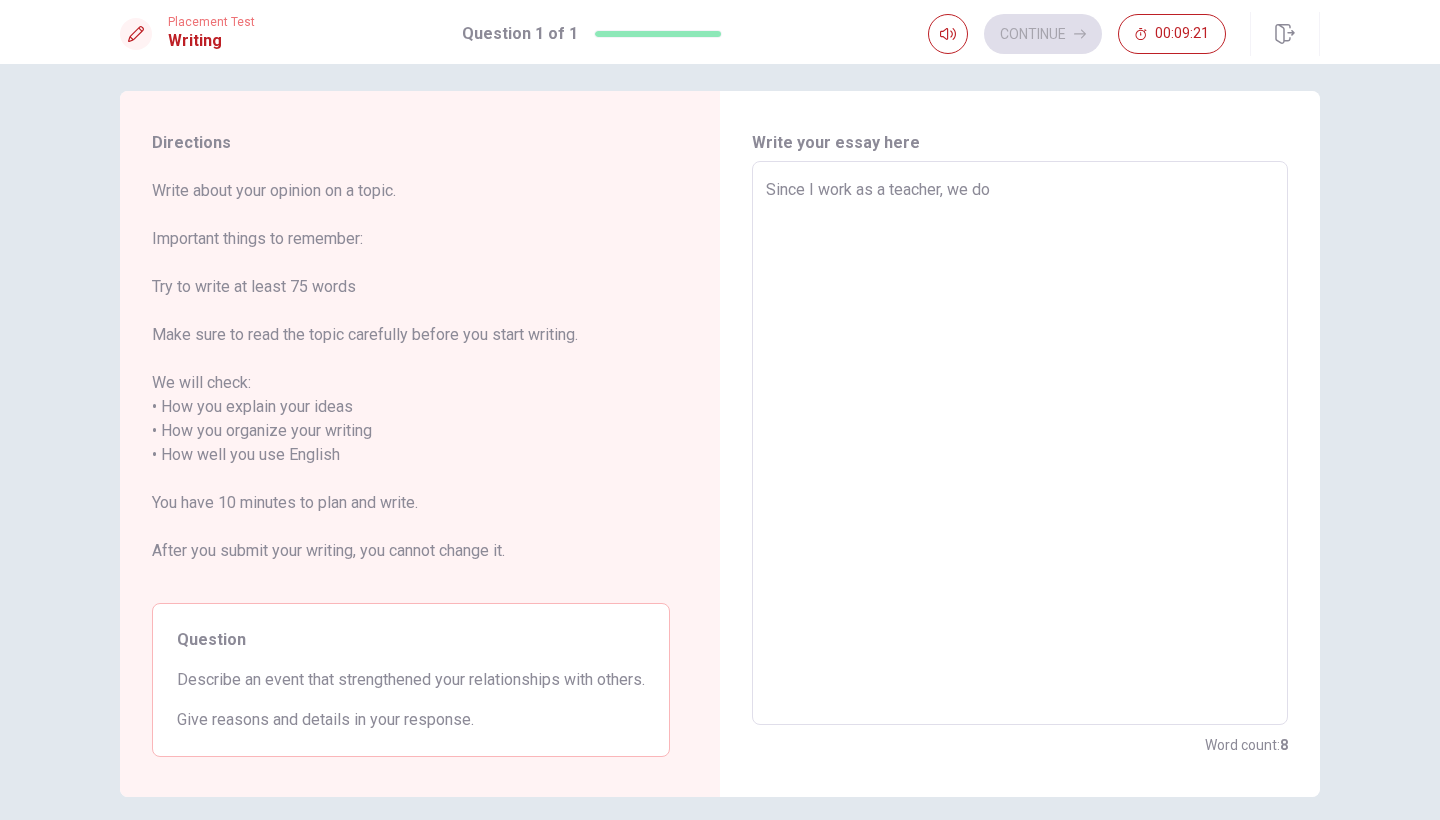 type on "x" 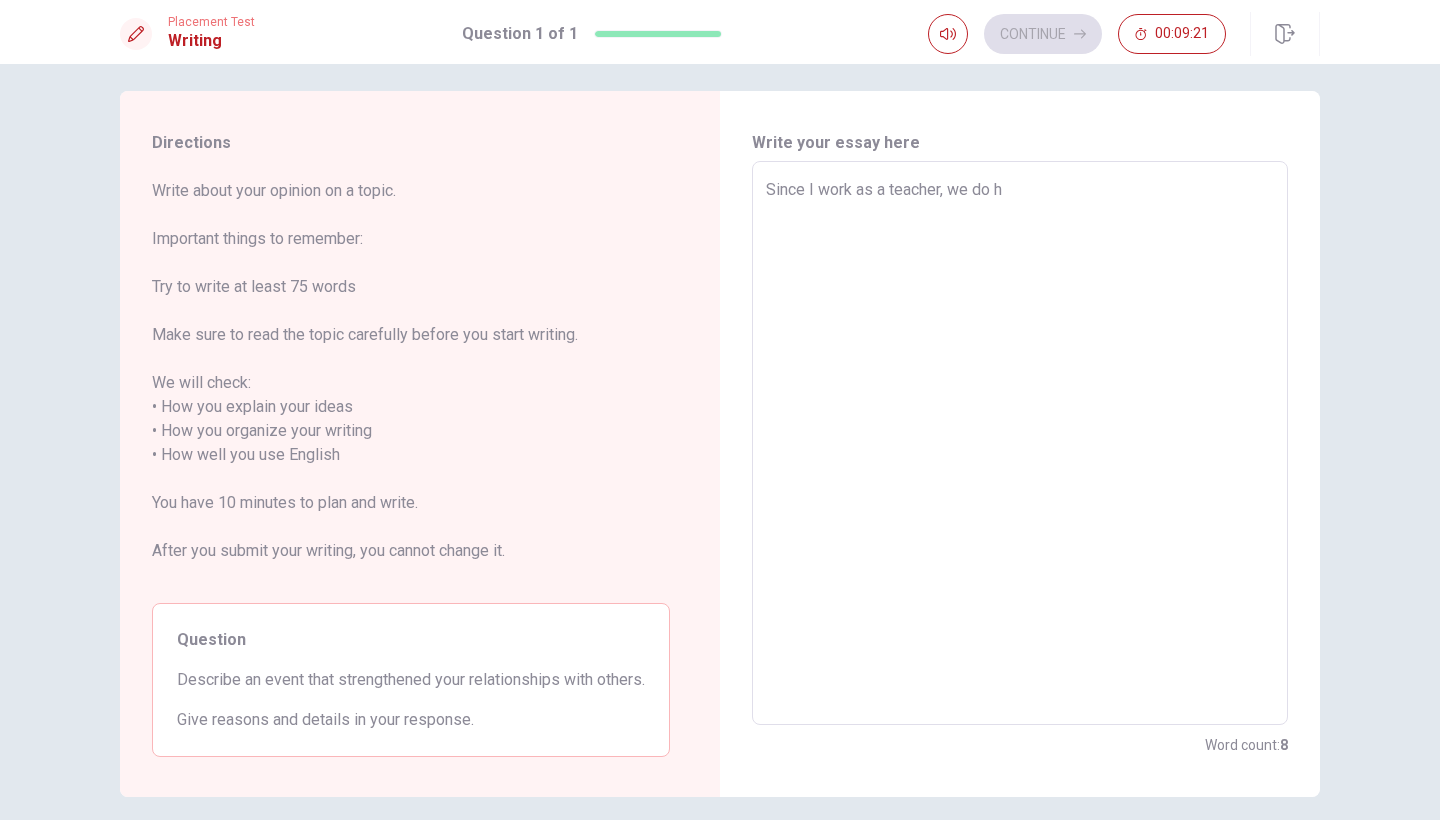 type on "x" 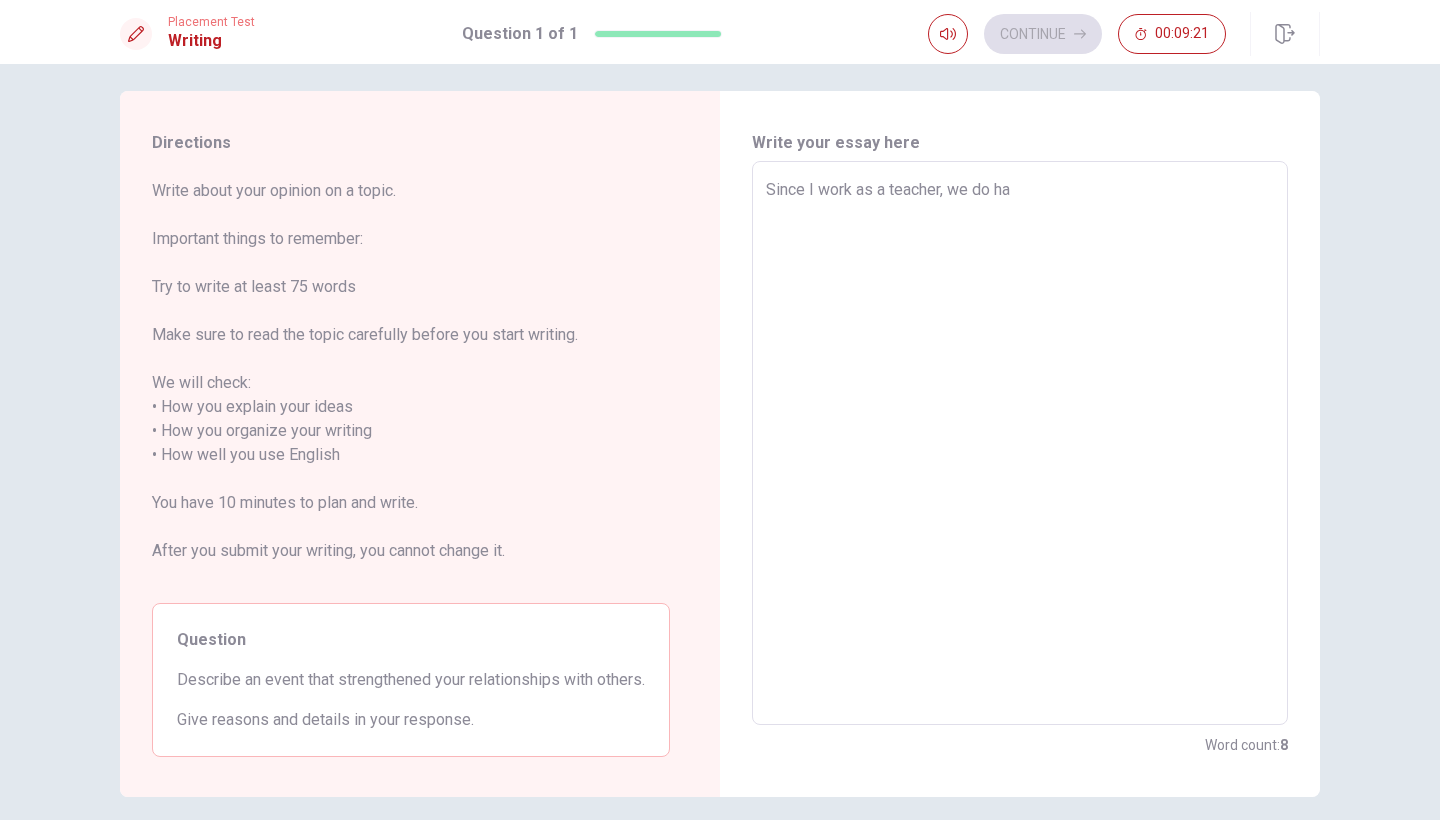 type on "x" 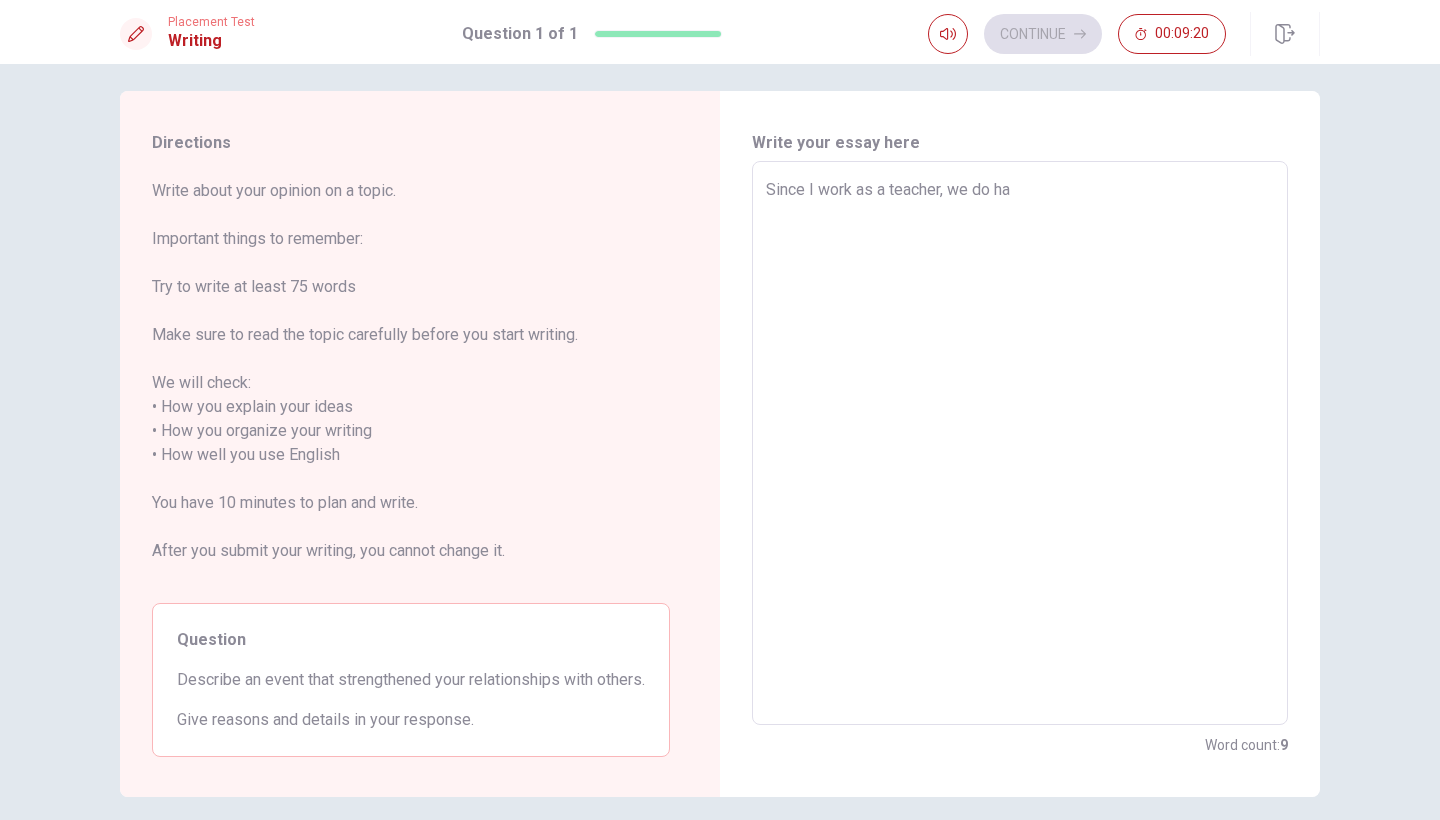 type on "Since I work as a teacher, we do hav" 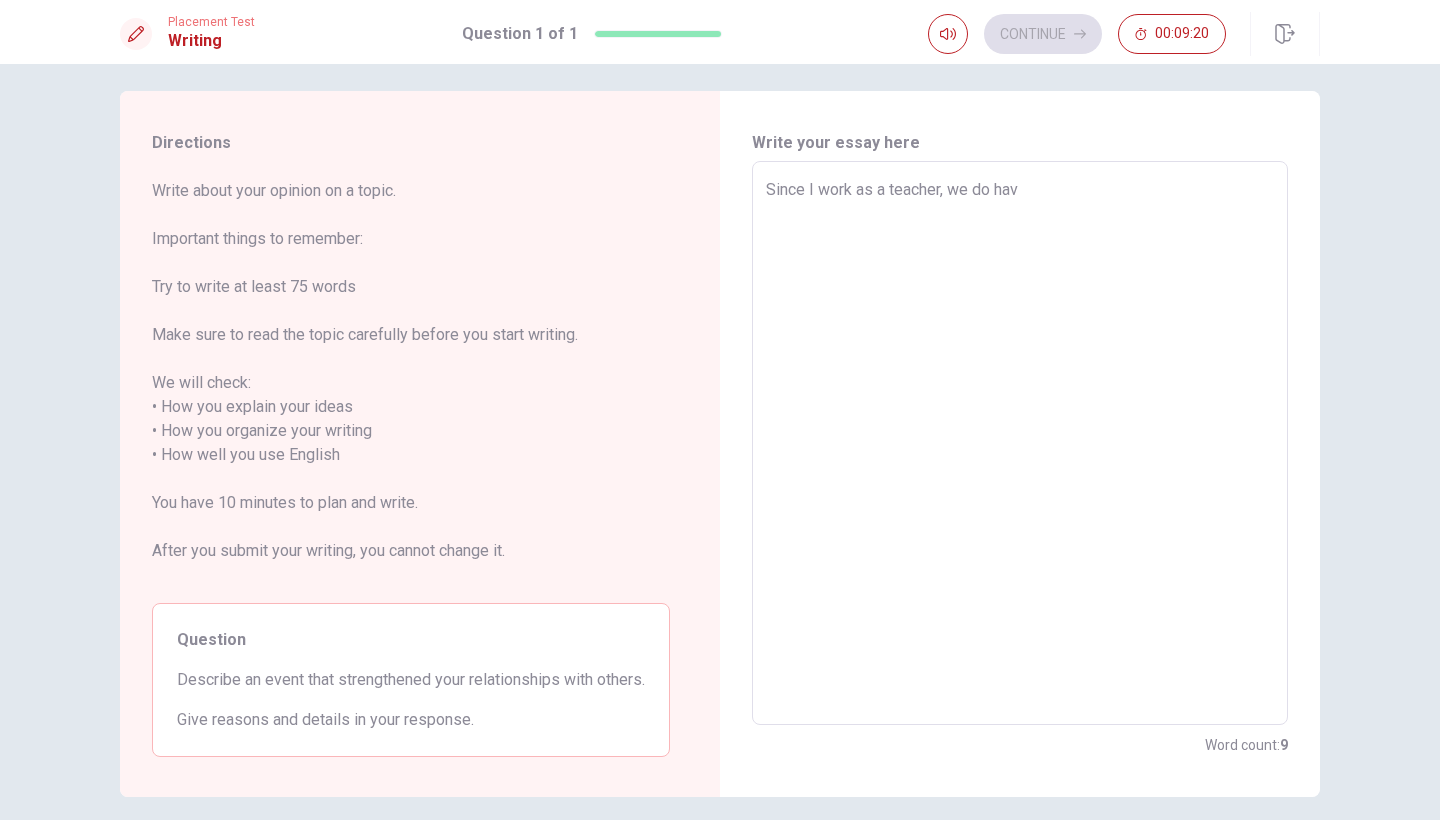 type on "x" 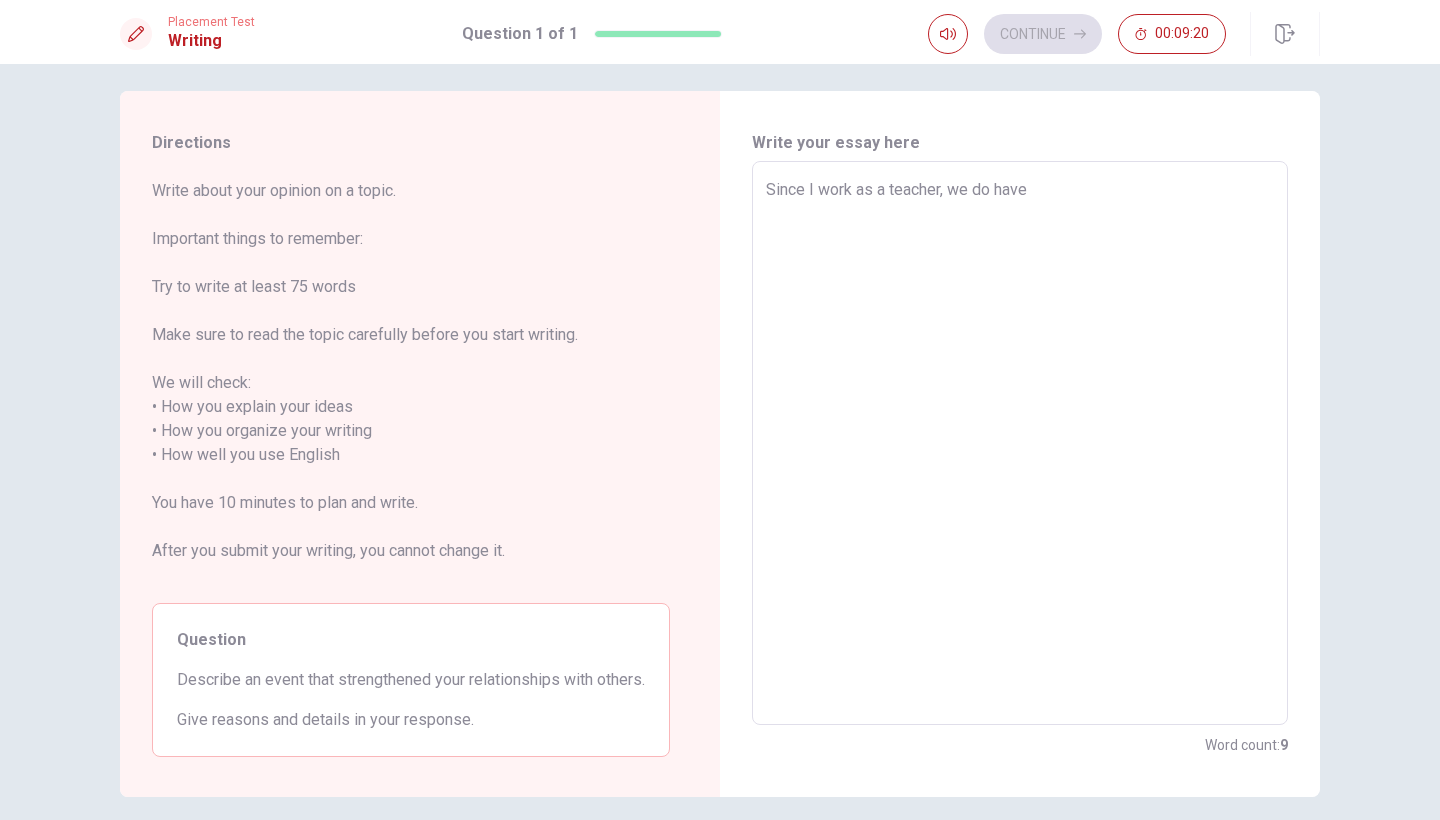 type on "x" 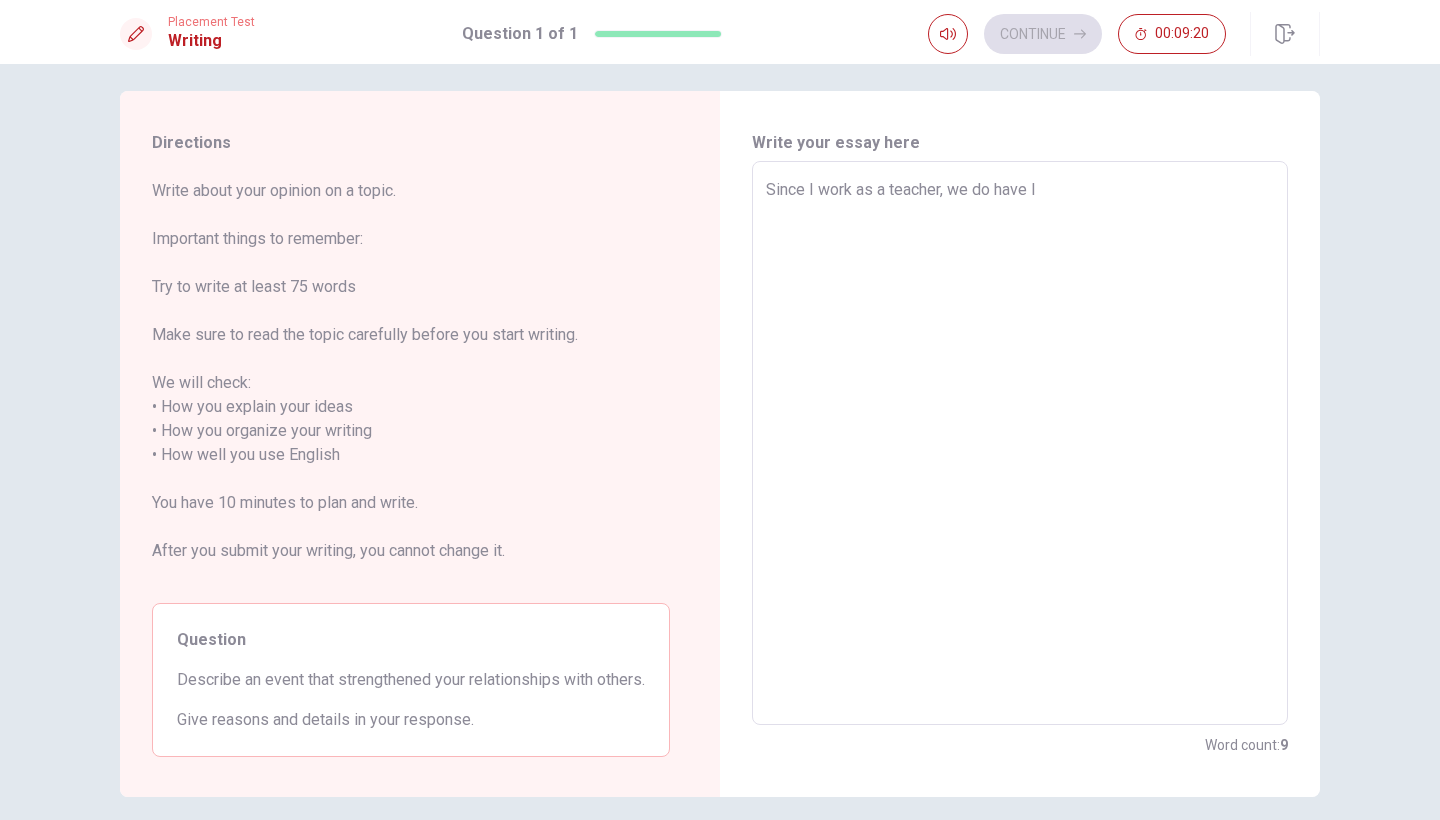 type on "x" 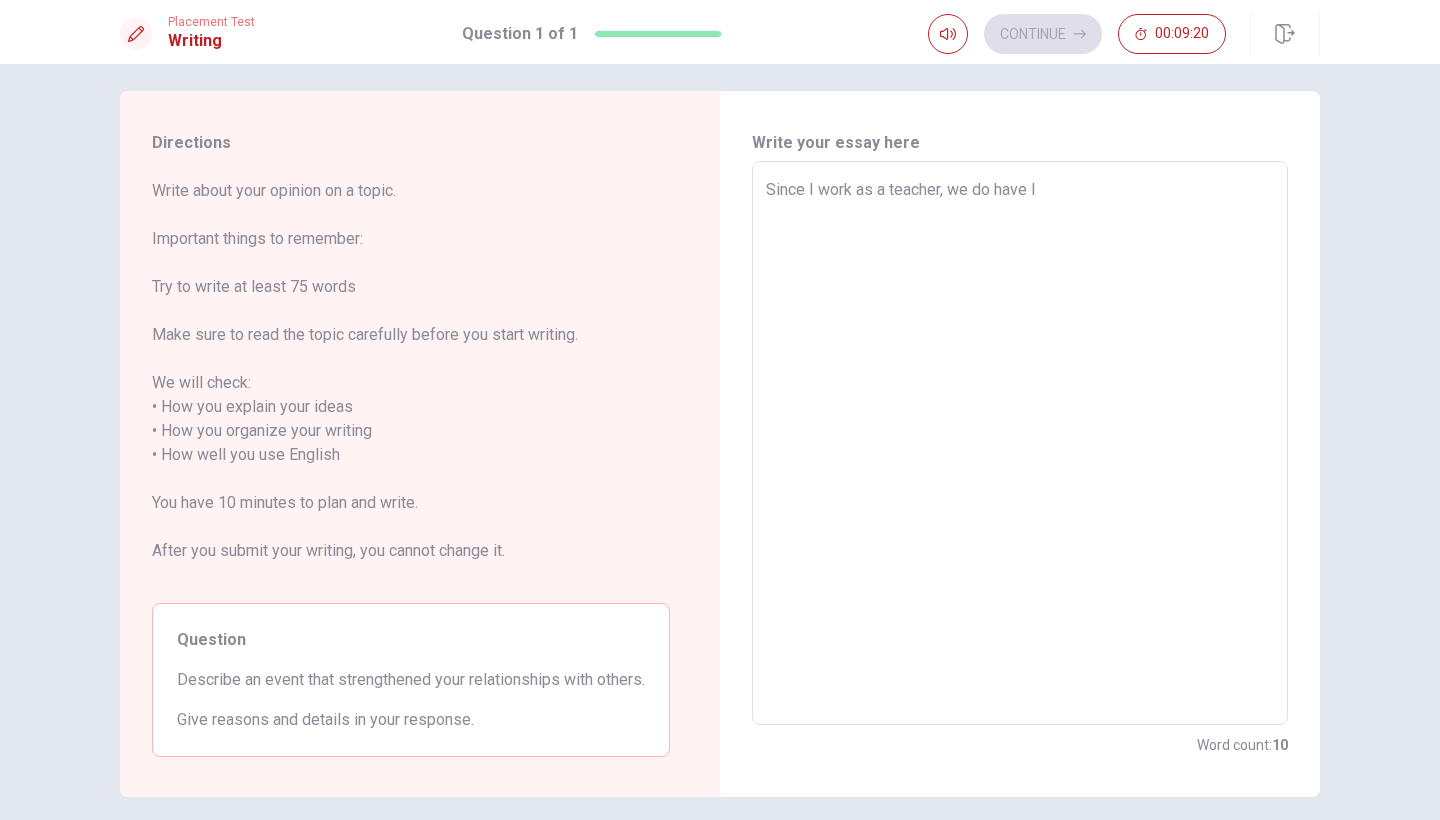 type on "Since I work as a teacher, we do have lo" 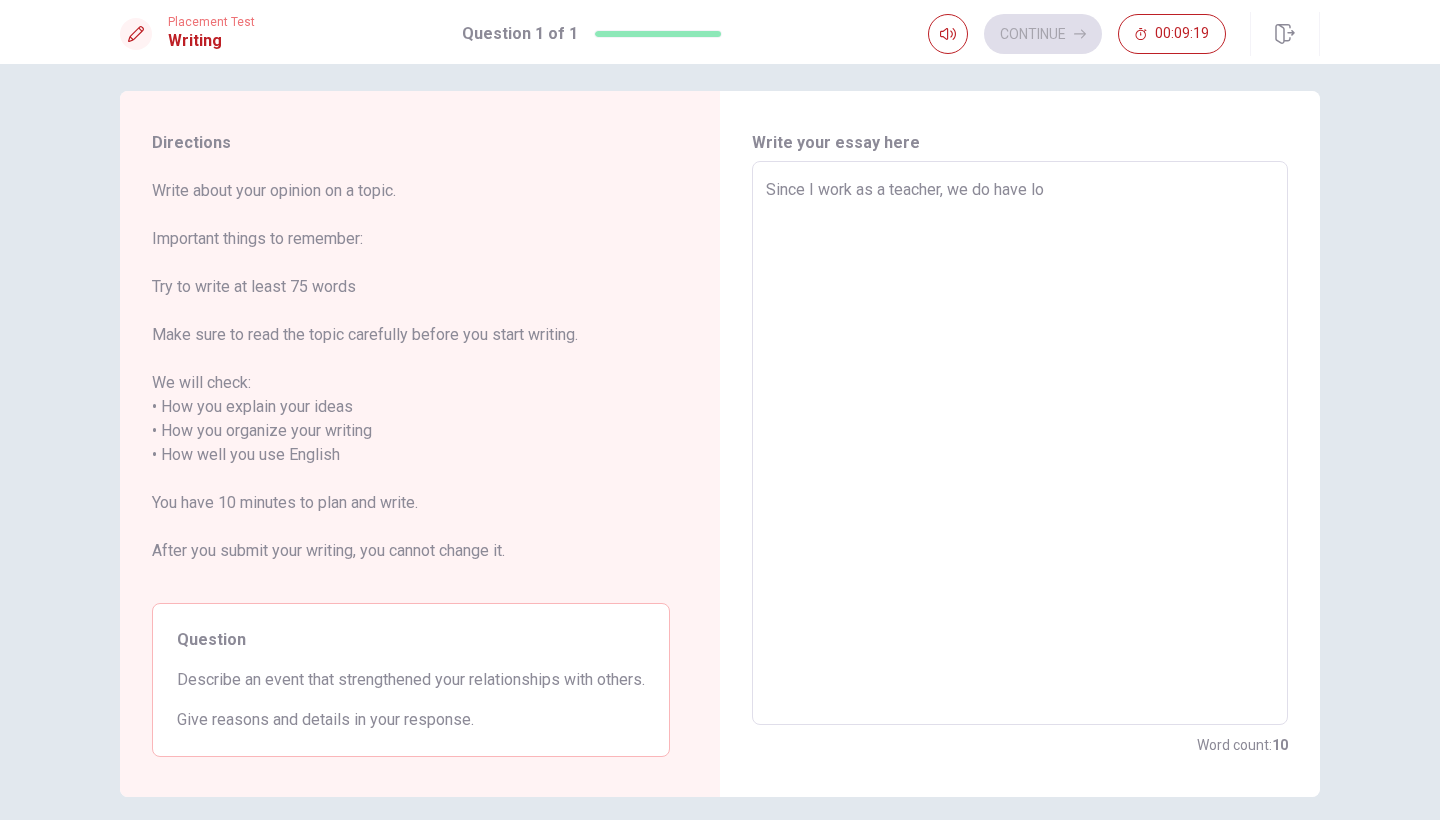 type on "x" 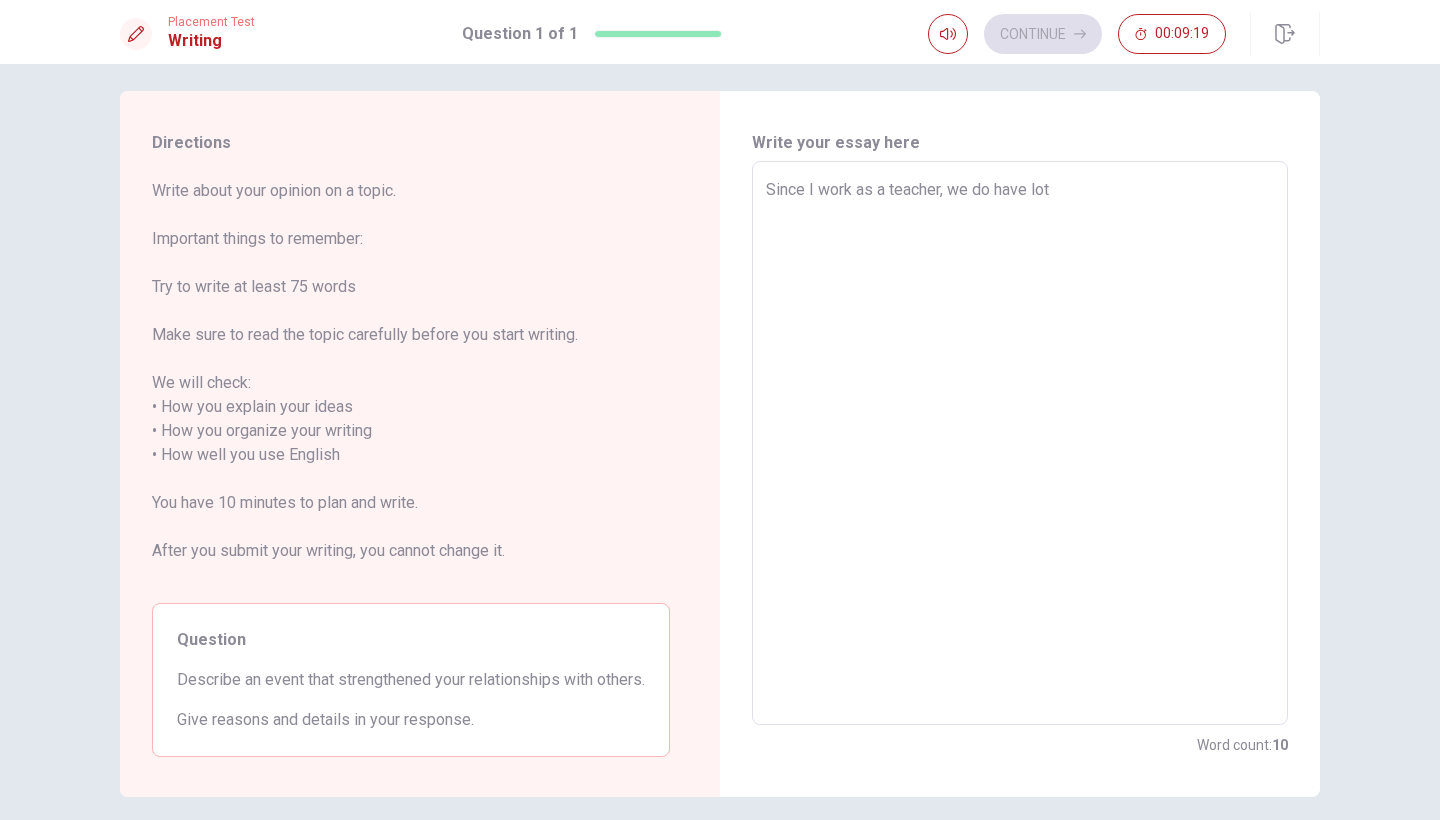 type on "x" 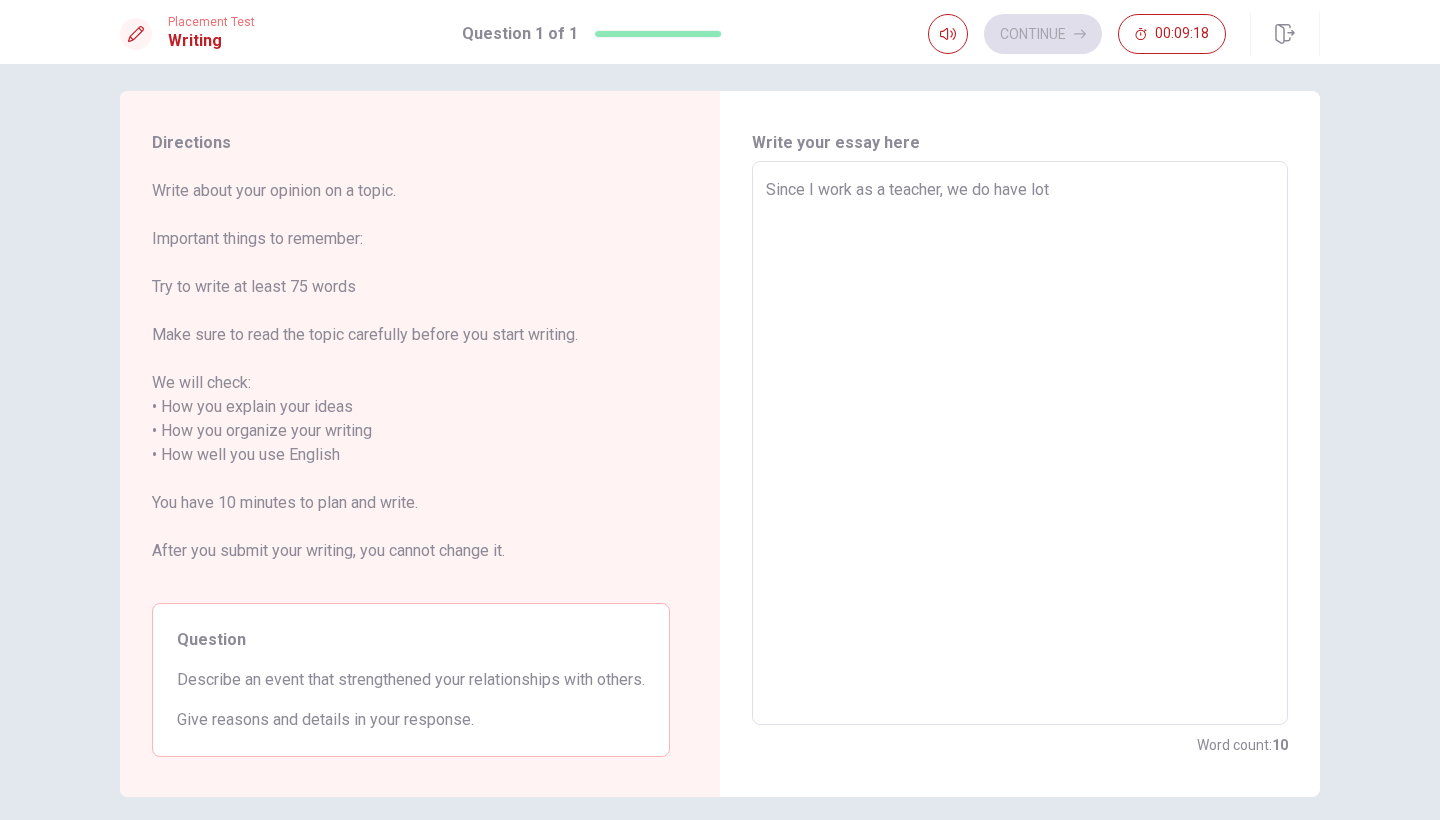 type on "Since I work as a teacher, we do have lots" 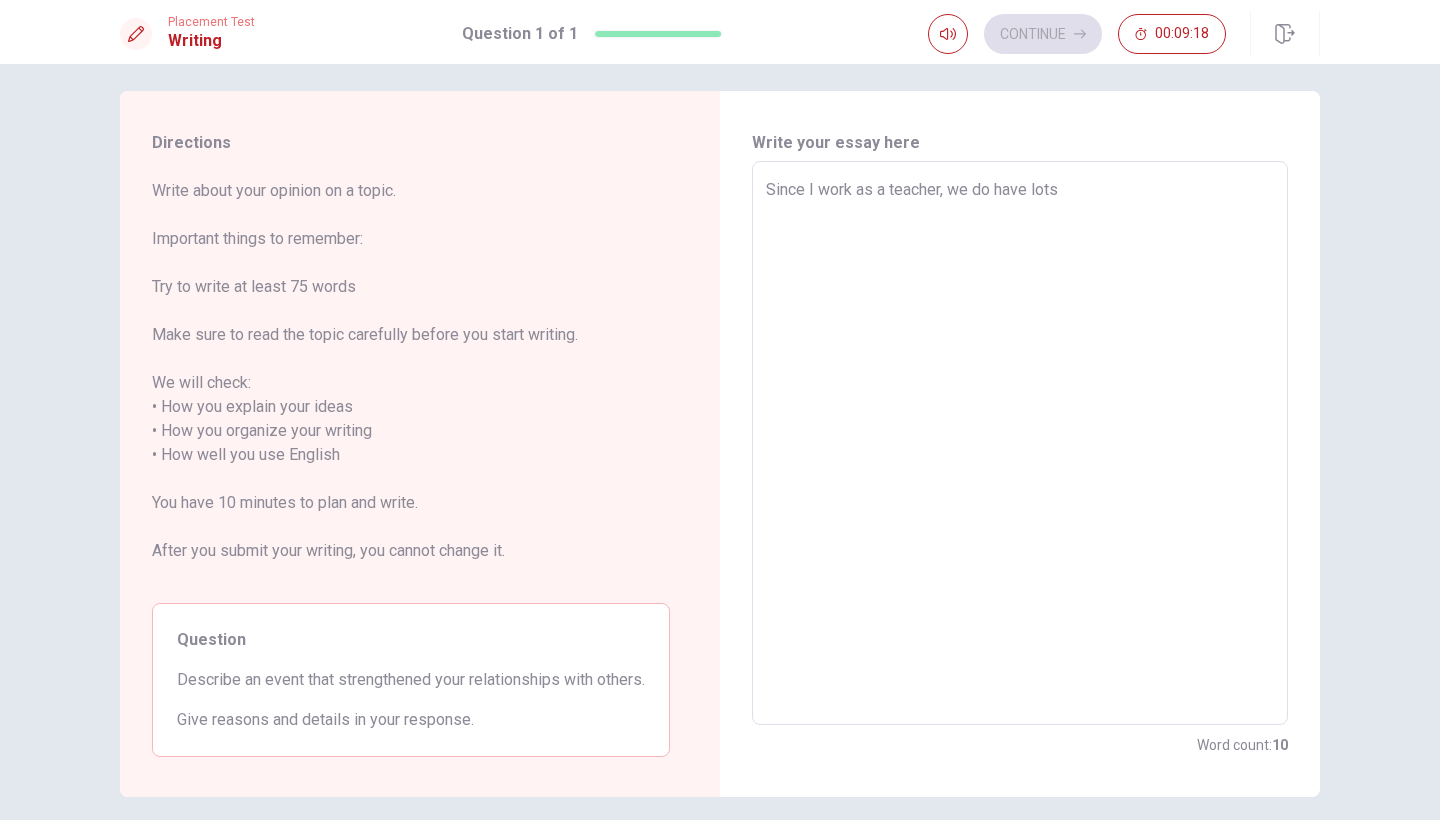 type on "x" 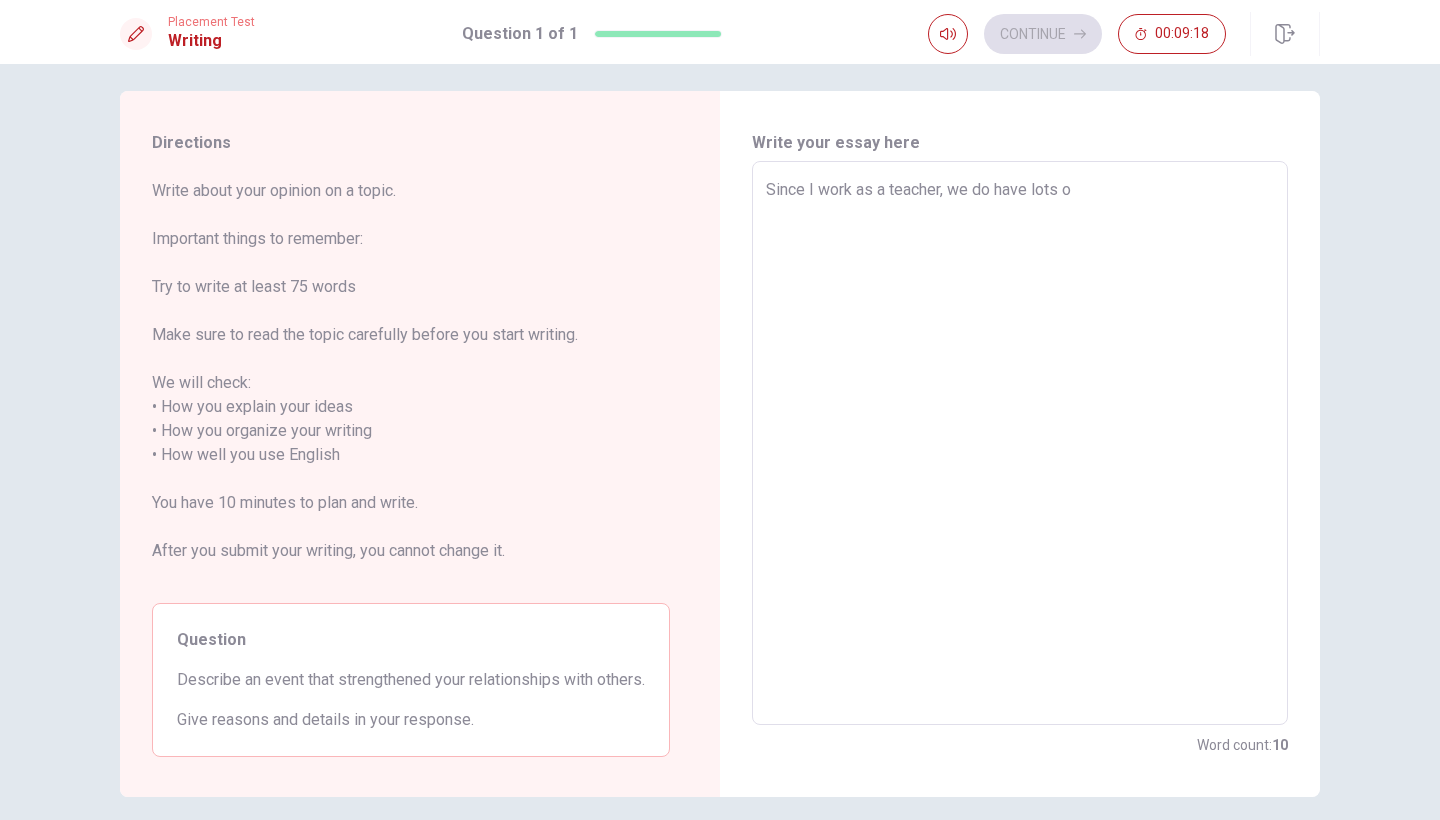 type on "x" 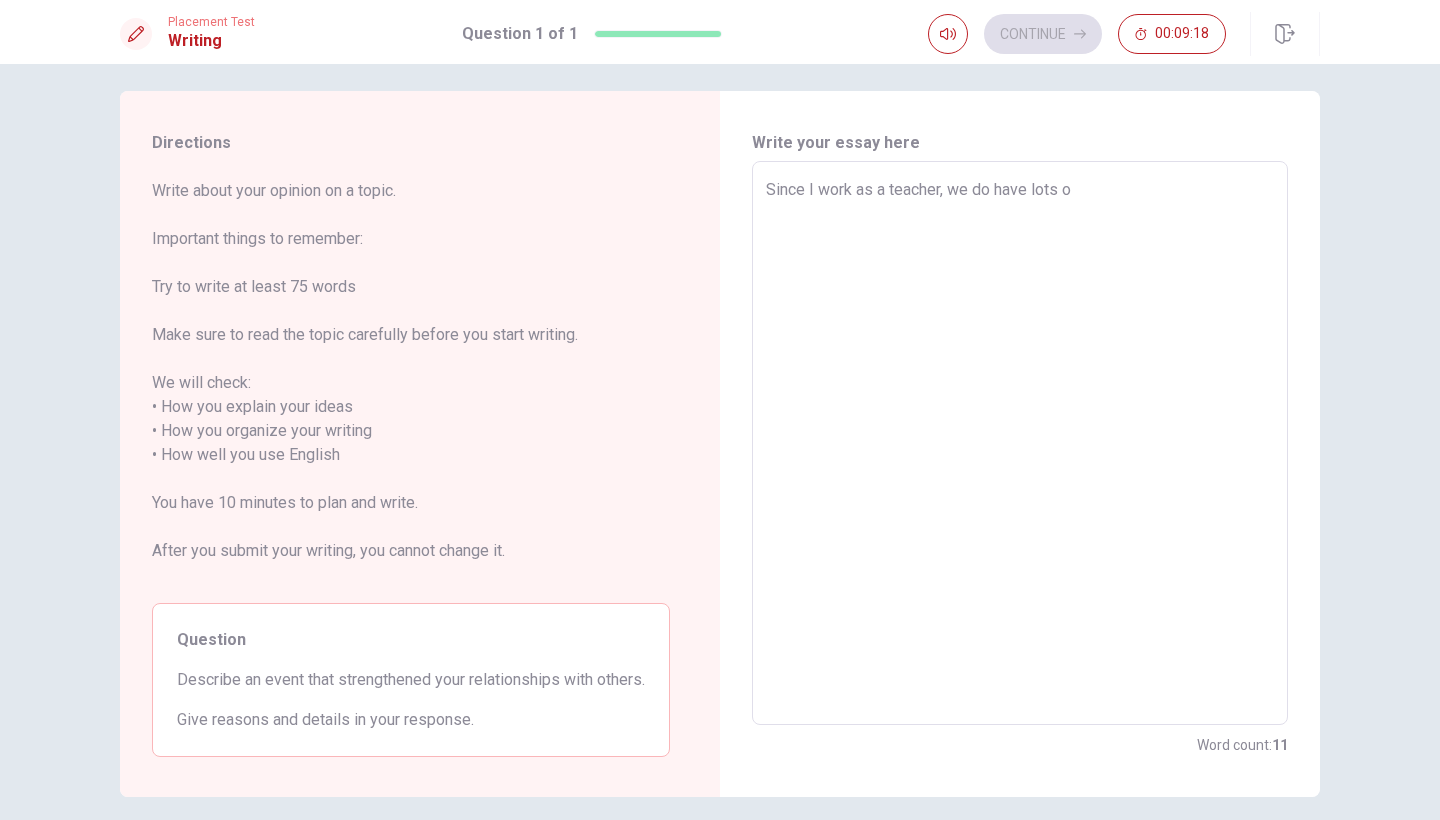 type on "Since I work as a teacher, we do have lots of" 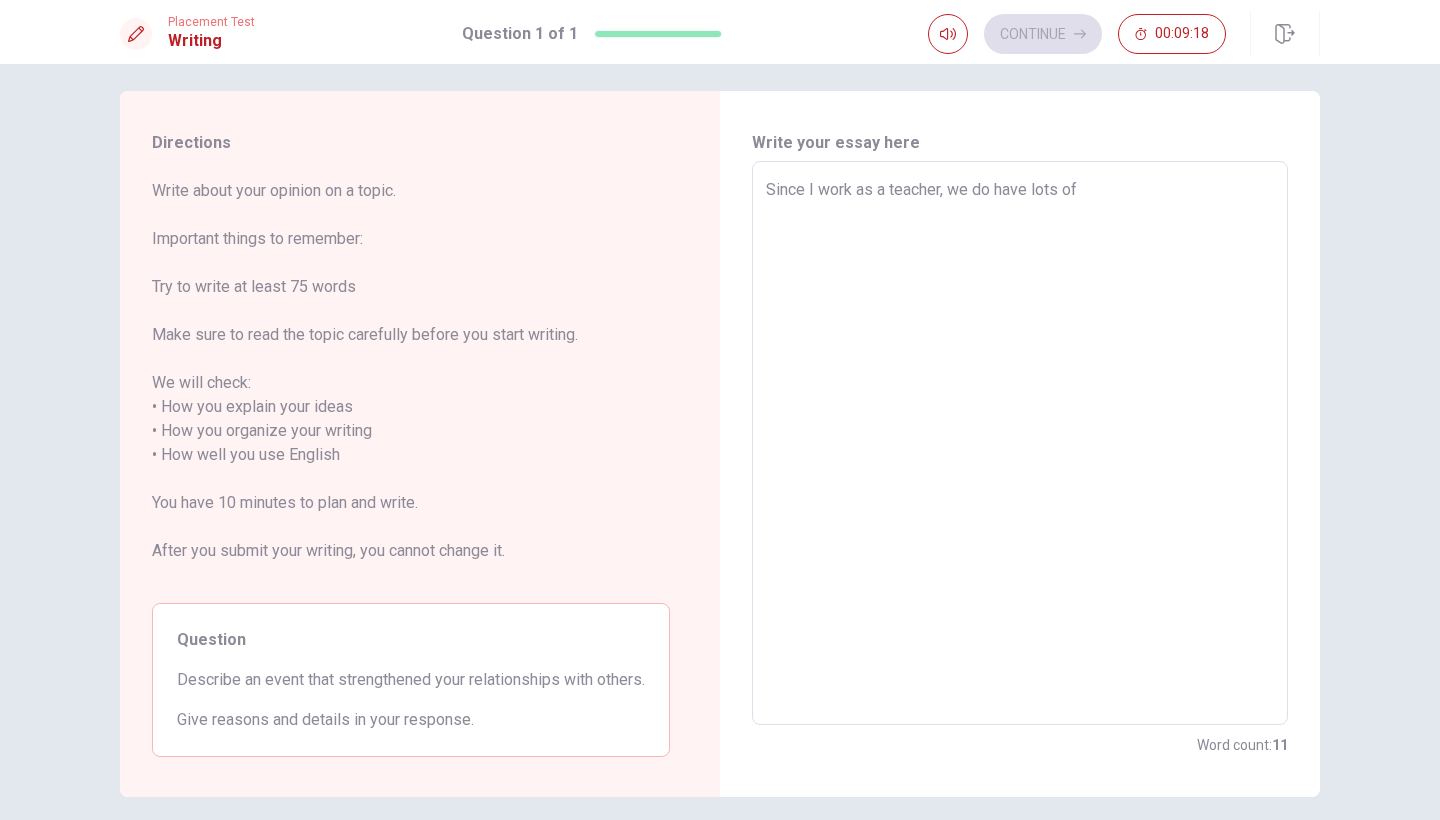 type on "x" 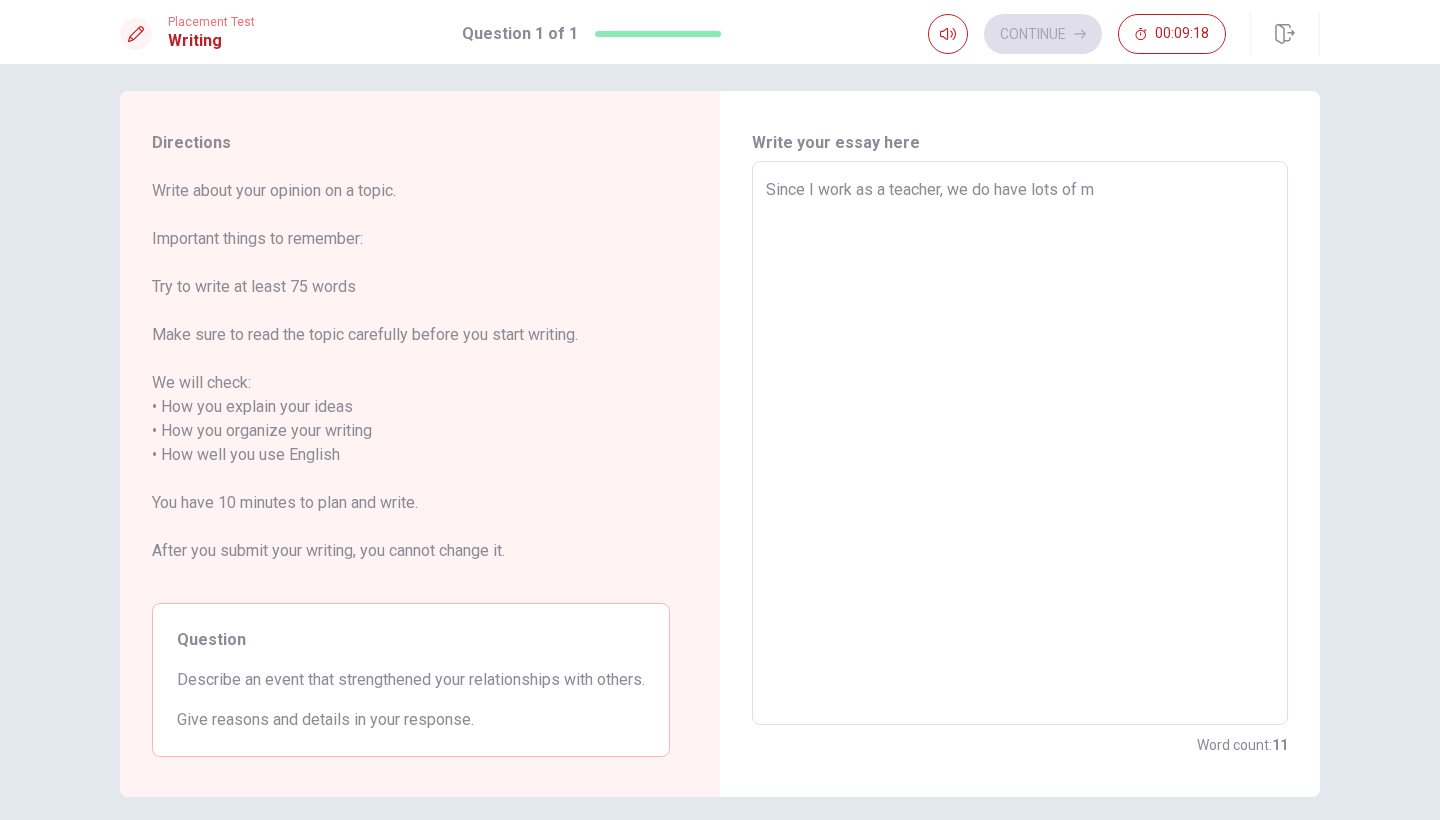 type on "x" 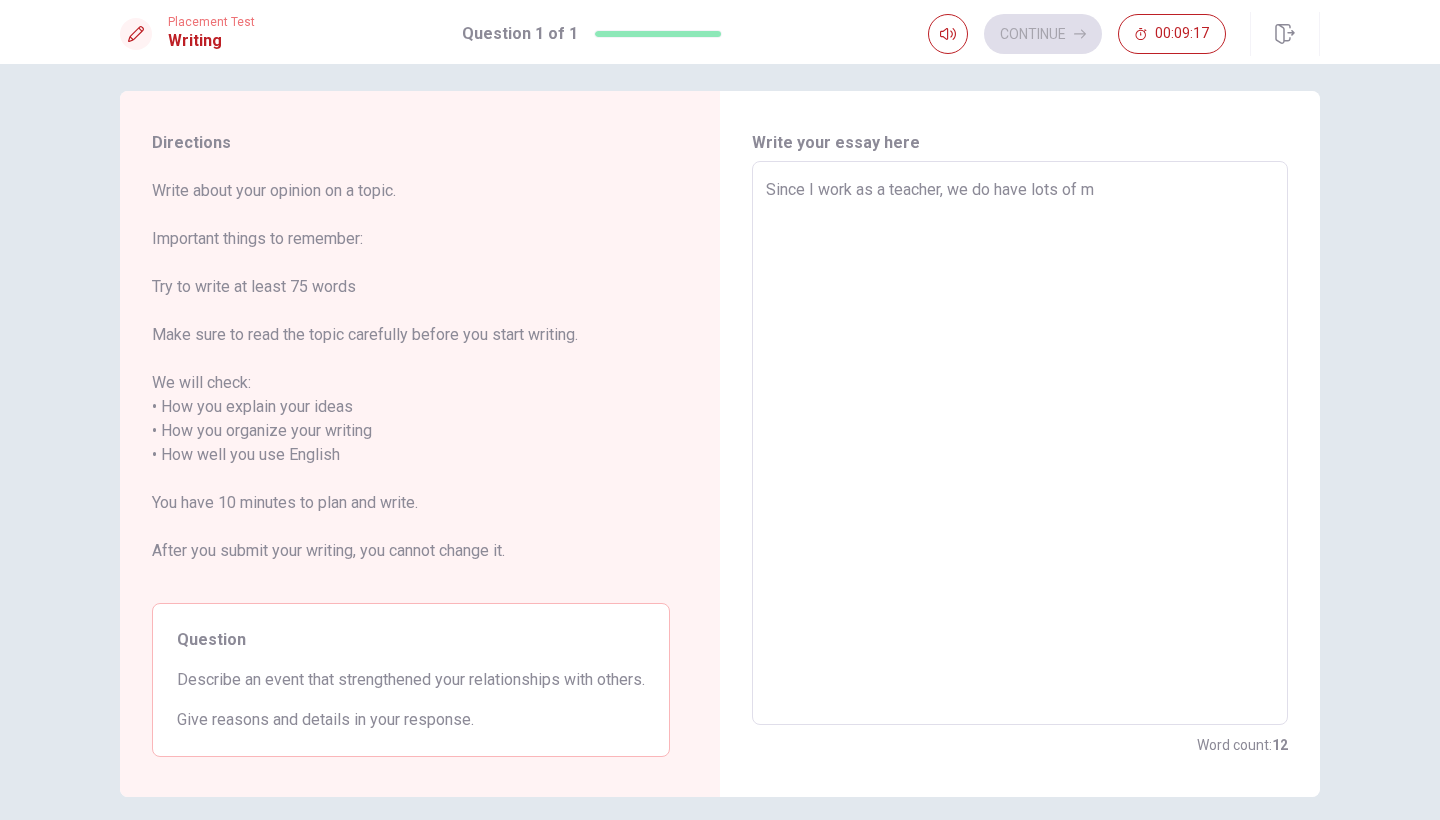 type on "Since I work as a teacher, we do have lots of mo" 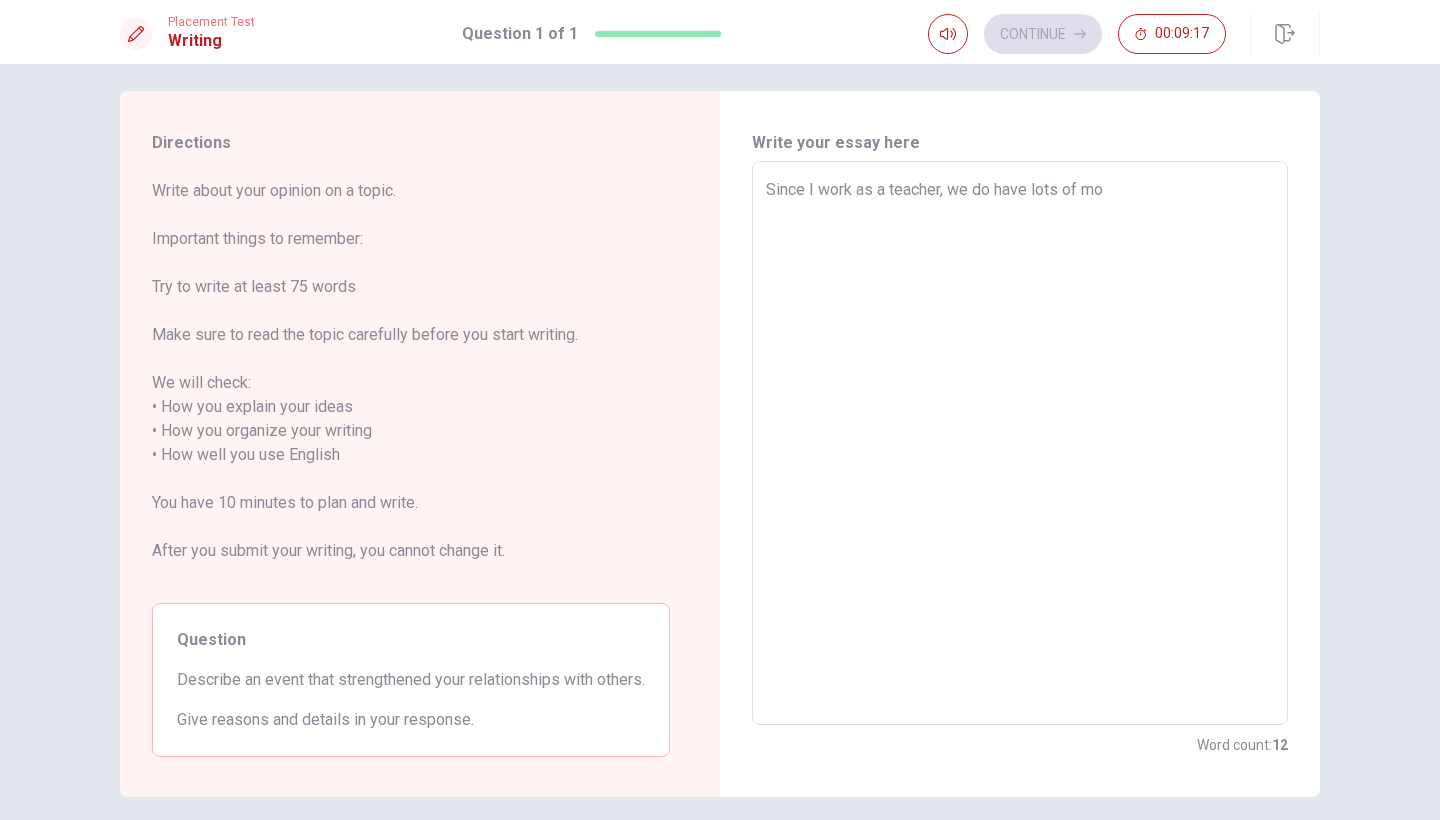 type on "x" 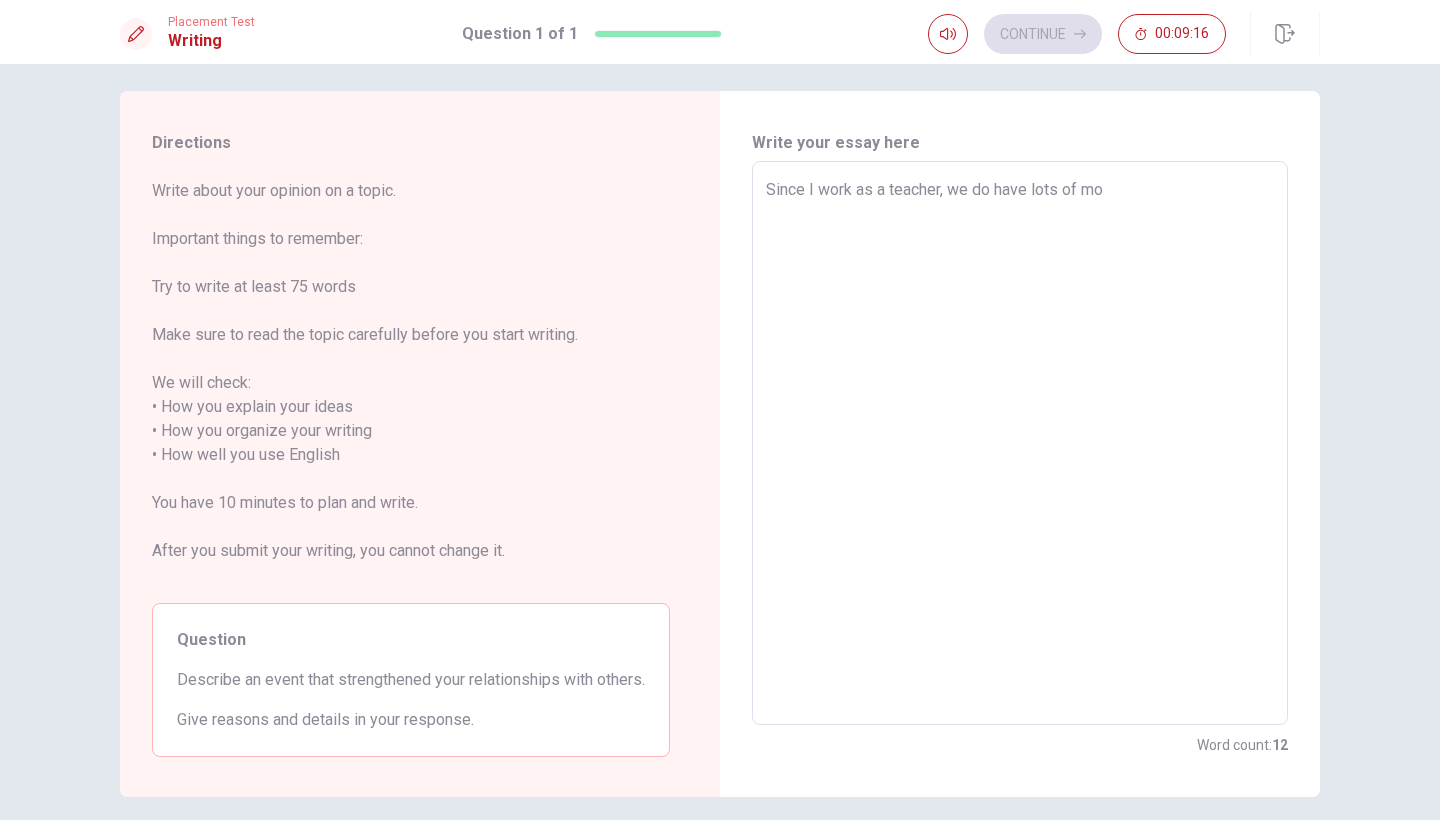 type on "Since I work as a teacher, we do have lots of mom" 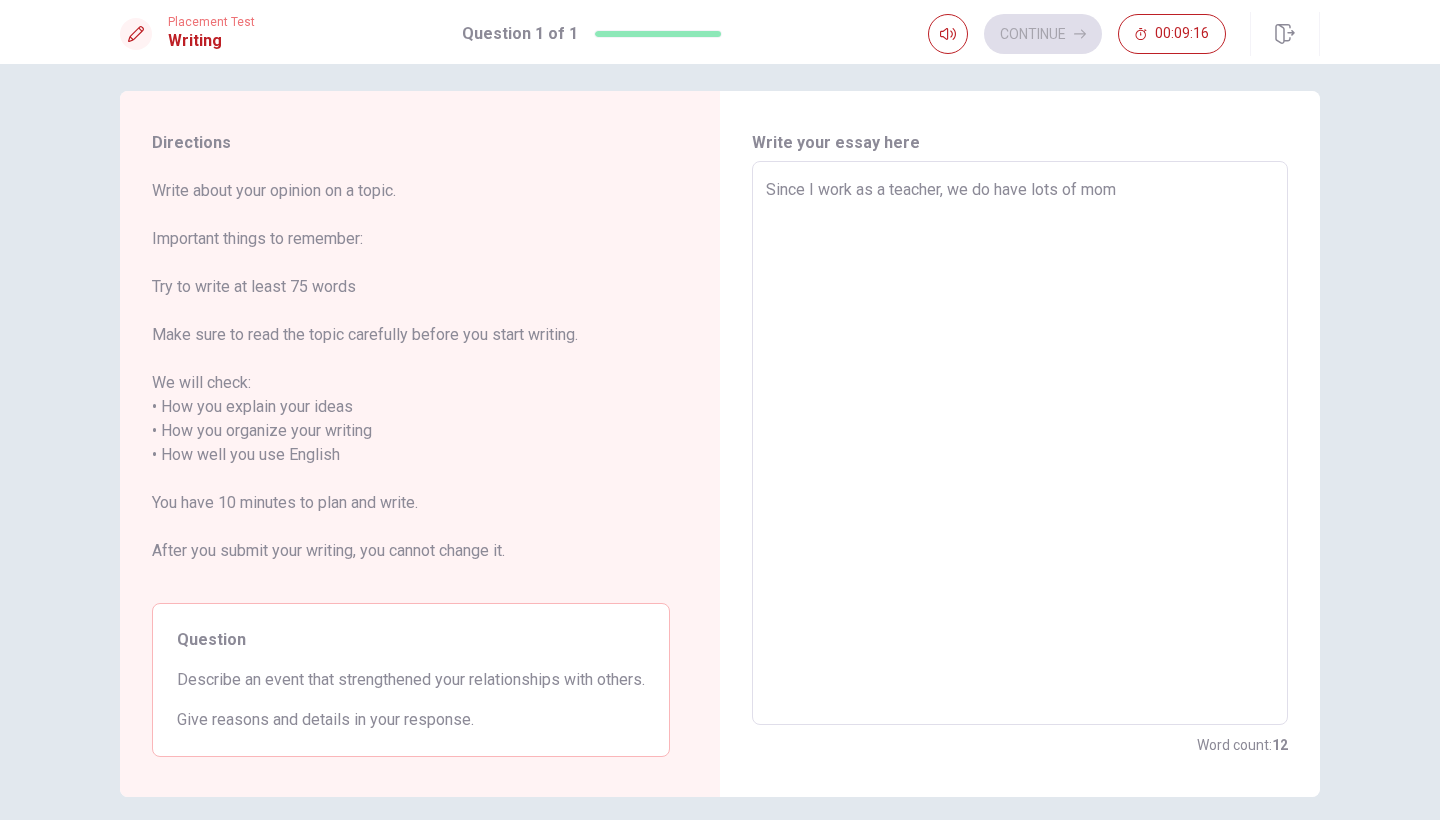 type on "x" 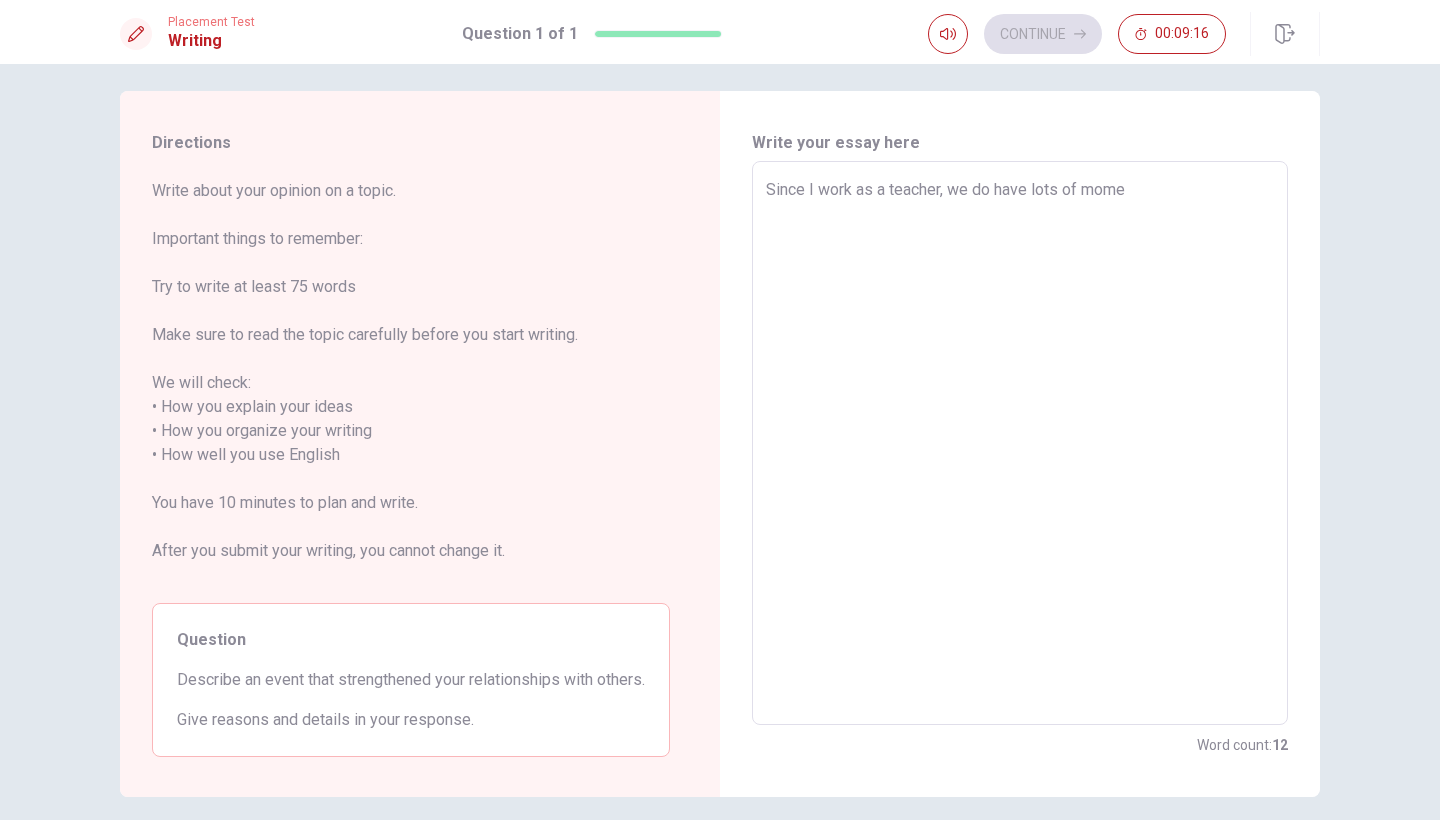 type on "x" 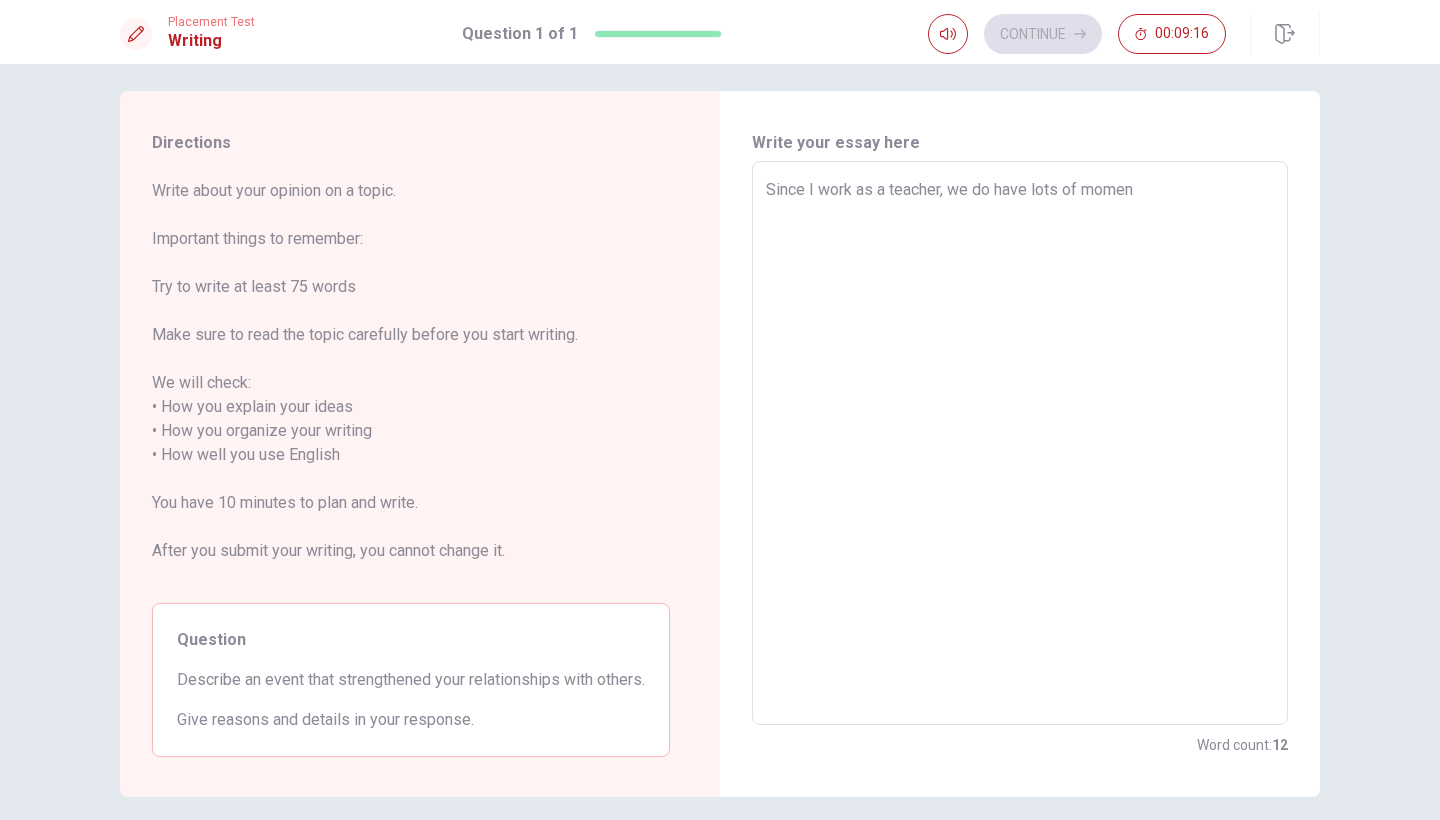 type on "x" 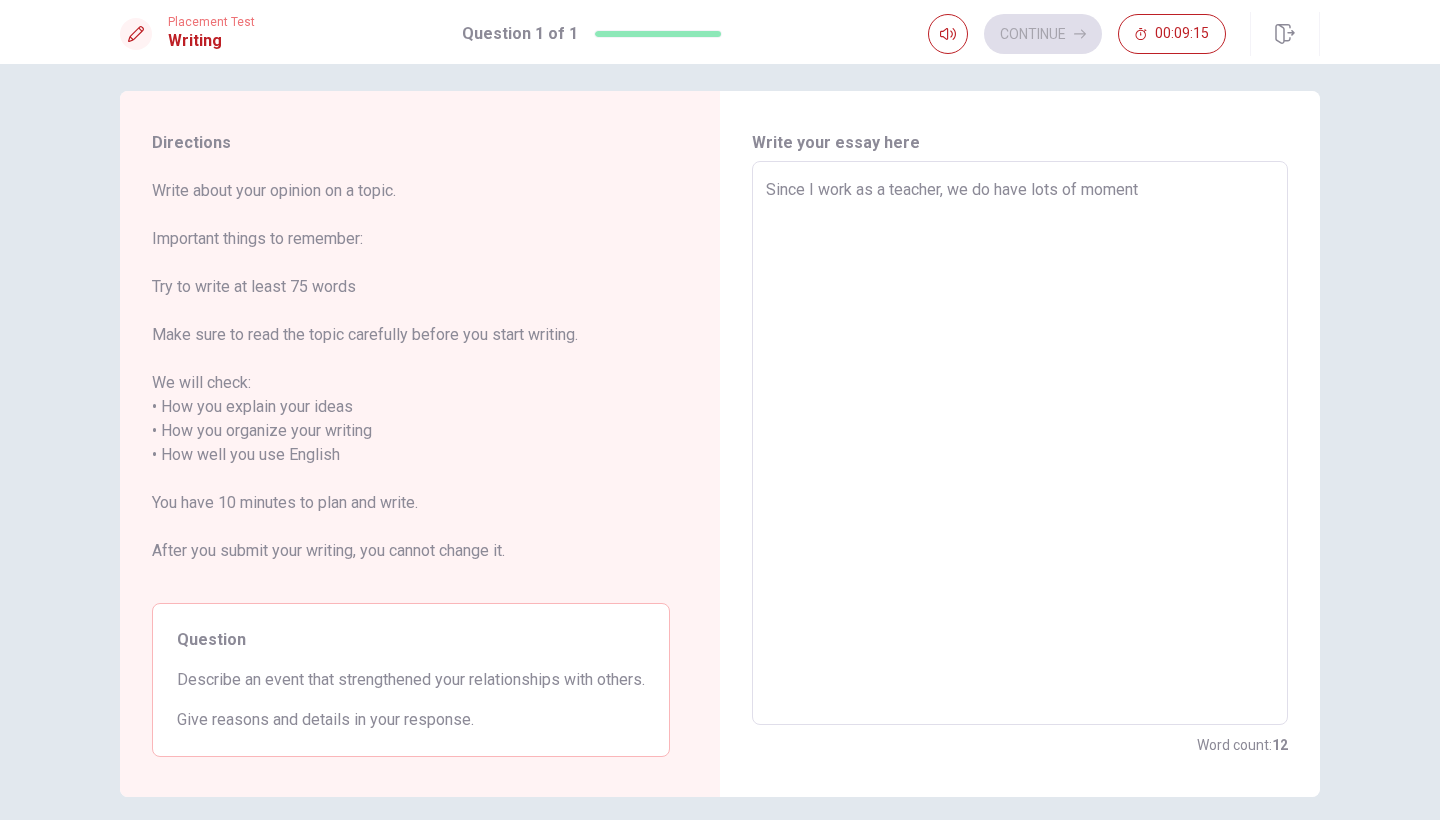 type on "x" 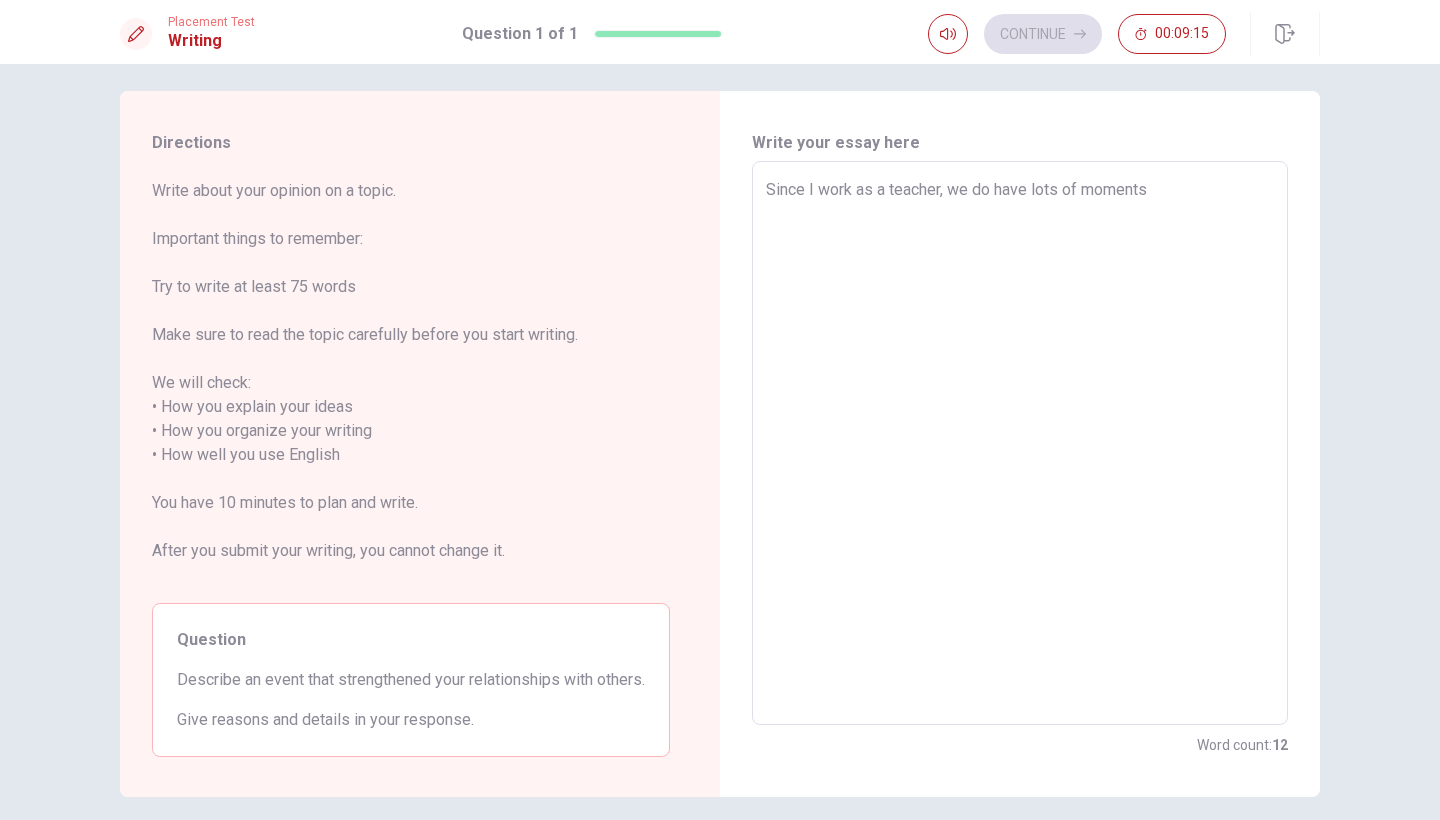 type on "x" 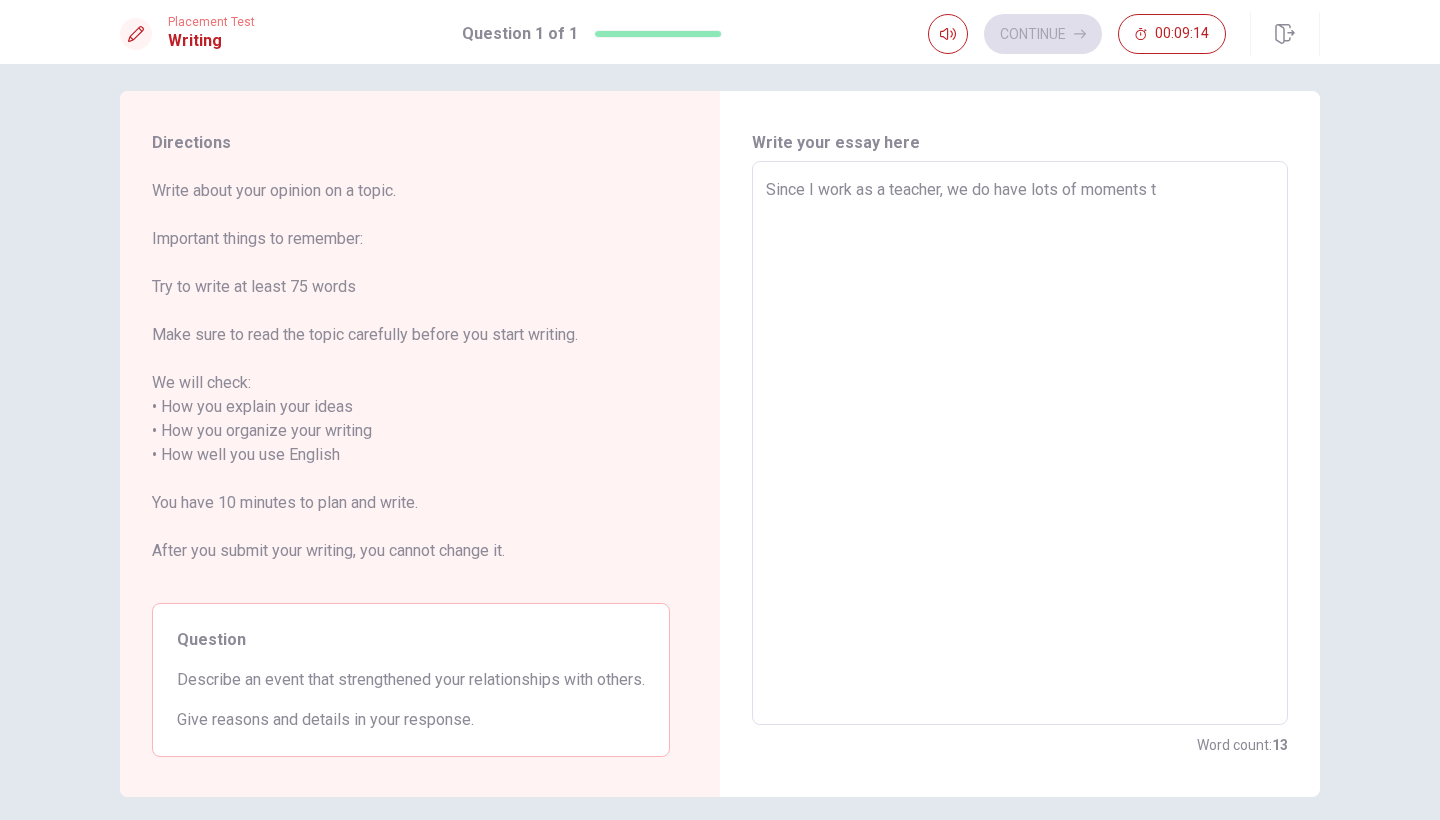 type on "Since I work as a teacher, we do have lots of moments th" 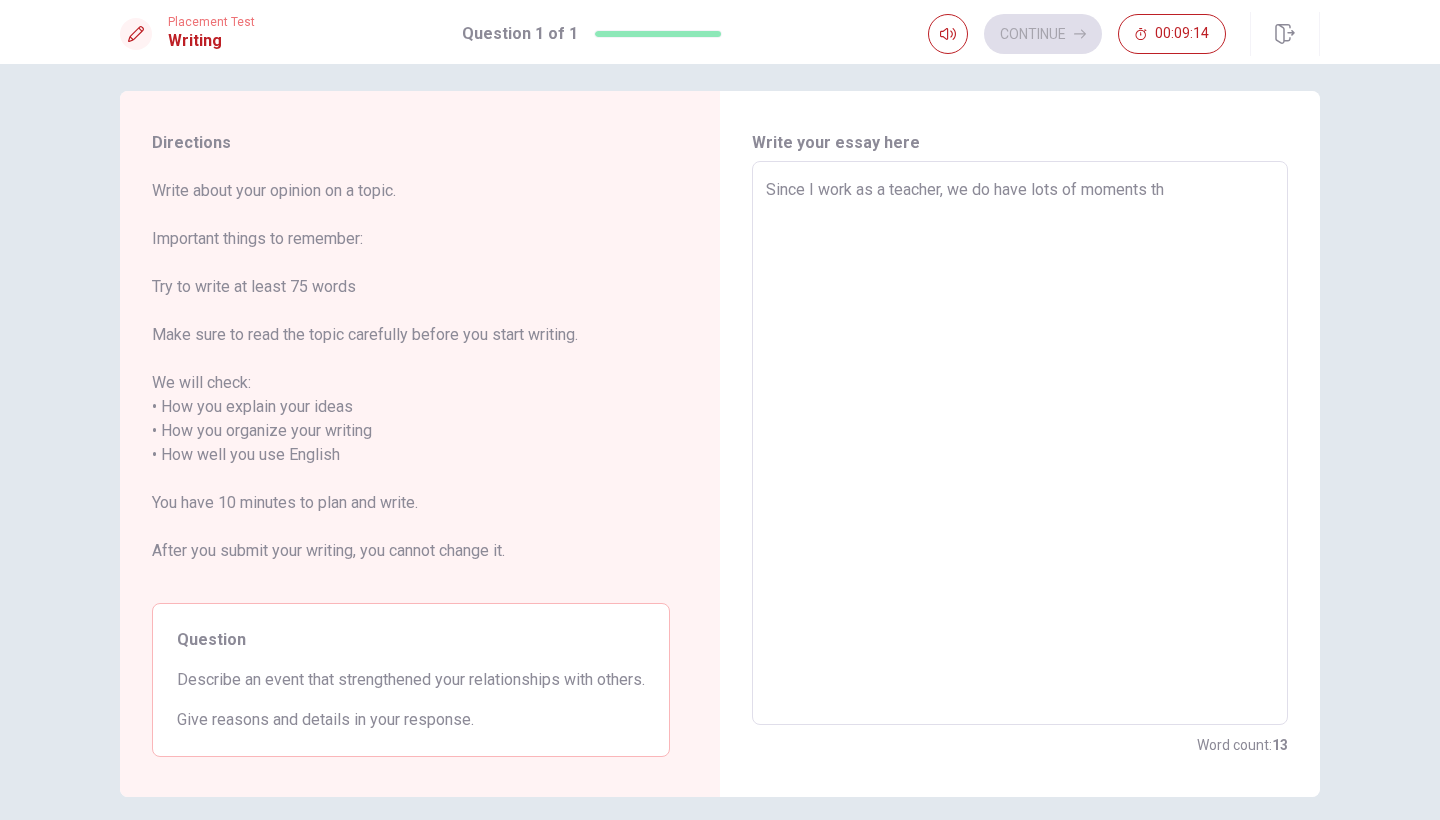 type on "x" 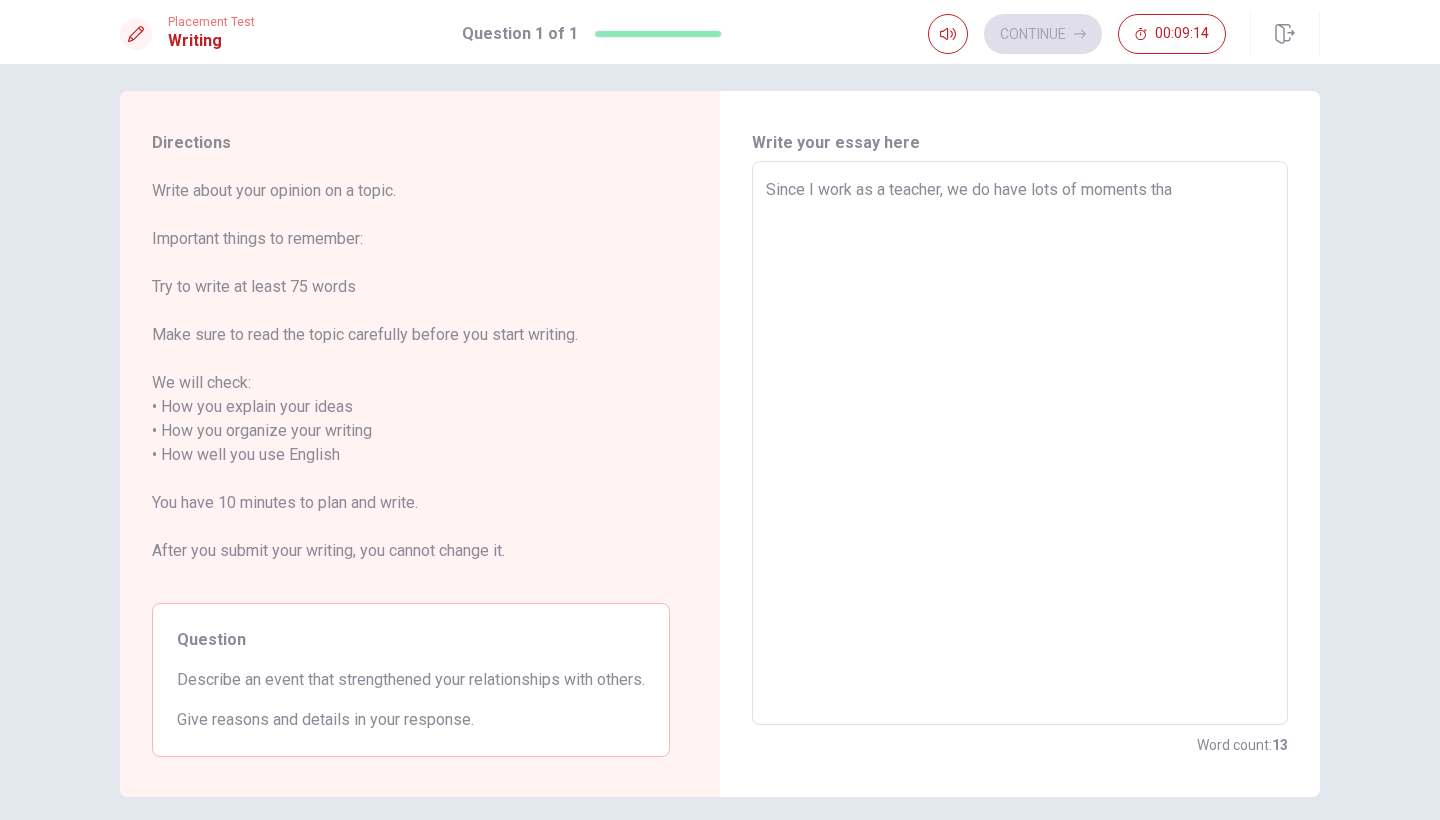 type on "x" 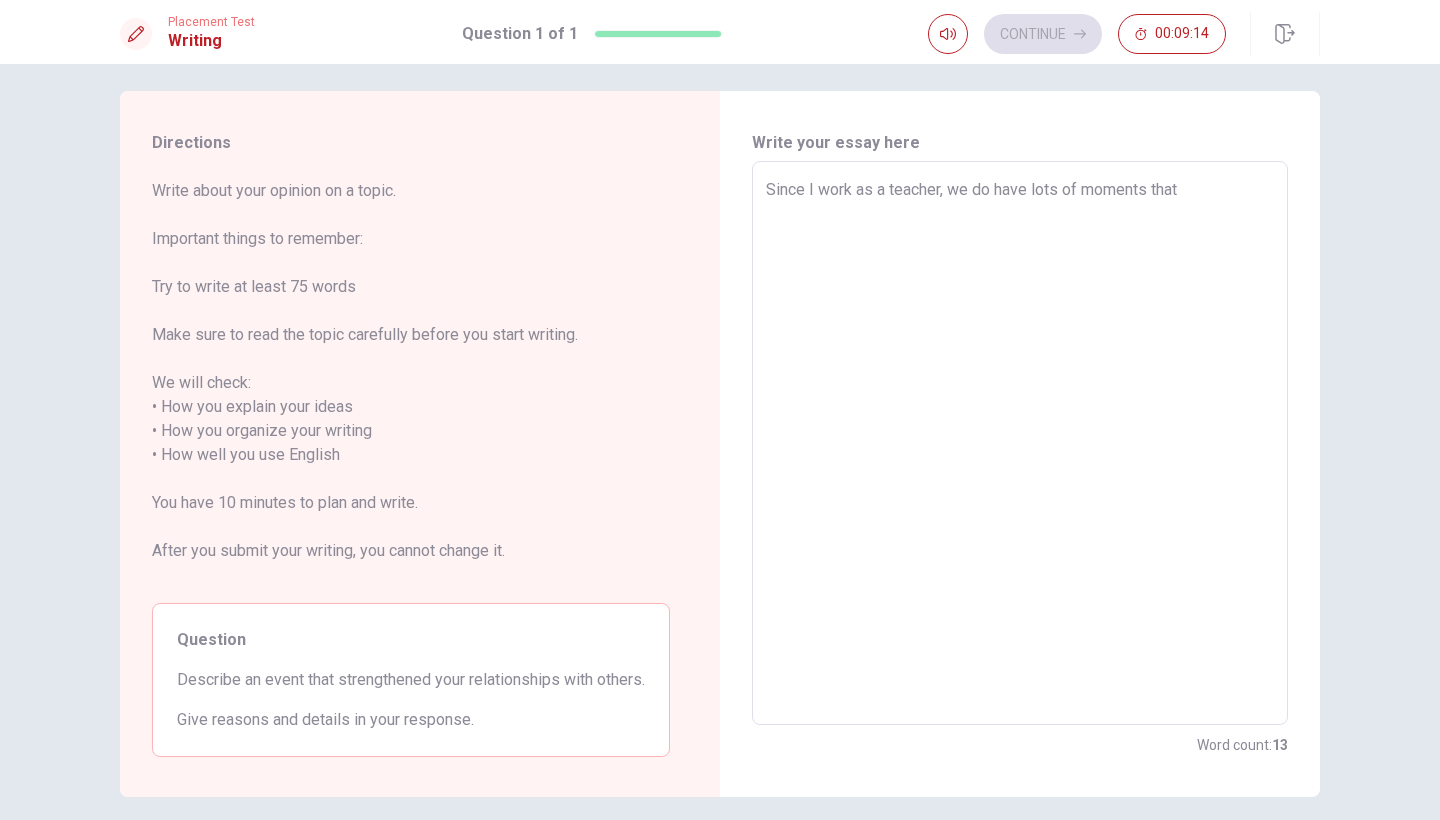 type on "x" 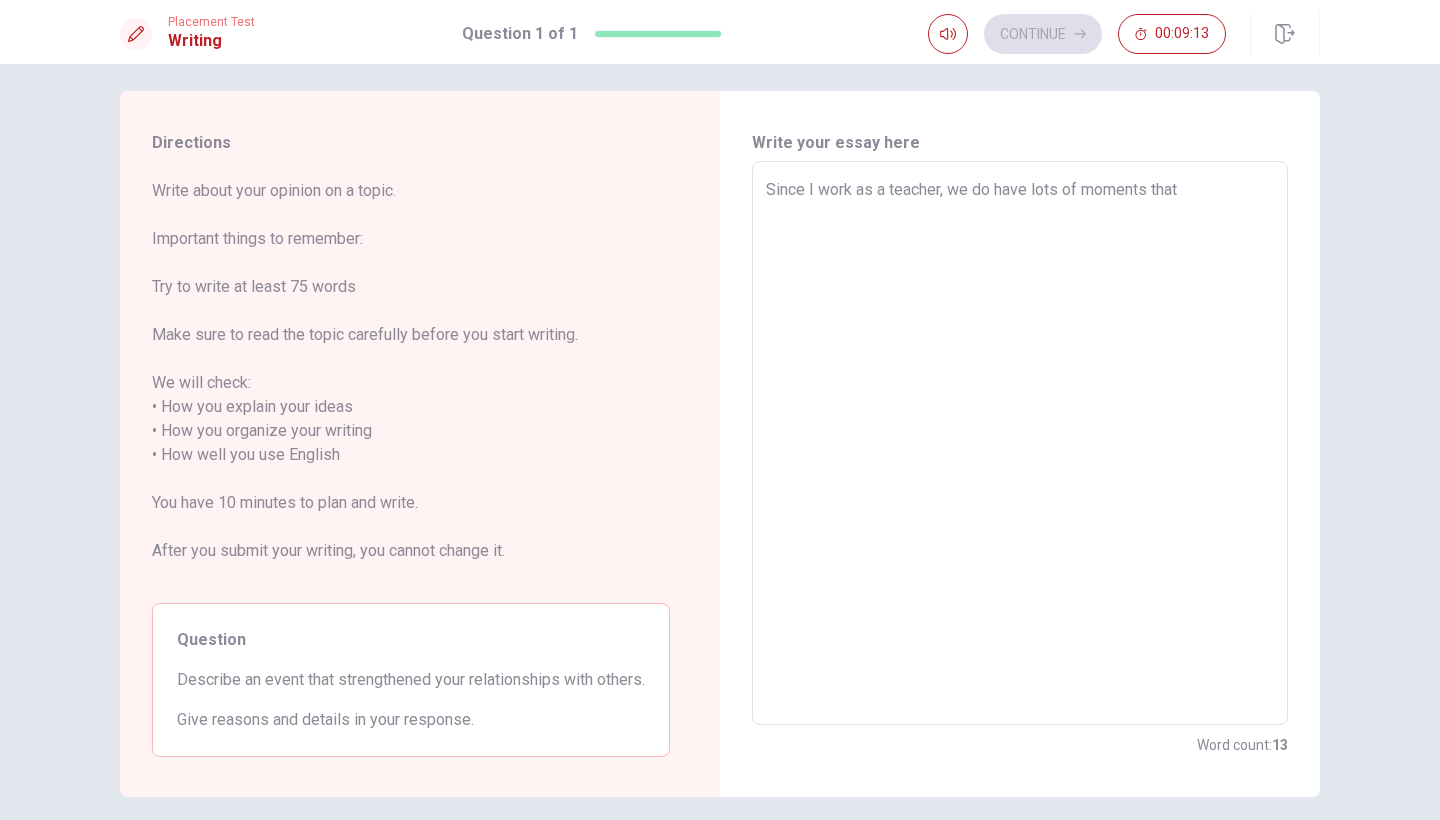 type on "x" 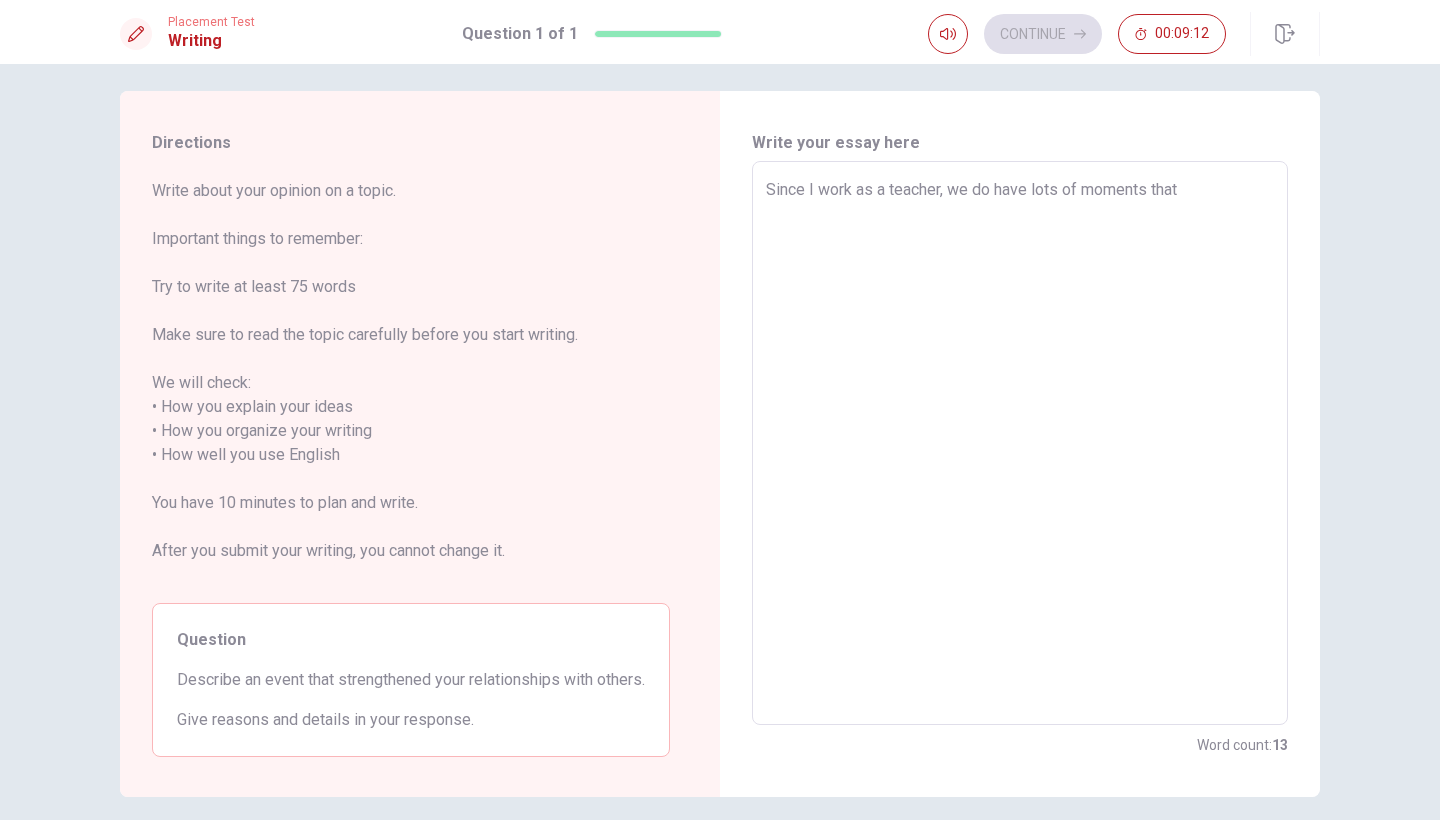 type on "Since I work as a teacher, we do have lots of moments that s" 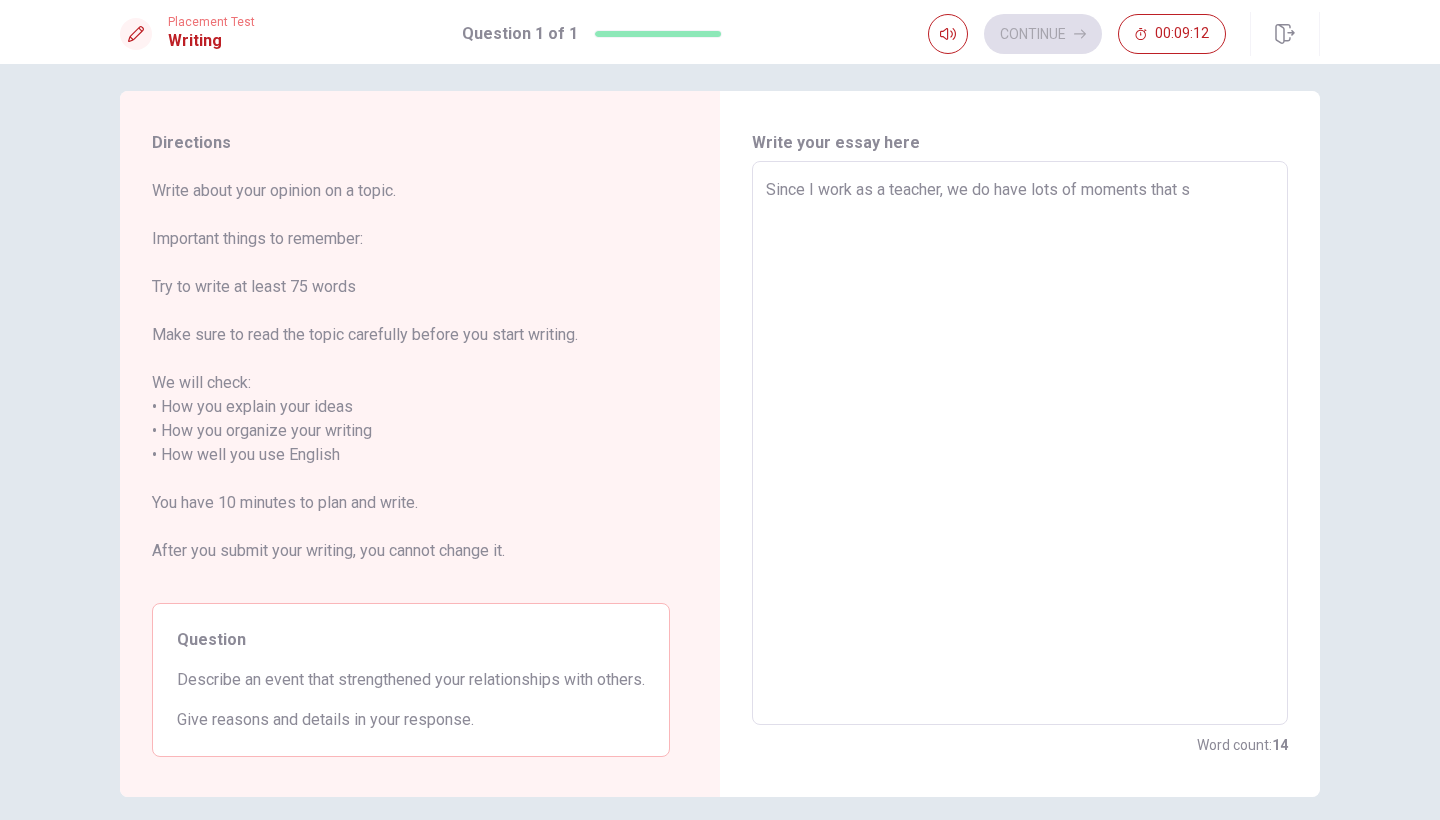 type on "x" 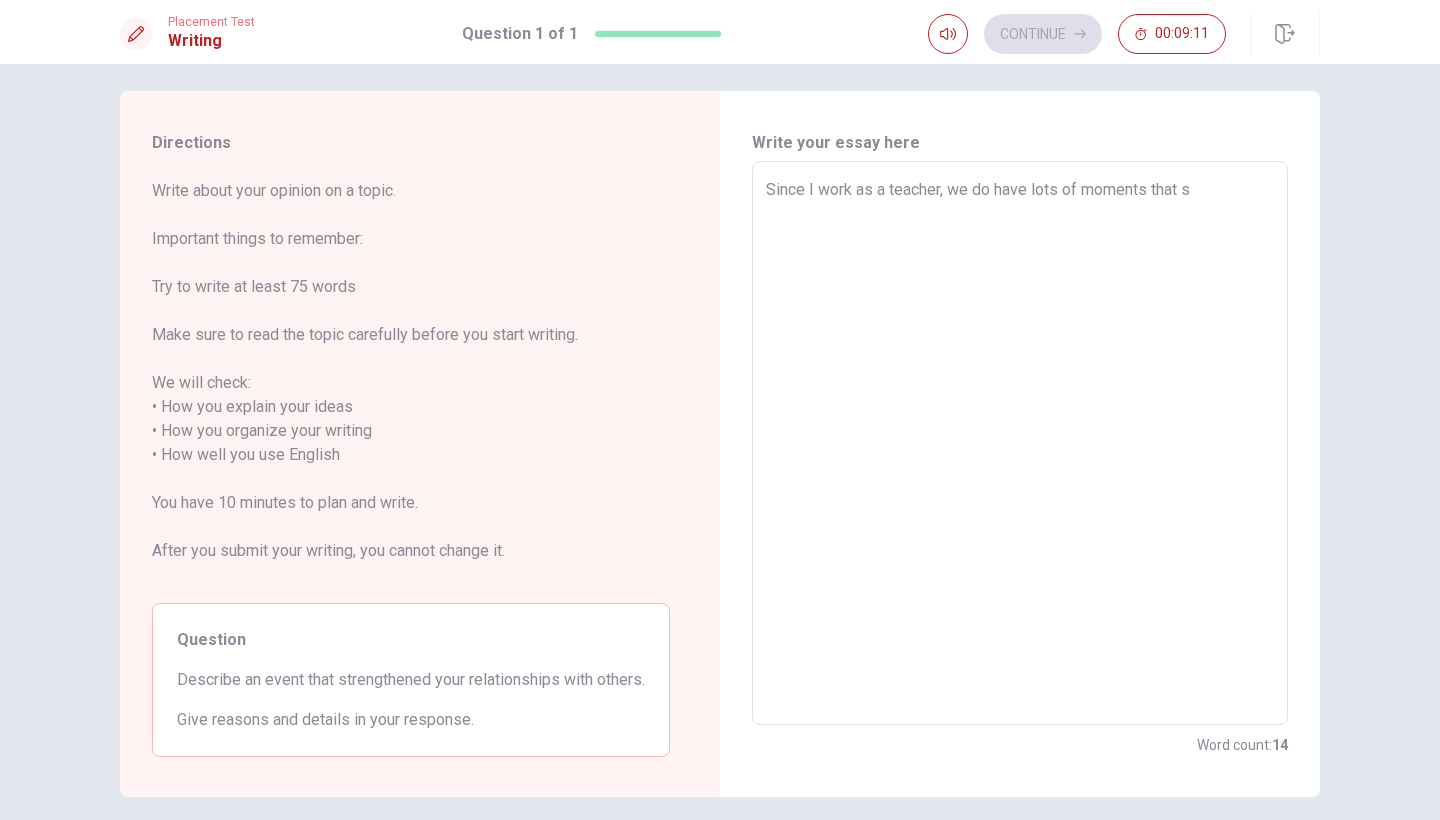 type on "Since I work as a teacher, we do have lots of moments that st" 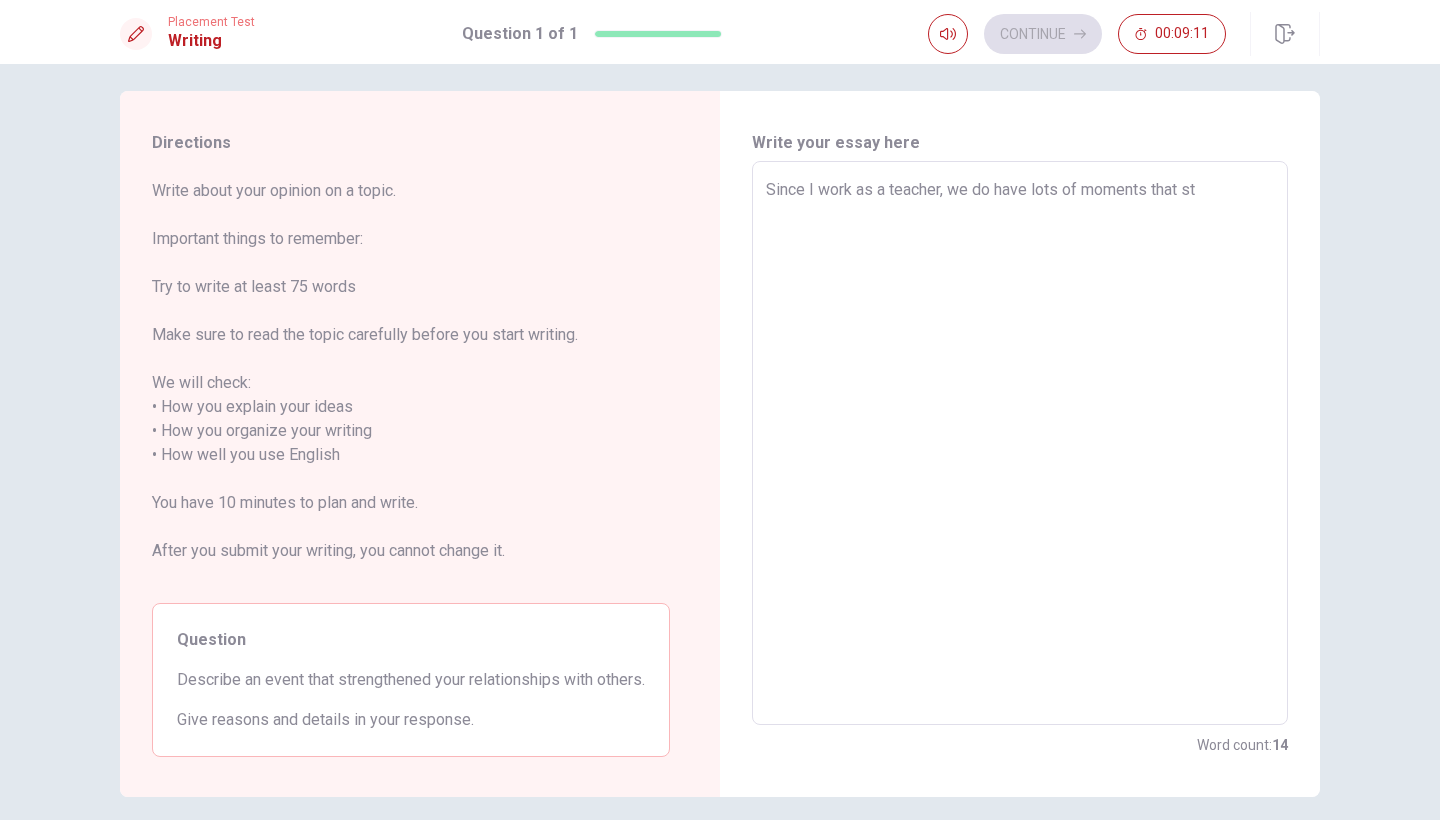 type on "x" 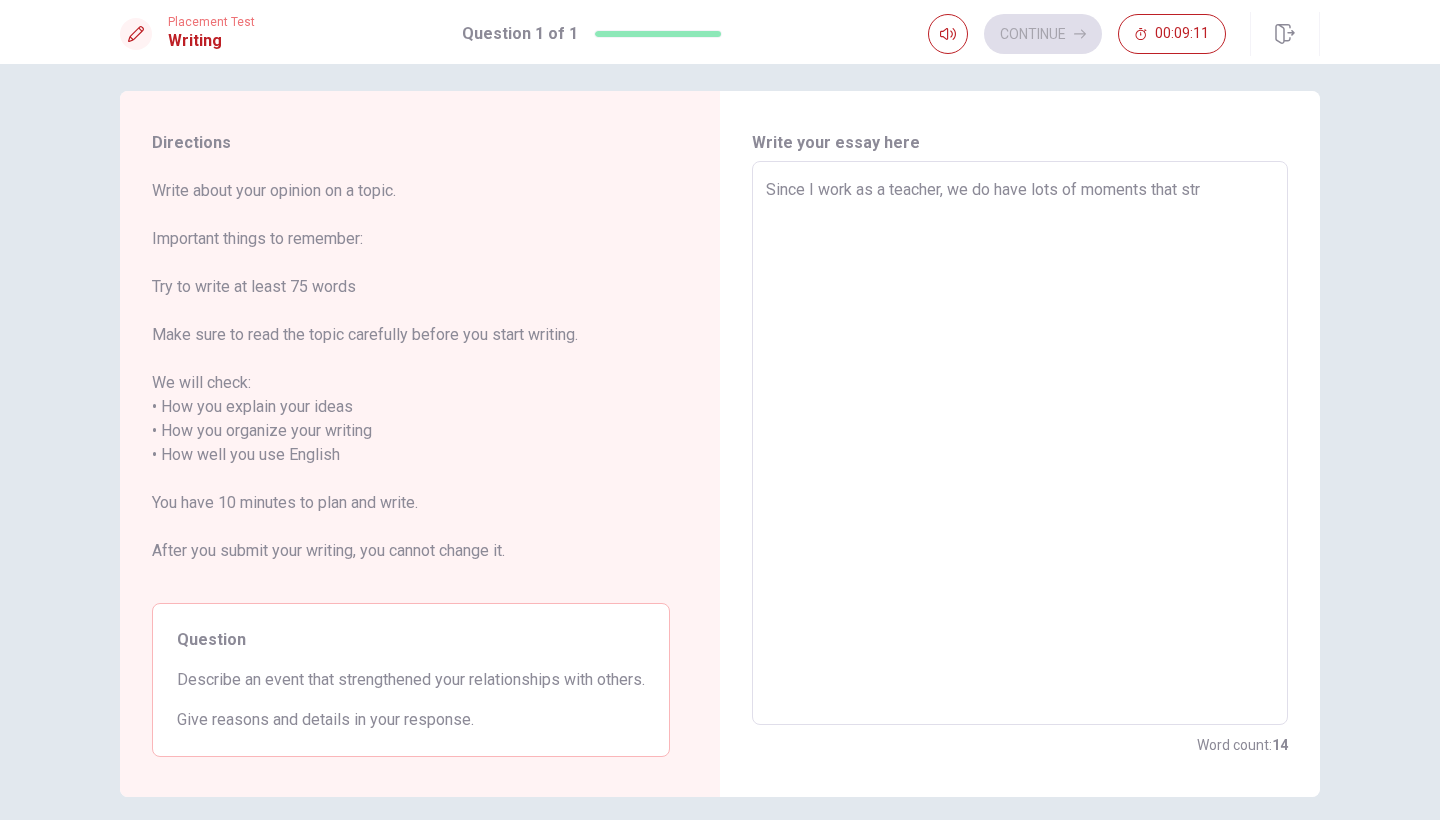 type on "x" 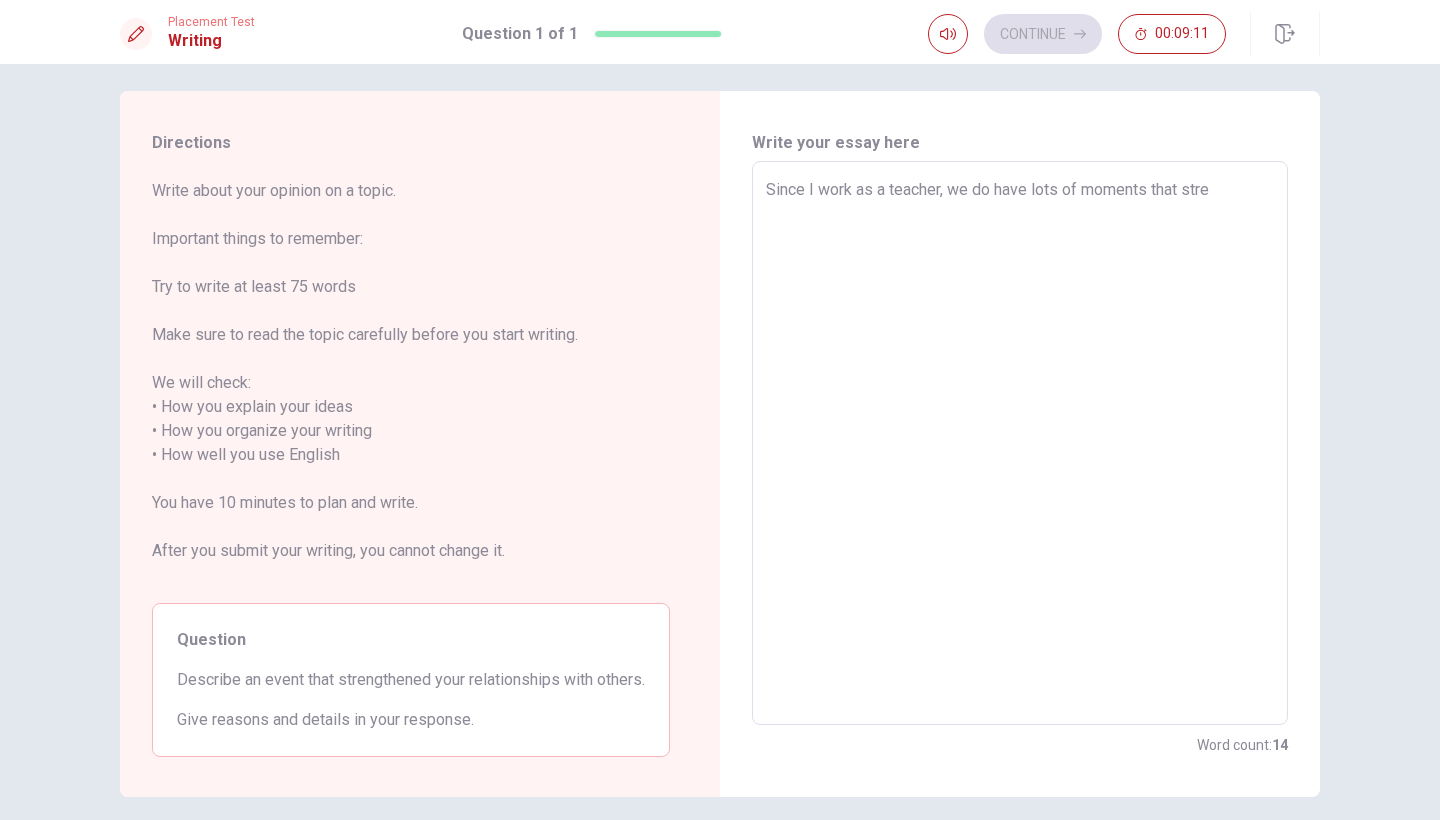 type on "x" 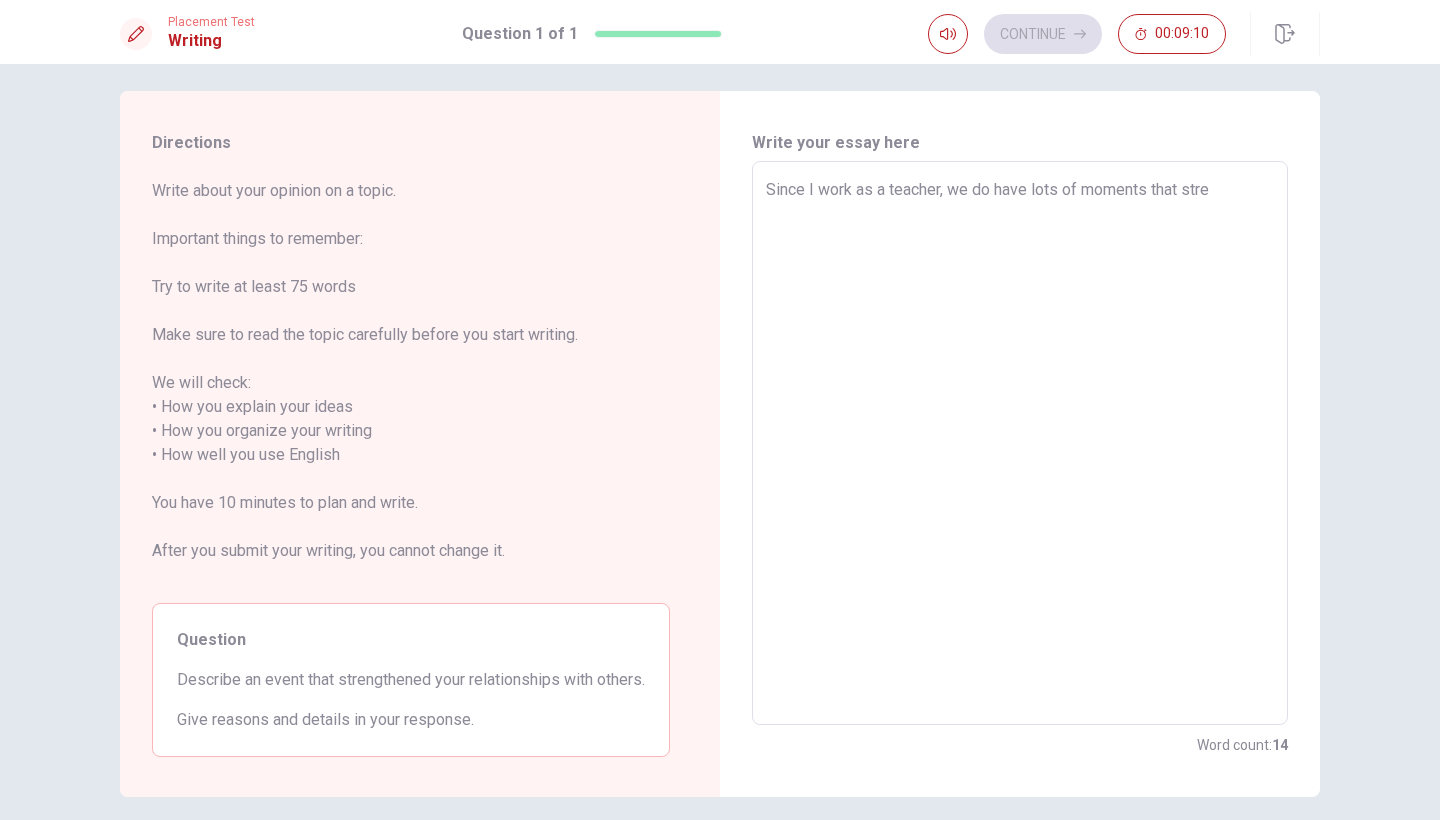 type on "Since I work as a teacher, we do have lots of moments that stren" 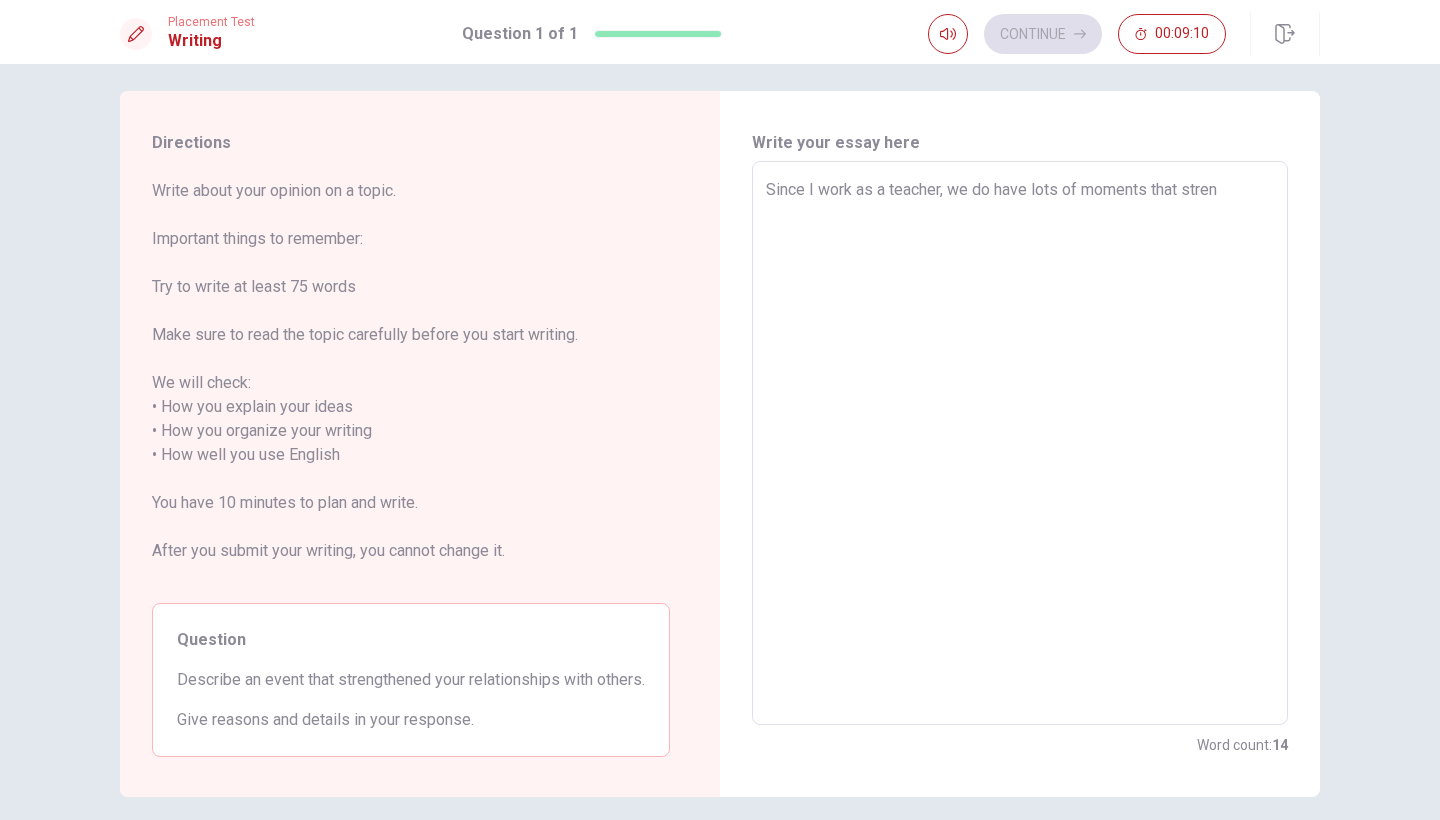 type on "x" 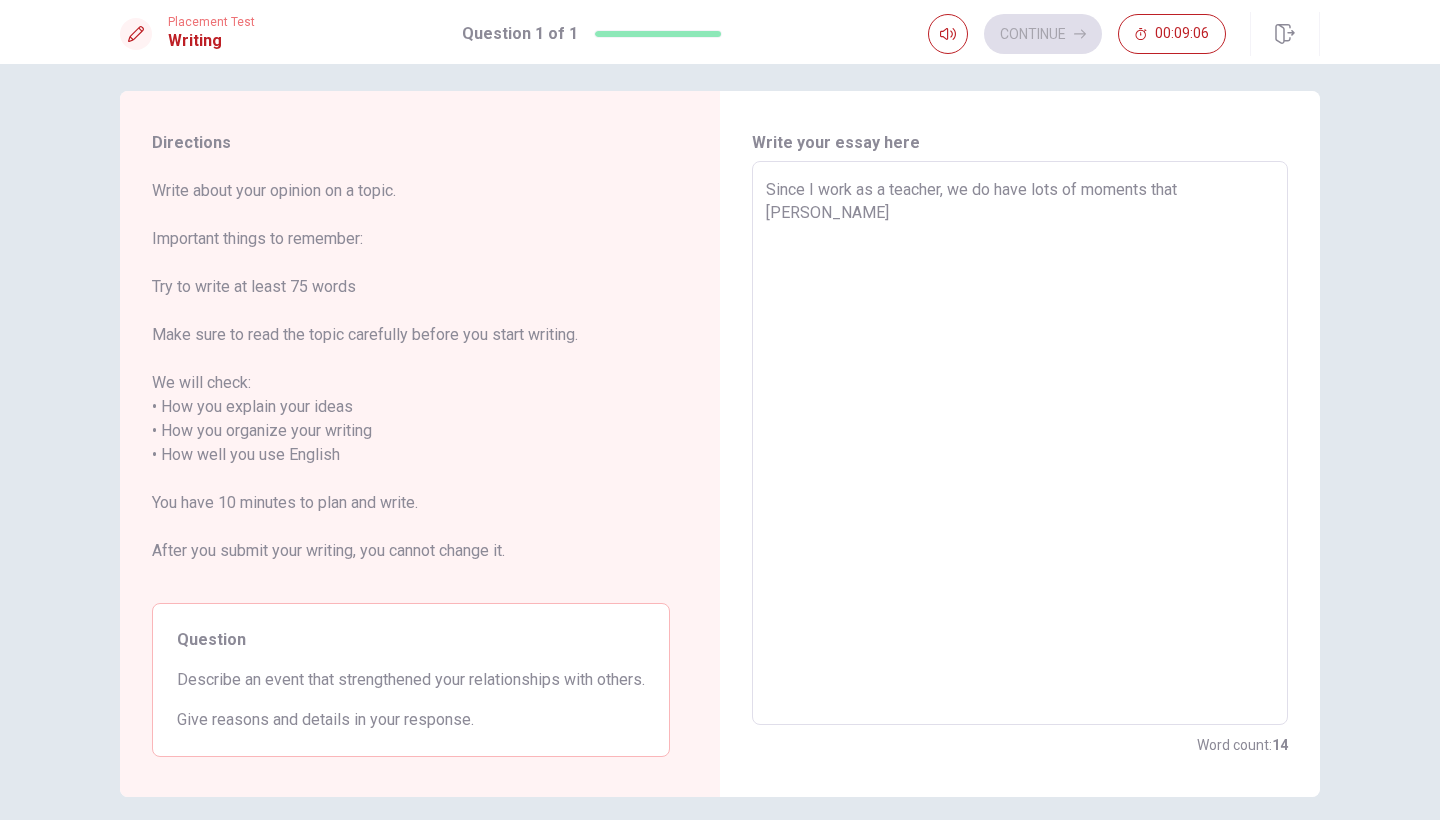 type on "x" 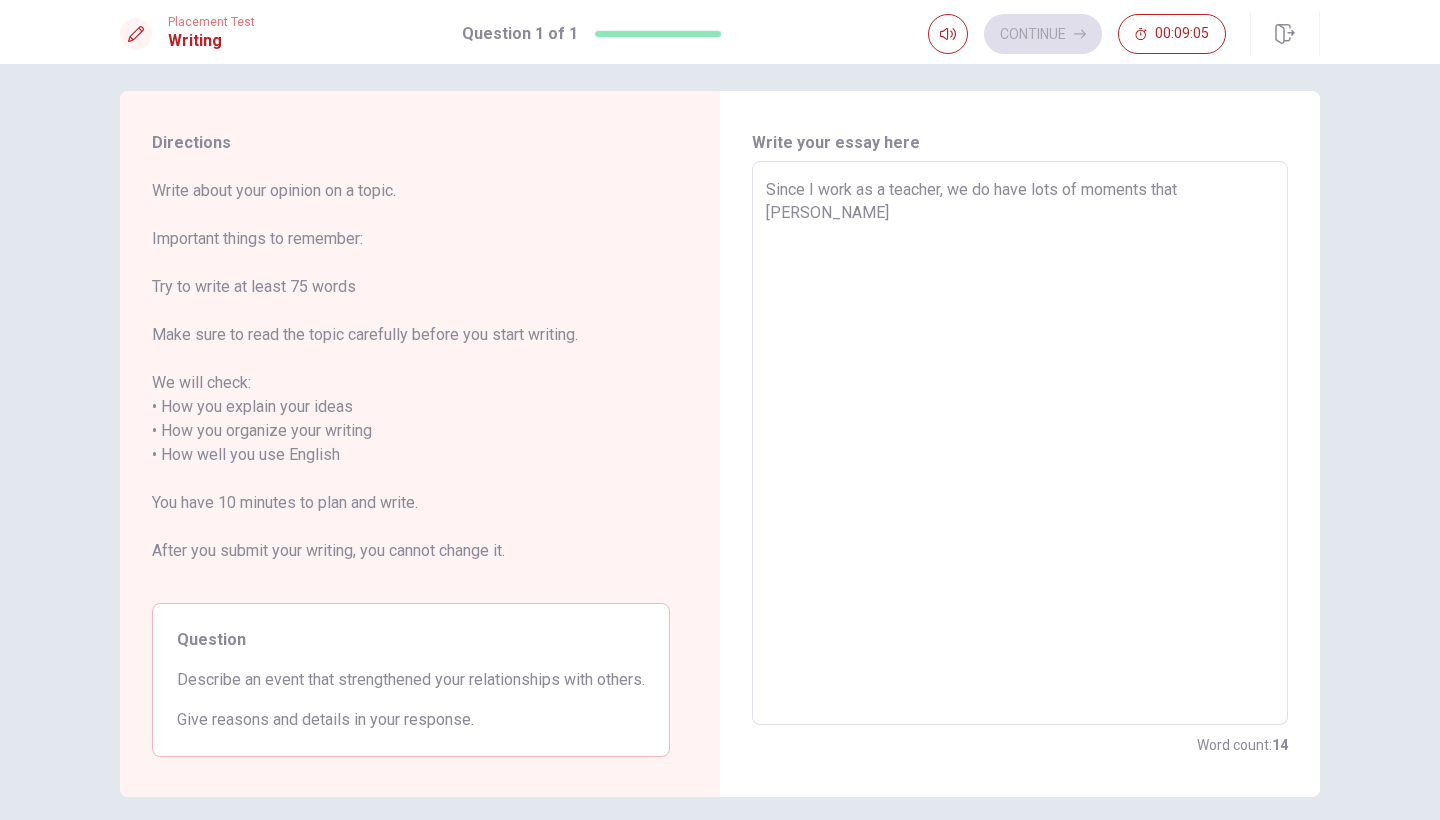 type on "Since I work as a teacher, we do have lots of moments that strengt" 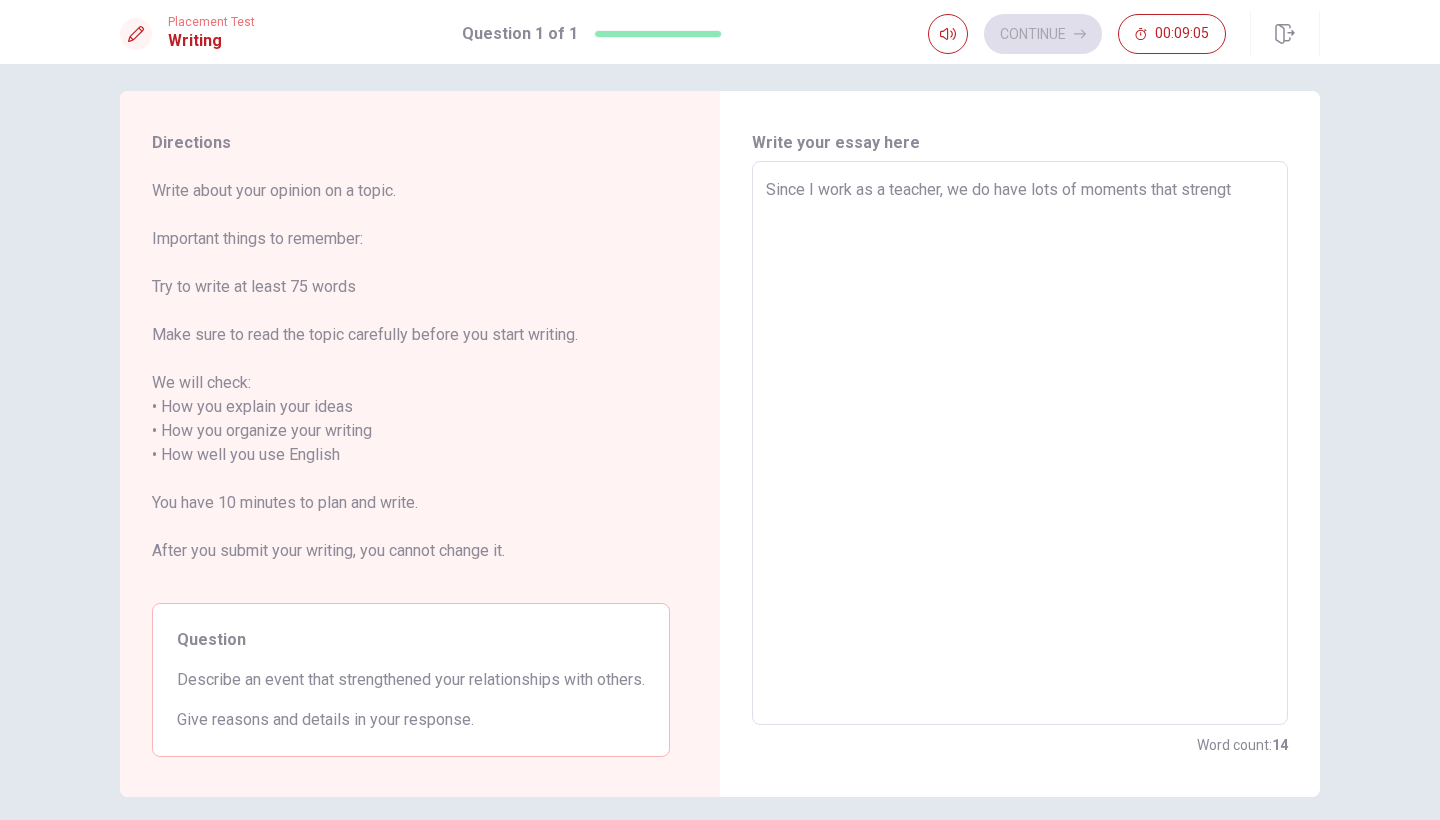 type on "x" 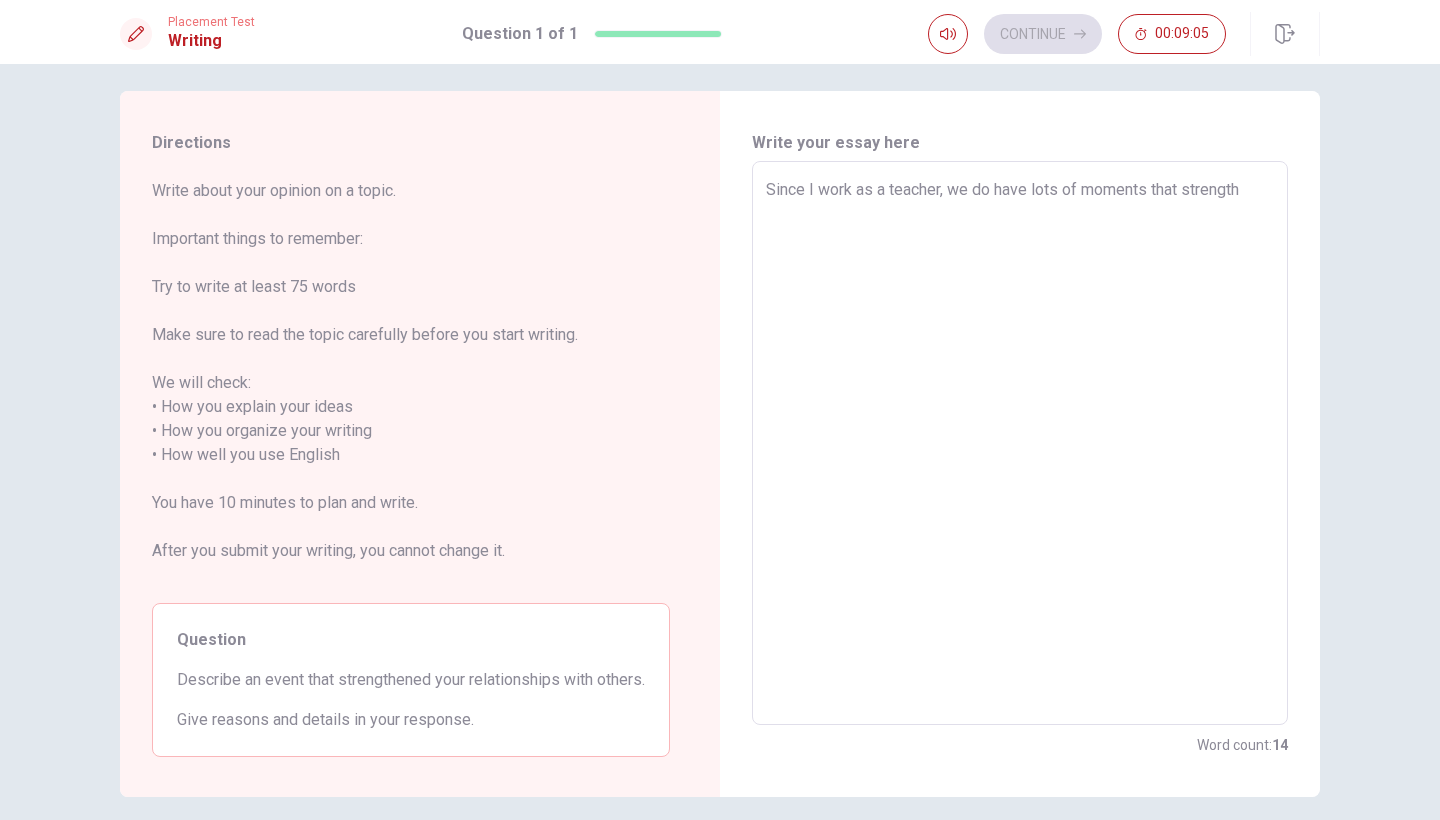 type on "x" 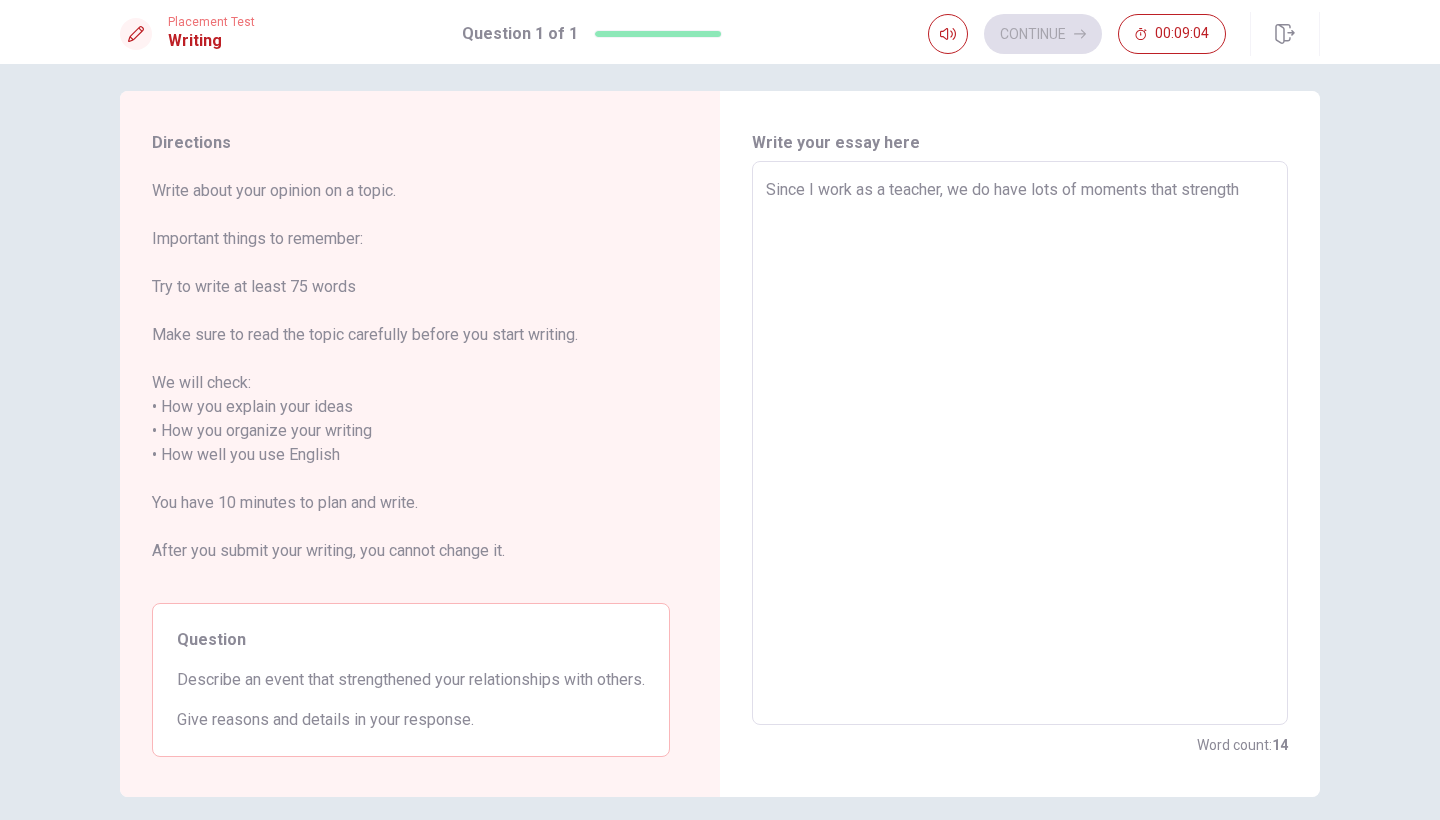 type on "Since I work as a teacher, we do have lots of moments that strengthe" 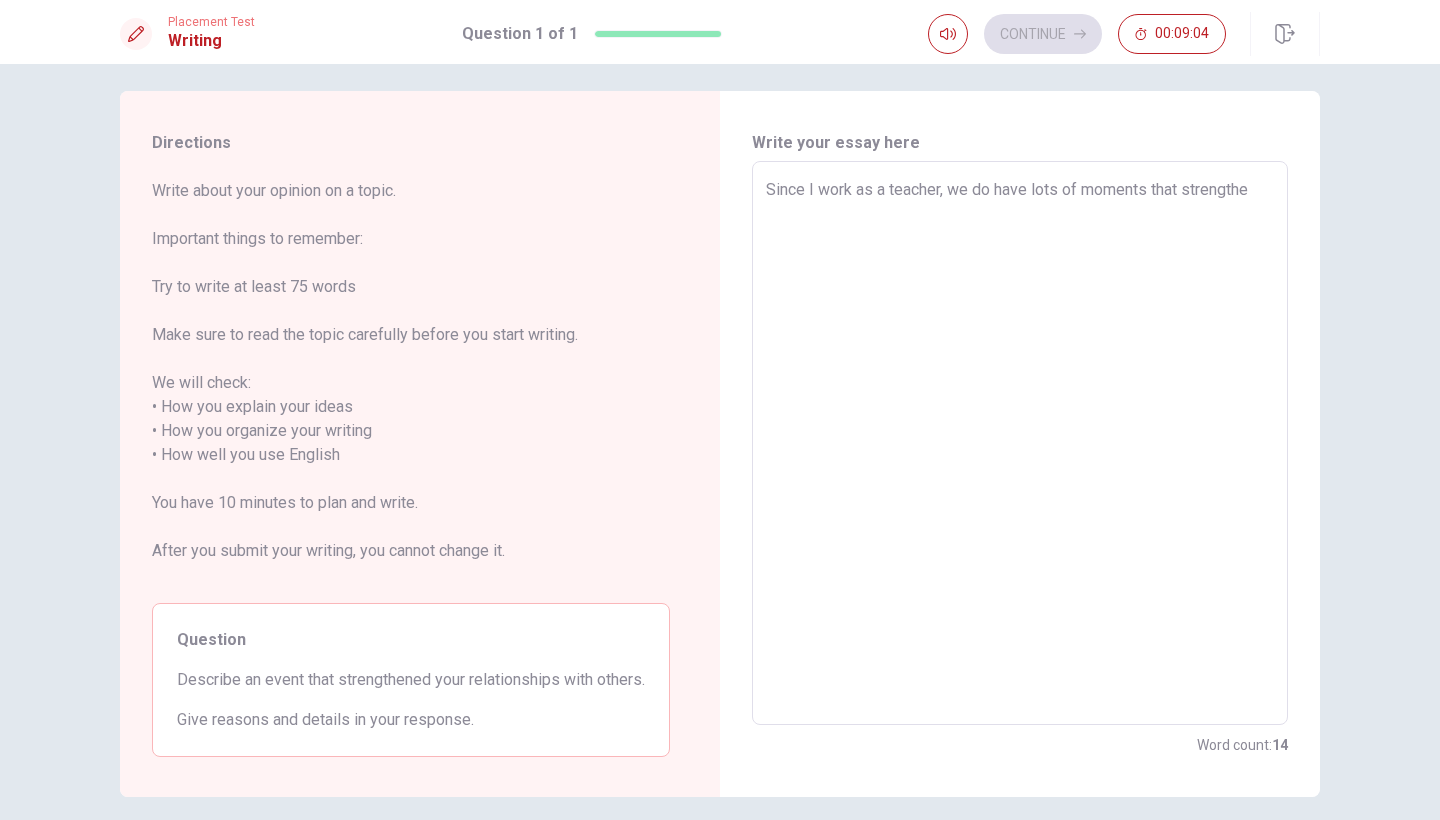 type on "x" 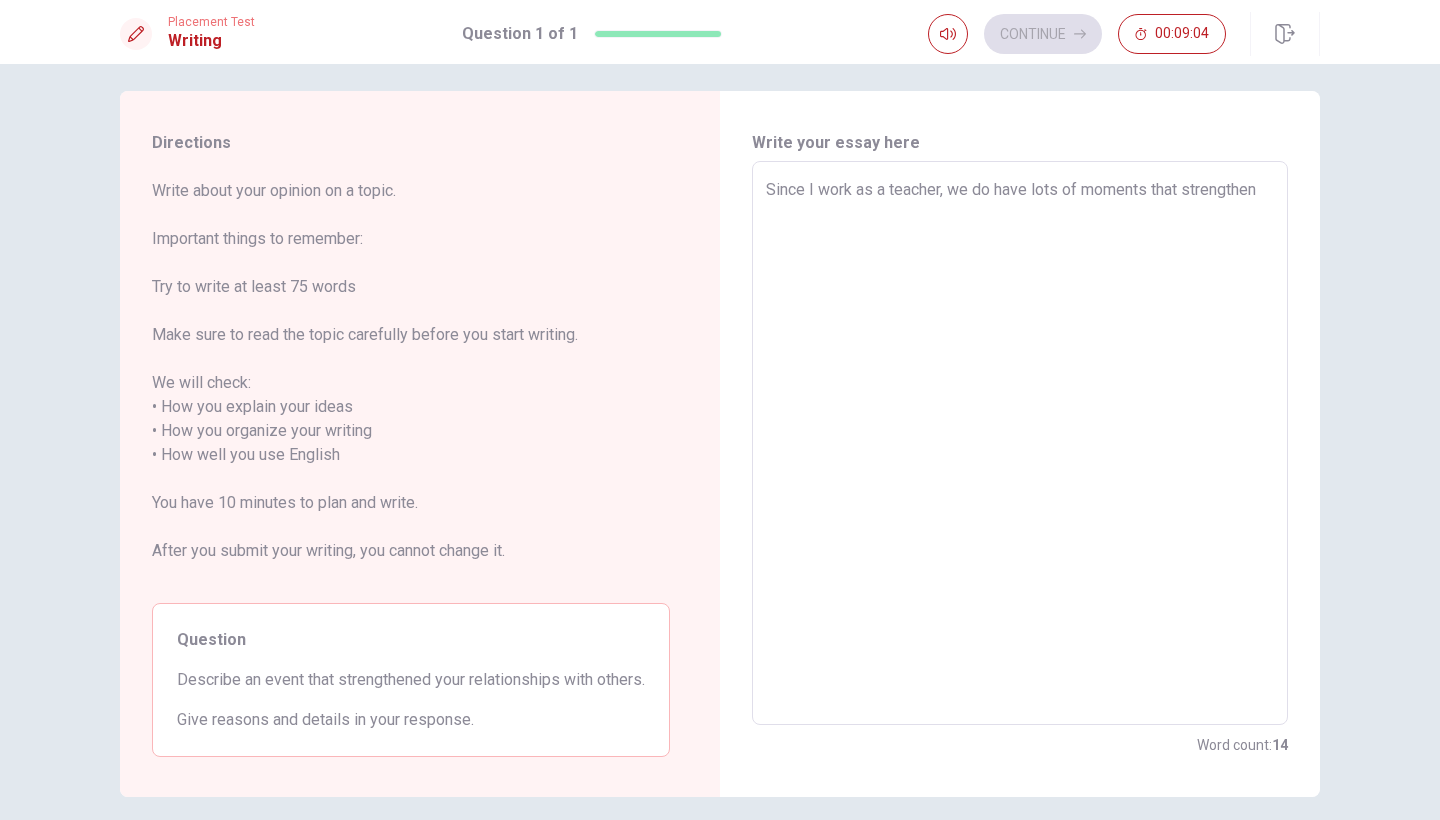 type on "x" 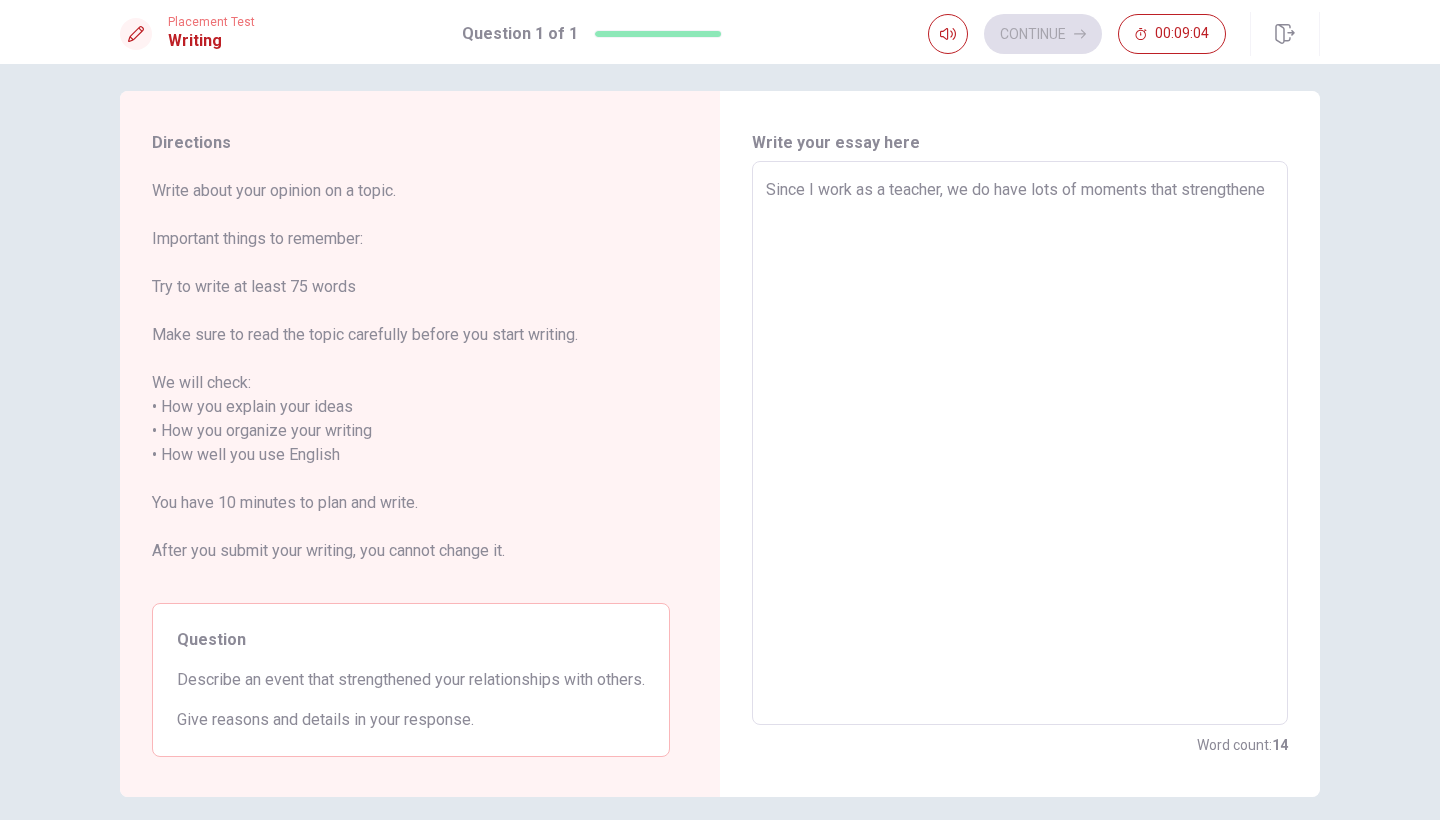 type on "x" 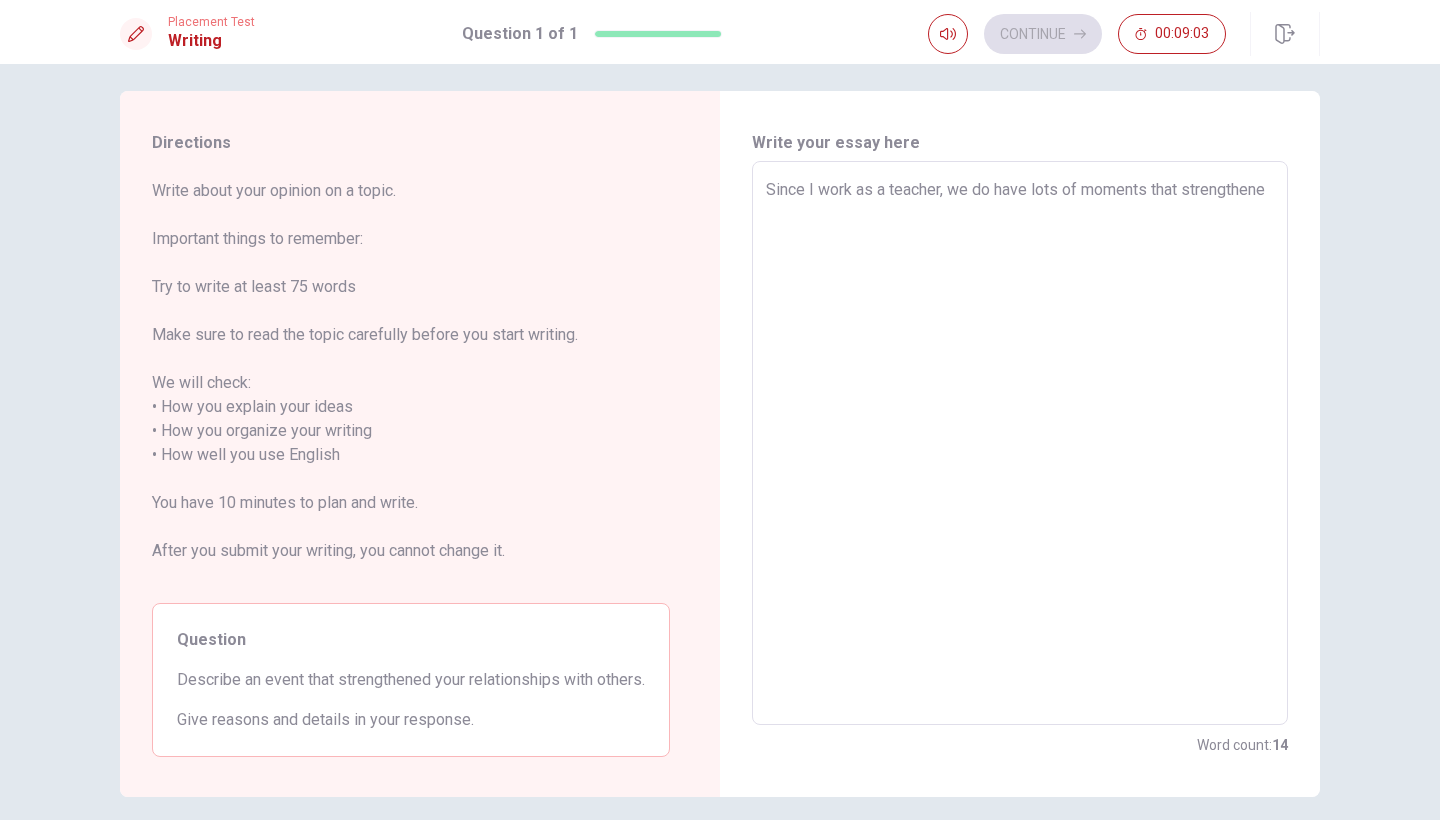 type on "Since I work as a teacher, we do have lots of moments that strengthened" 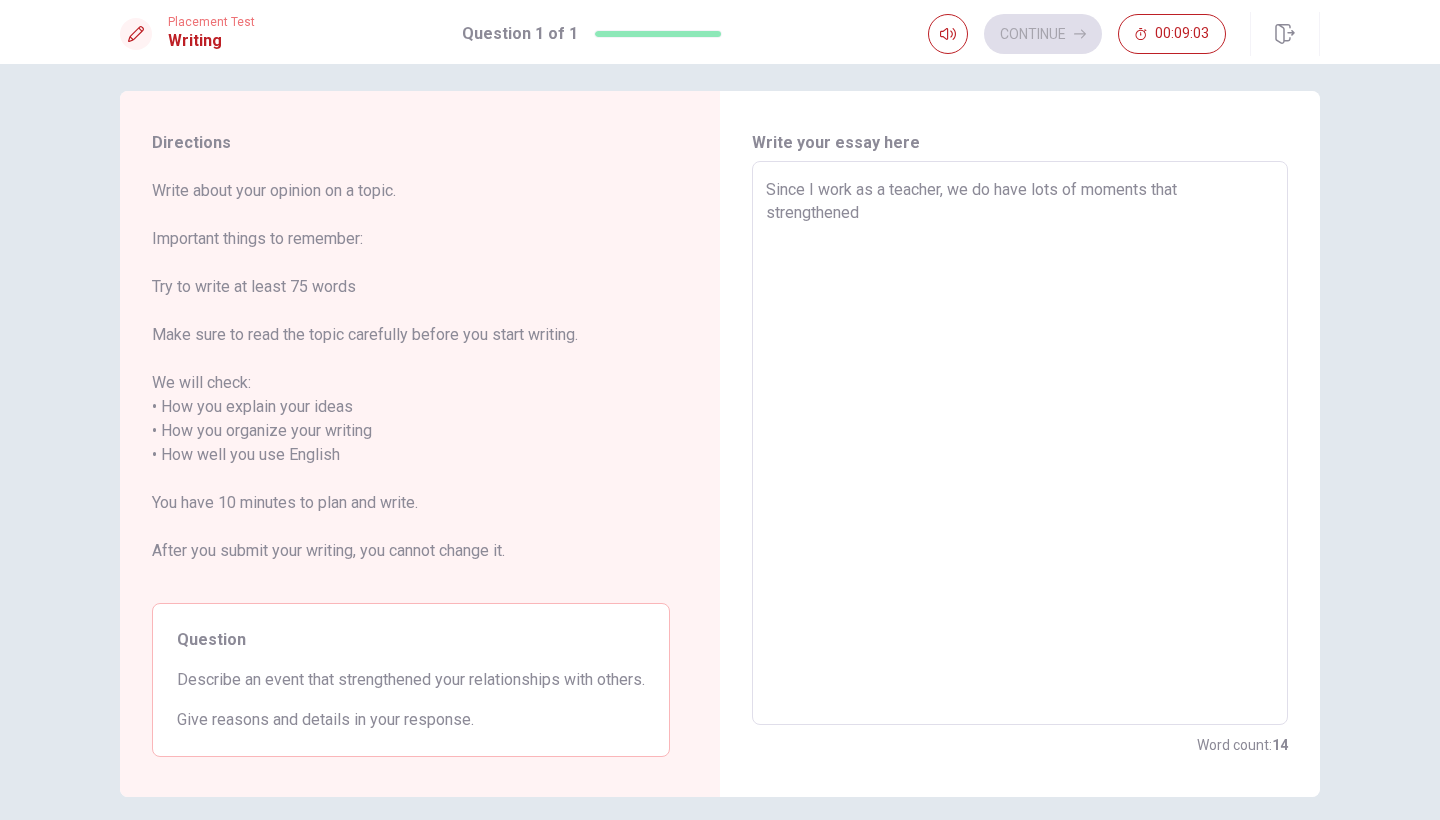 type on "x" 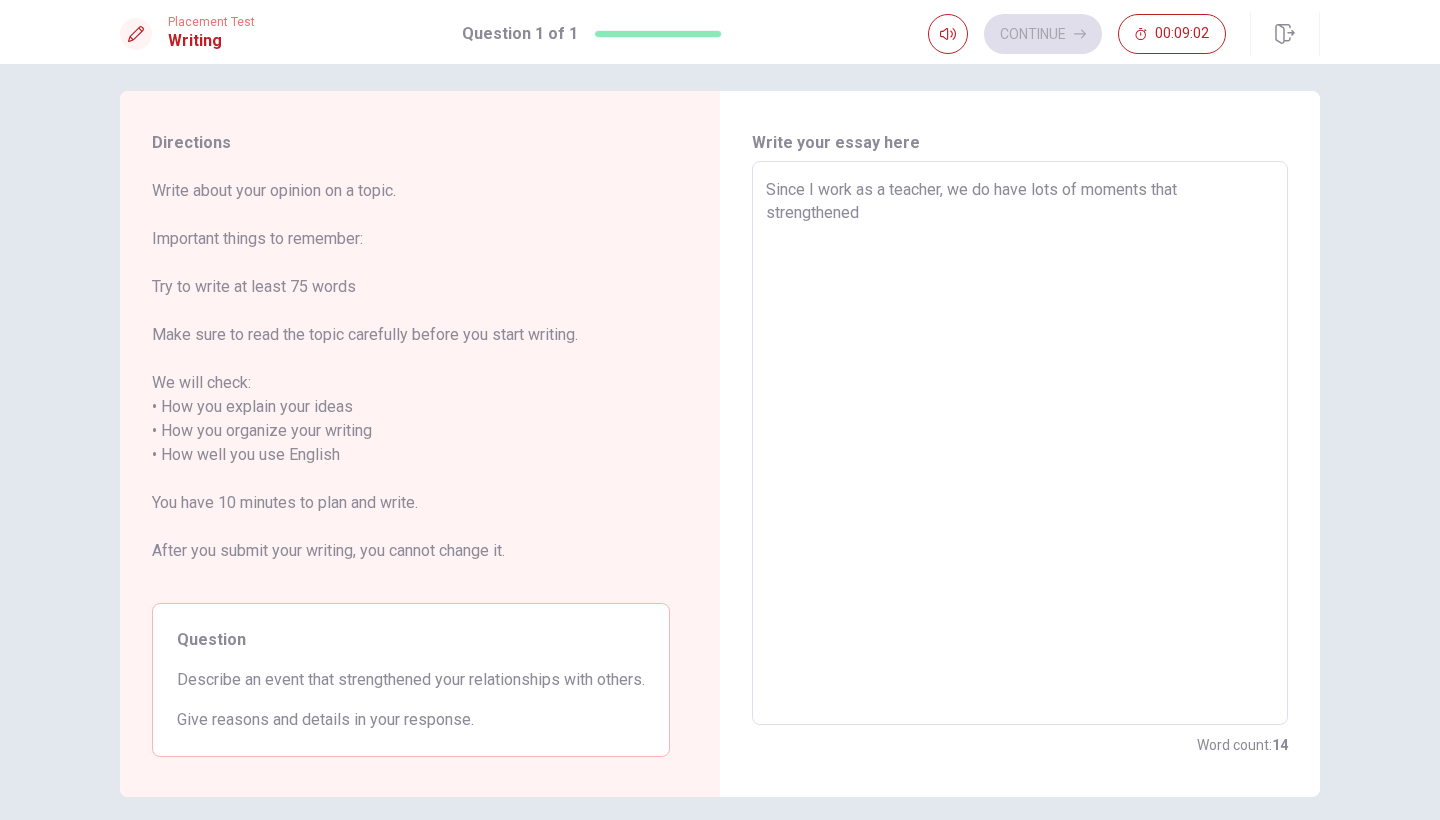 type on "Since I work as a teacher, we do have lots of moments that strengthened o" 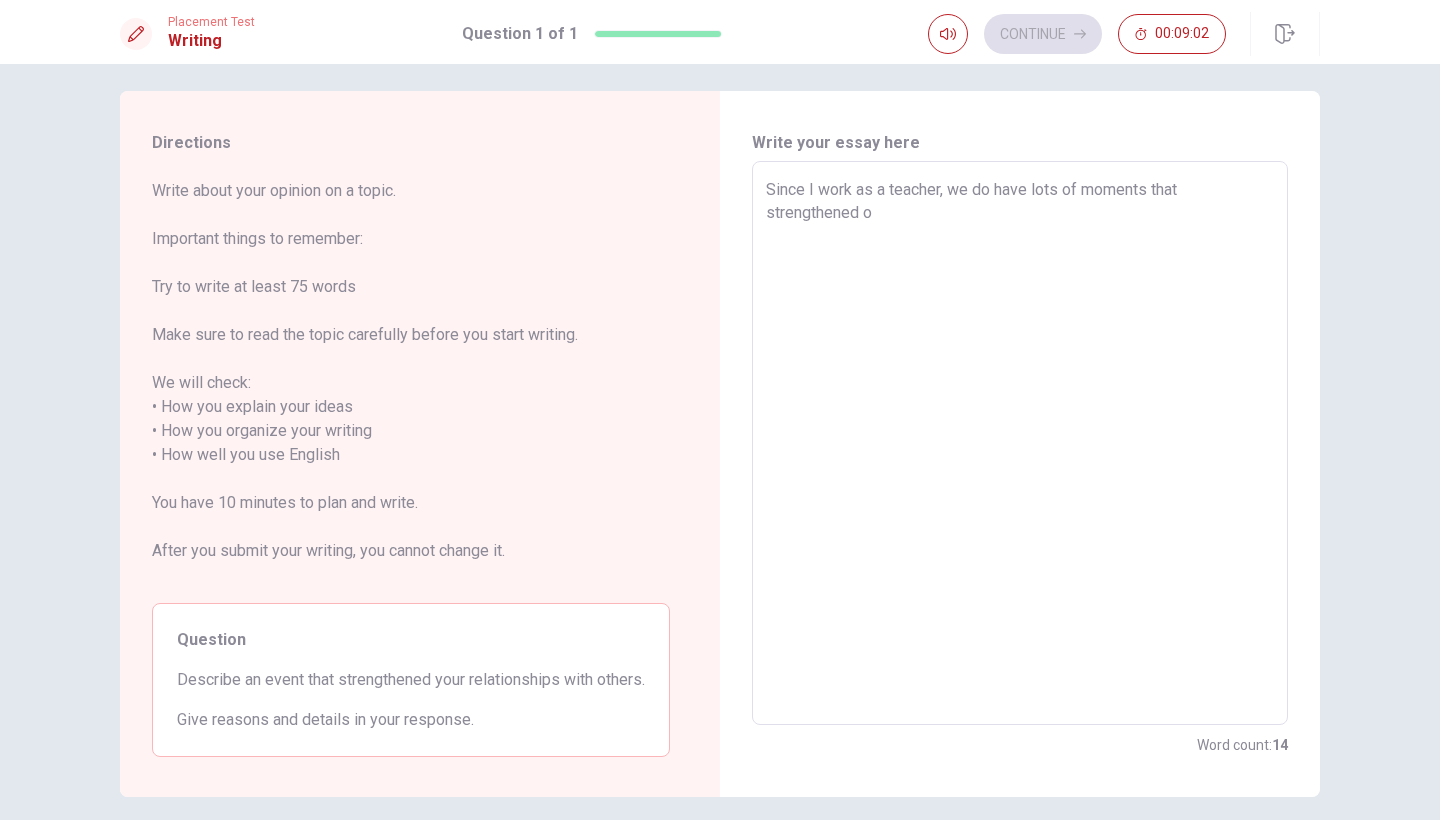 type on "x" 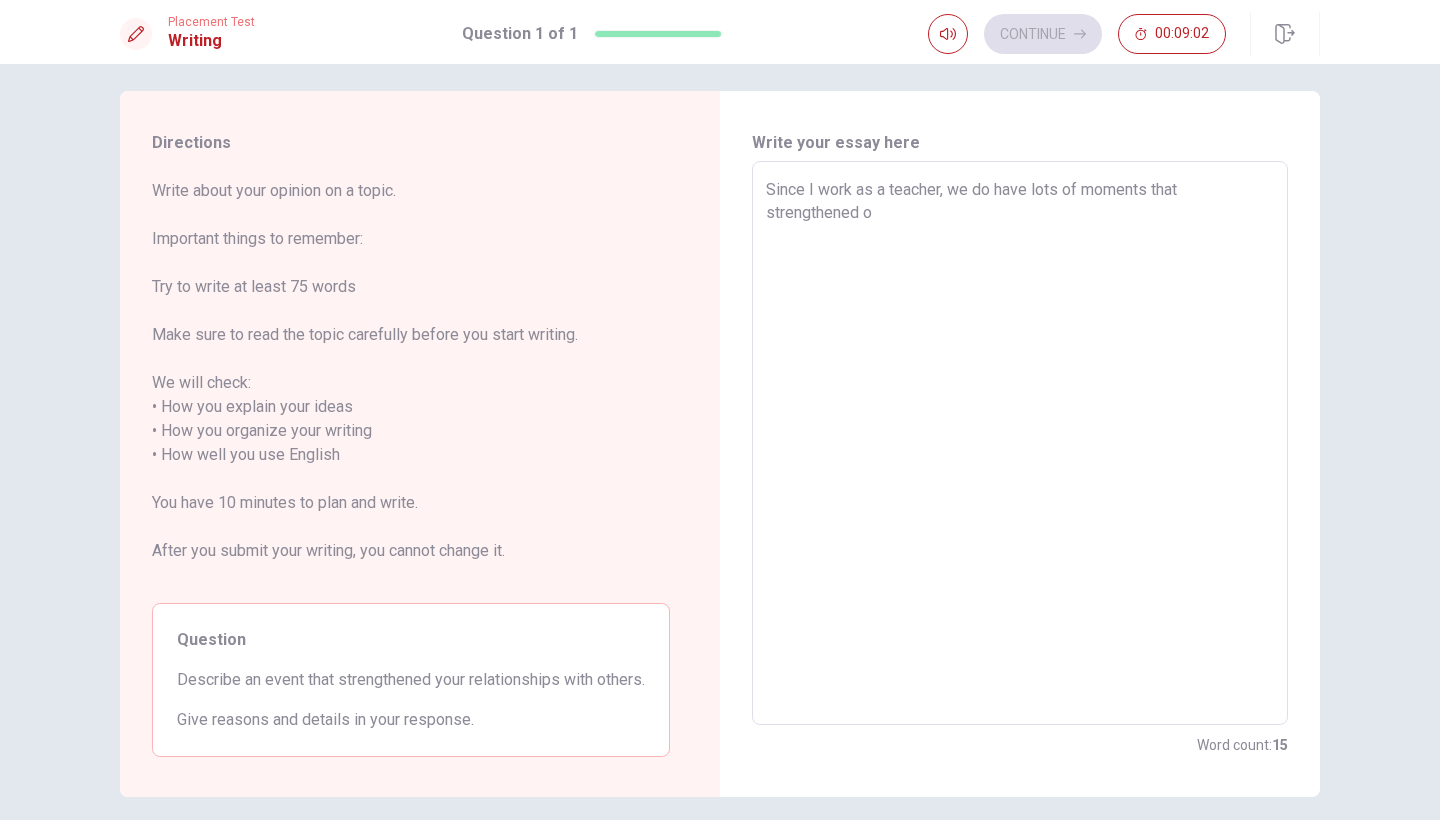 type on "Since I work as a teacher, we do have lots of moments that strengthened ou" 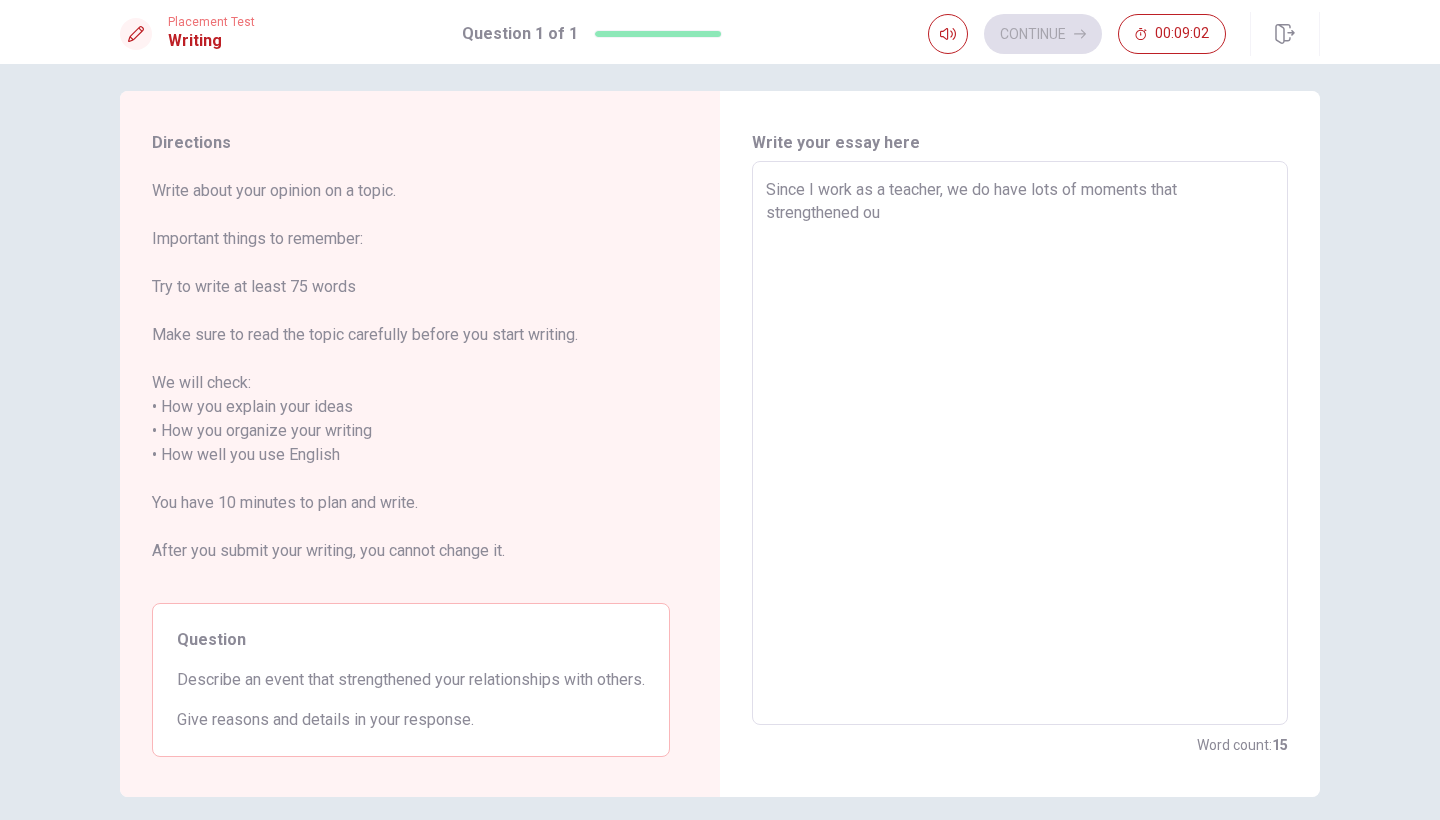 type on "x" 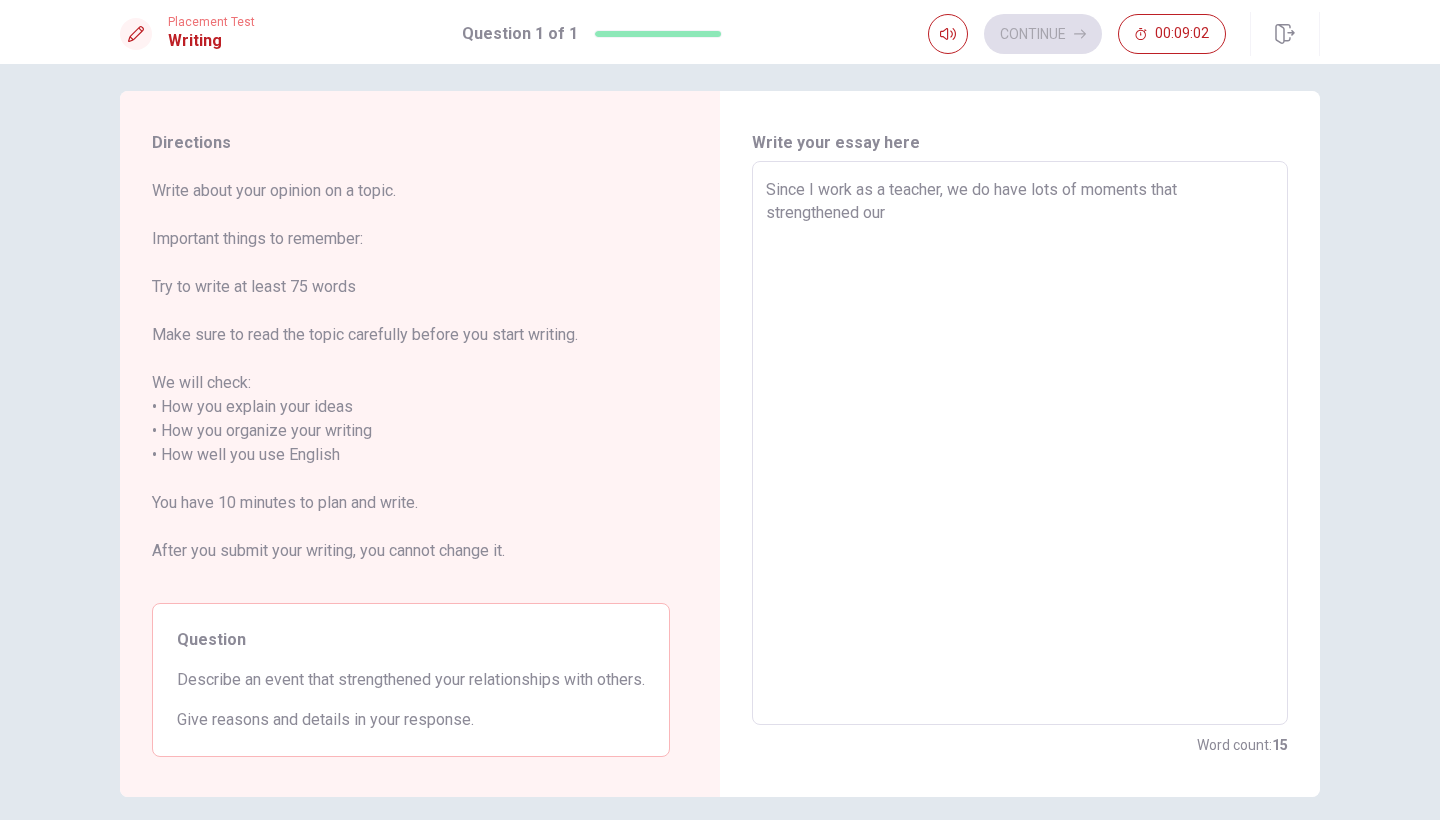 type on "x" 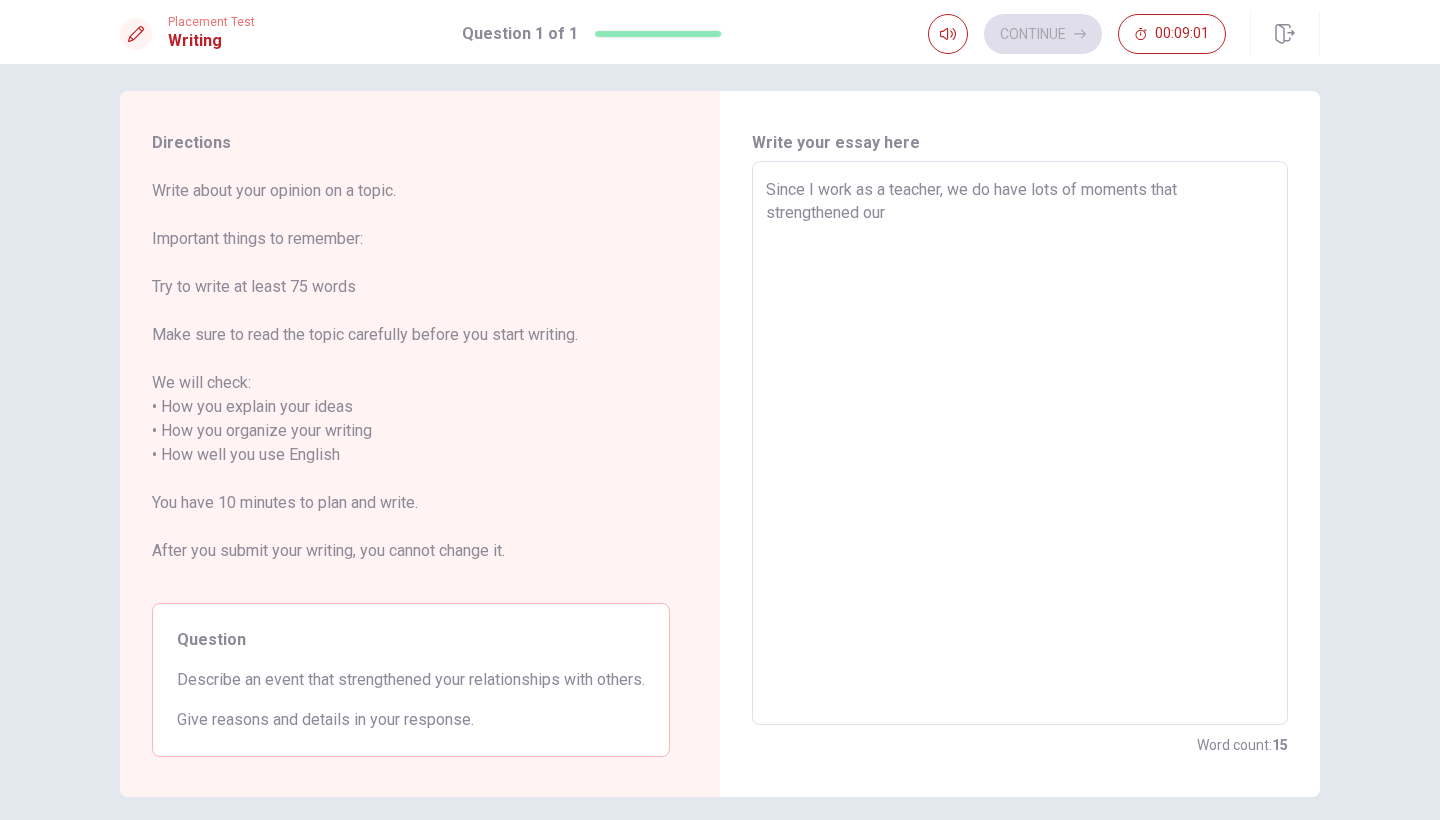 type on "x" 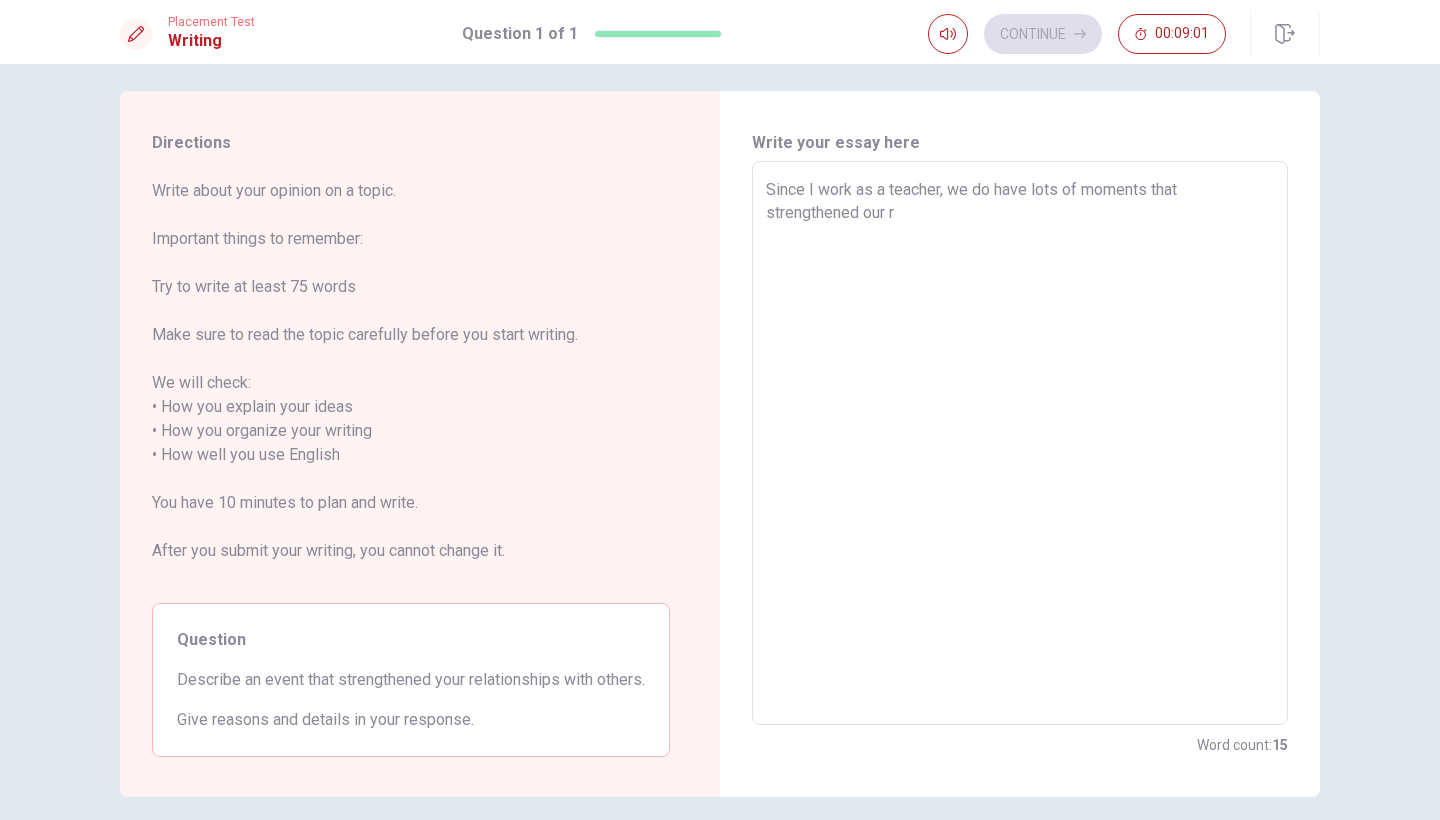 type on "x" 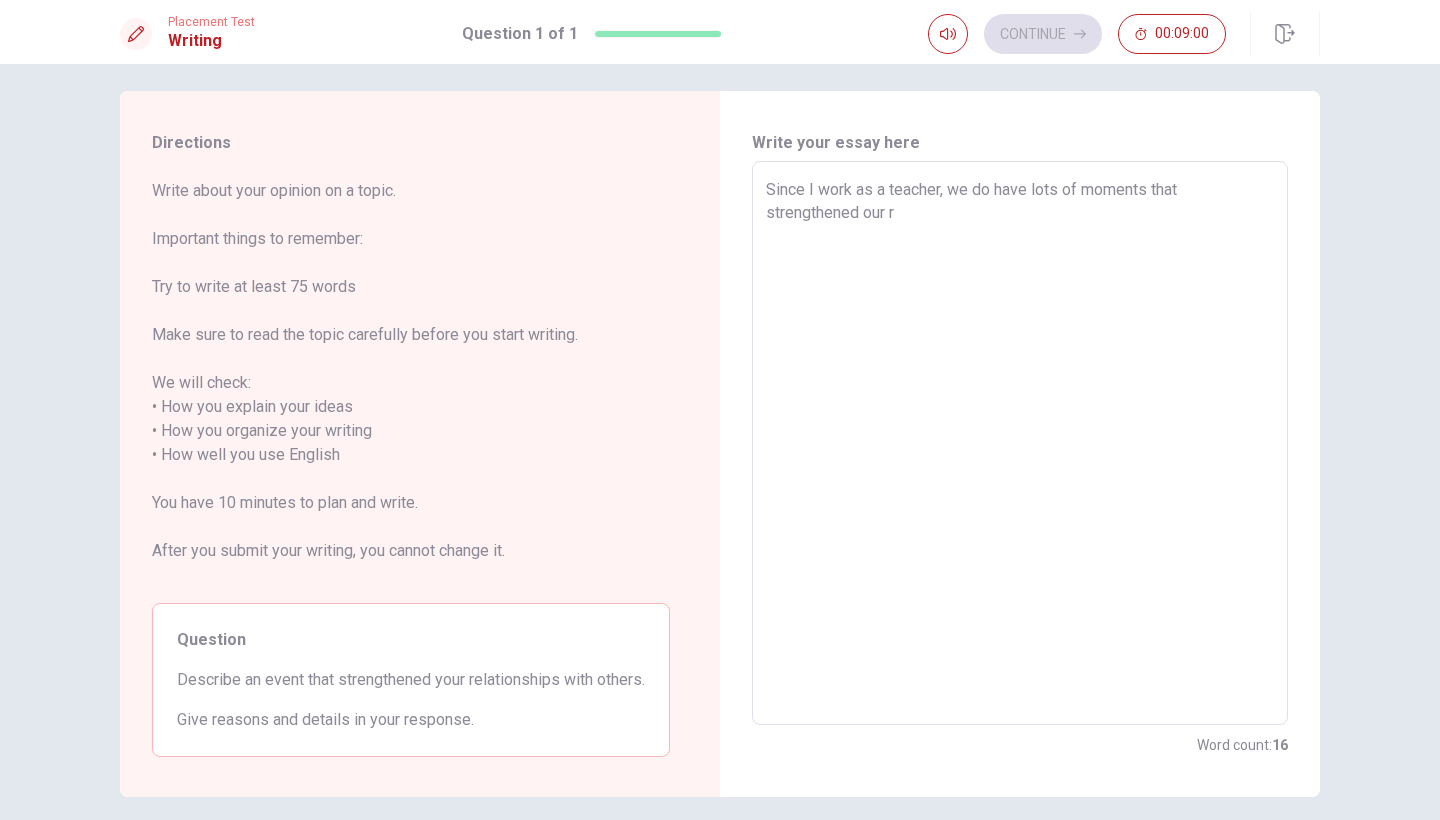 type on "Since I work as a teacher, we do have lots of moments that strengthened our re" 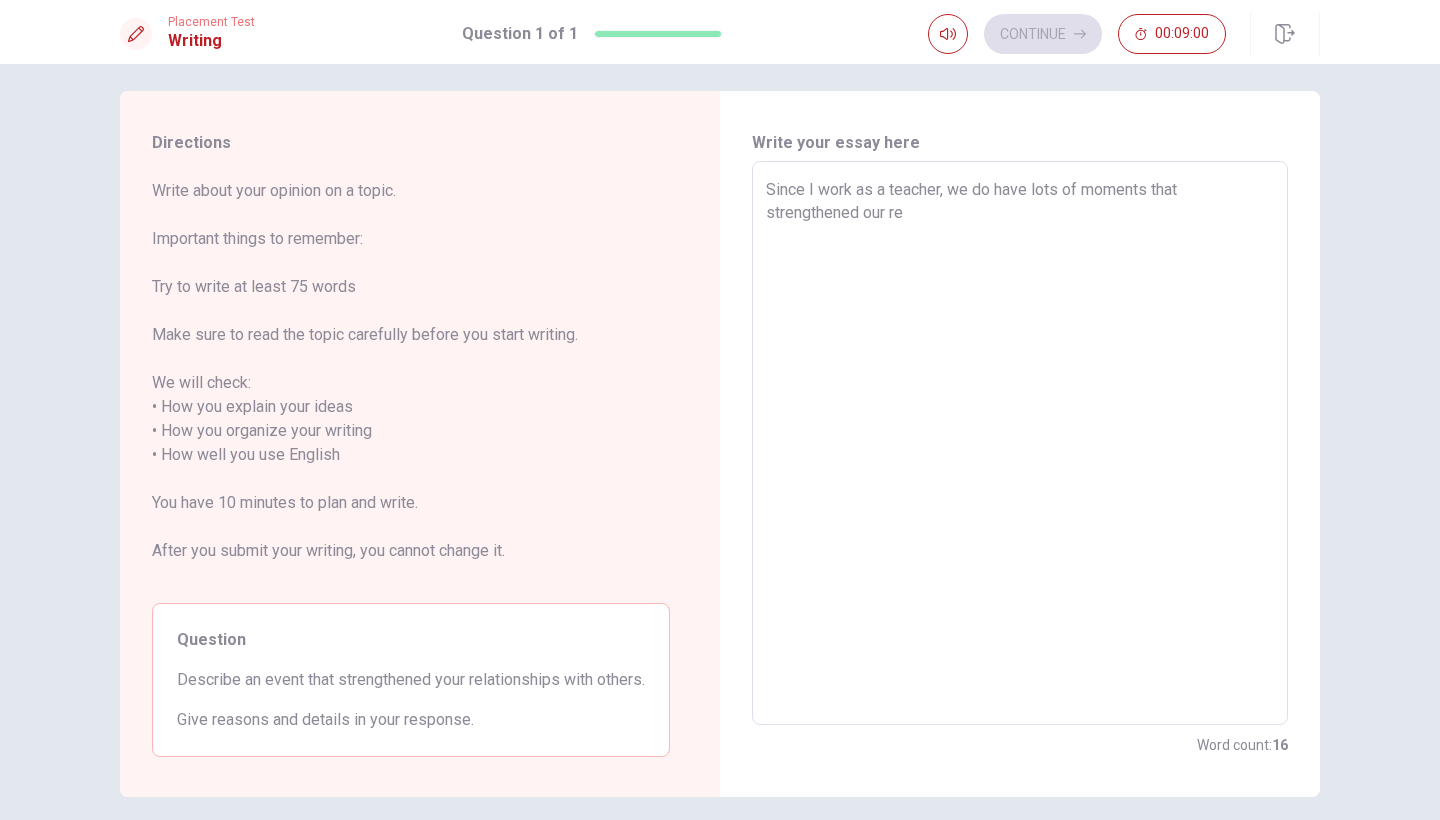 type on "x" 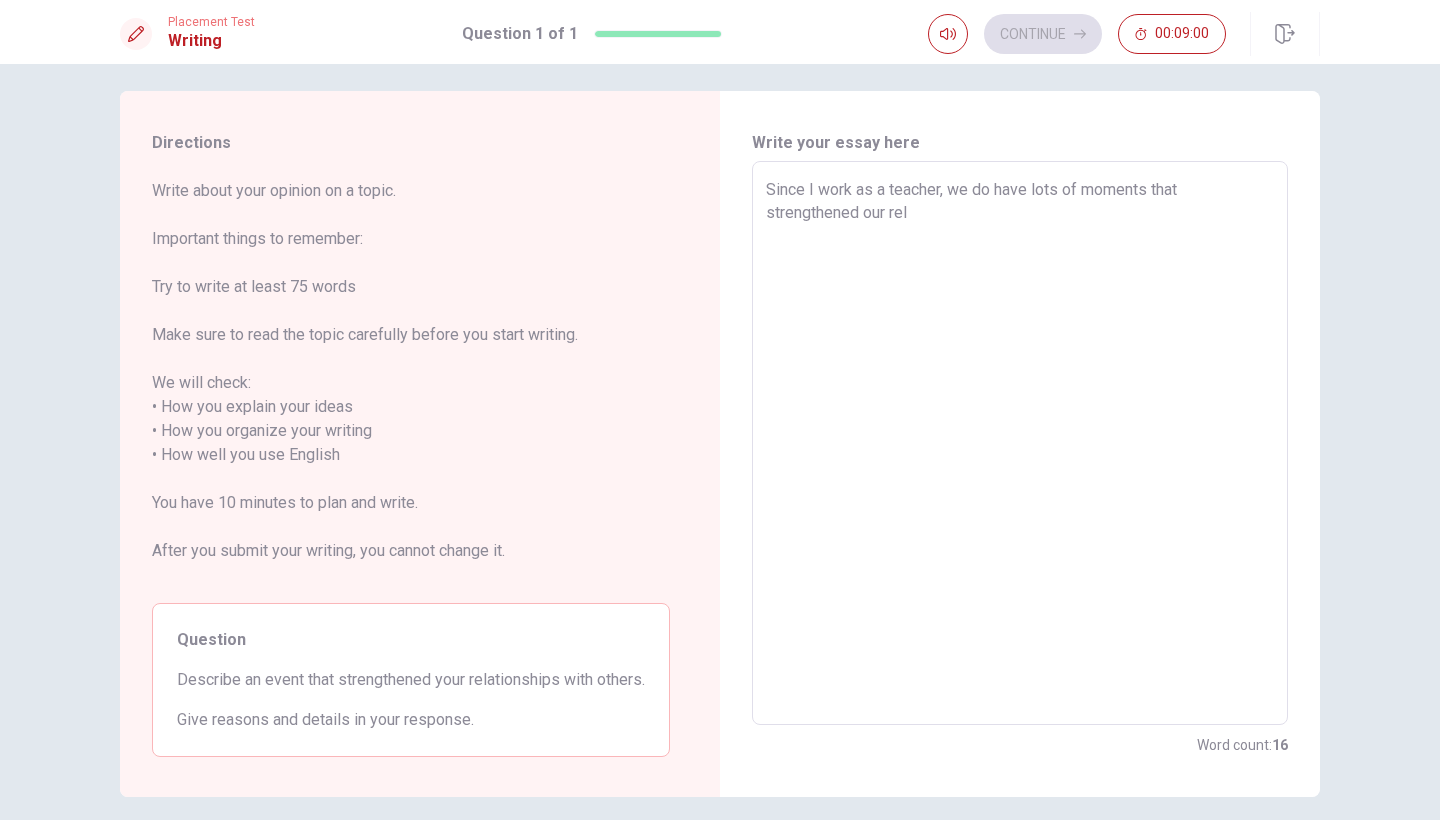 type 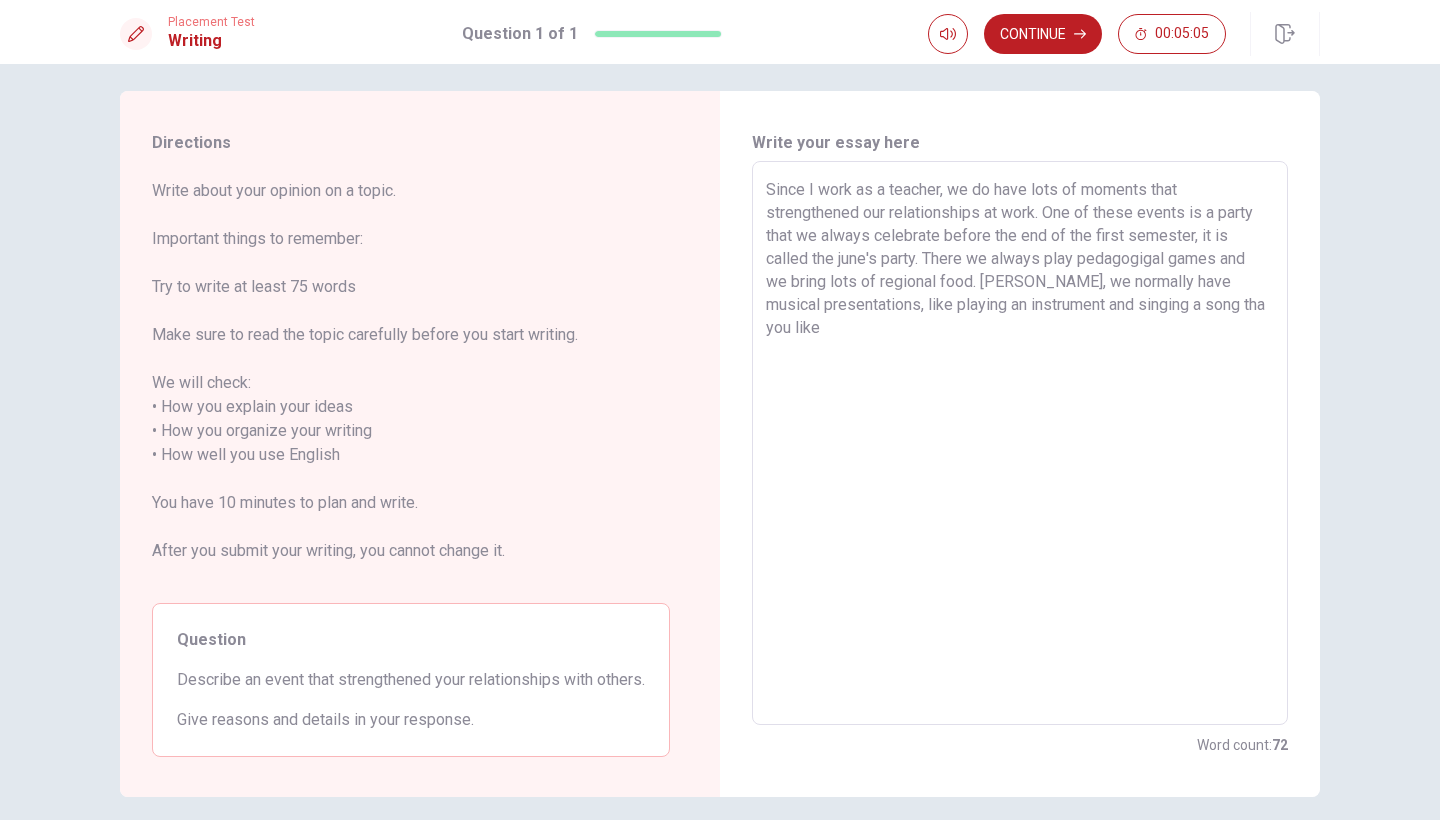 click on "Since I work as a teacher, we do have lots of moments that strengthened our relationships at work. One of these events is a party that we always celebrate before the end of the first semester, it is called the june's party. There we always play pedagogigal games and we bring lots of regional food. [PERSON_NAME], we normally have musical presentations, like playing an instrument and singing a song tha you like" at bounding box center (1020, 443) 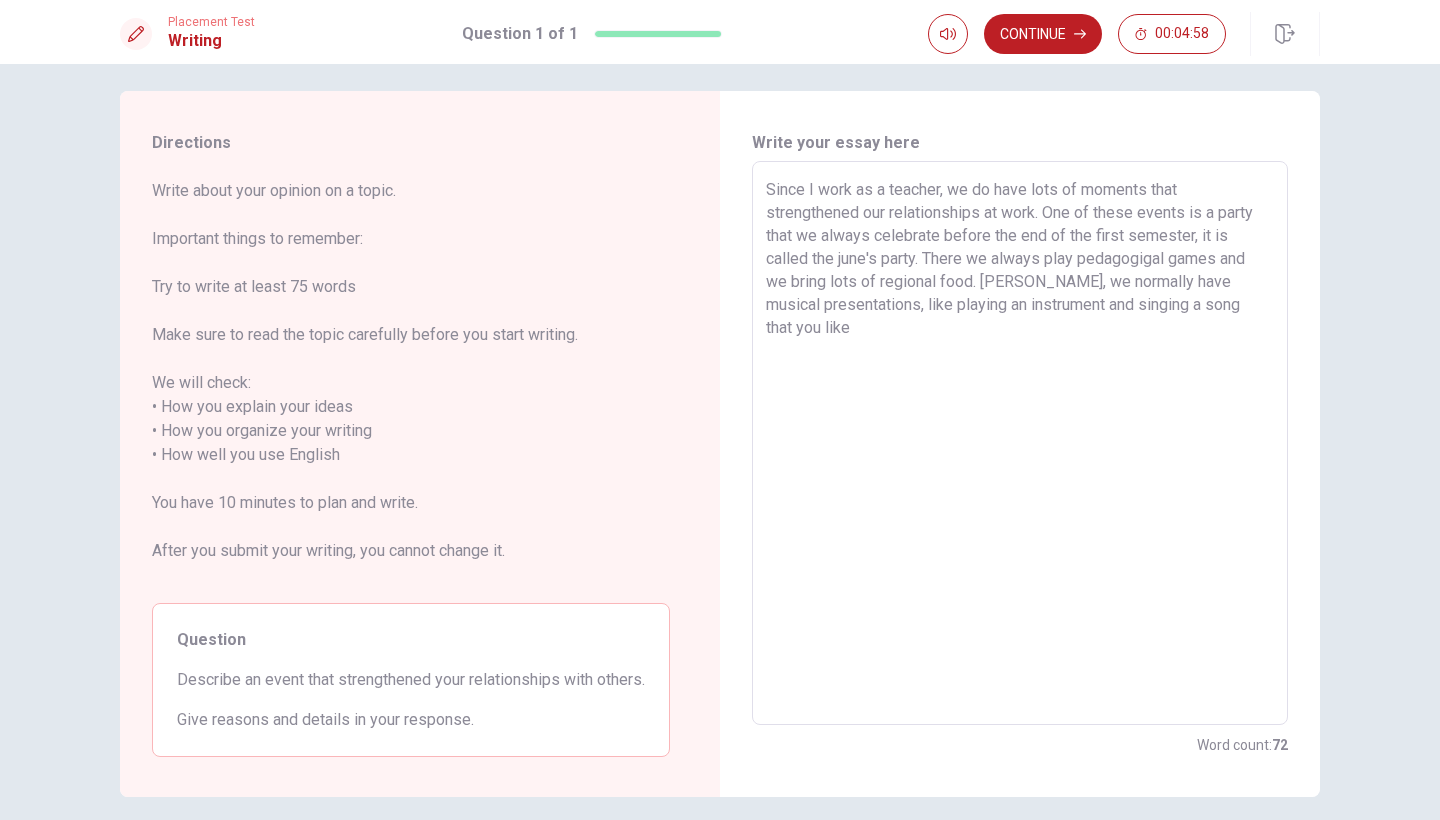 click on "Since I work as a teacher, we do have lots of moments that strengthened our relationships at work. One of these events is a party that we always celebrate before the end of the first semester, it is called the june's party. There we always play pedagogigal games and we bring lots of regional food. [PERSON_NAME], we normally have musical presentations, like playing an instrument and singing a song that you like" at bounding box center (1020, 443) 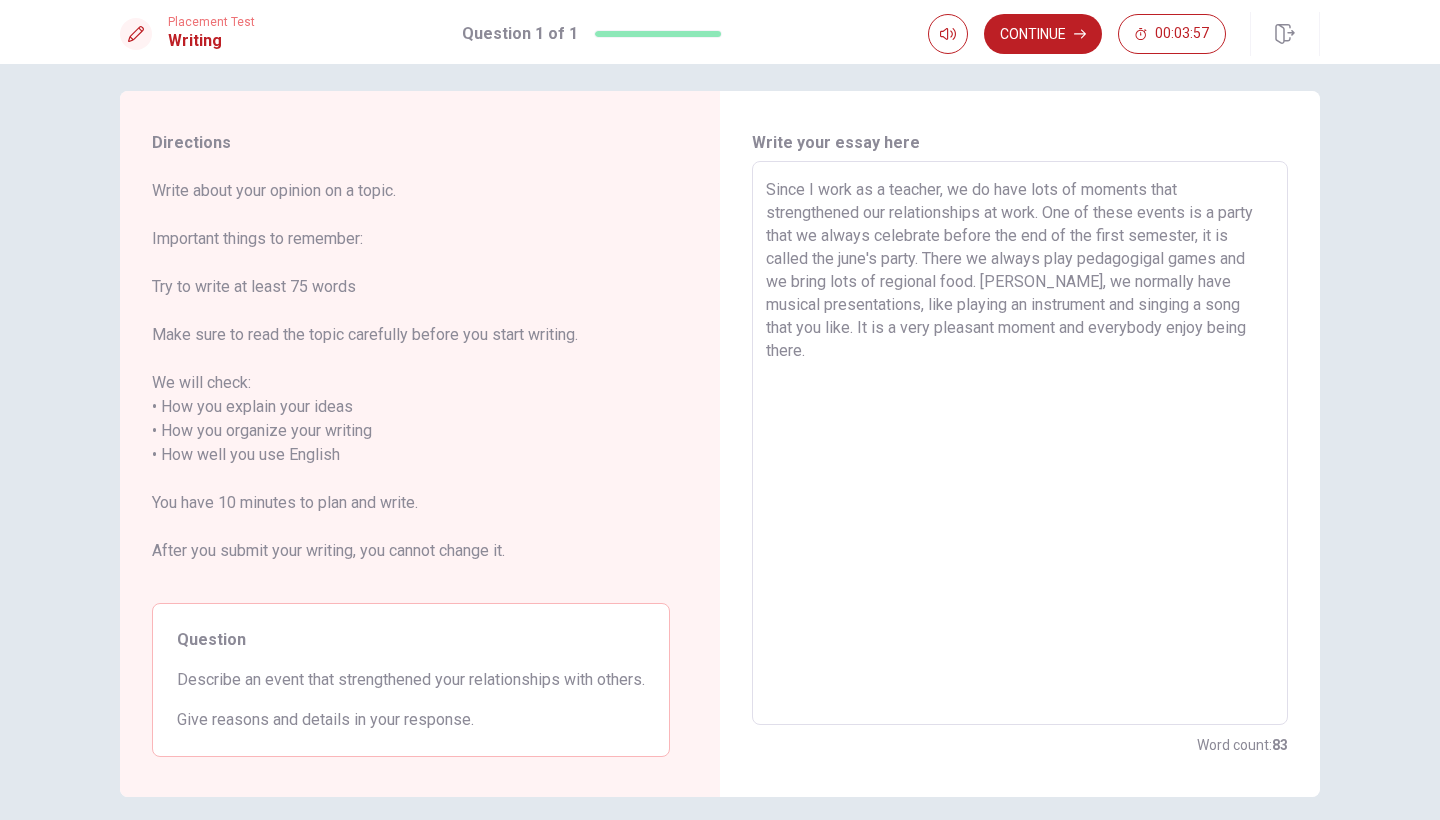 click on "Since I work as a teacher, we do have lots of moments that strengthened our relationships at work. One of these events is a party that we always celebrate before the end of the first semester, it is called the june's party. There we always play pedagogigal games and we bring lots of regional food. [PERSON_NAME], we normally have musical presentations, like playing an instrument and singing a song that you like. It is a very pleasant moment and everybody enjoy being there." at bounding box center [1020, 443] 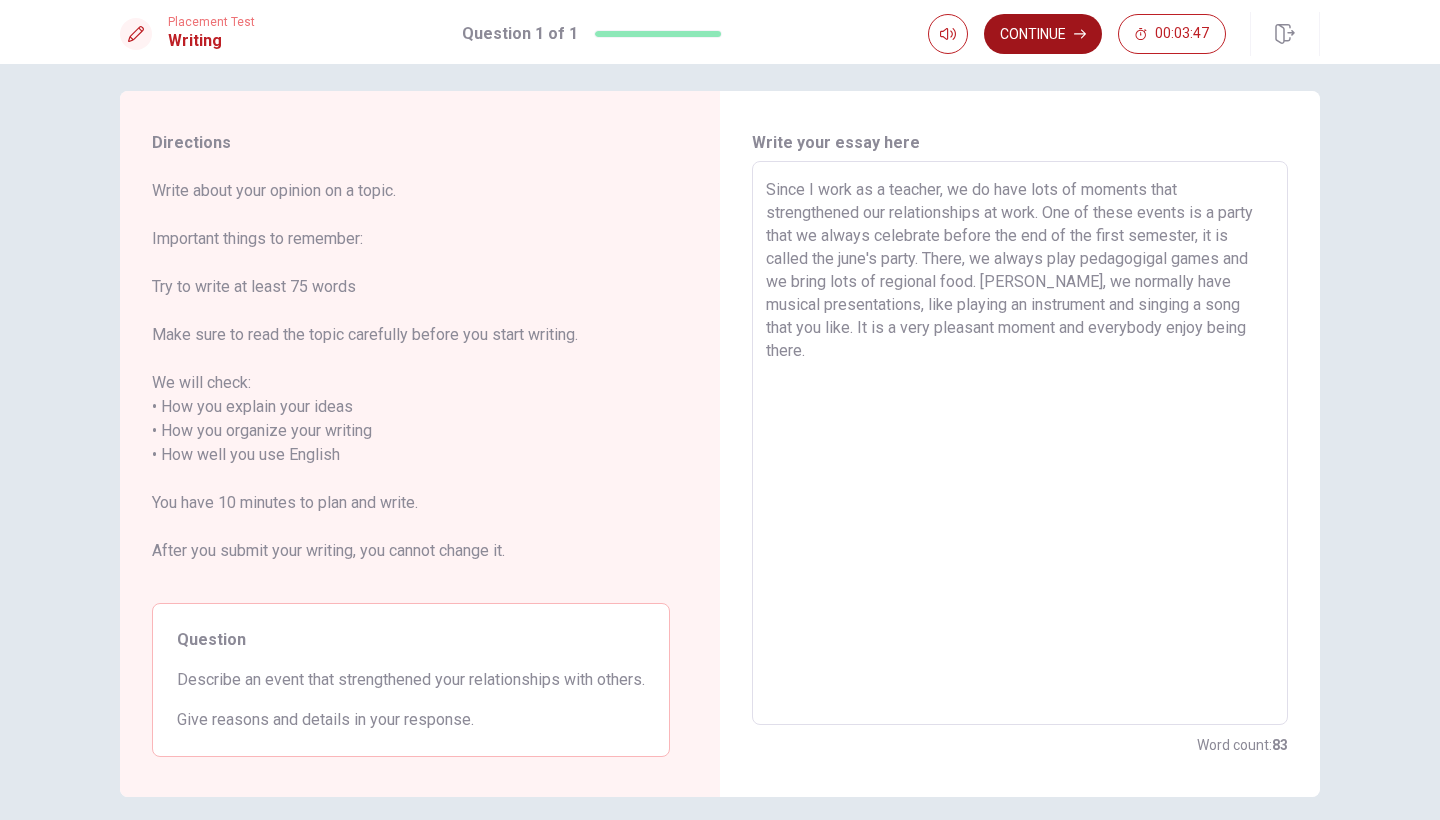 click 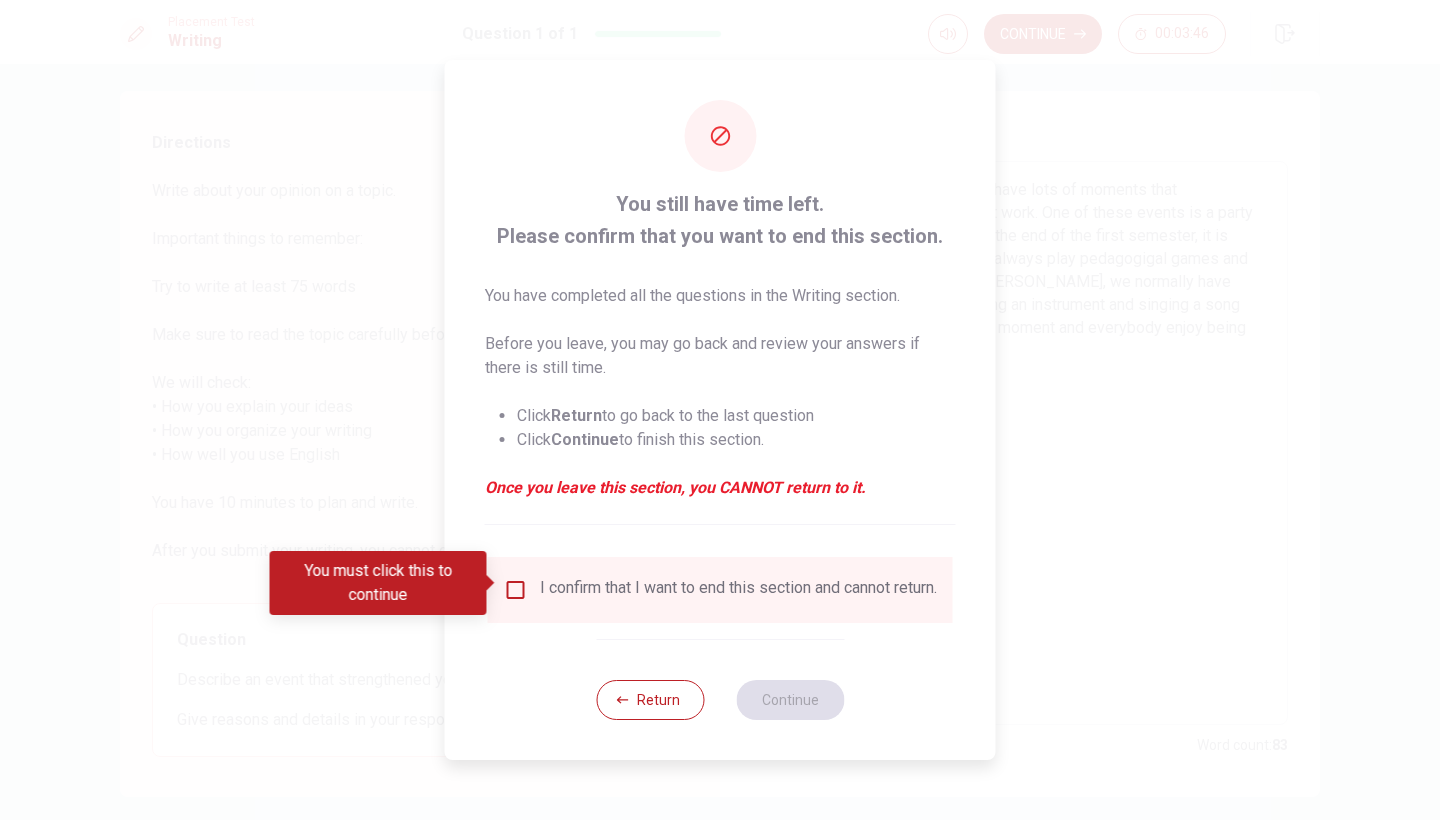 click at bounding box center [516, 590] 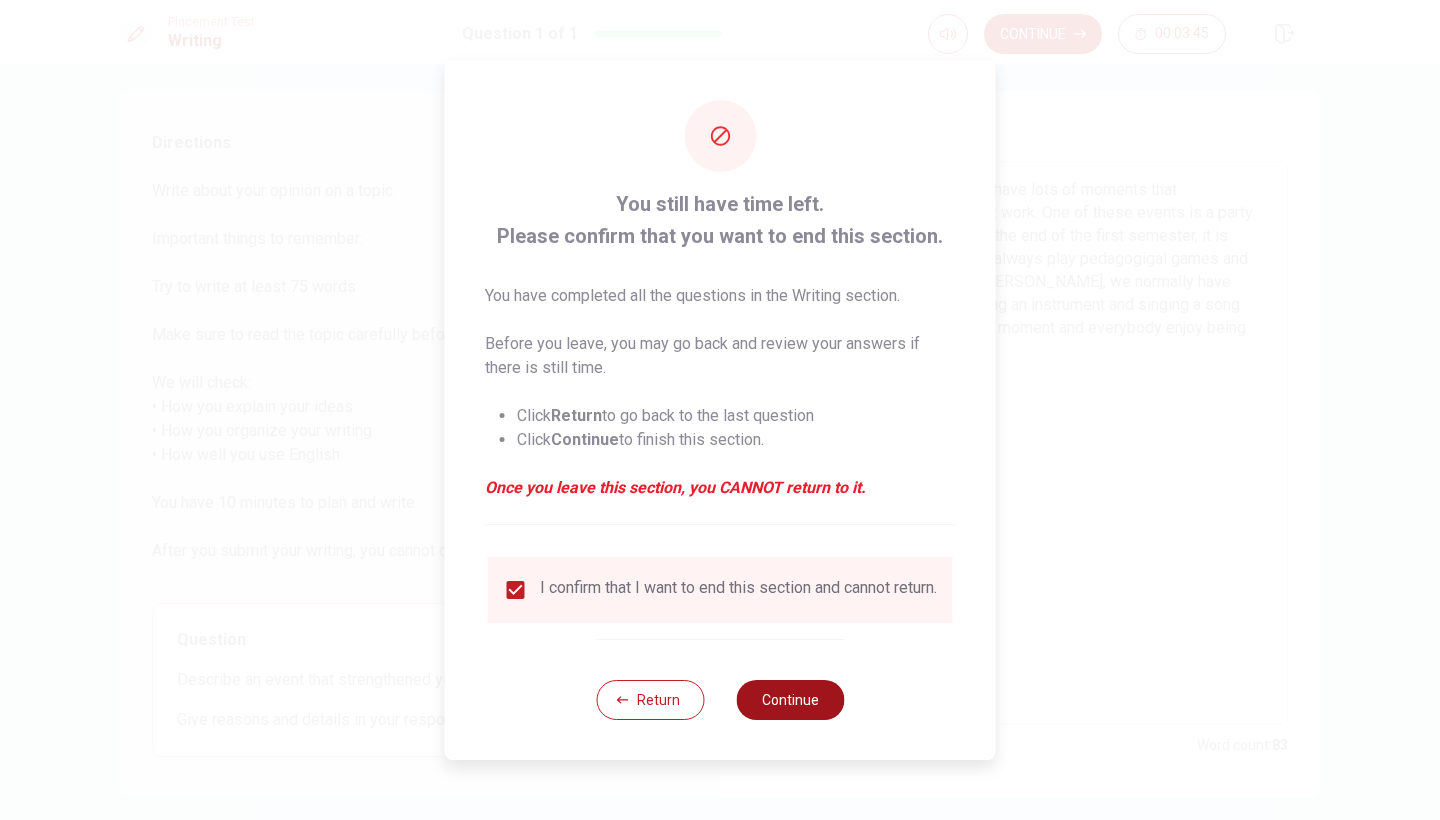 click on "Continue" at bounding box center [790, 700] 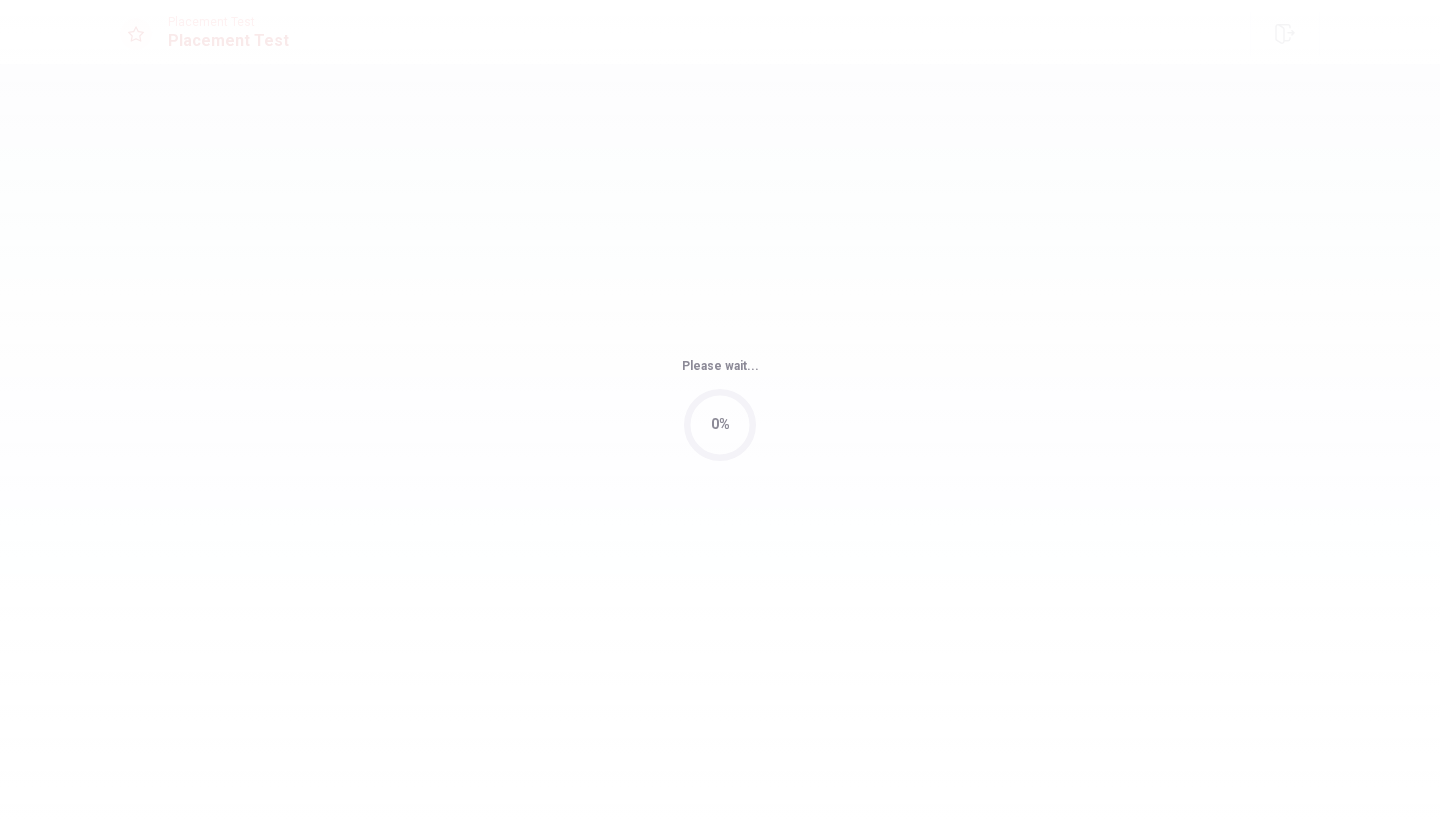 scroll, scrollTop: 0, scrollLeft: 0, axis: both 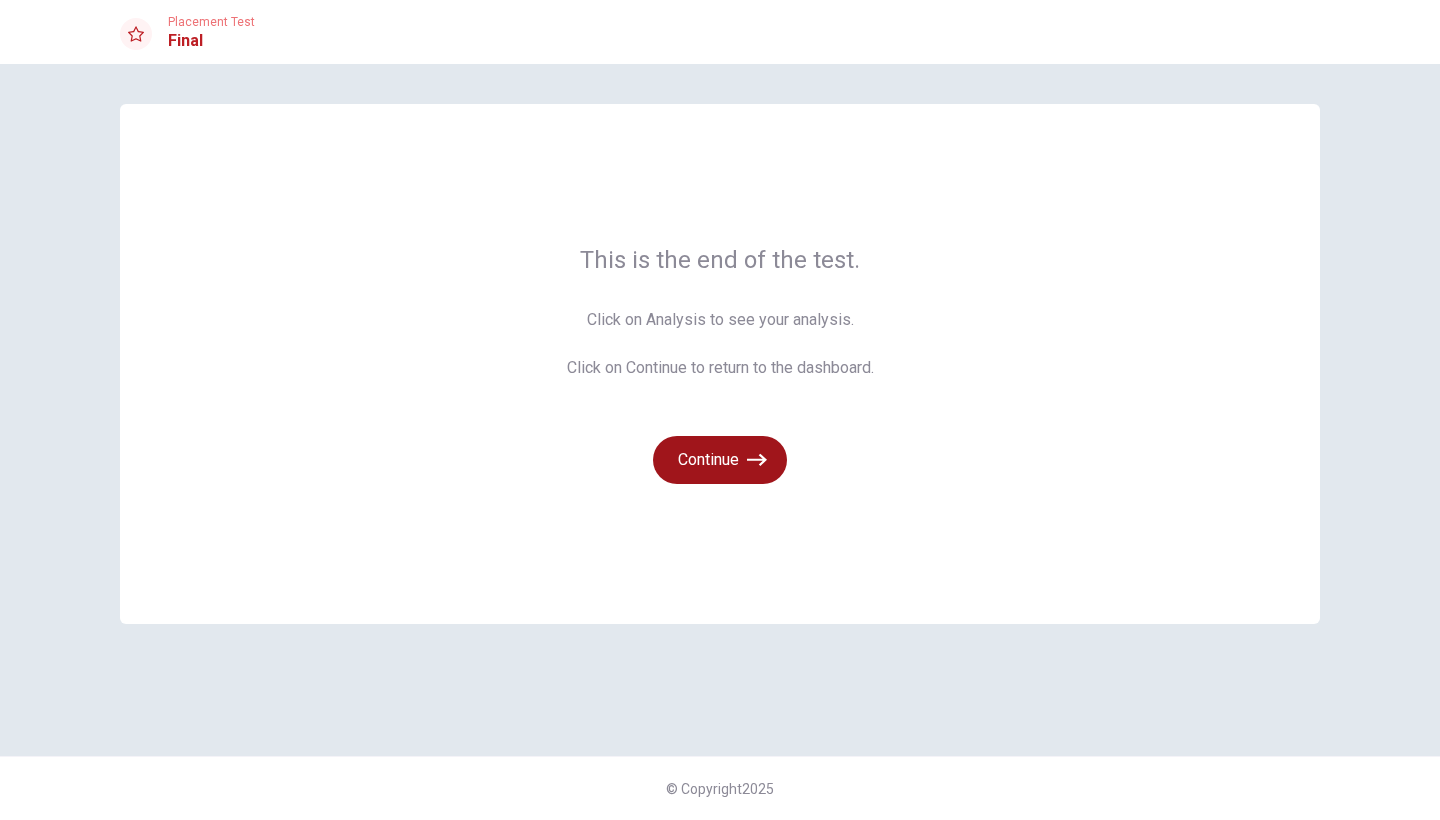 click on "Continue" at bounding box center [720, 460] 